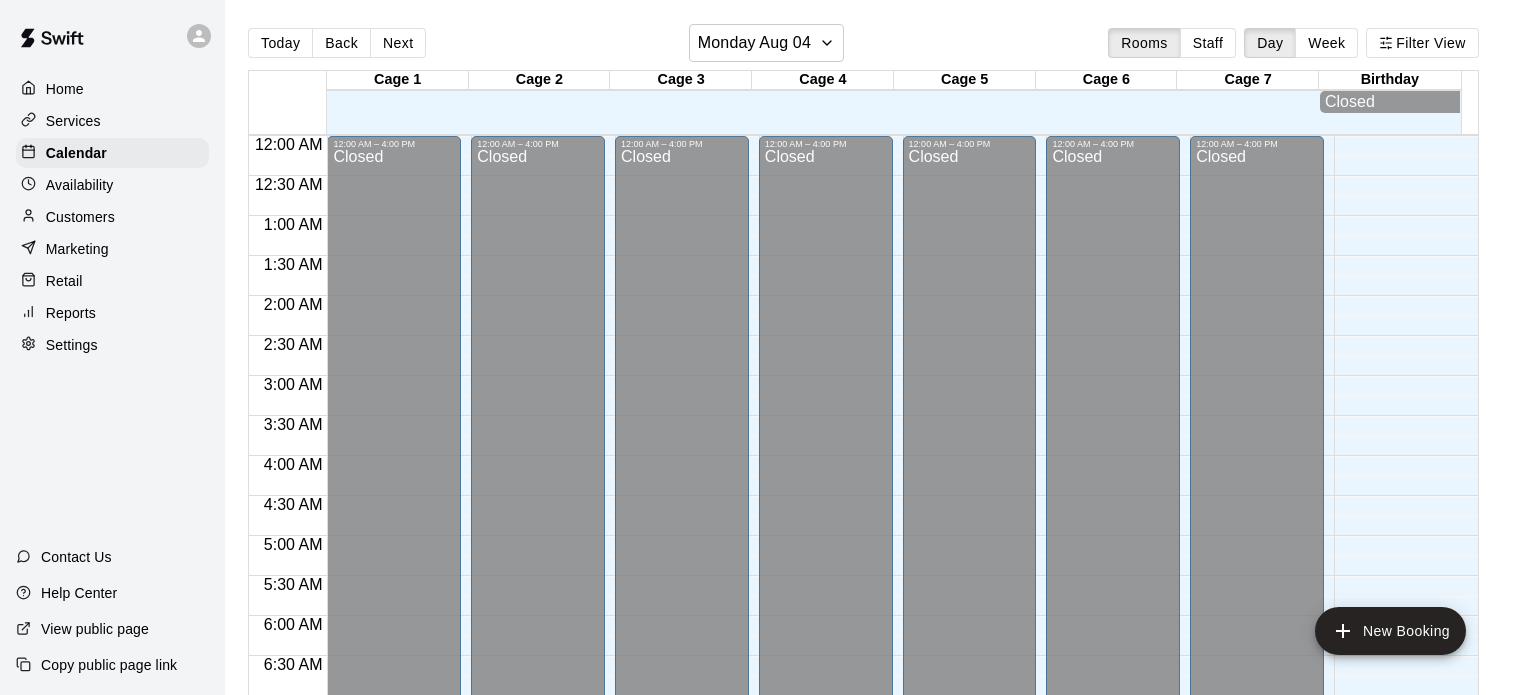 scroll, scrollTop: 0, scrollLeft: 0, axis: both 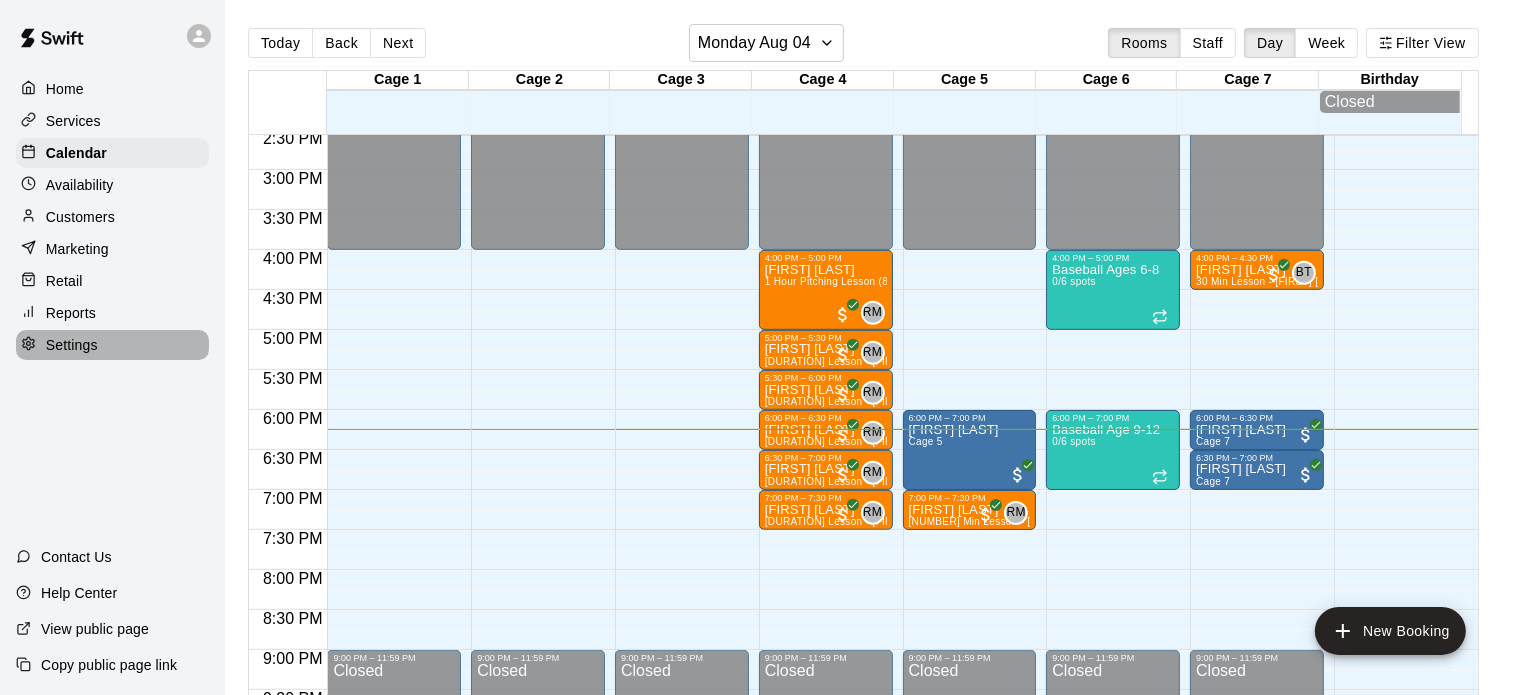 click on "Settings" at bounding box center (72, 345) 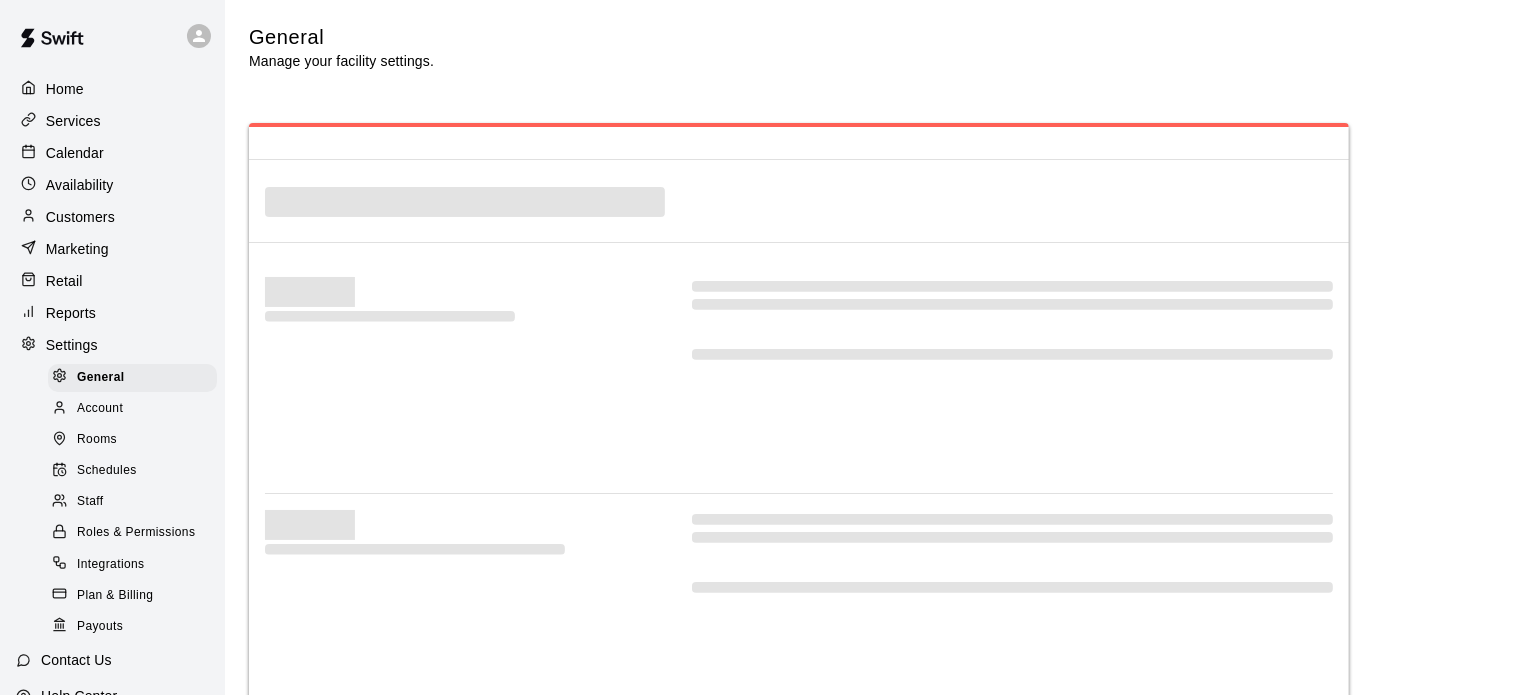select on "**" 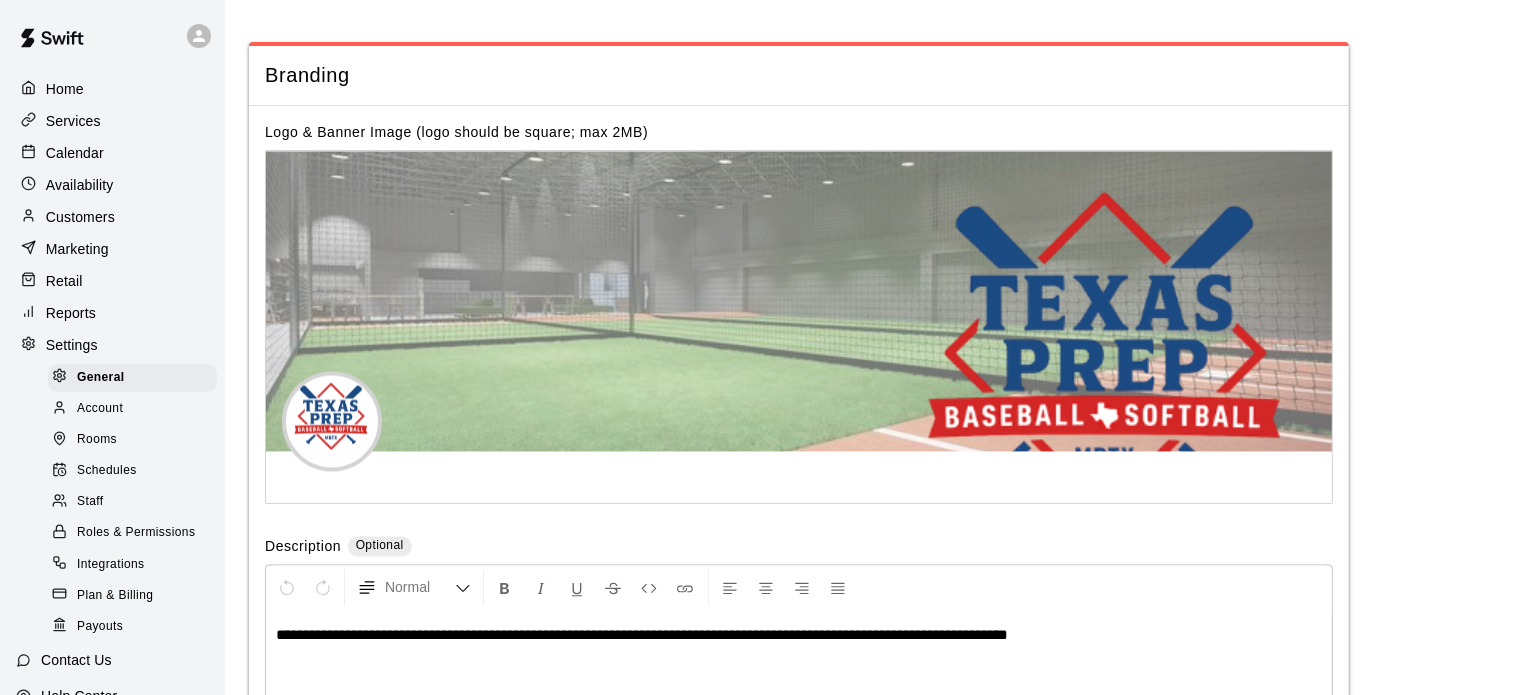 scroll, scrollTop: 4047, scrollLeft: 0, axis: vertical 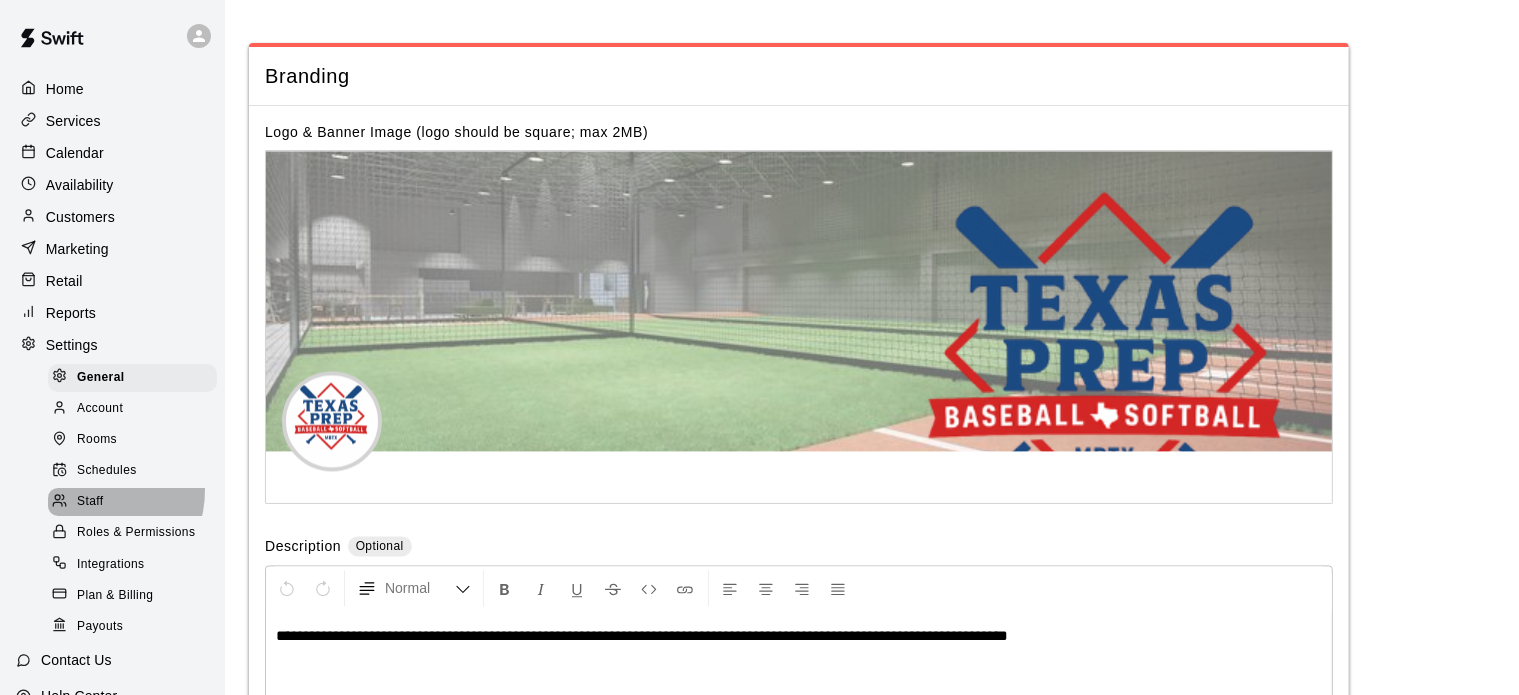 click on "Staff" at bounding box center (132, 502) 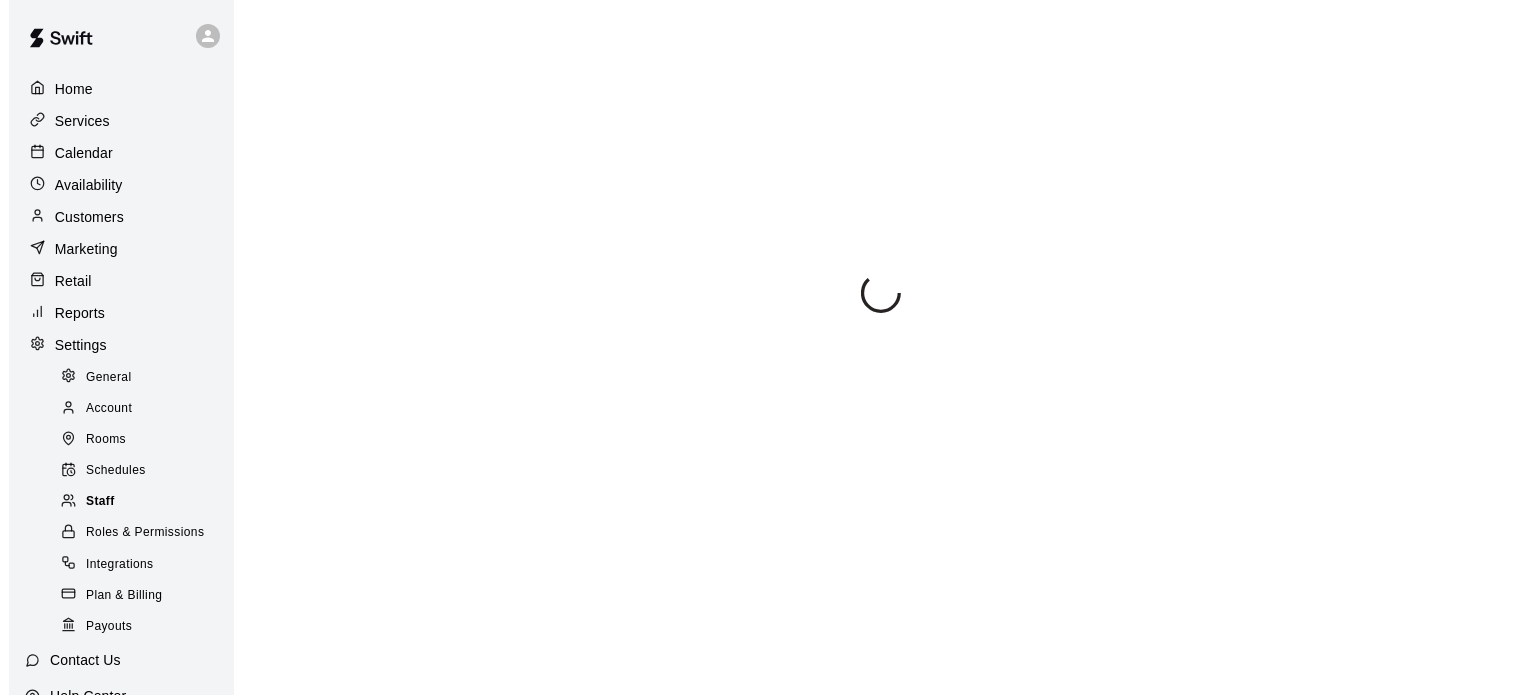 scroll, scrollTop: 0, scrollLeft: 0, axis: both 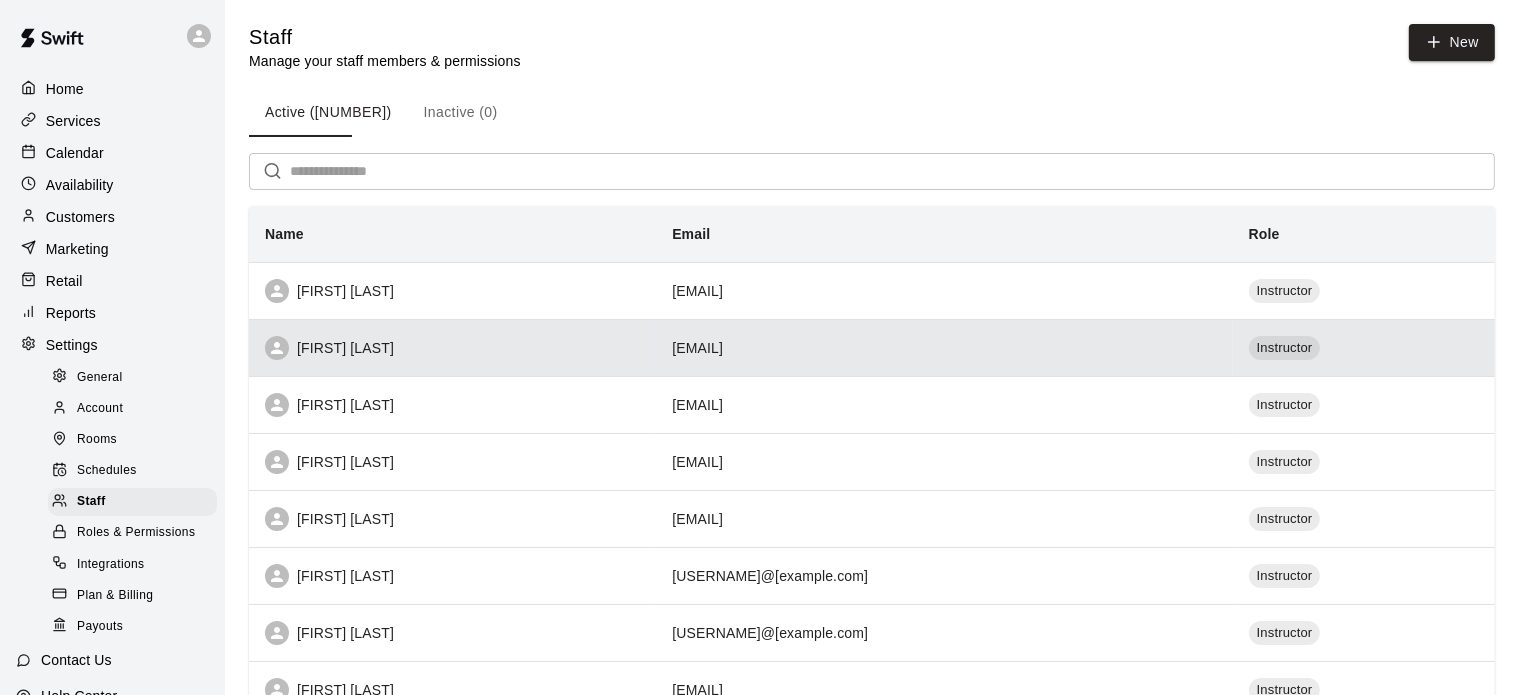 click on "[FIRST] [LAST]" at bounding box center (452, 348) 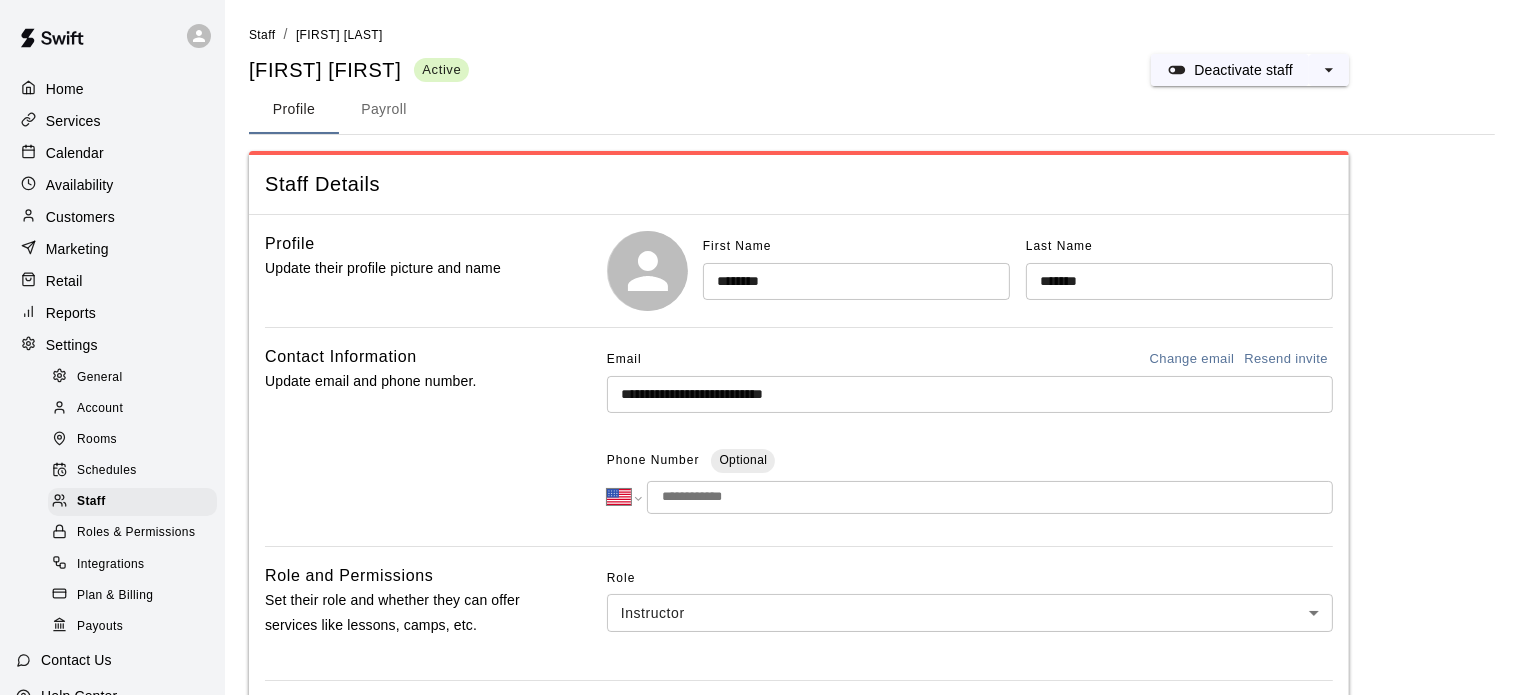 click on "Payroll" at bounding box center (384, 110) 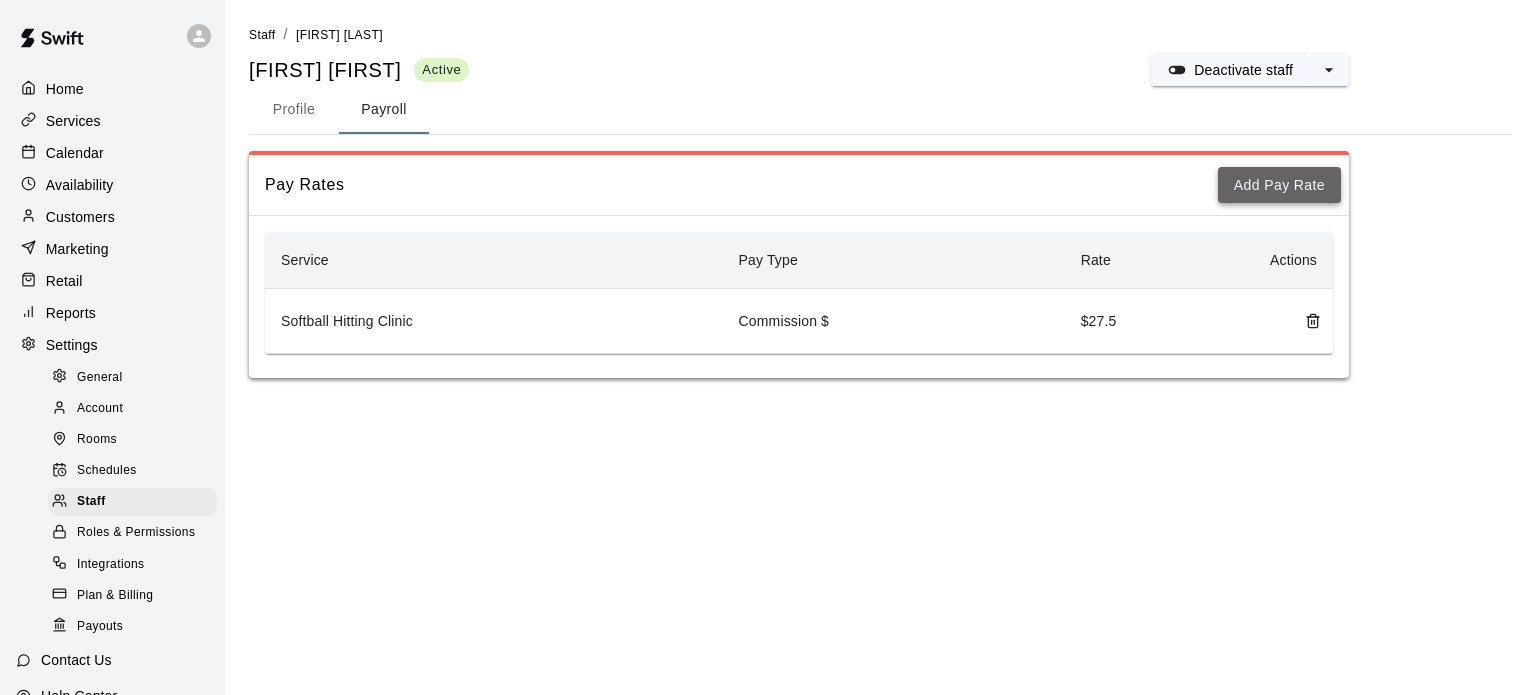 click on "Add Pay Rate" at bounding box center [1279, 185] 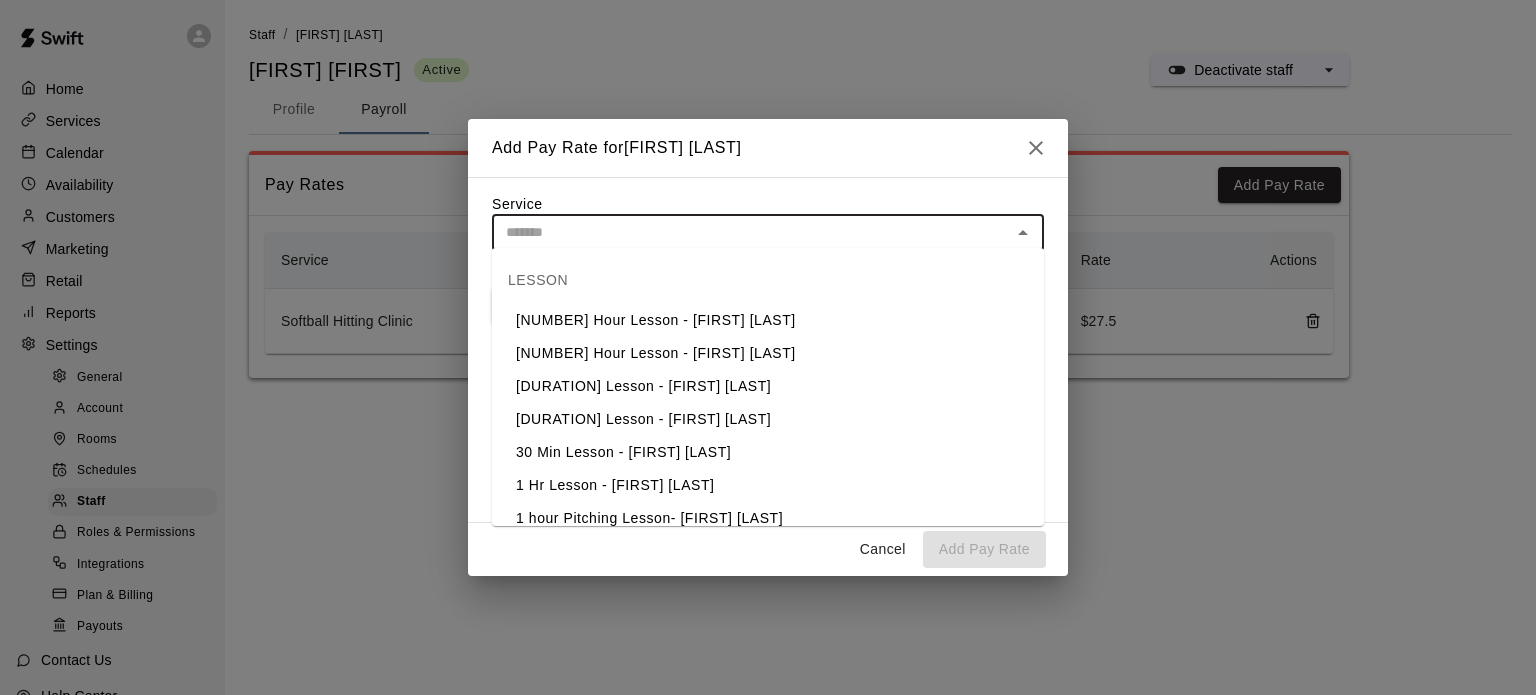 click at bounding box center (751, 232) 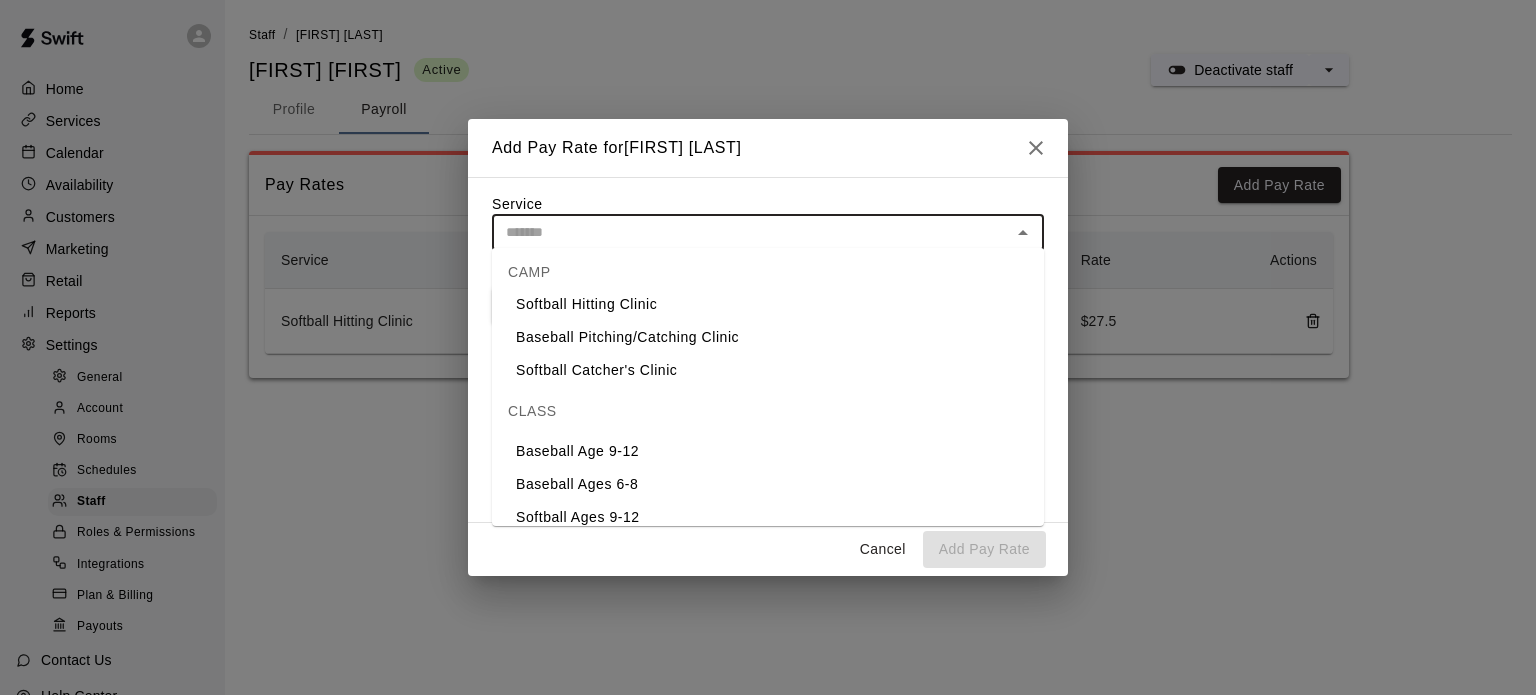 scroll, scrollTop: 954, scrollLeft: 0, axis: vertical 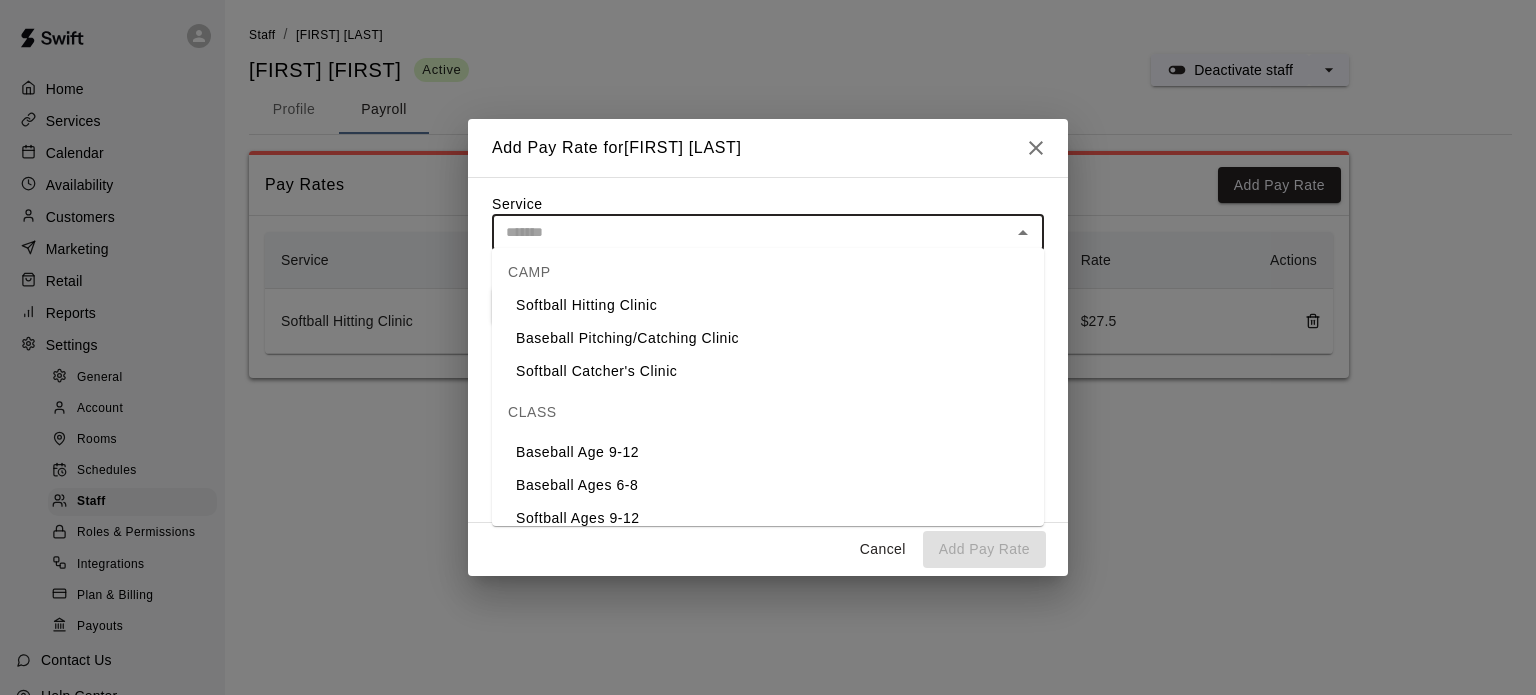 click on "Softball Catcher's Clinic" at bounding box center [768, 371] 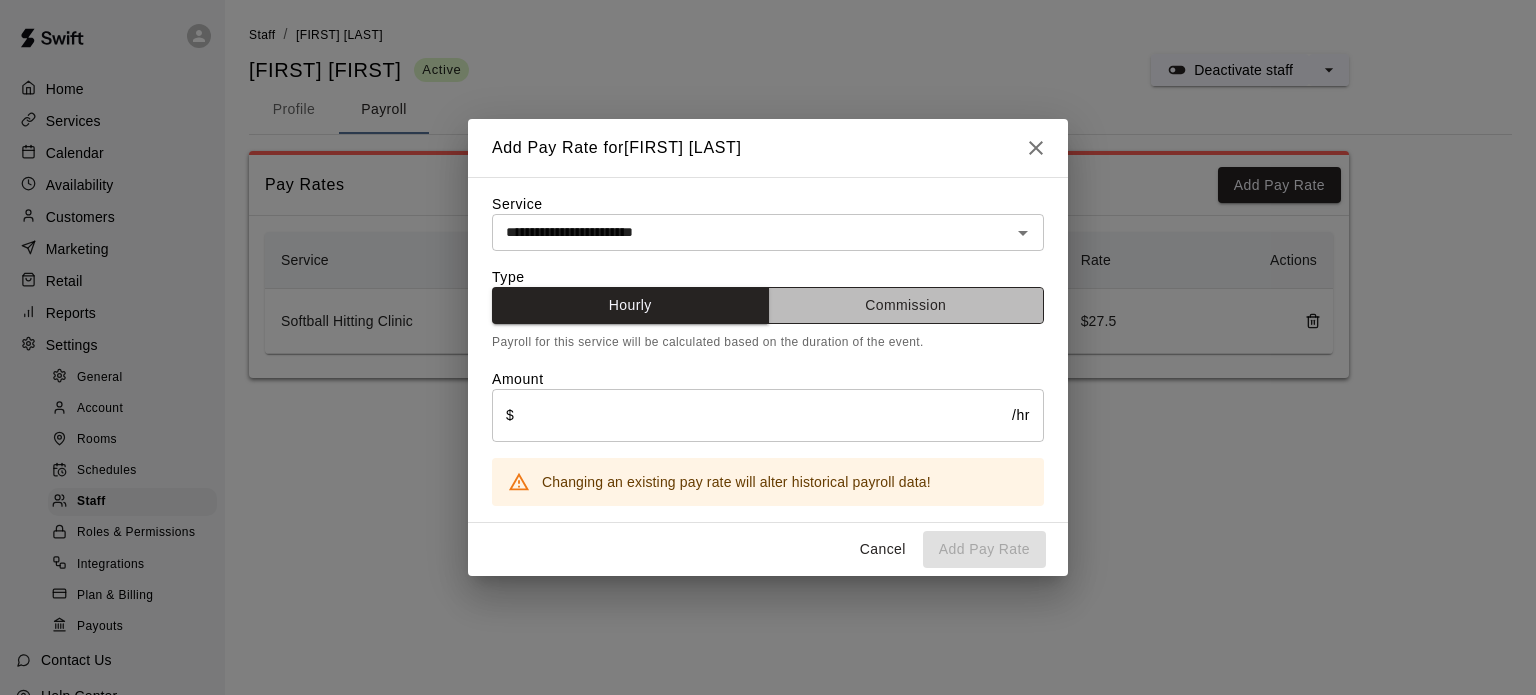 click on "Commission" at bounding box center [906, 305] 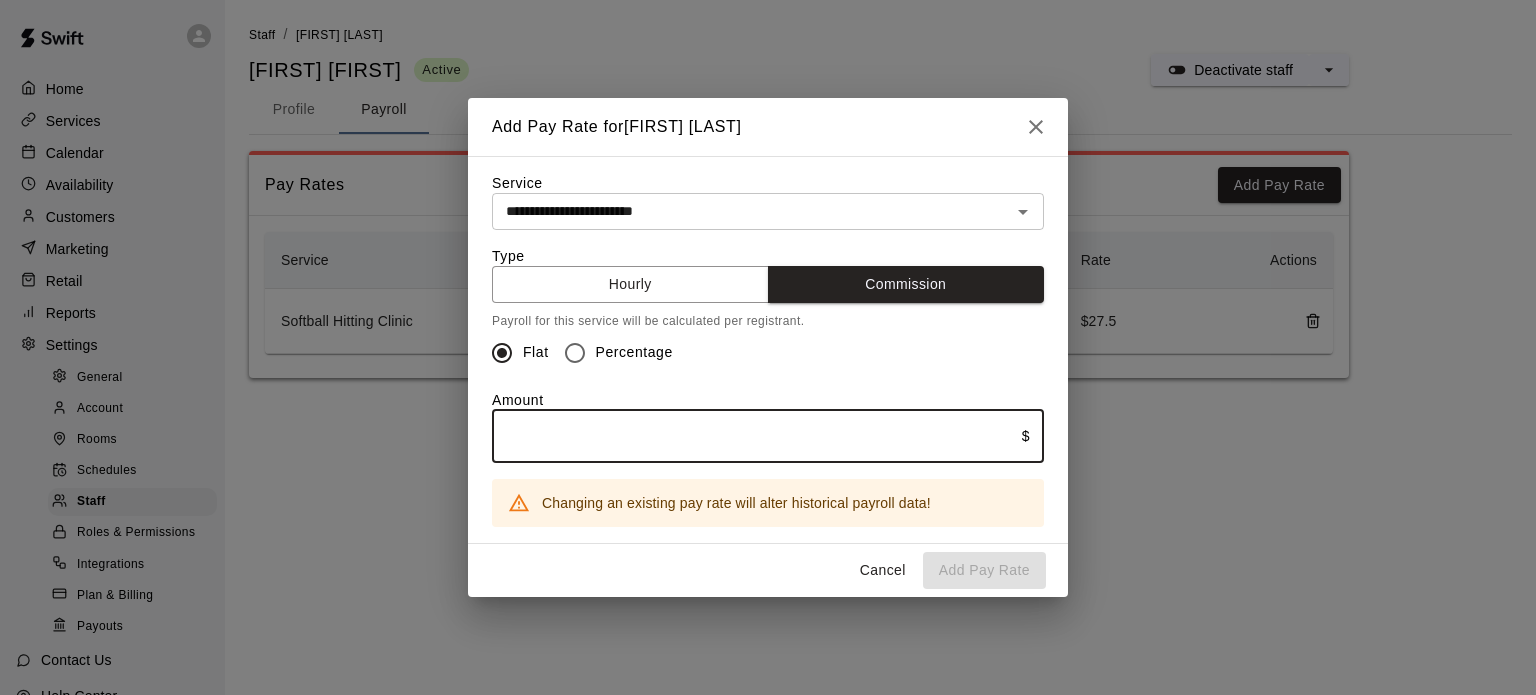 click at bounding box center (757, 436) 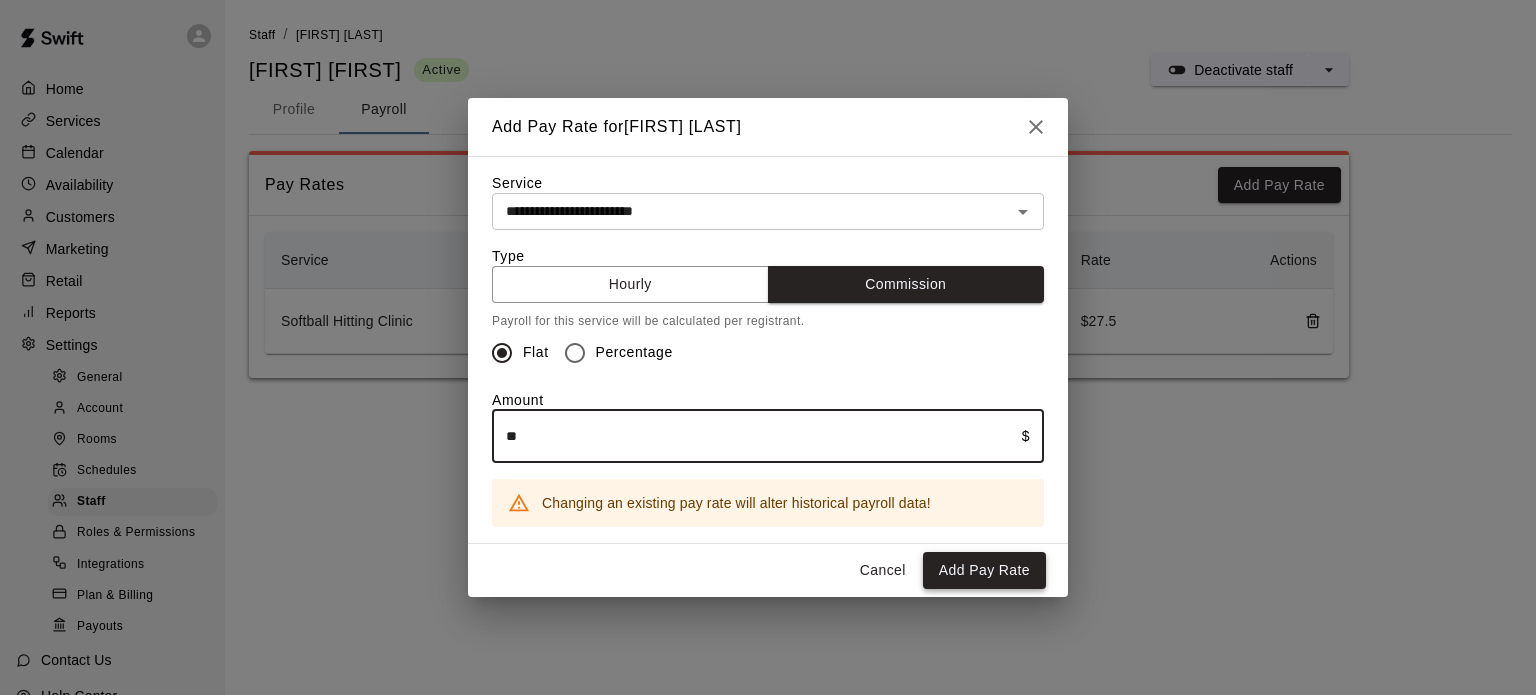 type on "**" 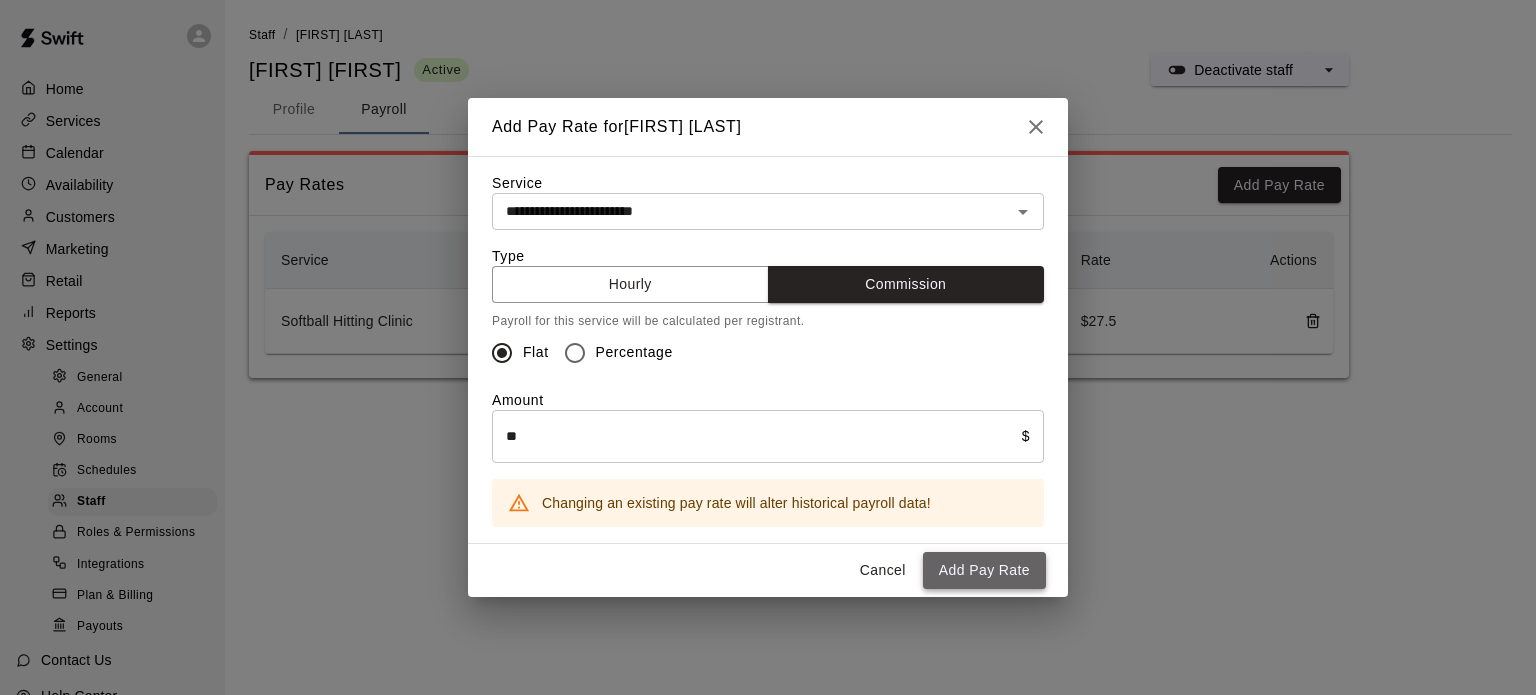 click on "Add Pay Rate" at bounding box center (984, 570) 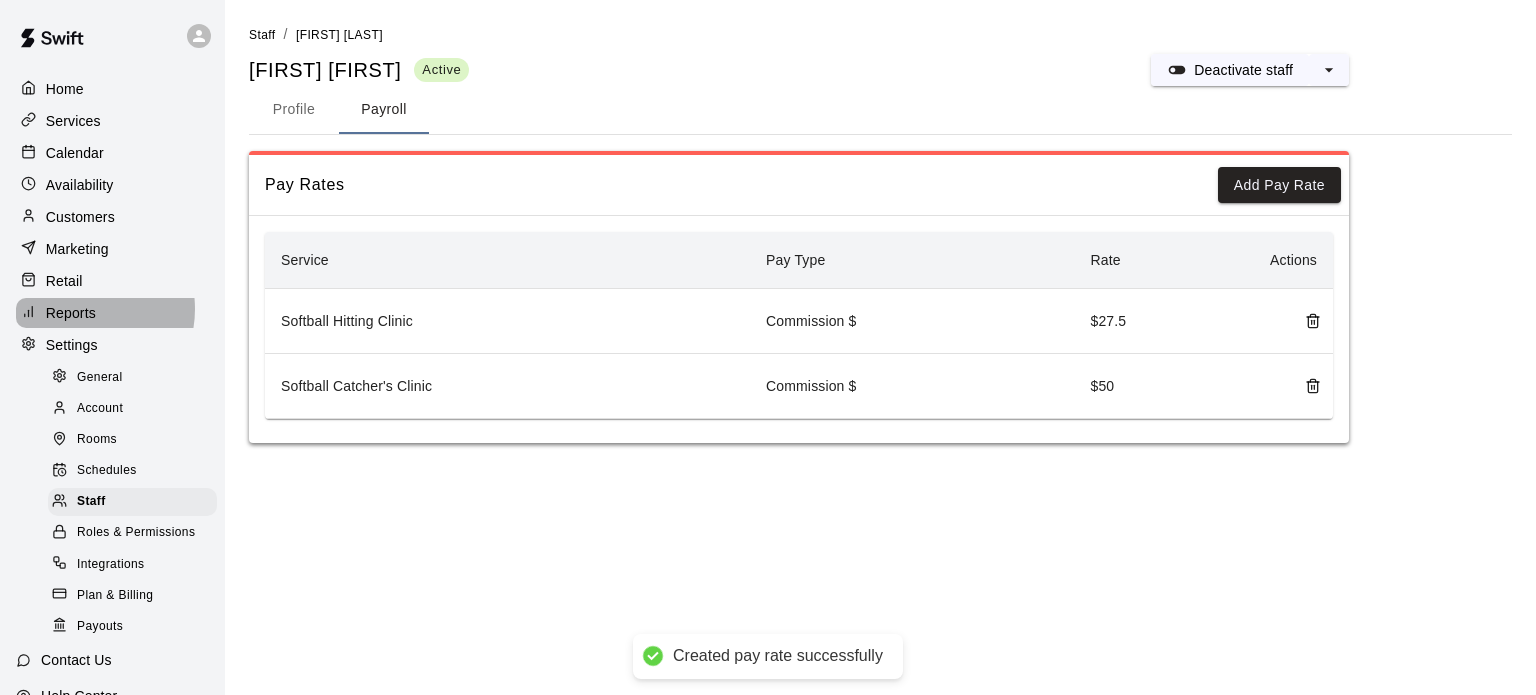 click on "Reports" at bounding box center [71, 313] 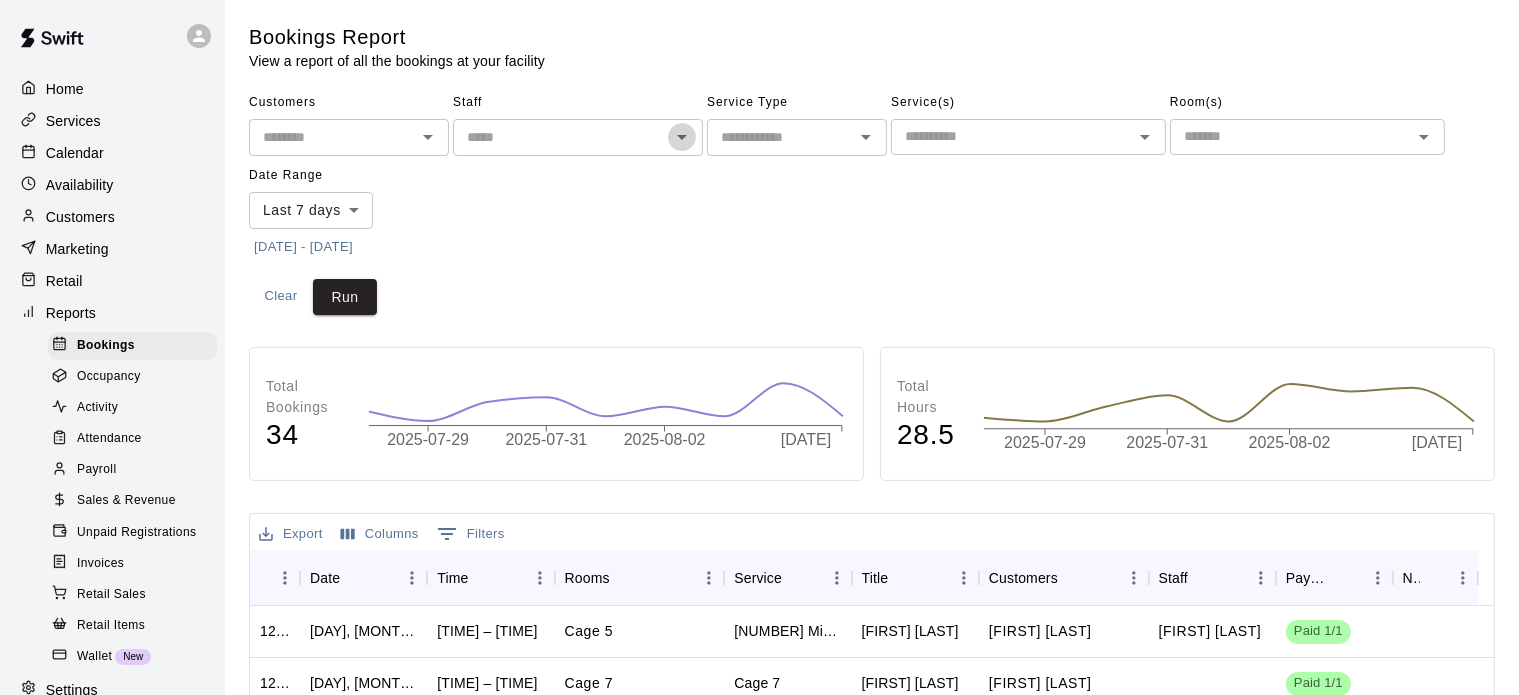 click 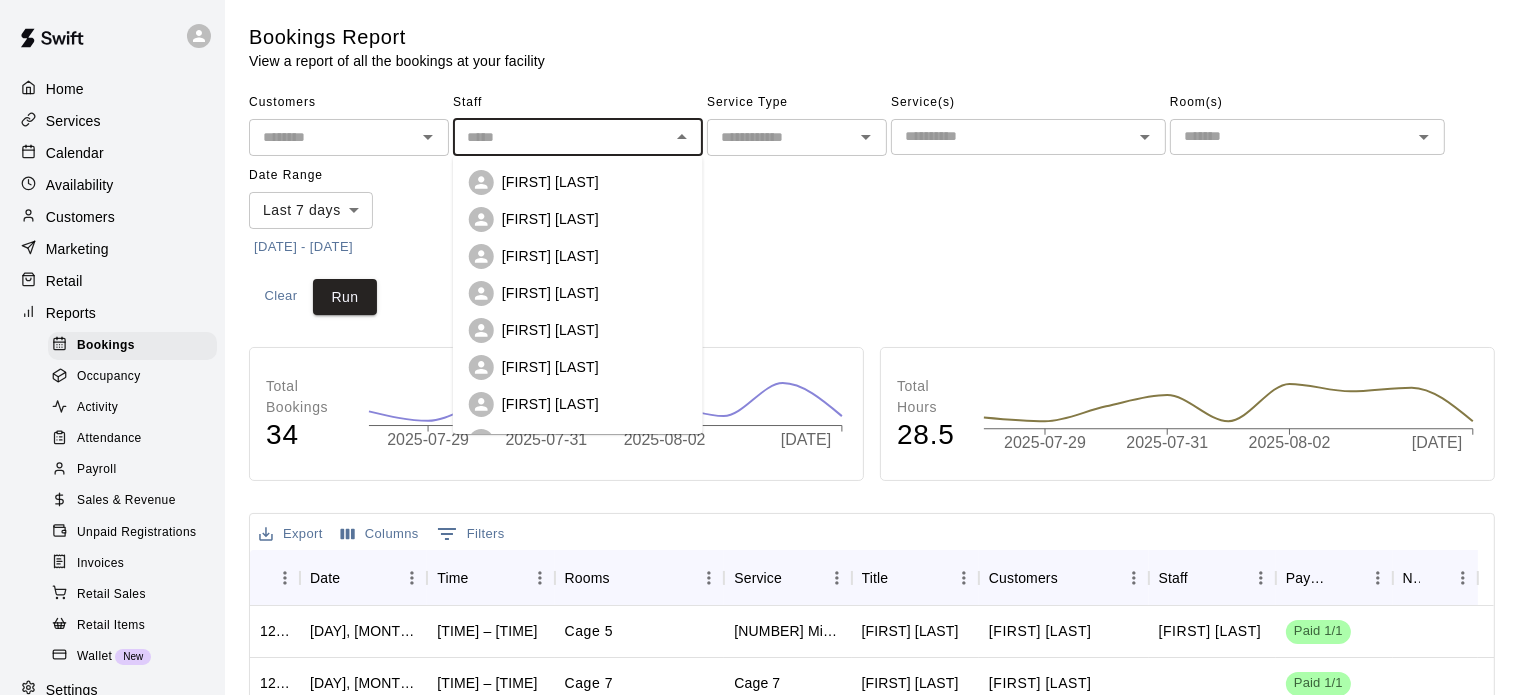 click on "[FIRST] [LAST]" at bounding box center [578, 219] 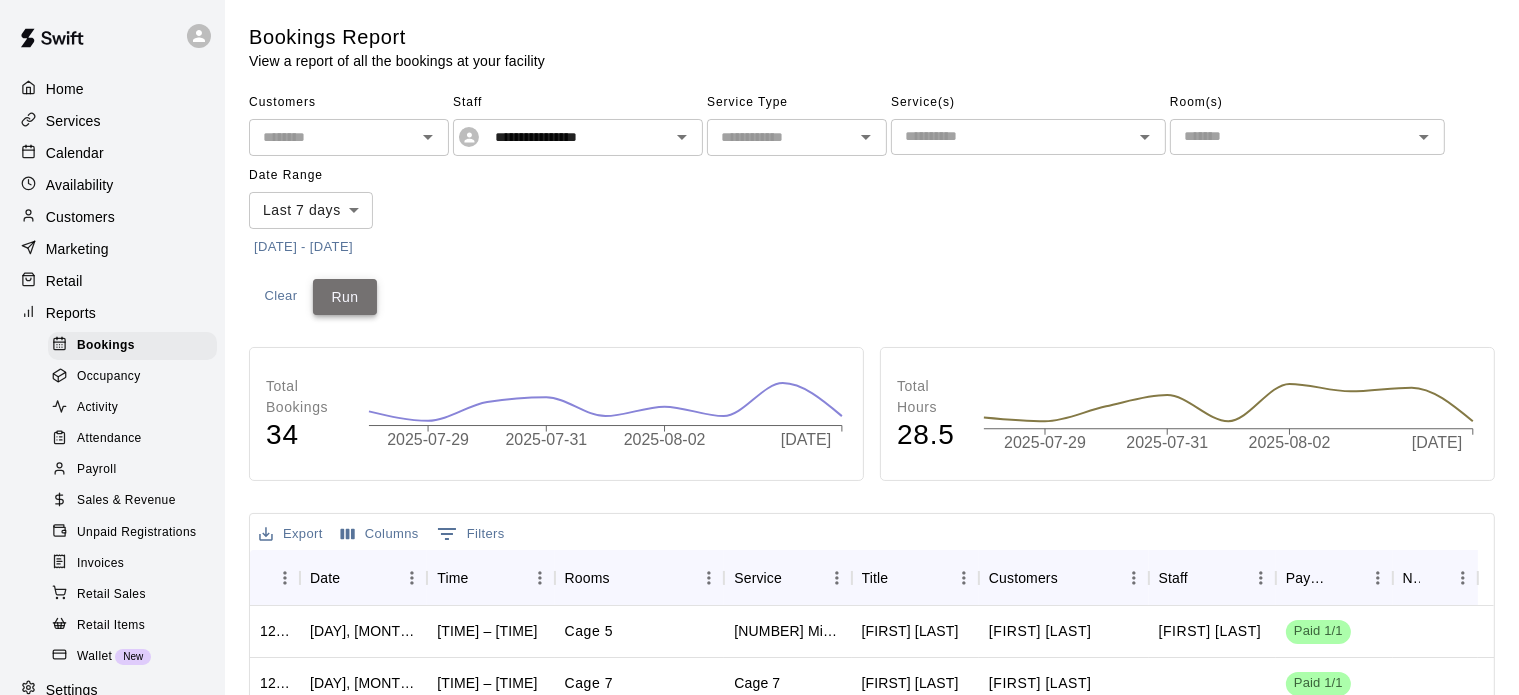 click on "Run" at bounding box center (345, 297) 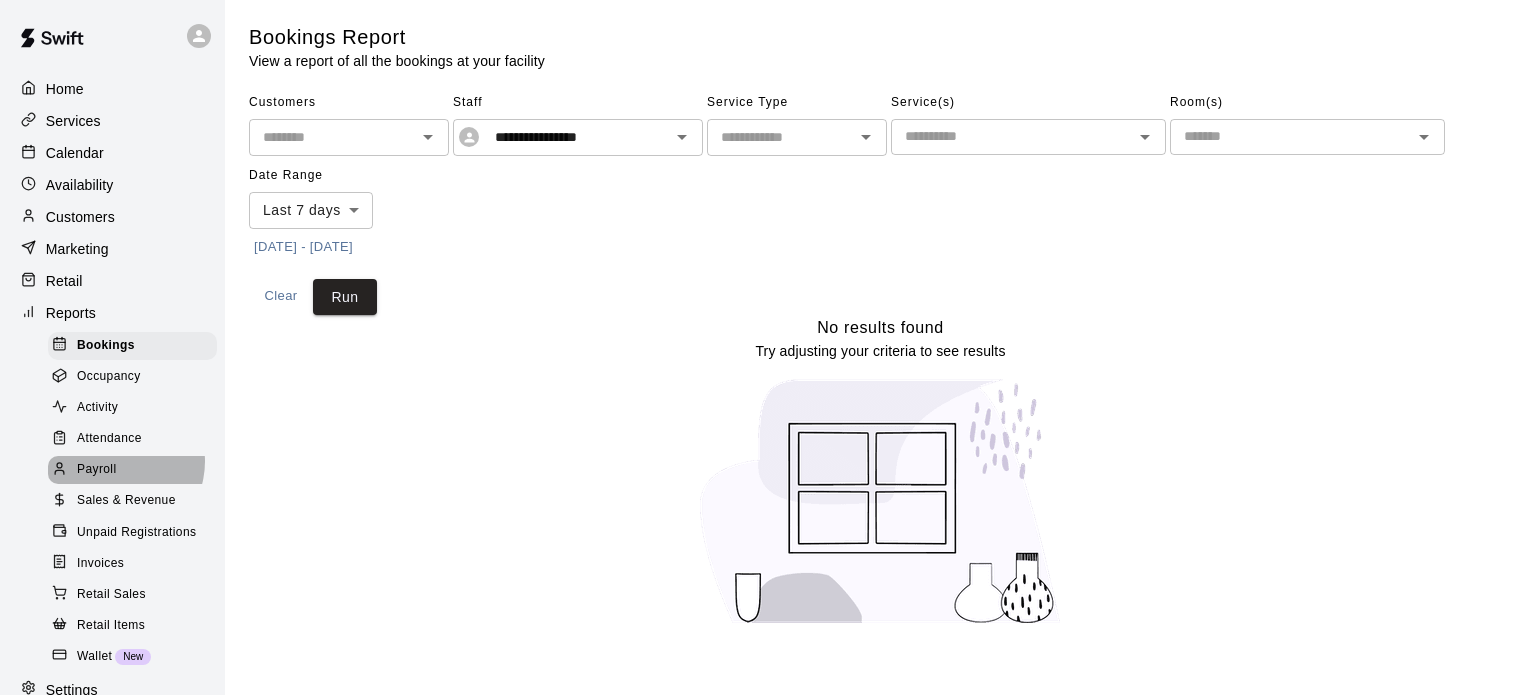 click on "Payroll" at bounding box center (96, 470) 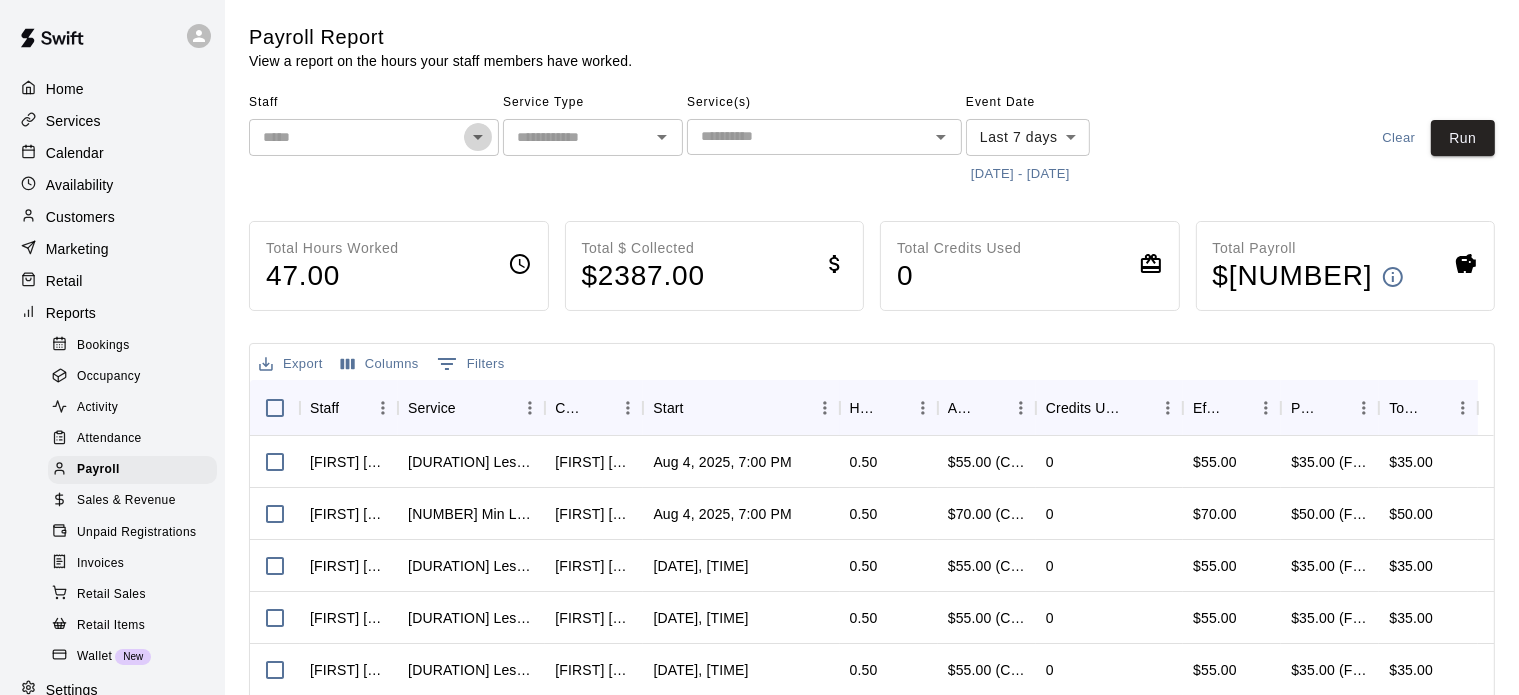 click 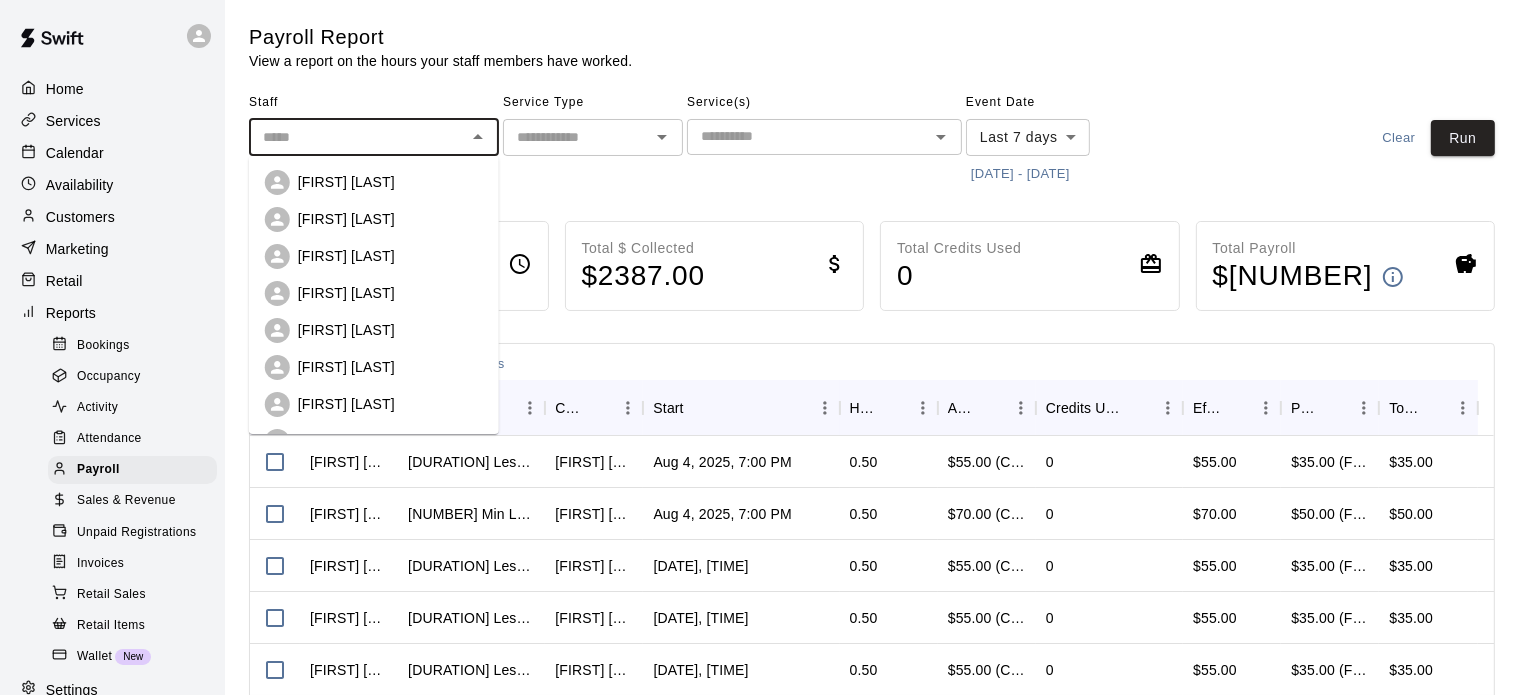 click on "[FIRST] [LAST]" at bounding box center (346, 219) 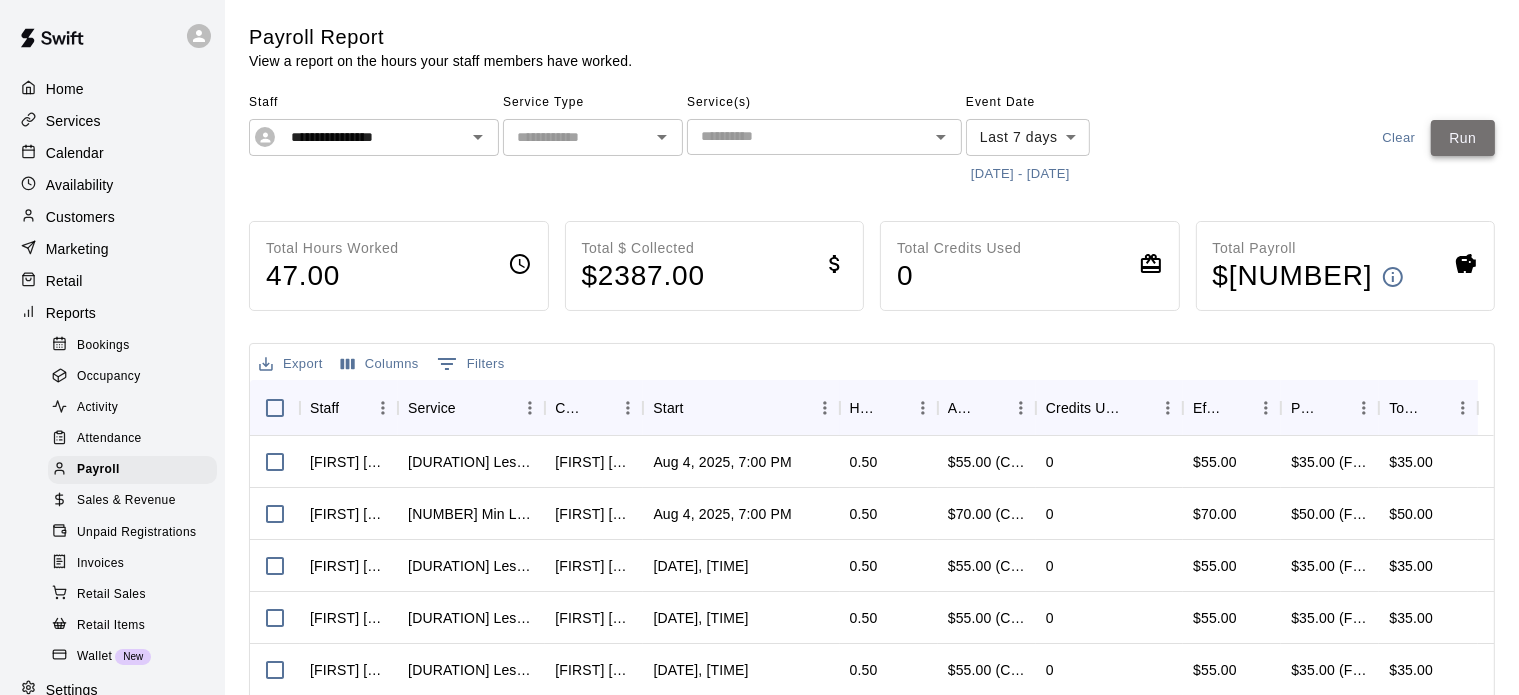 click on "Run" at bounding box center [1463, 138] 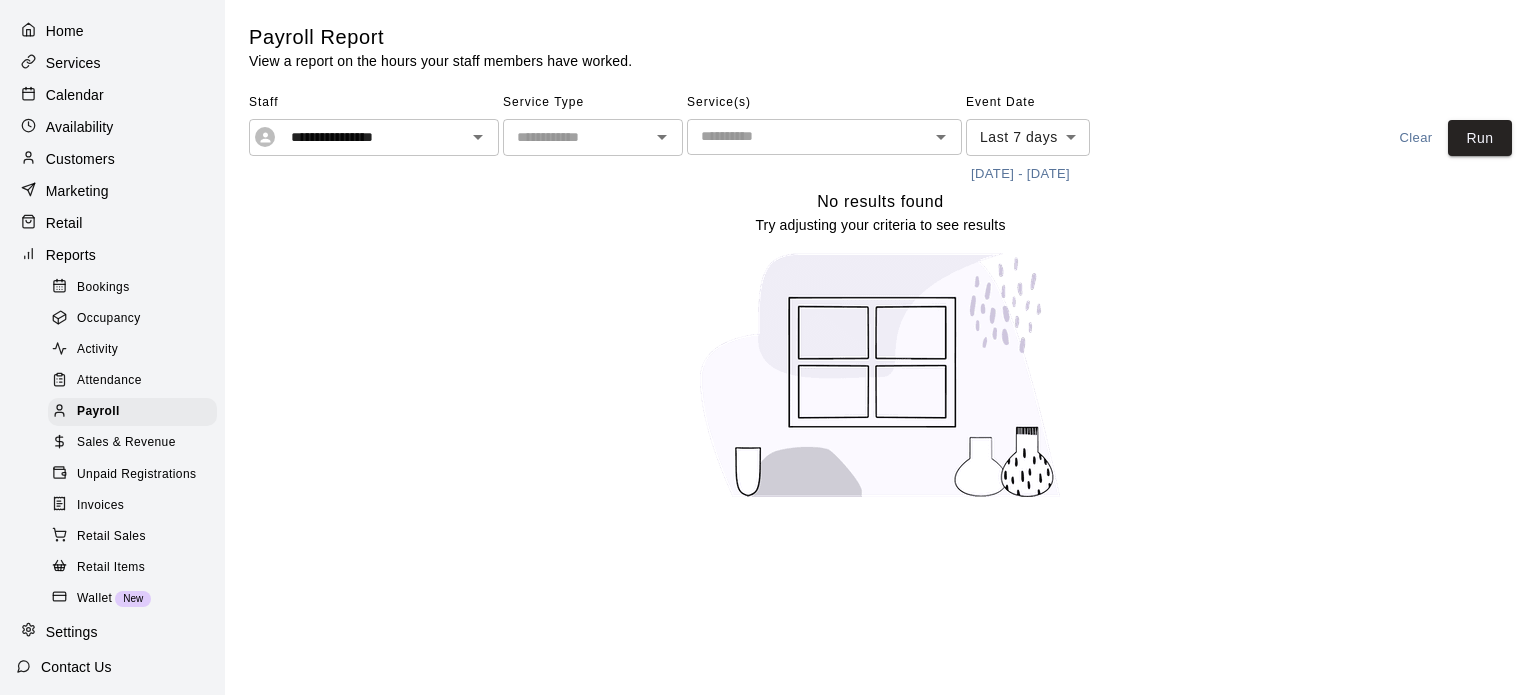 scroll, scrollTop: 56, scrollLeft: 0, axis: vertical 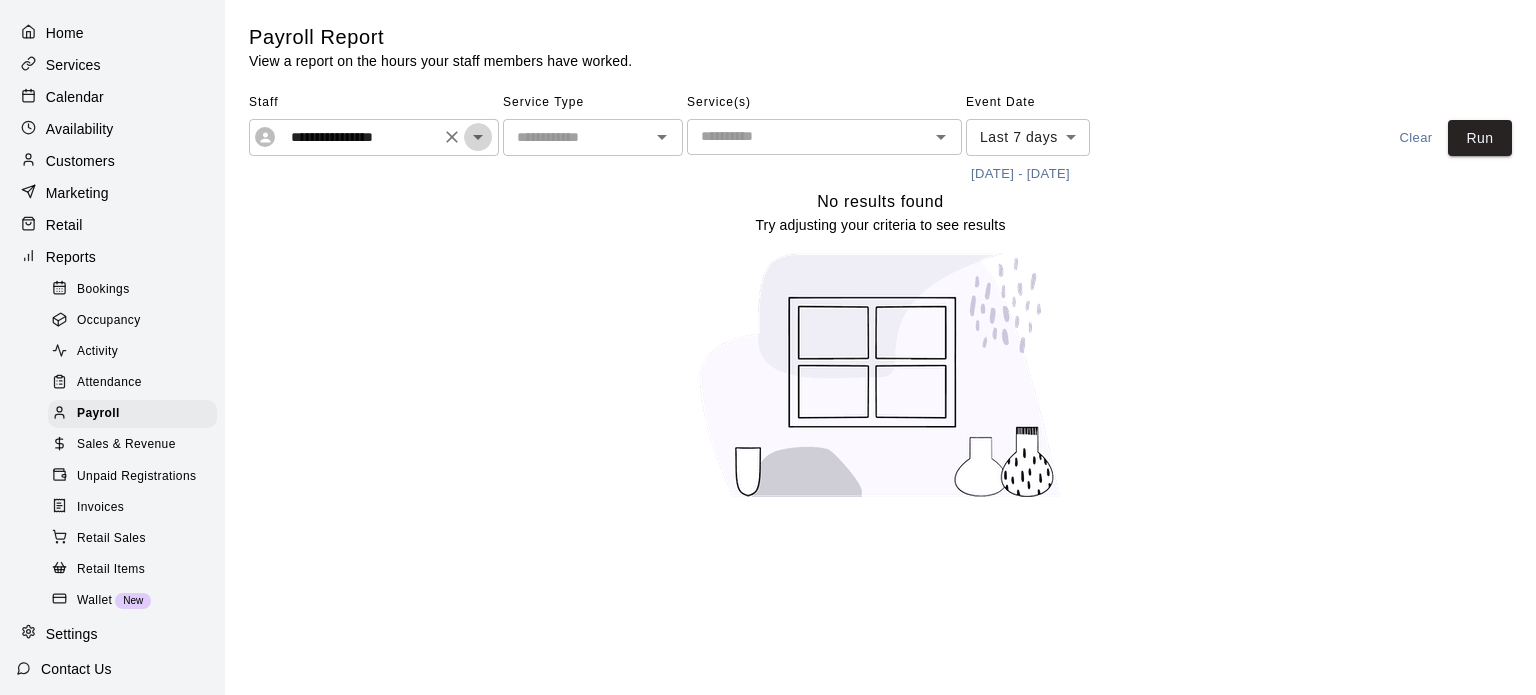click 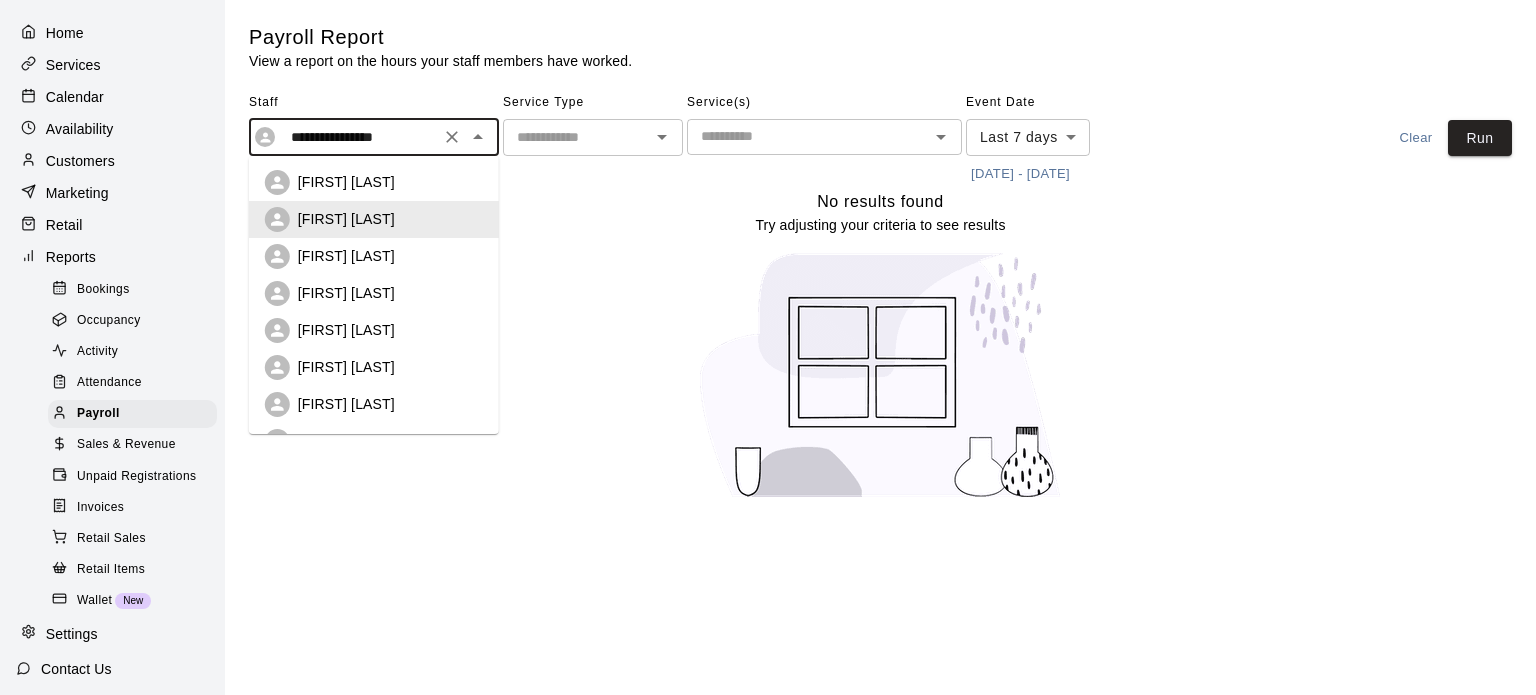 drag, startPoint x: 476, startPoint y: 140, endPoint x: 453, endPoint y: 135, distance: 23.537205 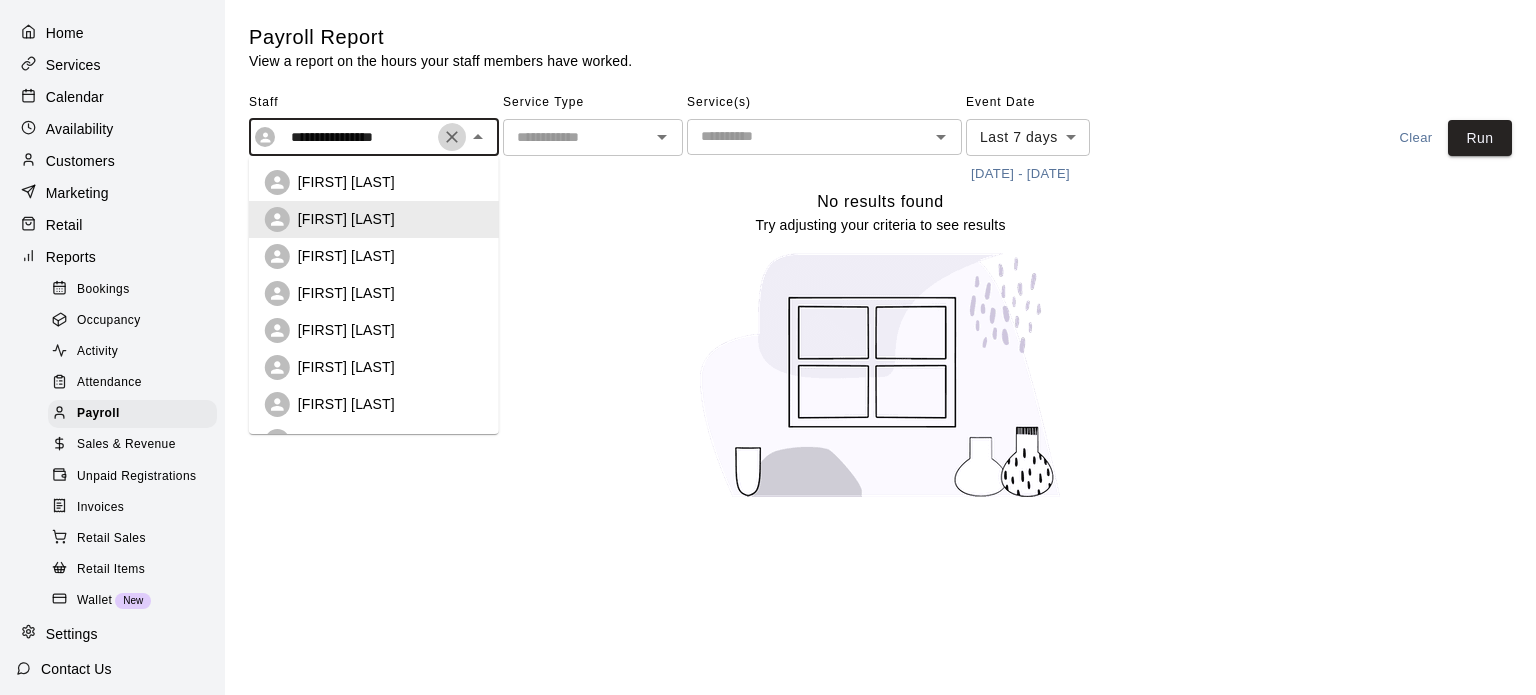 click 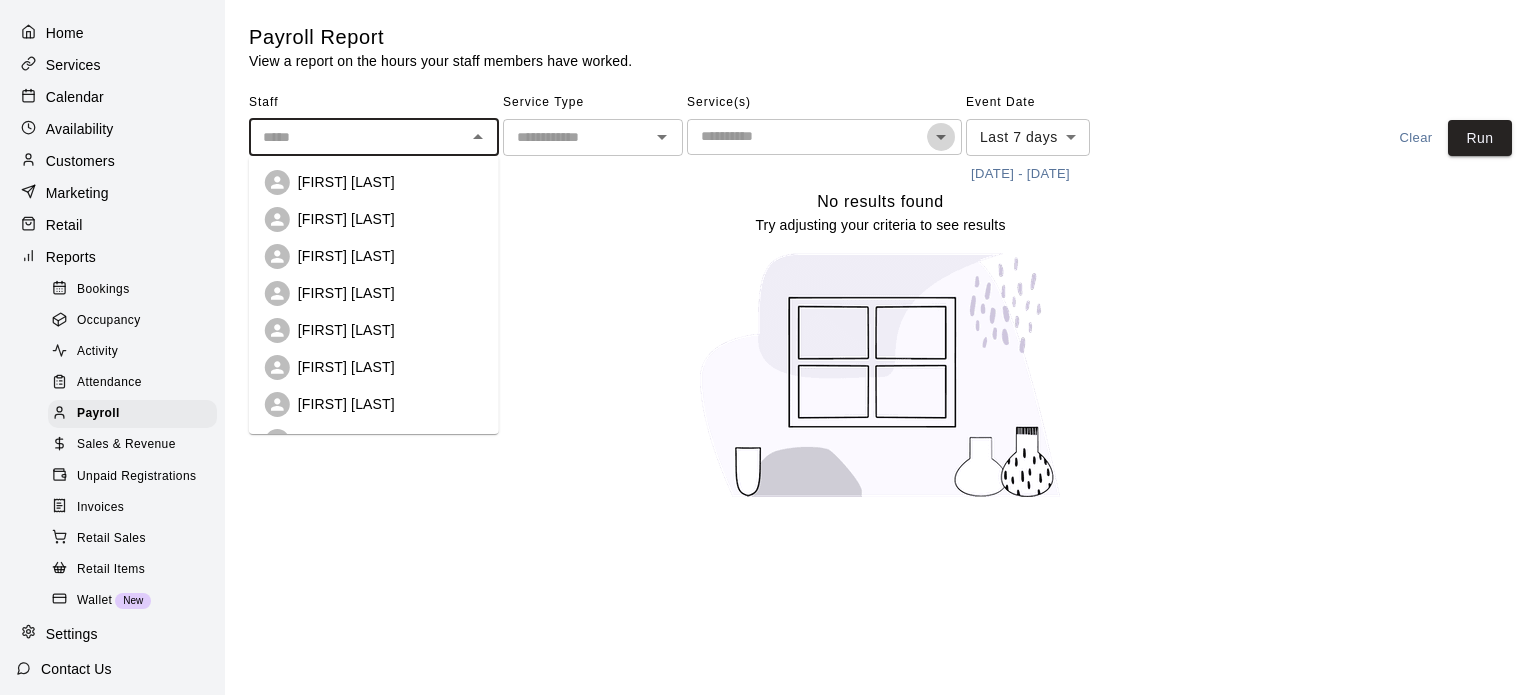click 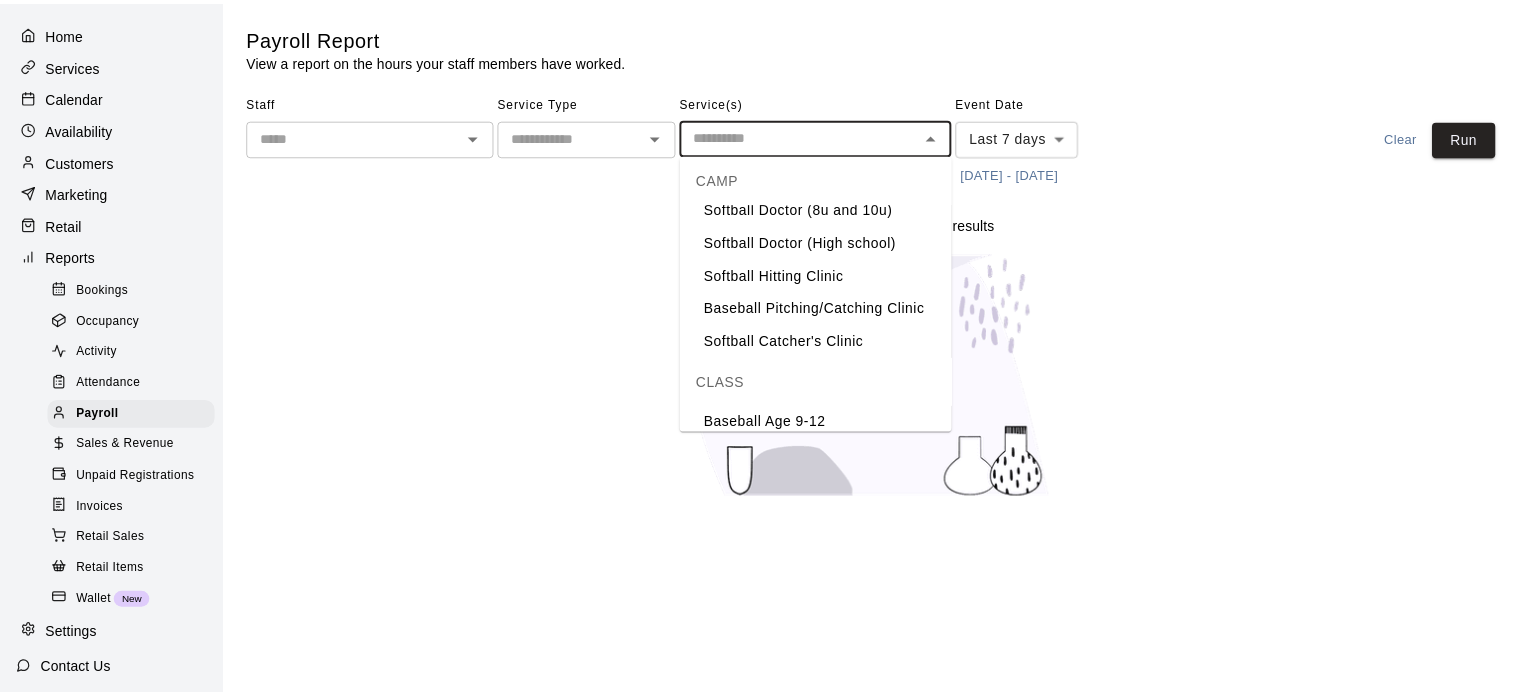 scroll, scrollTop: 1164, scrollLeft: 0, axis: vertical 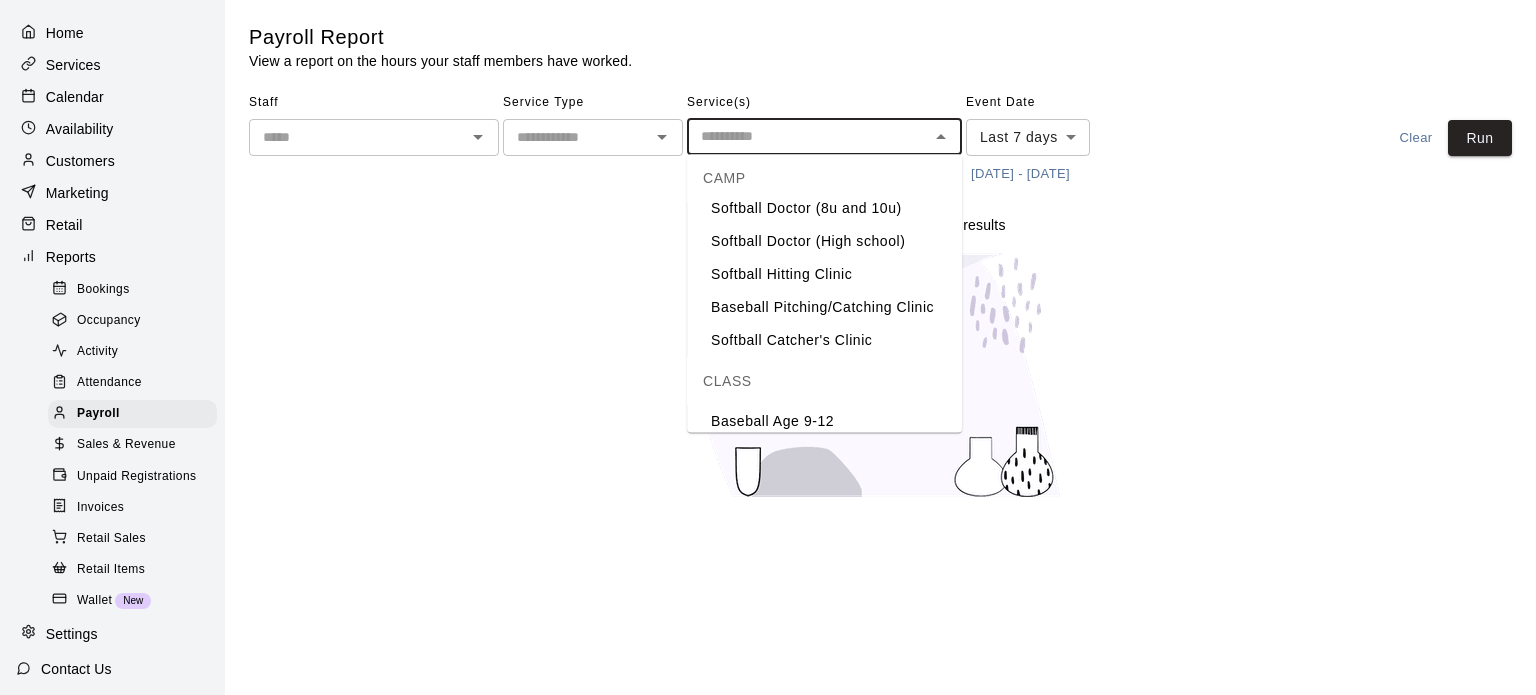 click on "Softball Hitting Clinic" at bounding box center (824, 274) 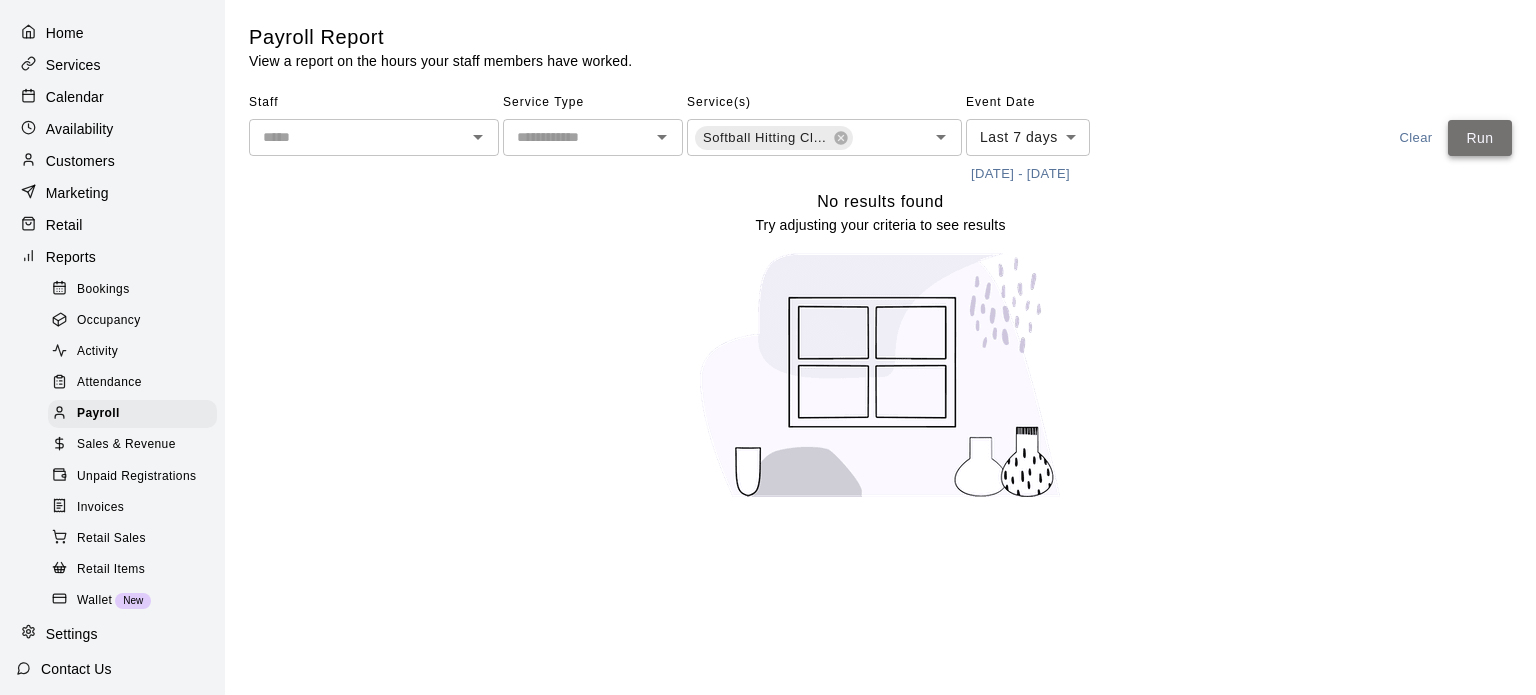 click on "Run" at bounding box center (1480, 138) 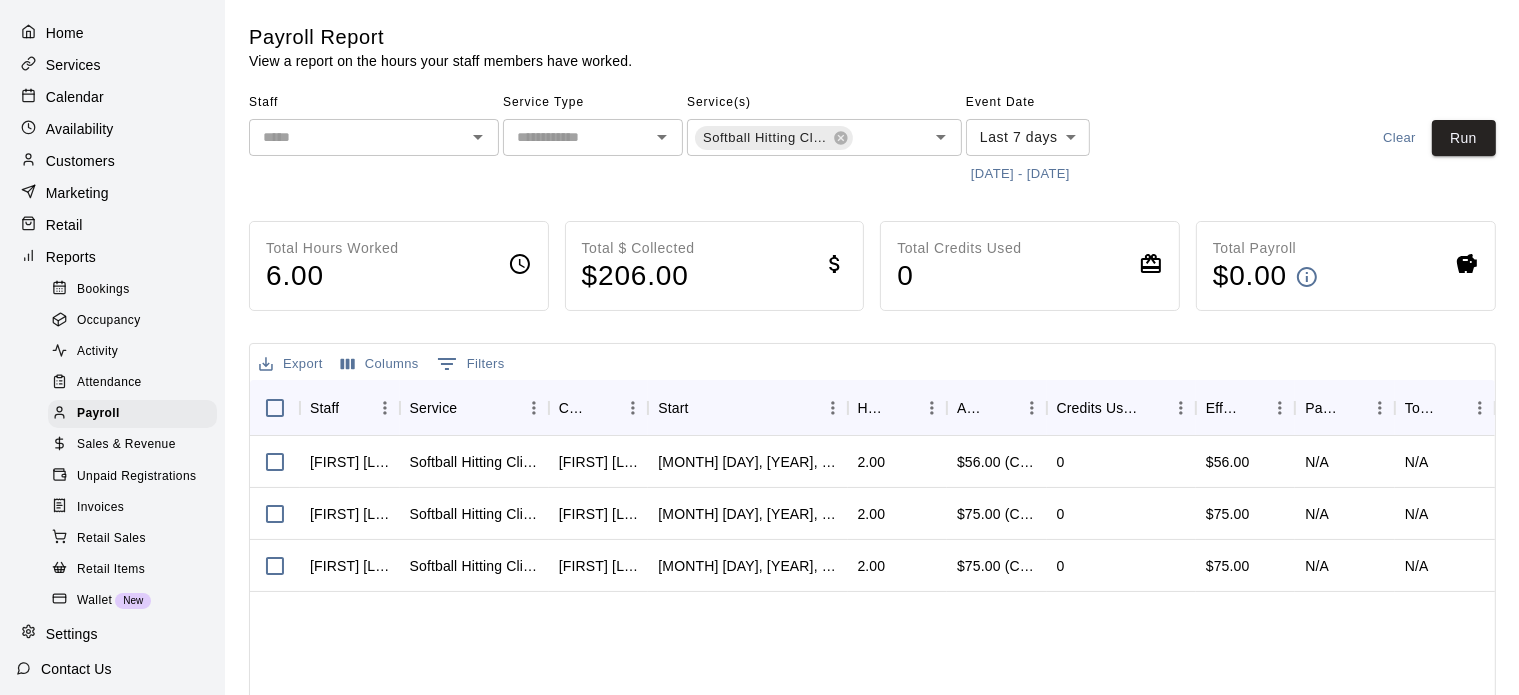 scroll, scrollTop: 0, scrollLeft: 0, axis: both 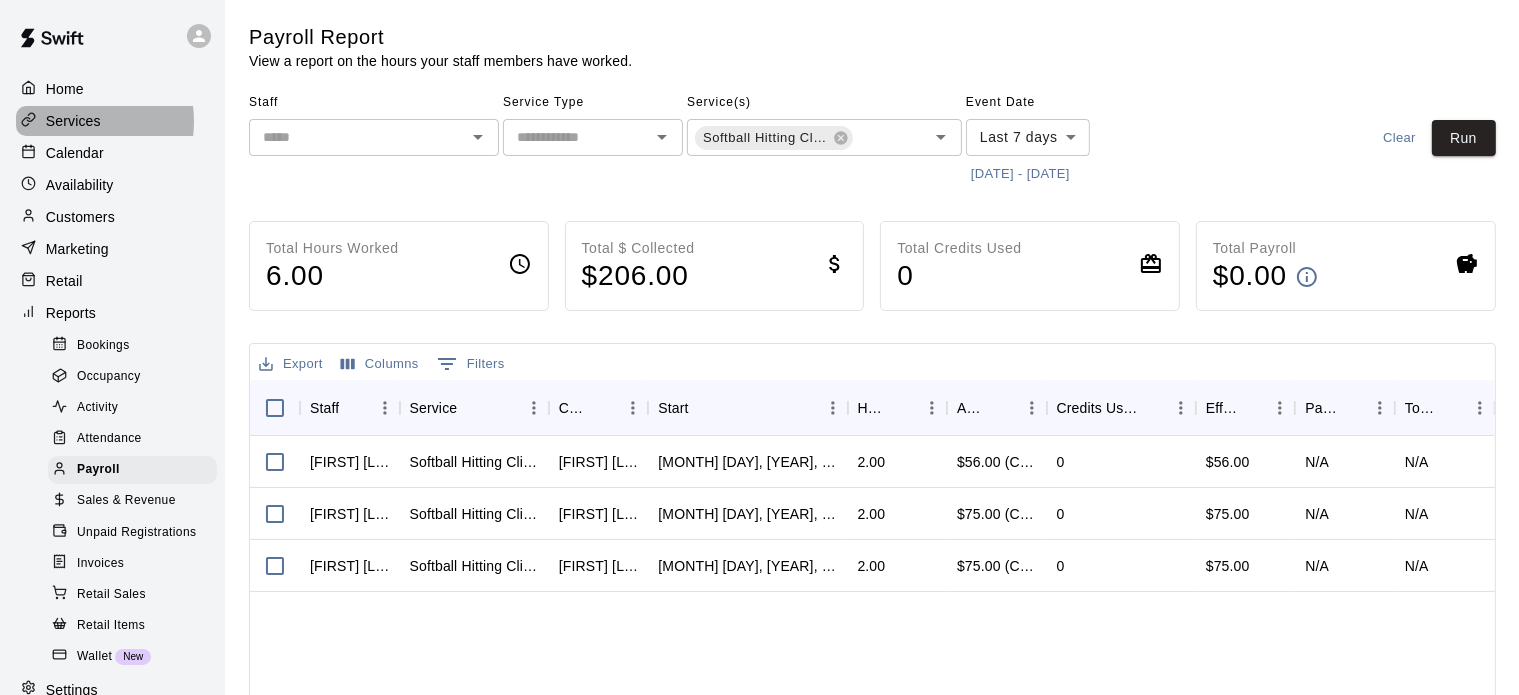 click on "Services" at bounding box center [73, 121] 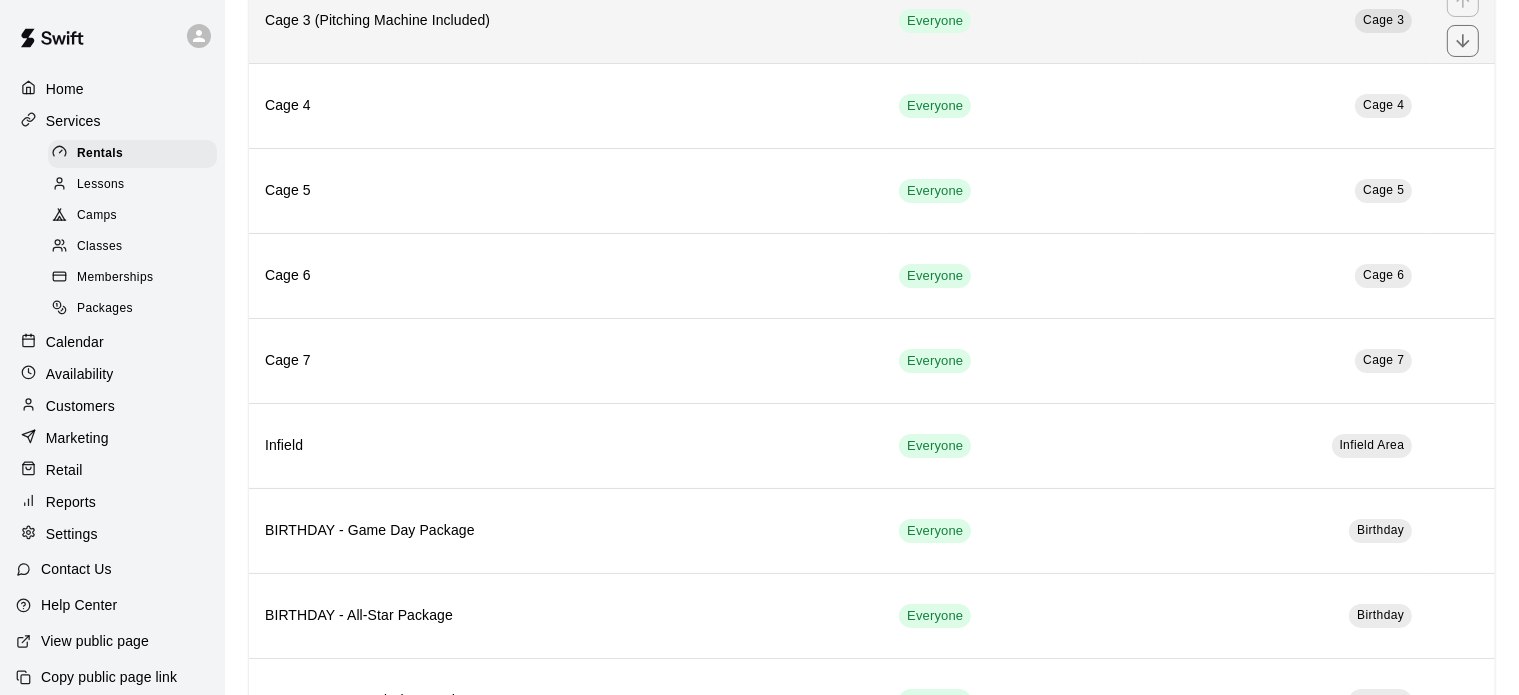 scroll, scrollTop: 302, scrollLeft: 0, axis: vertical 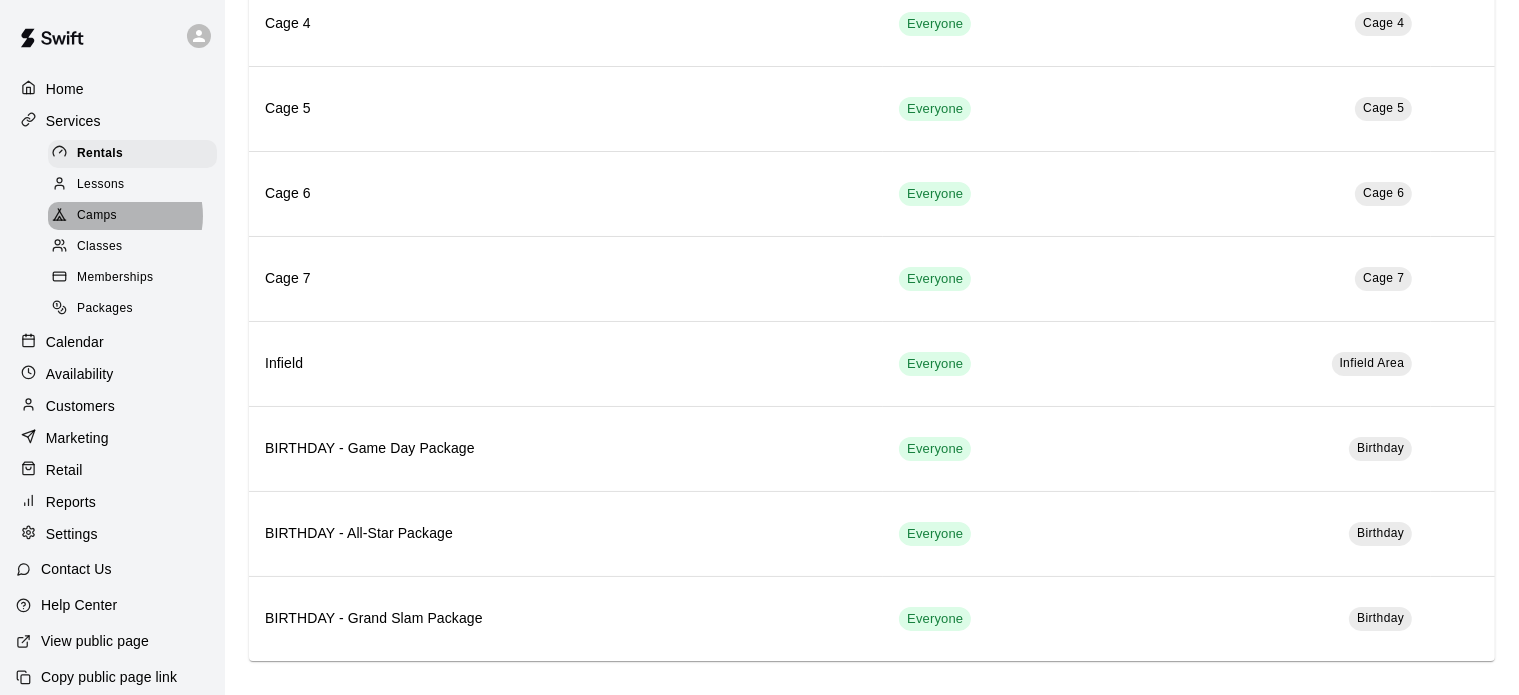 click on "Camps" at bounding box center [132, 216] 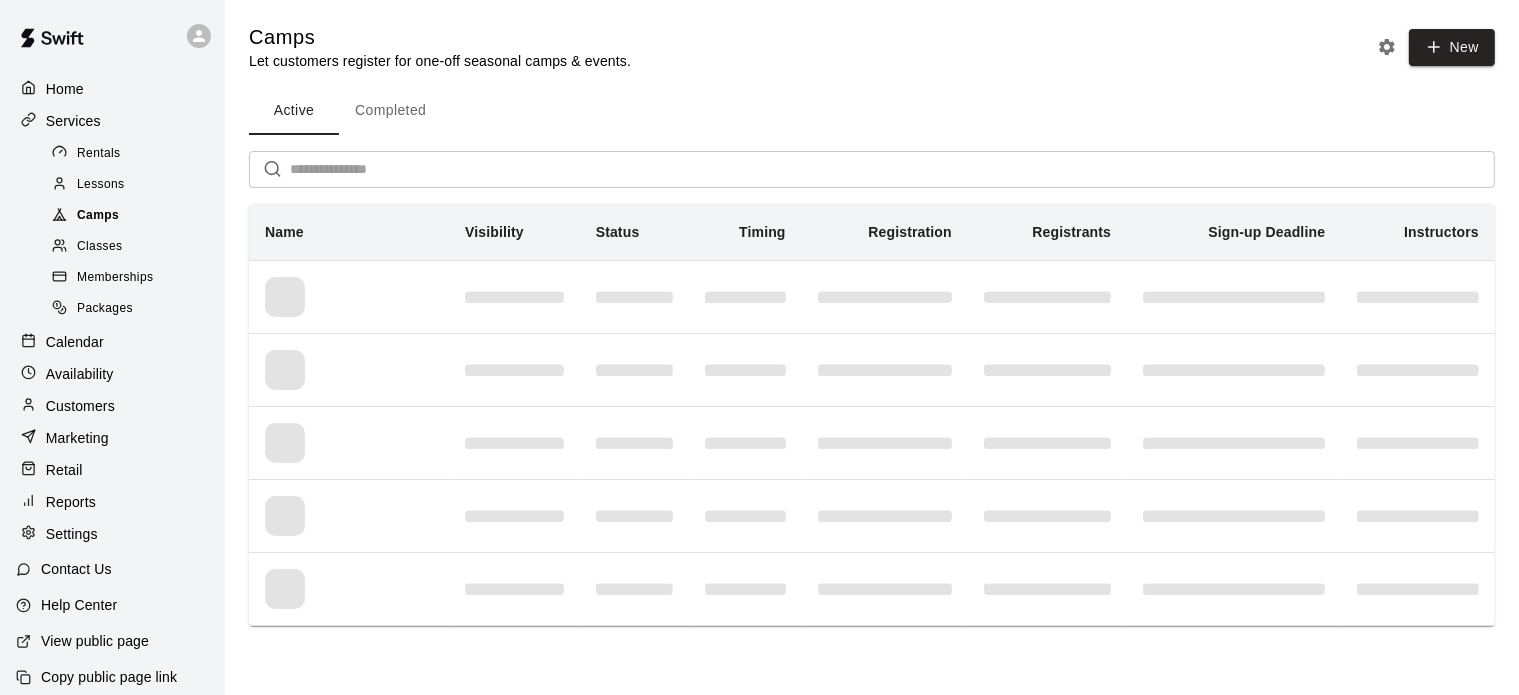 scroll, scrollTop: 0, scrollLeft: 0, axis: both 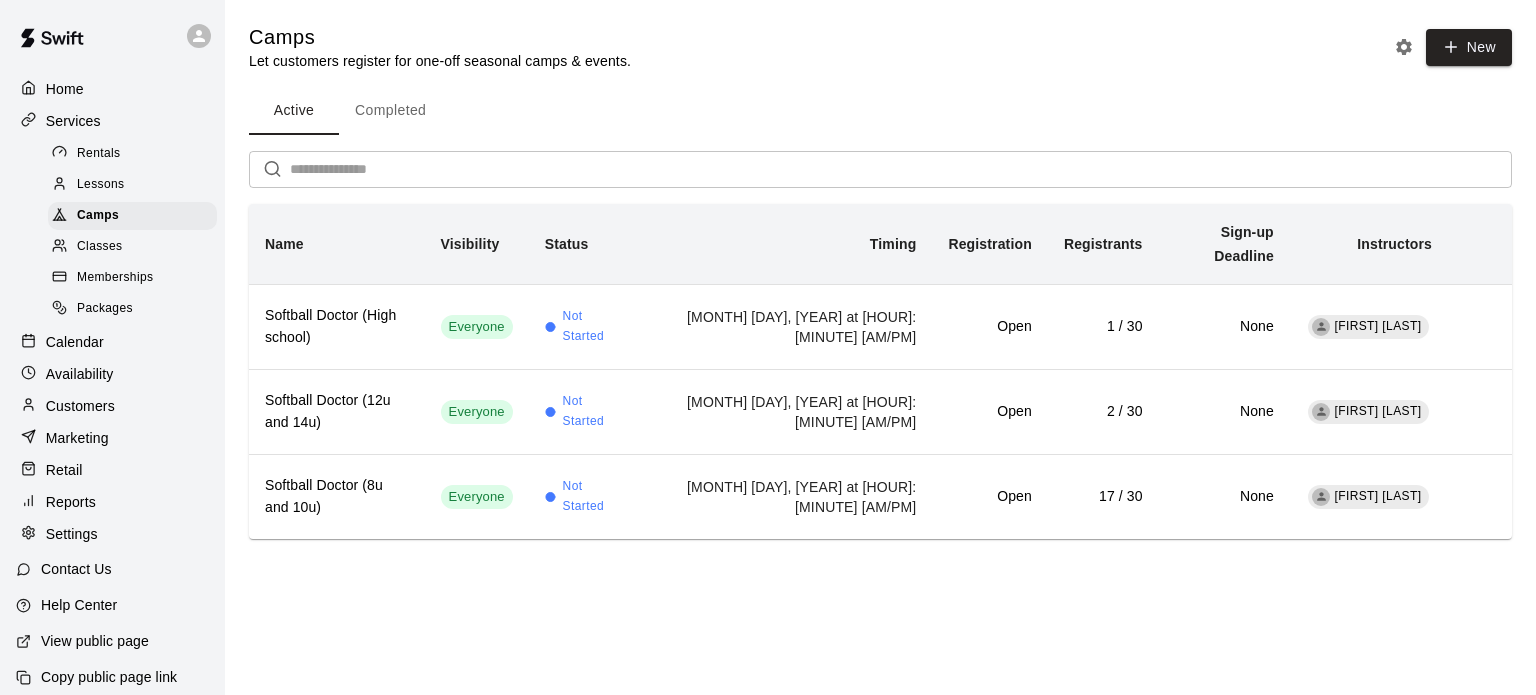 click on "Completed" at bounding box center (390, 111) 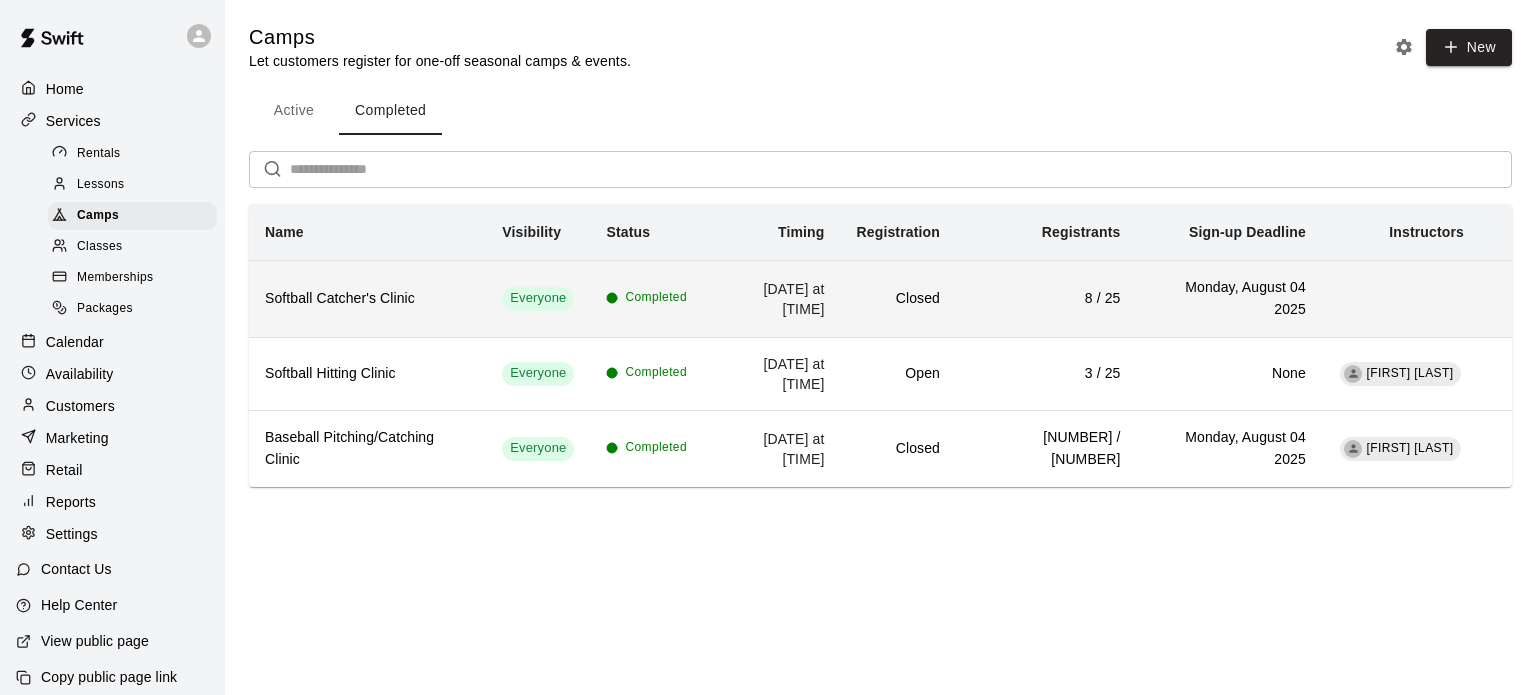 click at bounding box center (1401, 298) 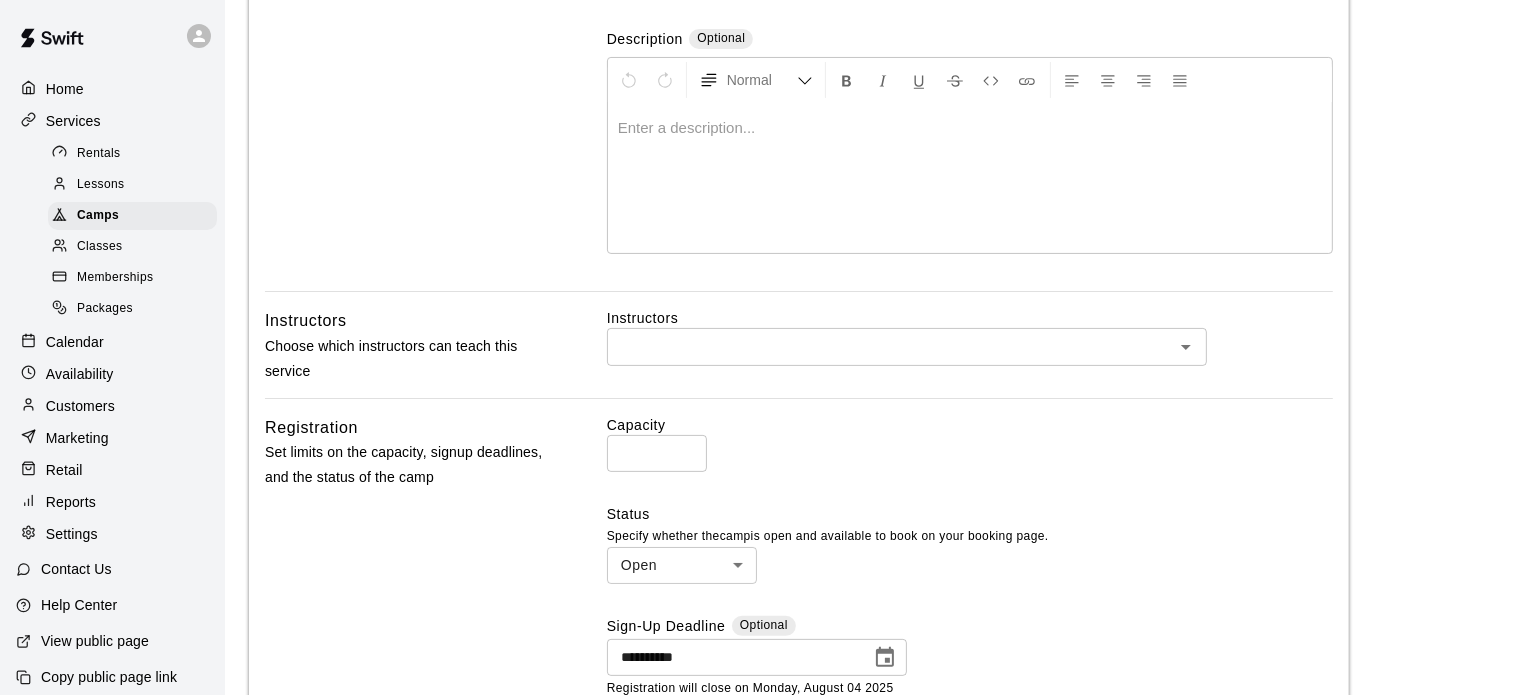 scroll, scrollTop: 516, scrollLeft: 0, axis: vertical 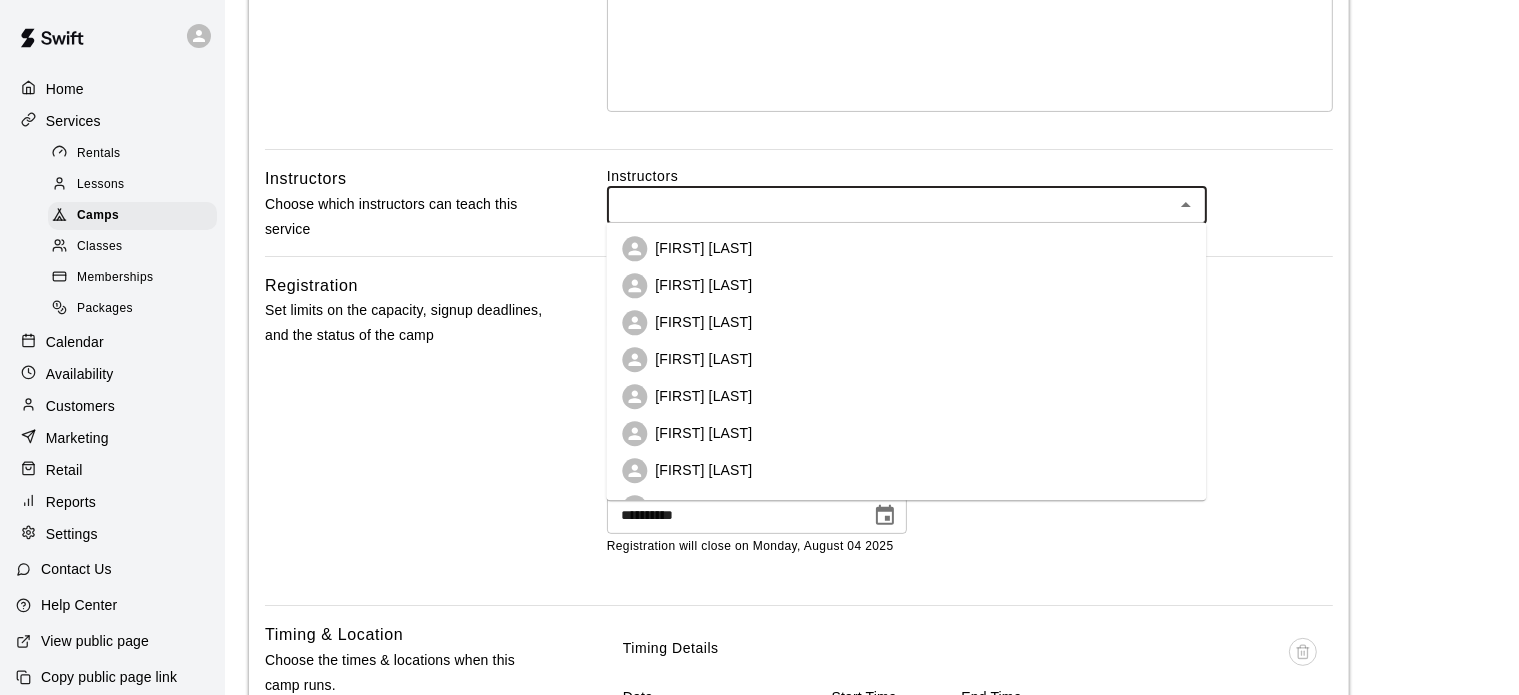 click at bounding box center [890, 204] 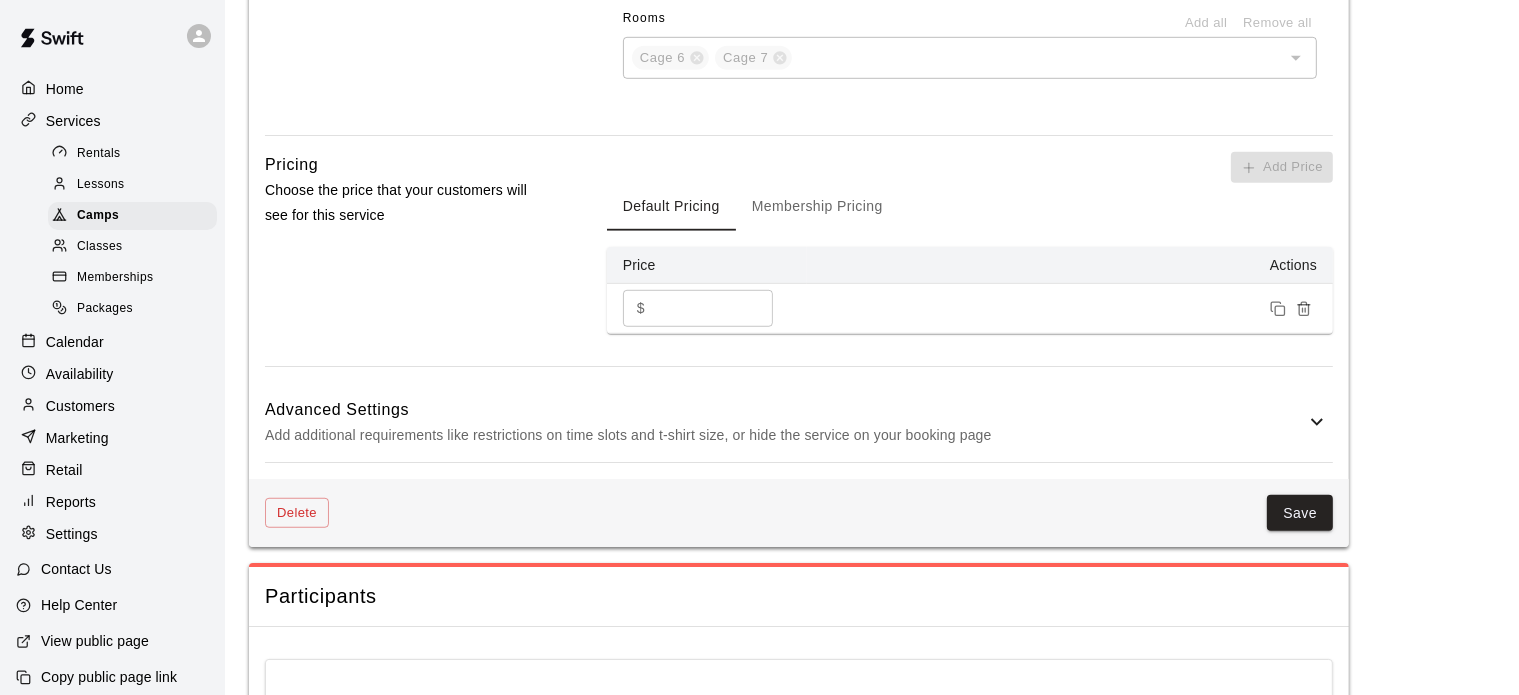 scroll, scrollTop: 1435, scrollLeft: 0, axis: vertical 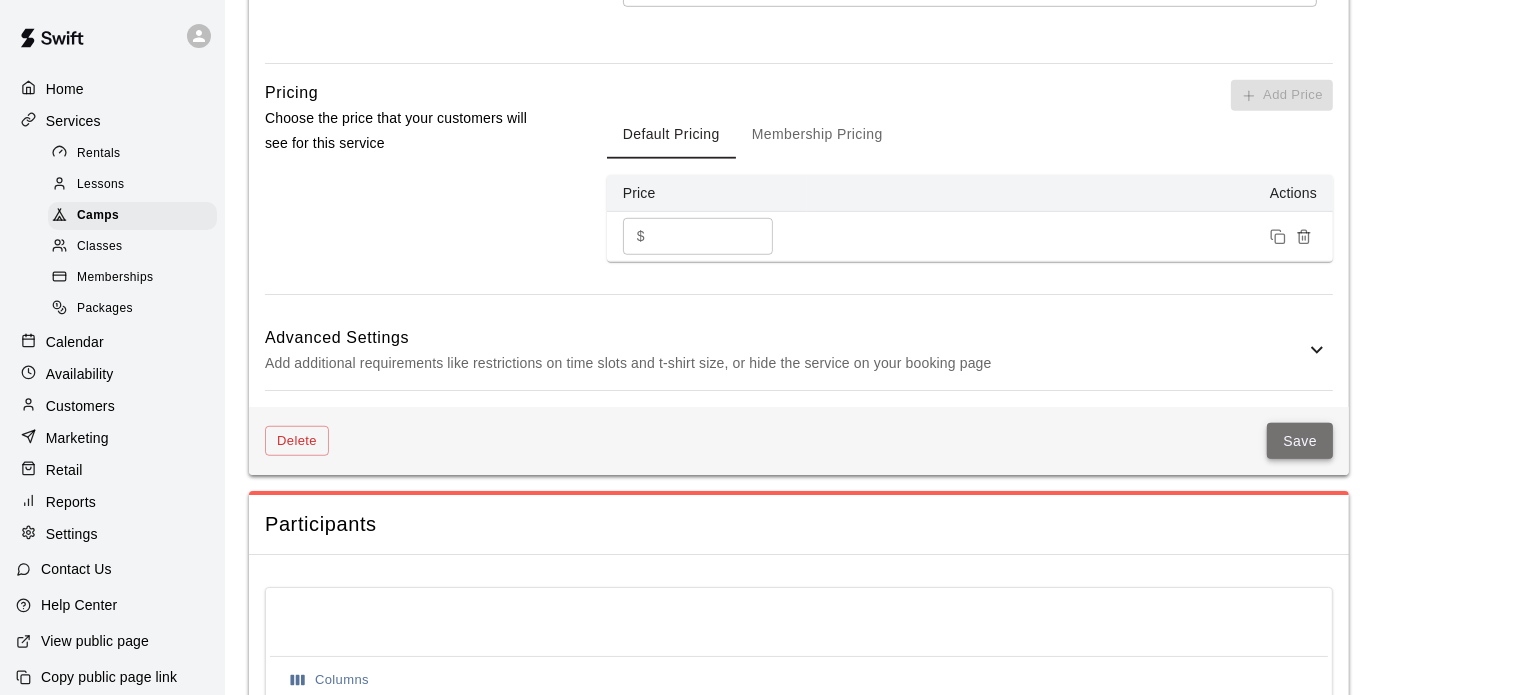 click on "Save" at bounding box center (1300, 441) 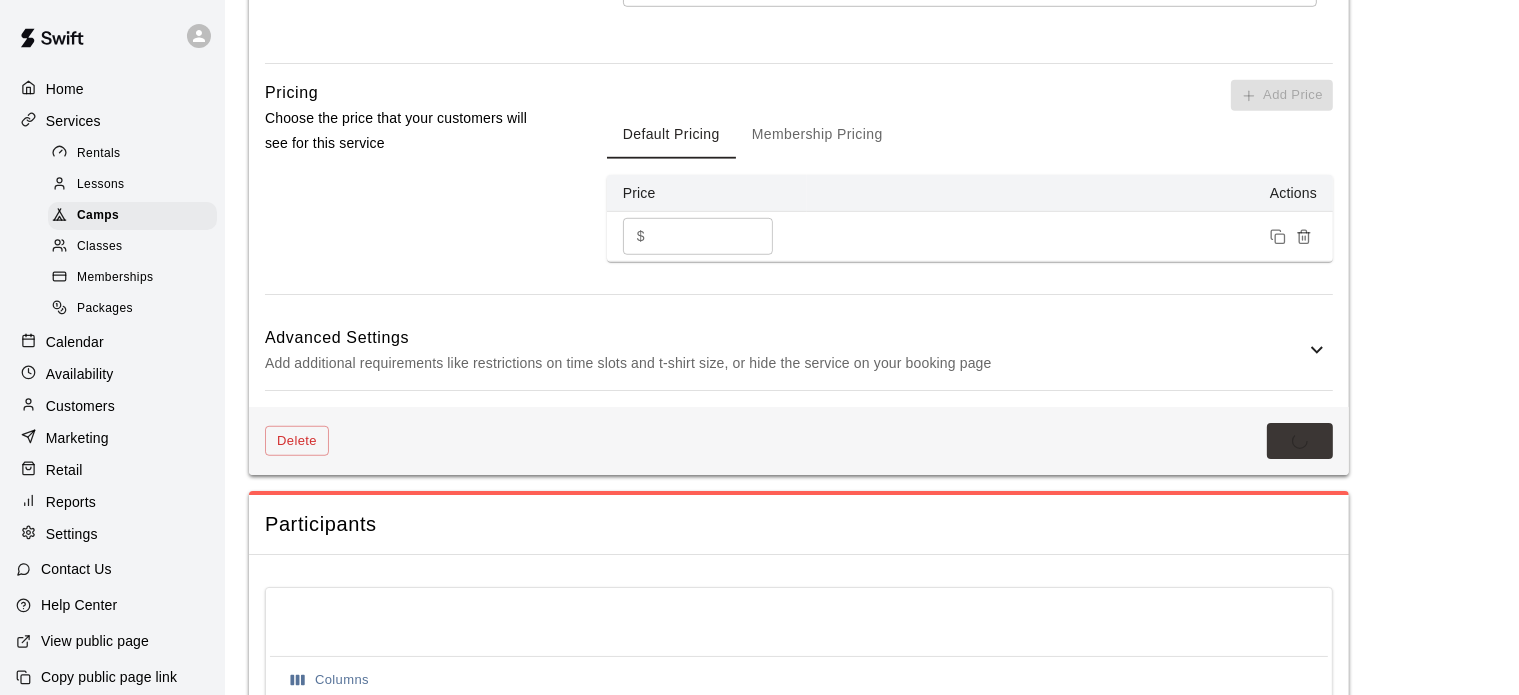 scroll, scrollTop: 0, scrollLeft: 0, axis: both 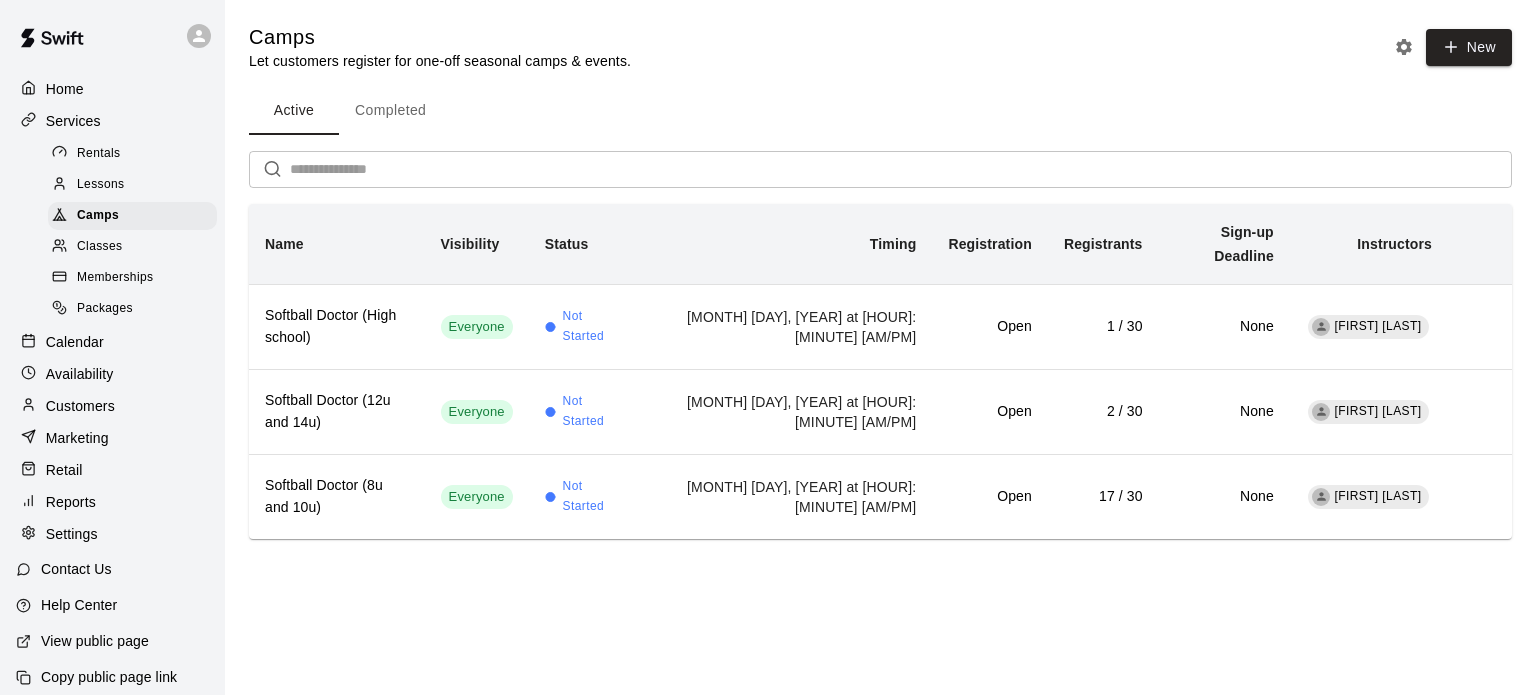 click on "Completed" at bounding box center (390, 111) 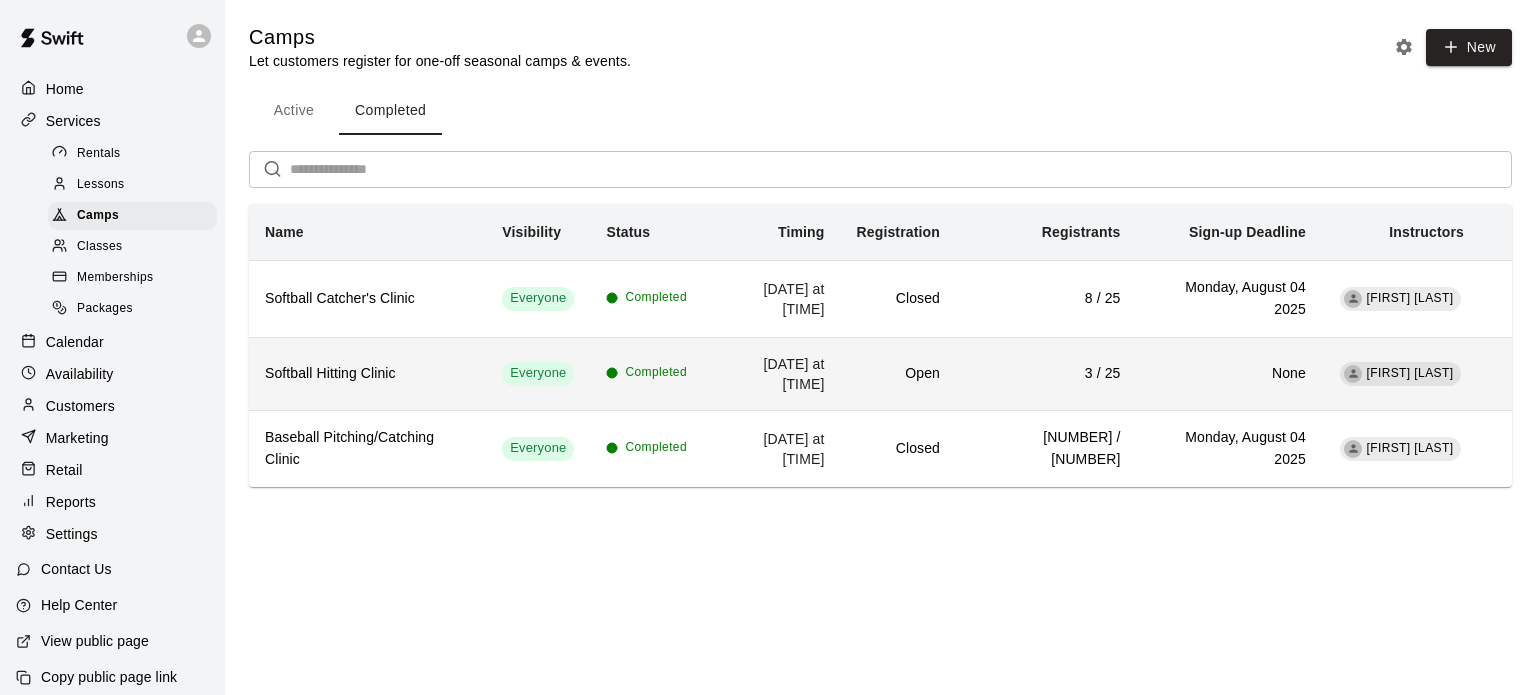 click on "3 / 25" at bounding box center (1046, 373) 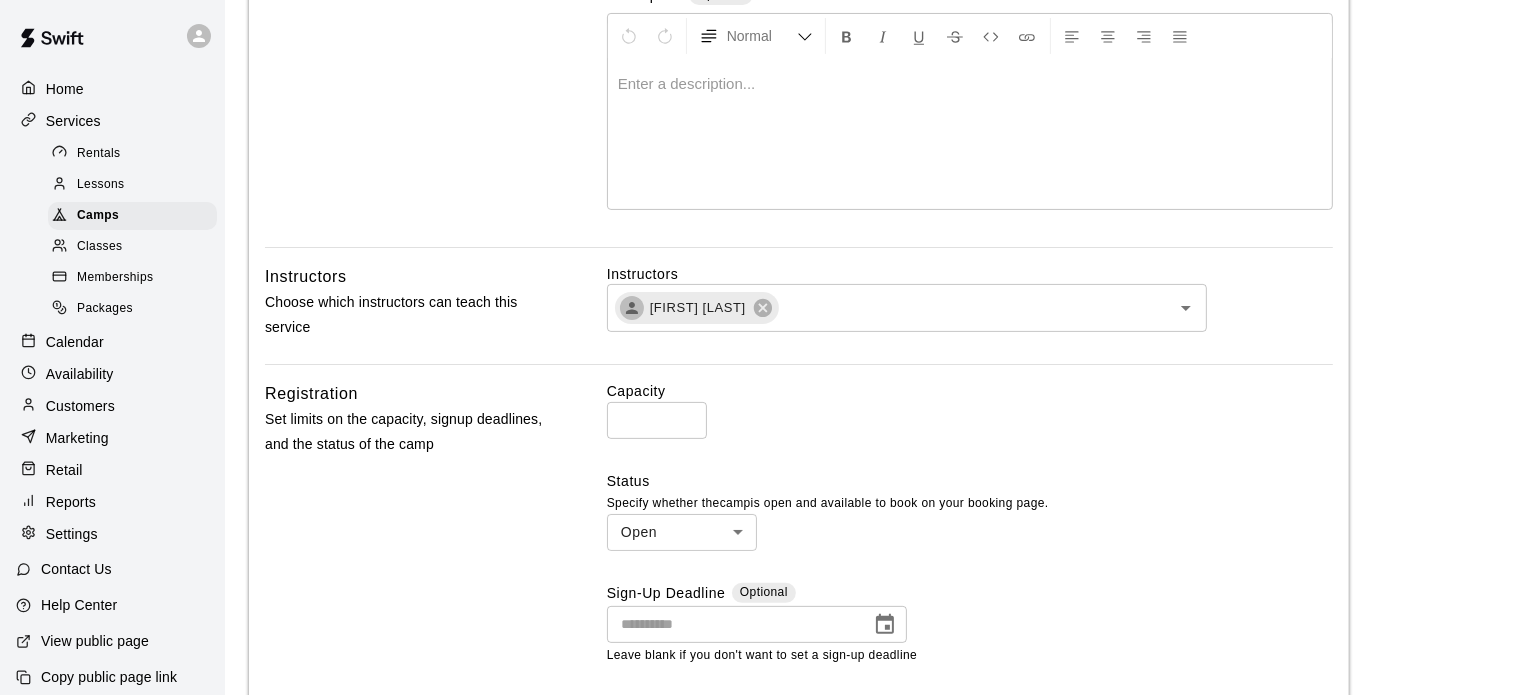 scroll, scrollTop: 420, scrollLeft: 0, axis: vertical 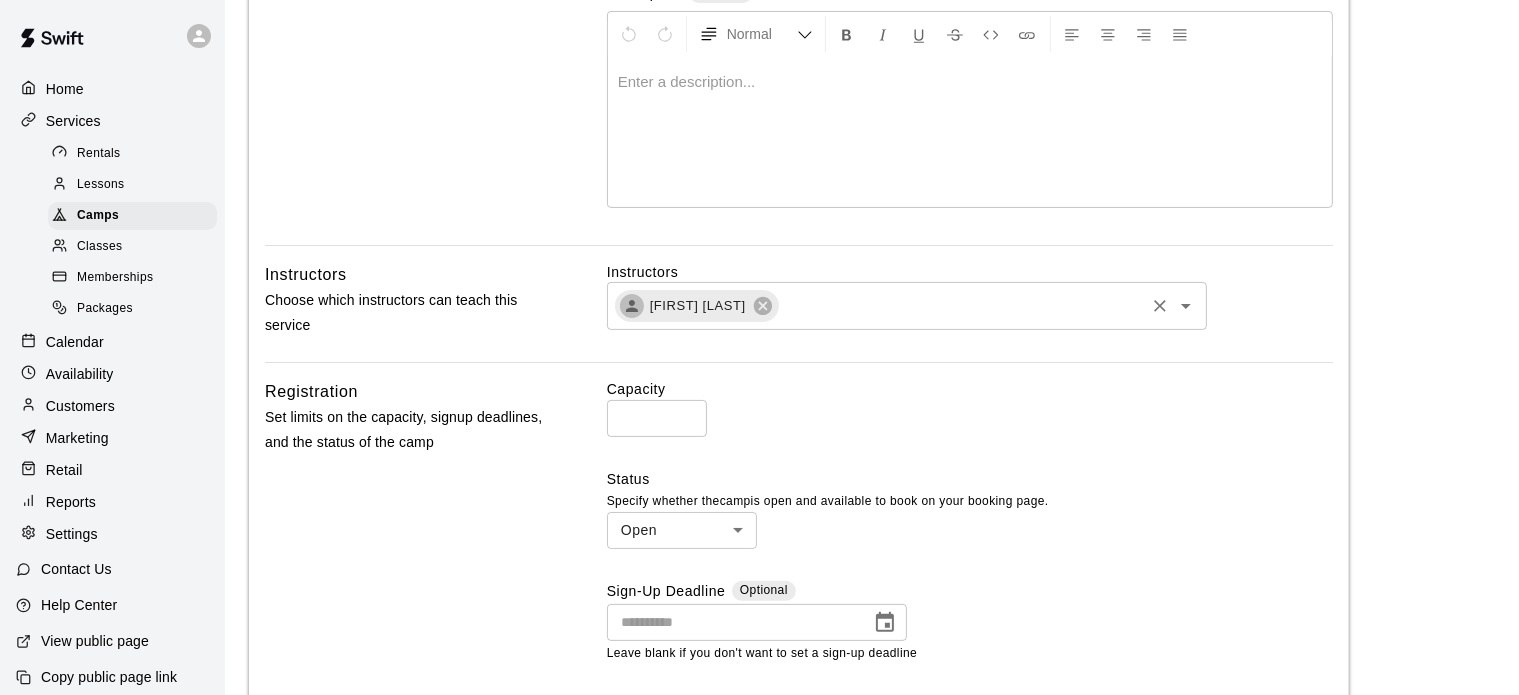 click on "[FIRST] [LAST] ​" at bounding box center [907, 306] 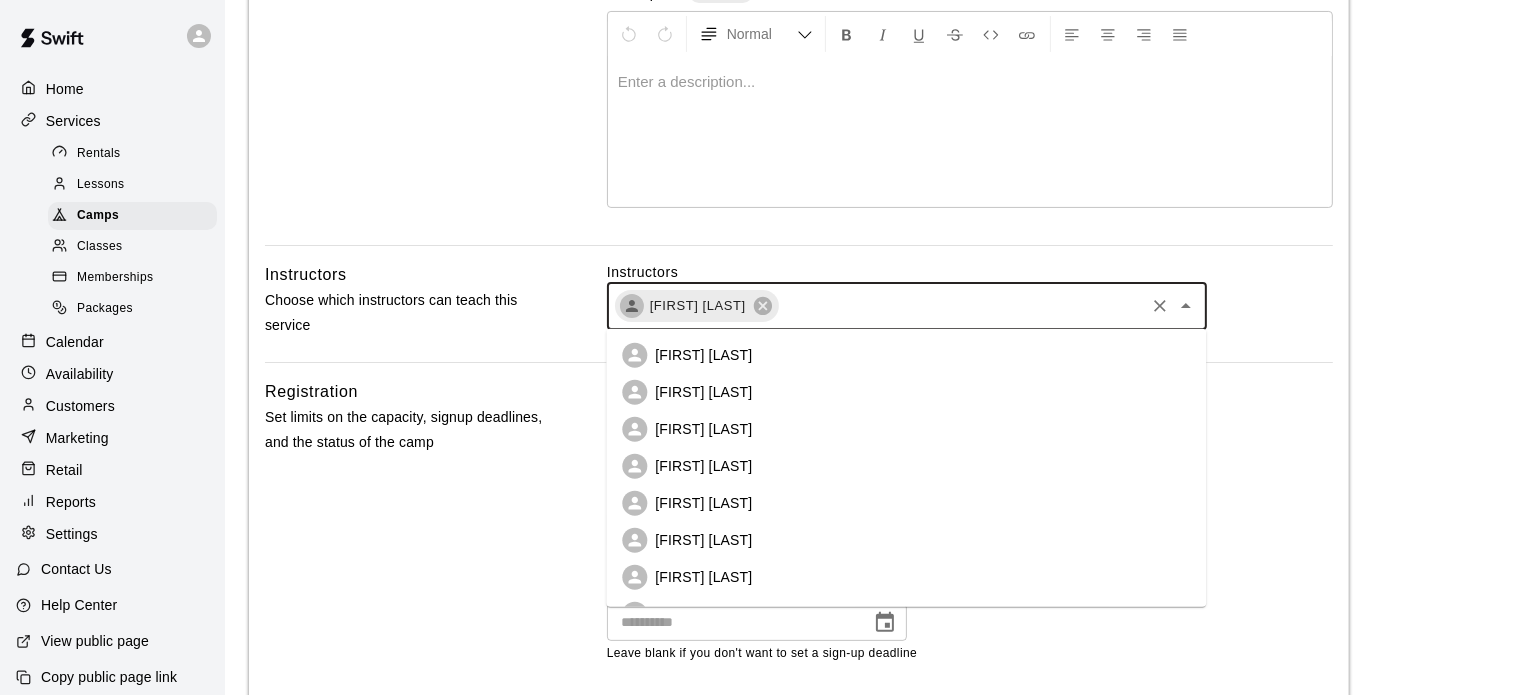 scroll, scrollTop: 580, scrollLeft: 0, axis: vertical 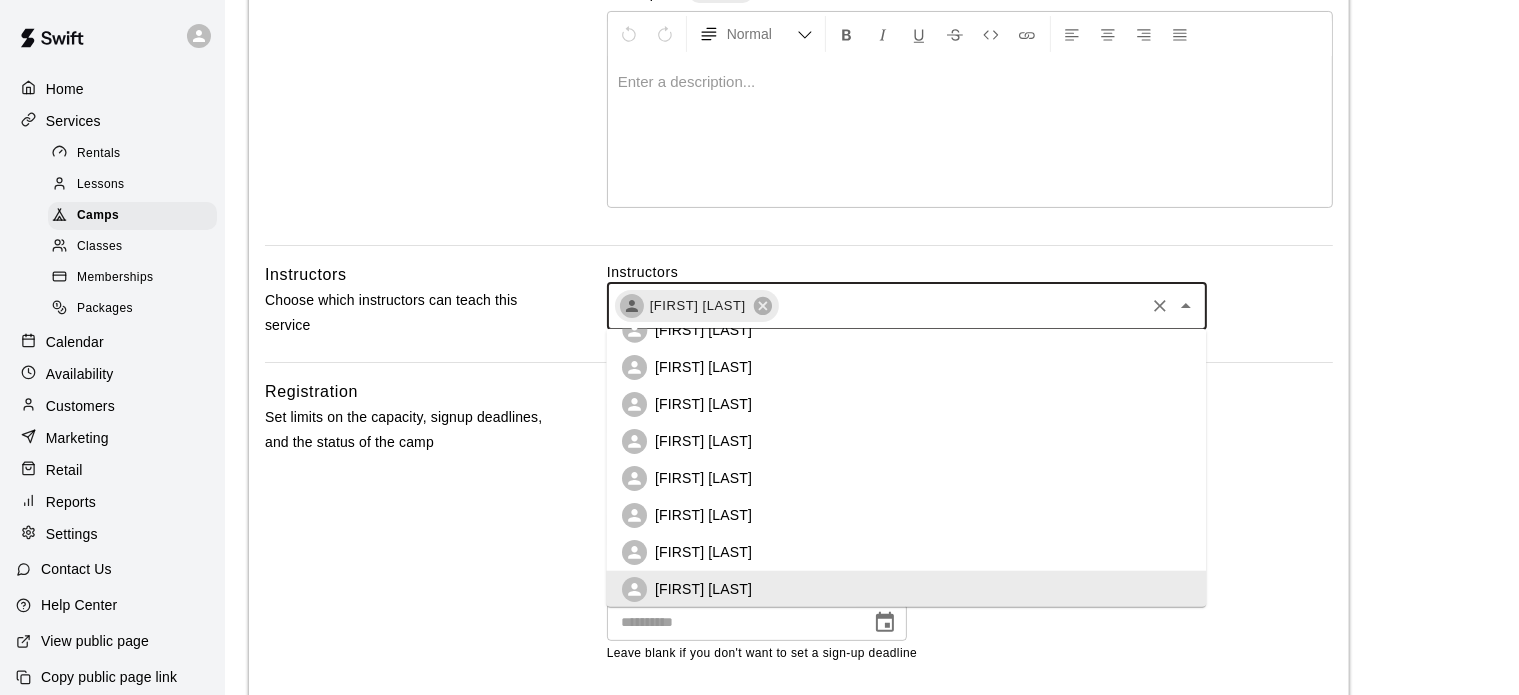 click 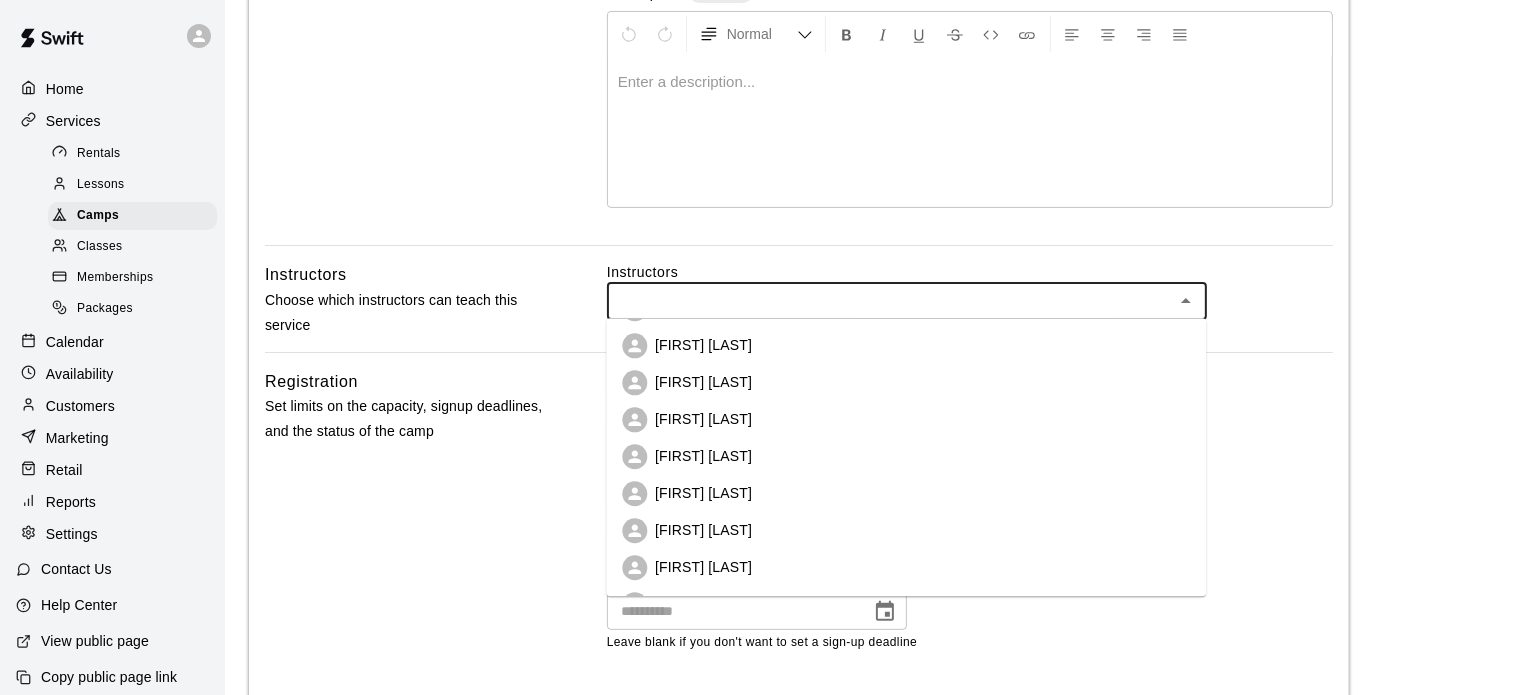 scroll, scrollTop: 0, scrollLeft: 0, axis: both 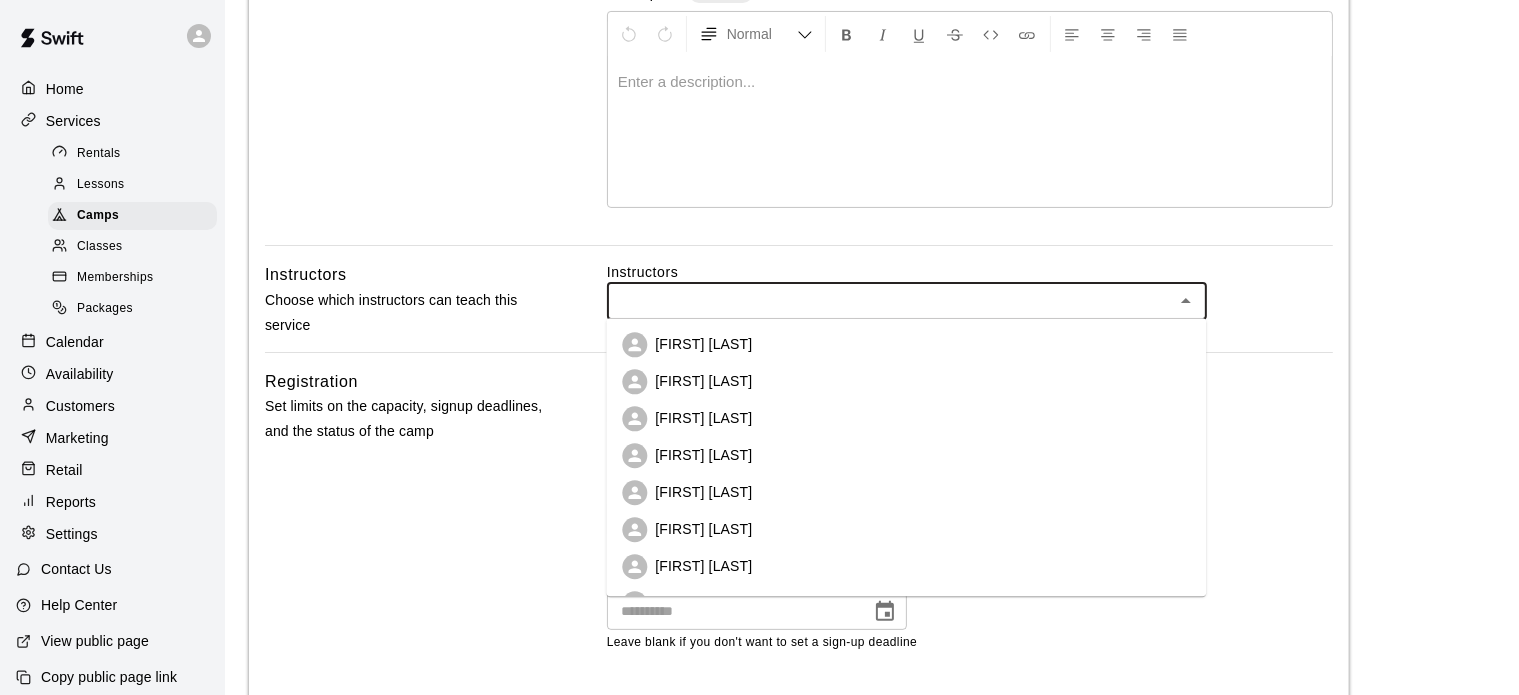 click on "[FIRST] [LAST]" at bounding box center [906, 381] 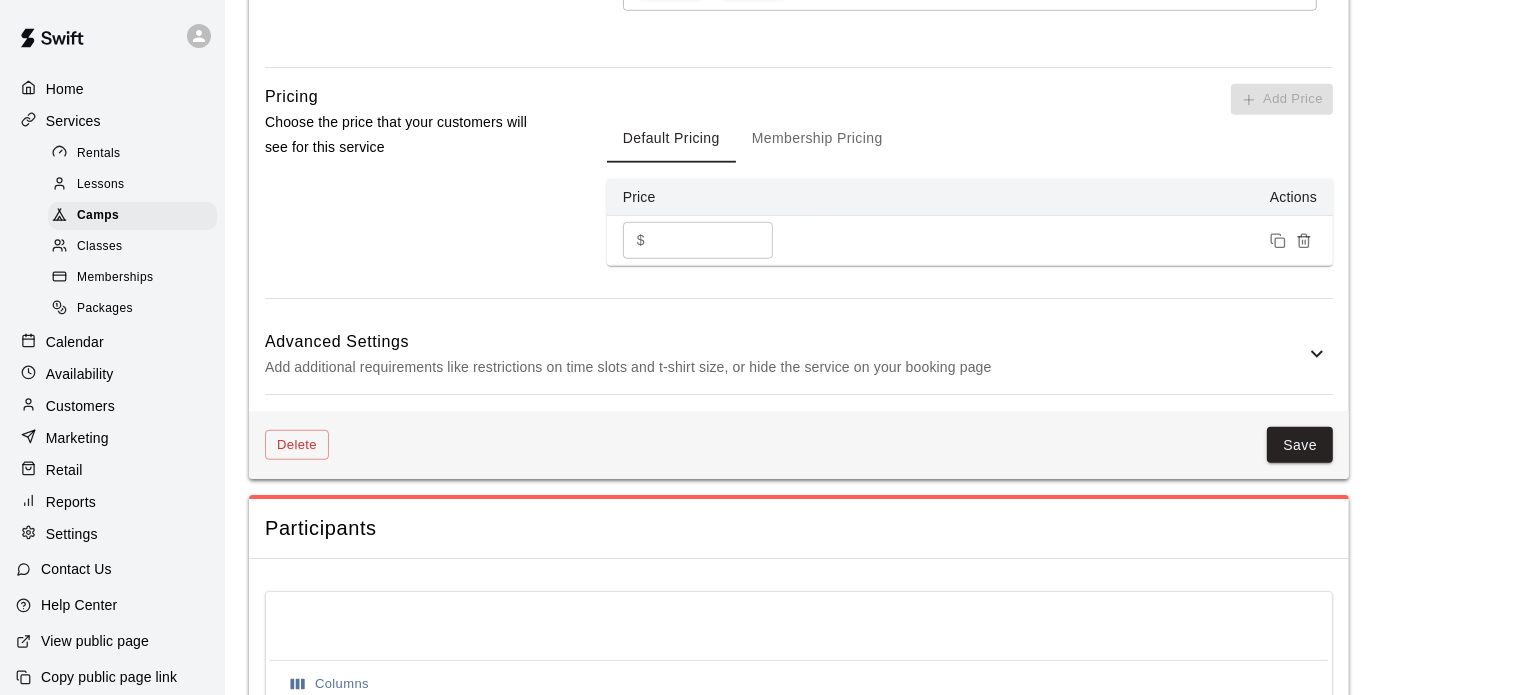 scroll, scrollTop: 1464, scrollLeft: 0, axis: vertical 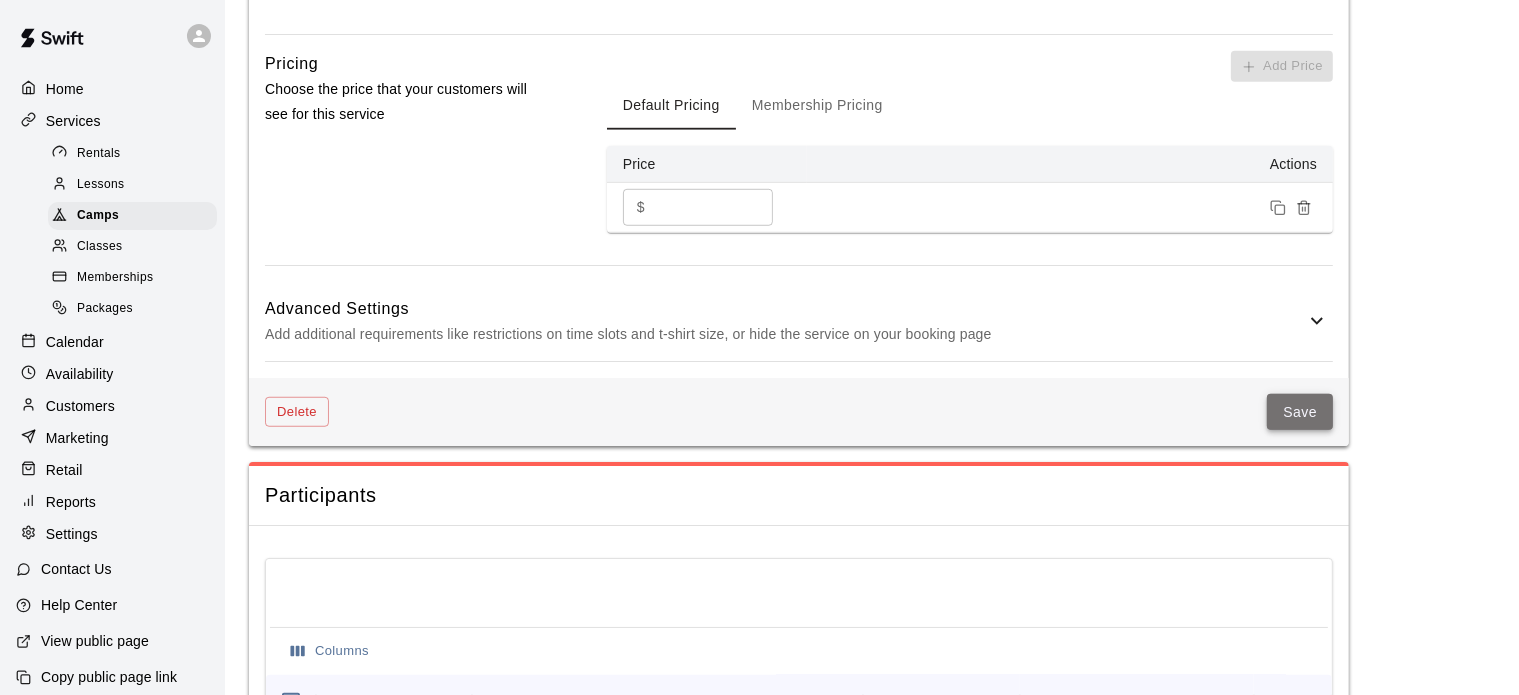 click on "Save" at bounding box center [1300, 412] 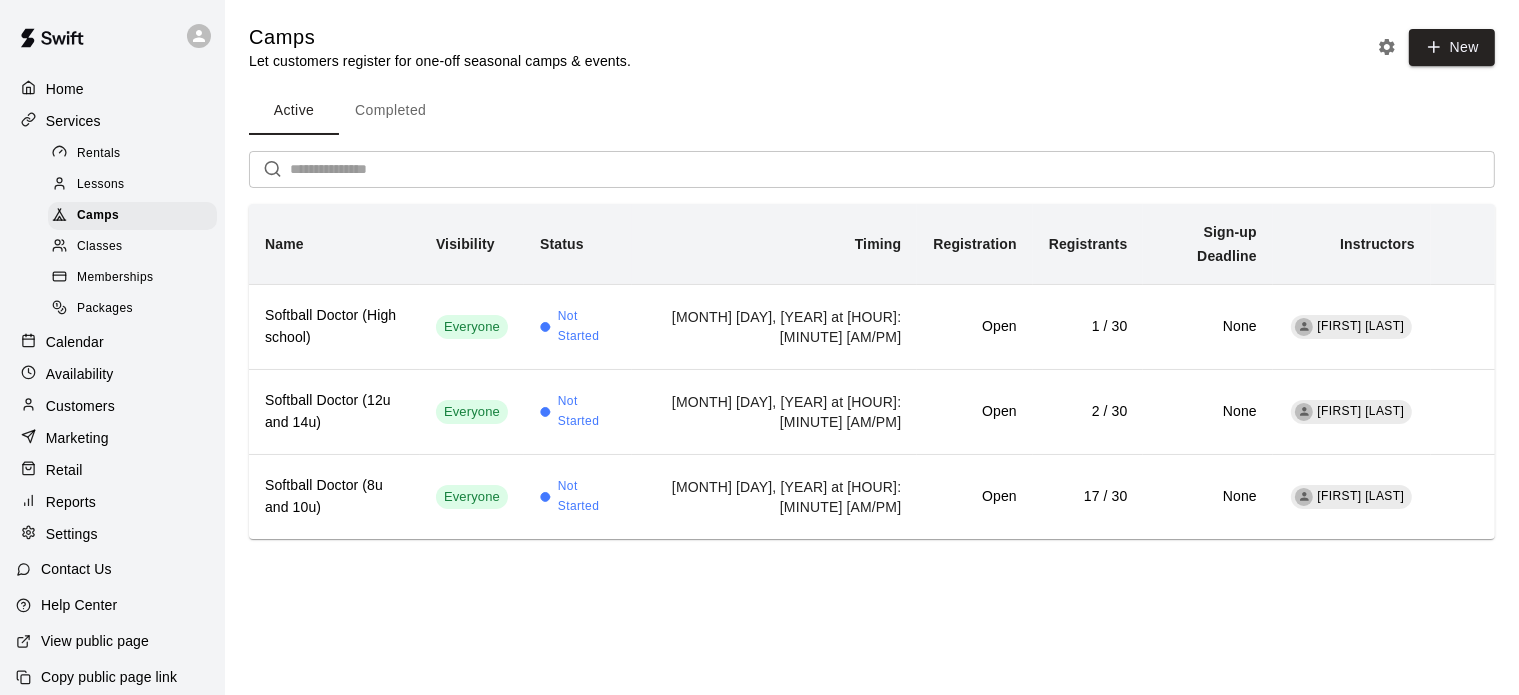 scroll, scrollTop: 0, scrollLeft: 0, axis: both 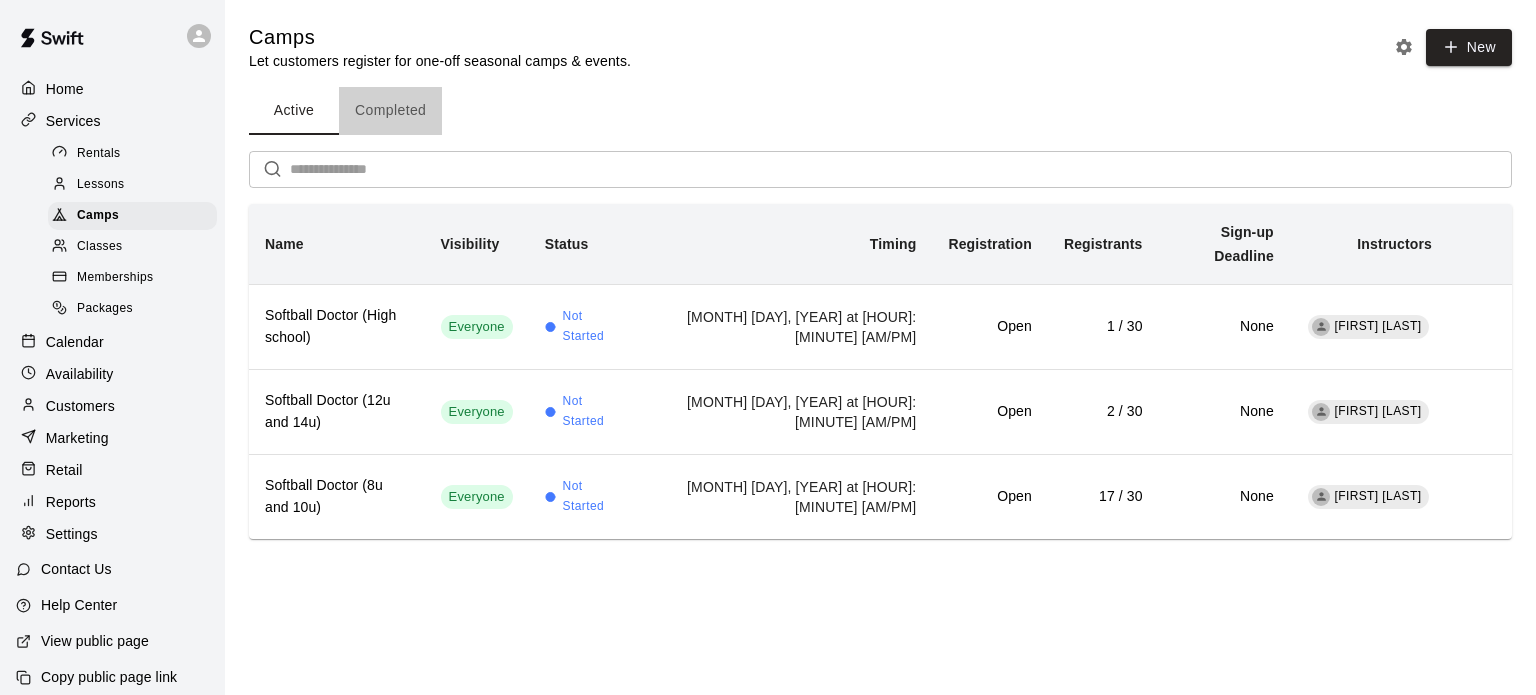 click on "Completed" at bounding box center [390, 111] 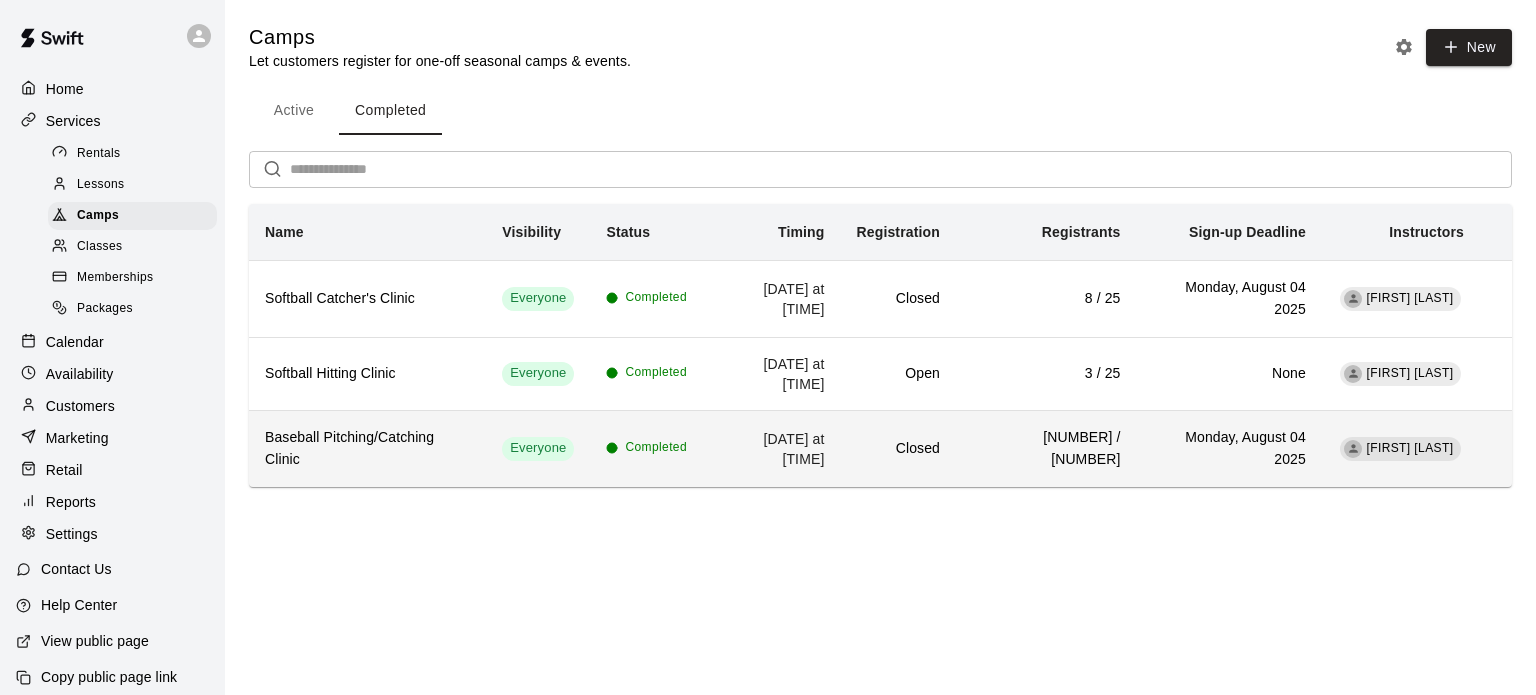 click on "Closed" at bounding box center [898, 449] 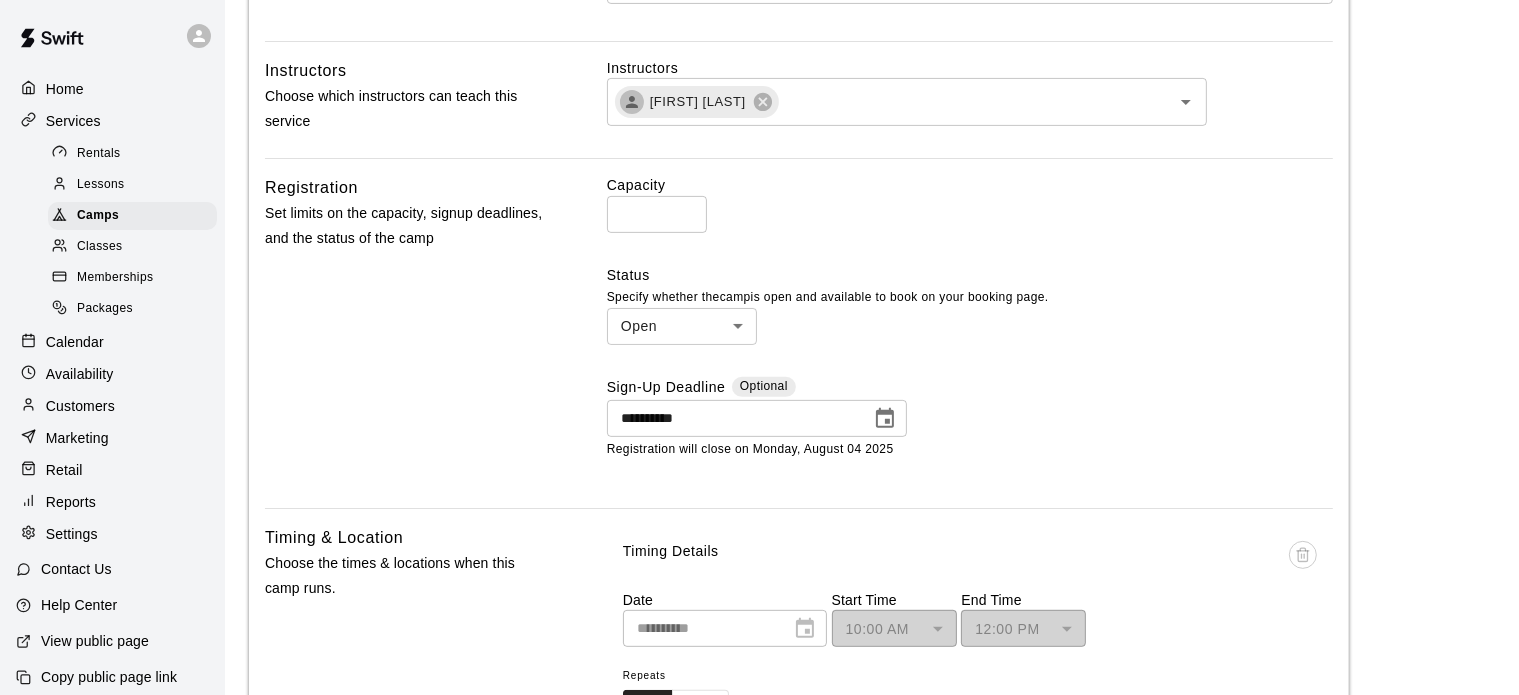 scroll, scrollTop: 619, scrollLeft: 0, axis: vertical 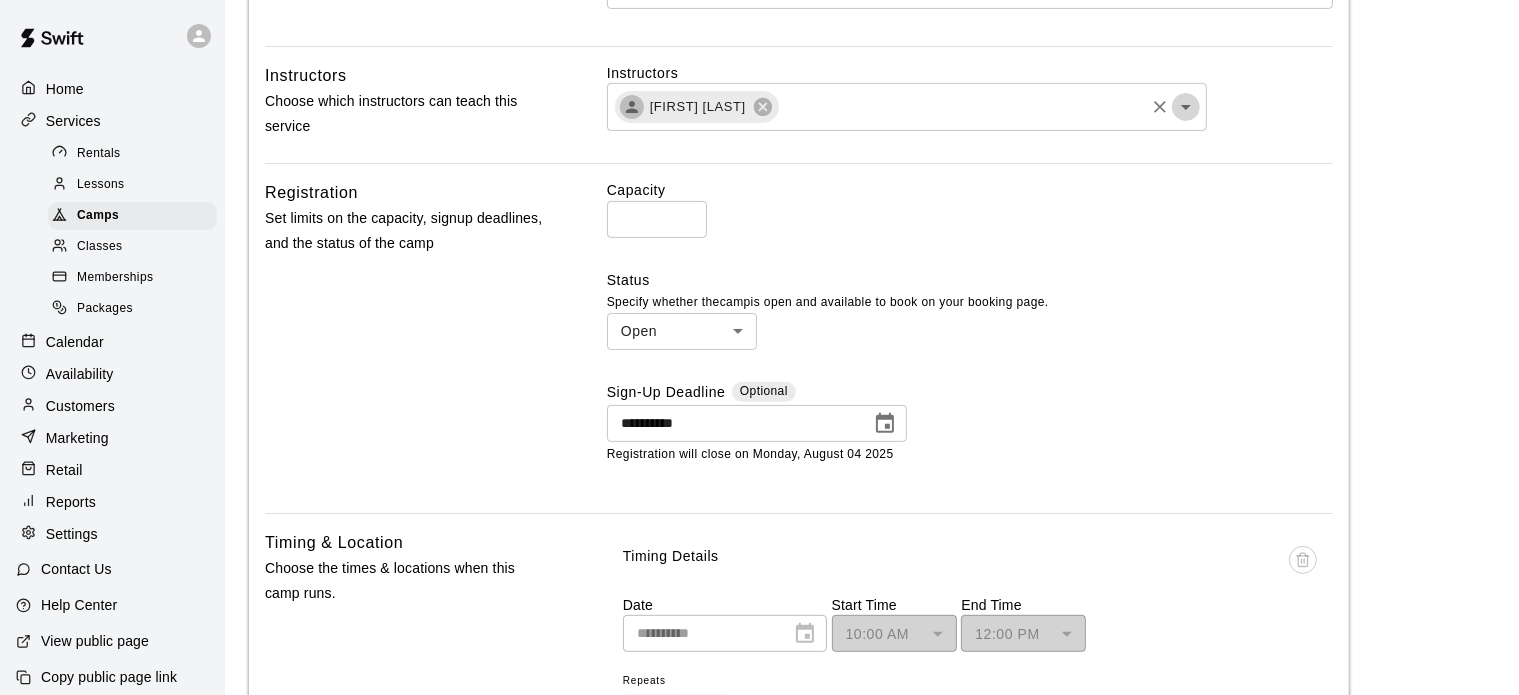 click 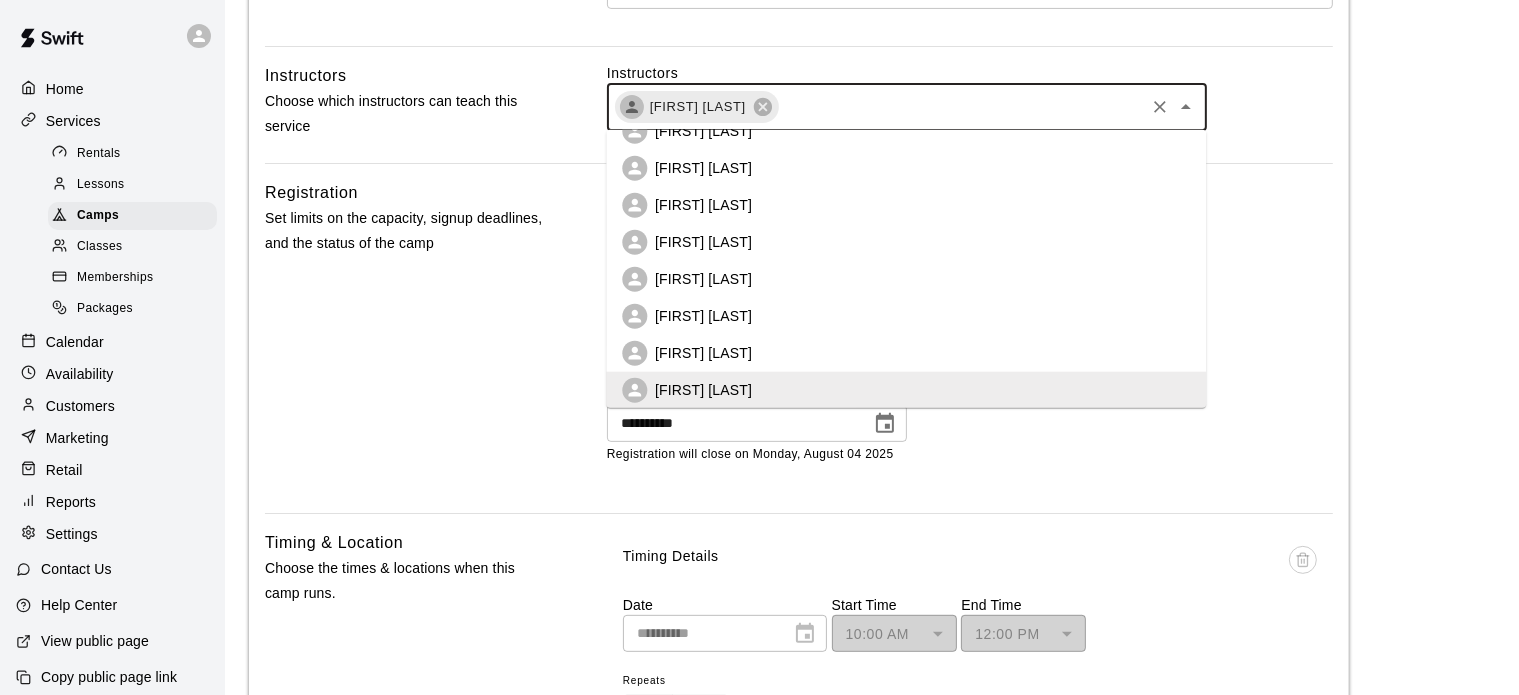 scroll, scrollTop: 0, scrollLeft: 0, axis: both 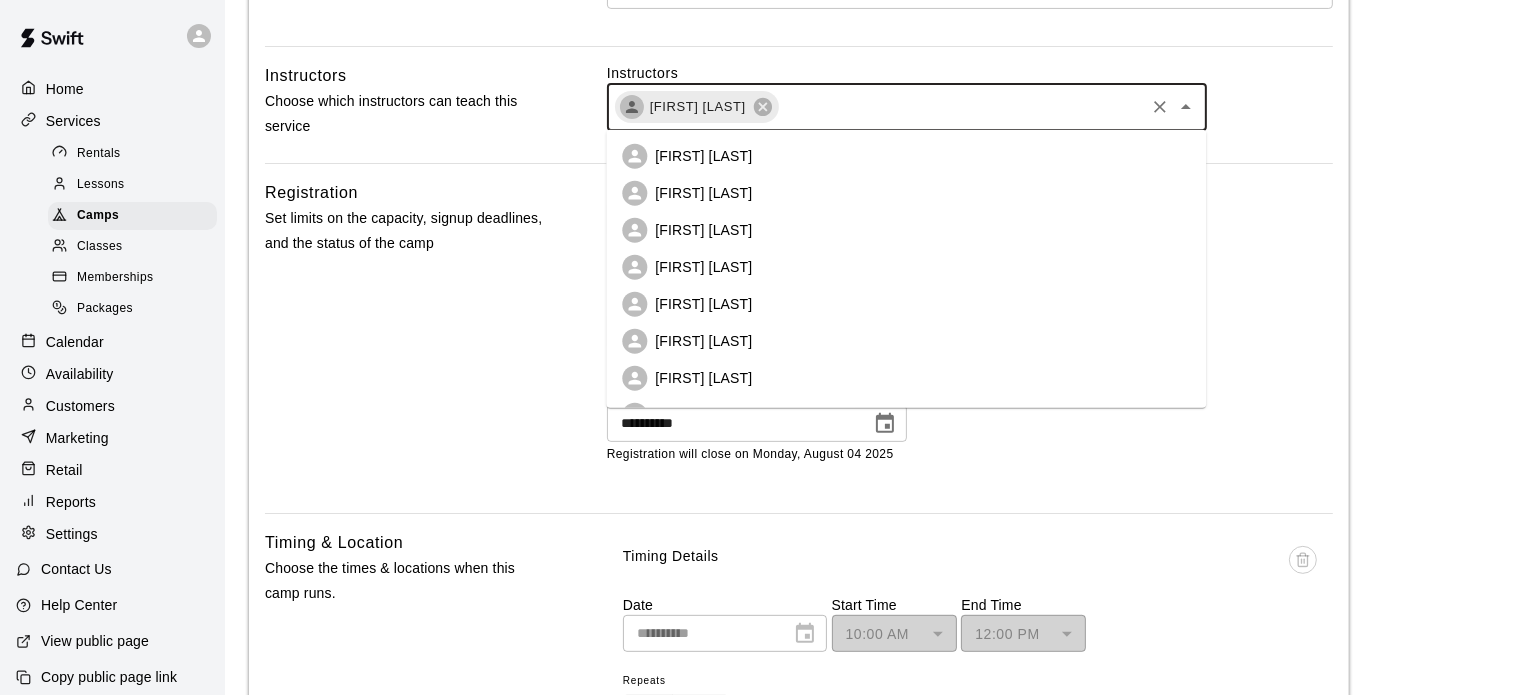 click on "[FIRST] [LAST]" at bounding box center [906, 156] 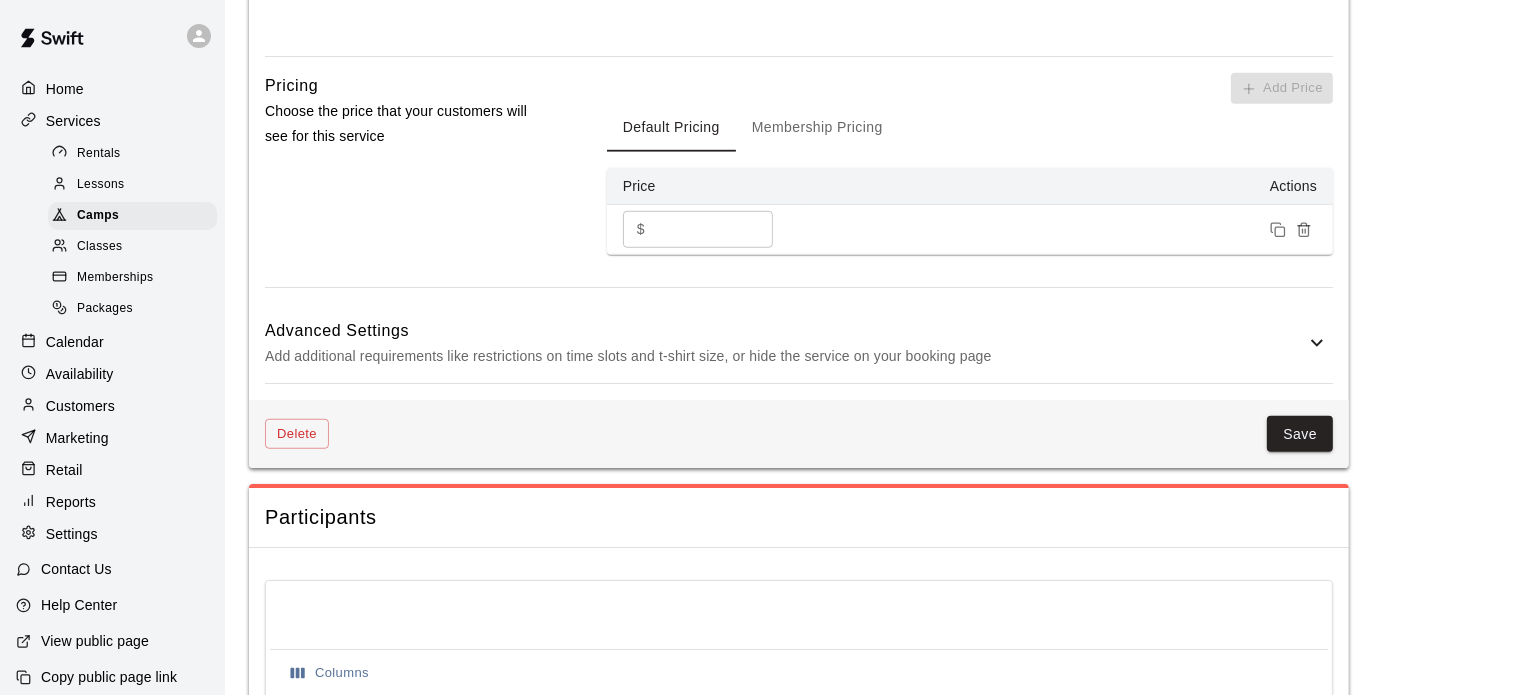 scroll, scrollTop: 1479, scrollLeft: 0, axis: vertical 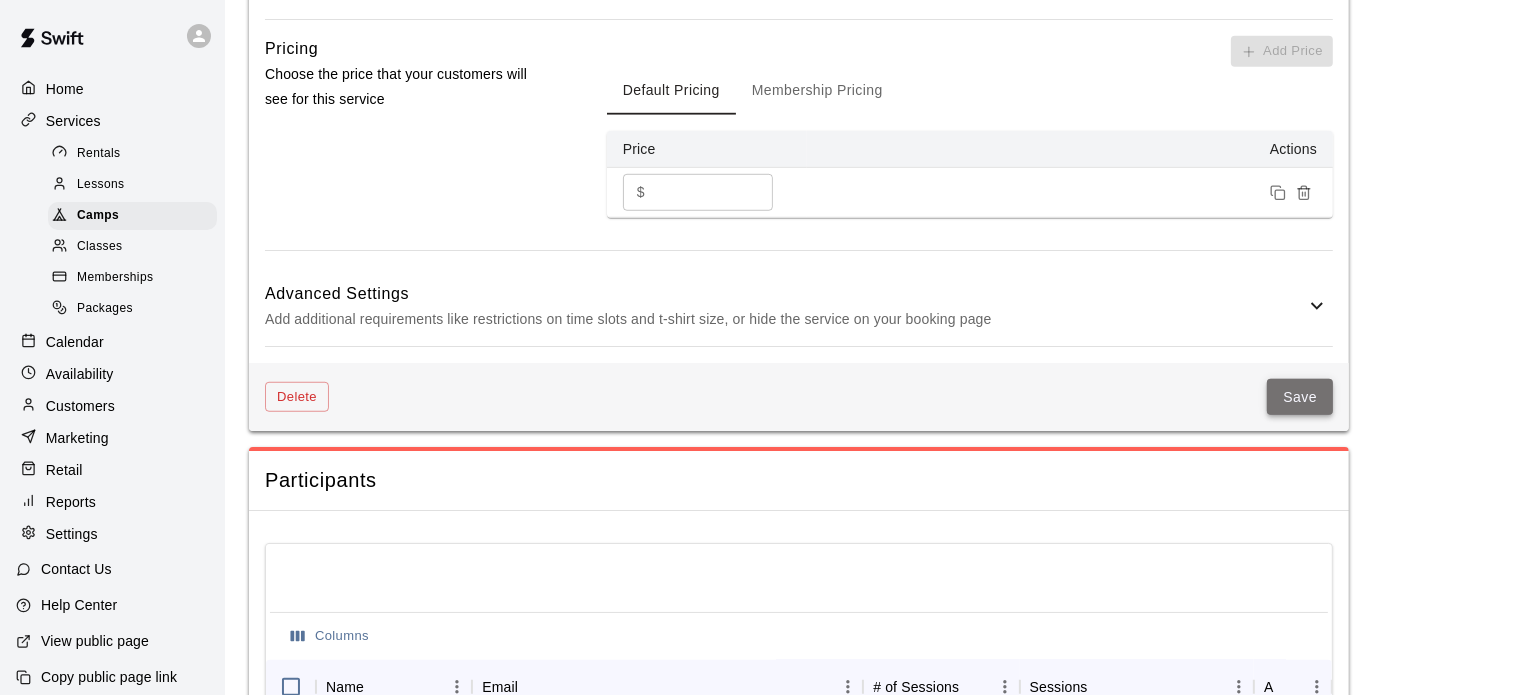 click on "Save" at bounding box center (1300, 397) 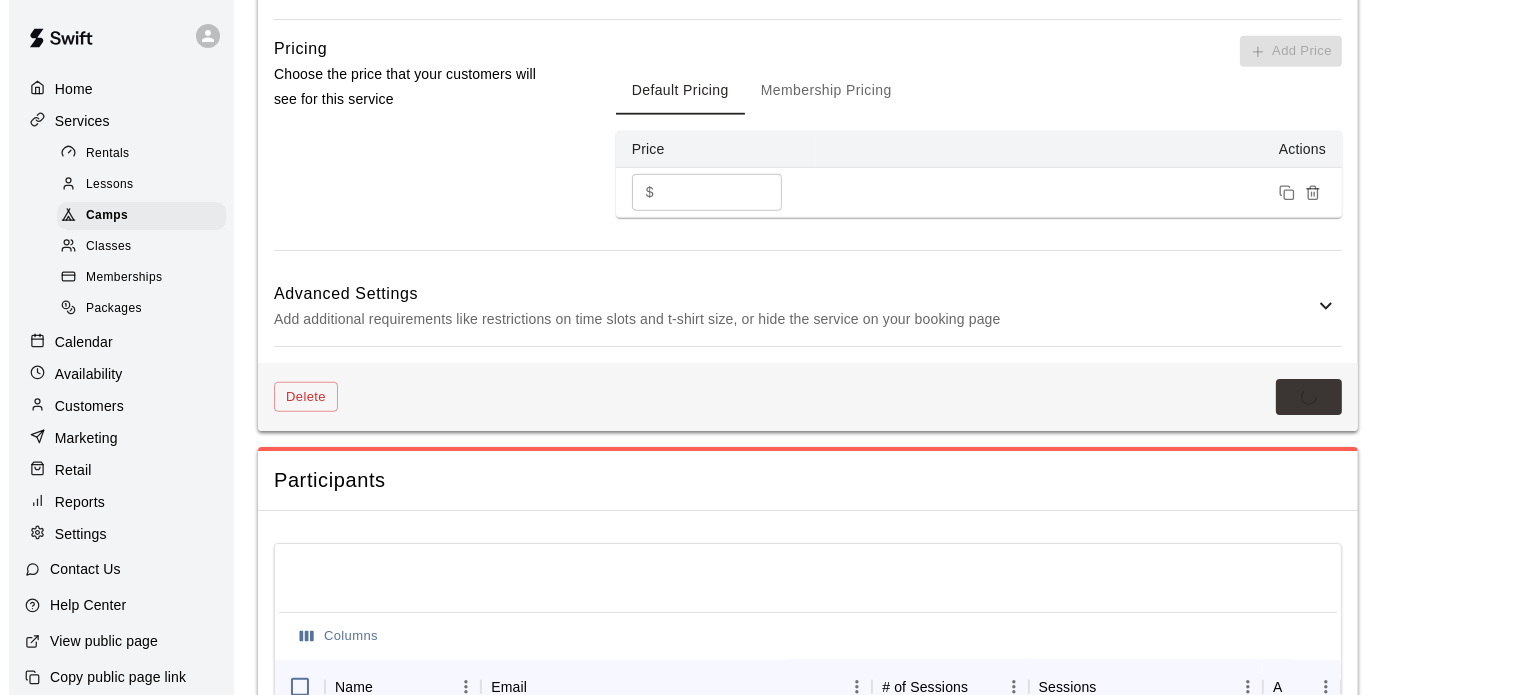 scroll, scrollTop: 0, scrollLeft: 0, axis: both 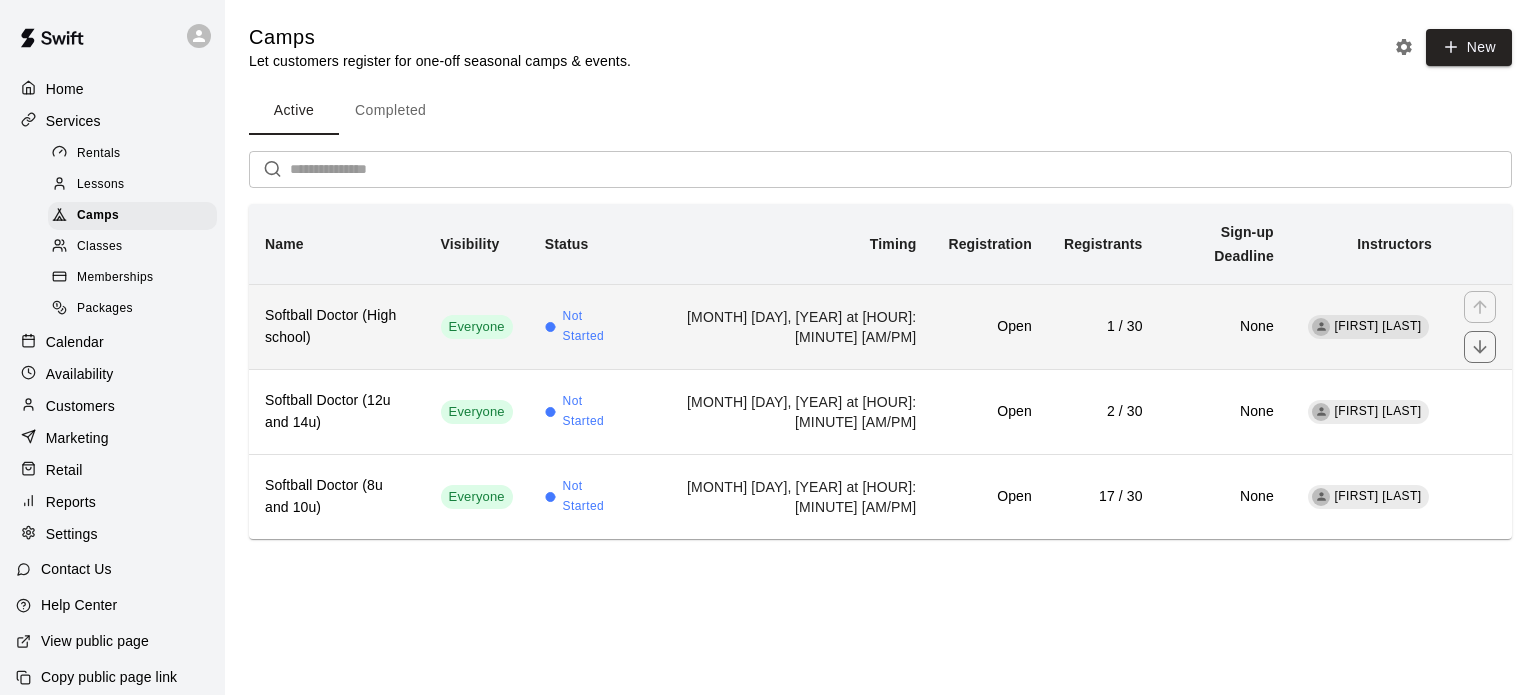 click on "Open" at bounding box center (989, 326) 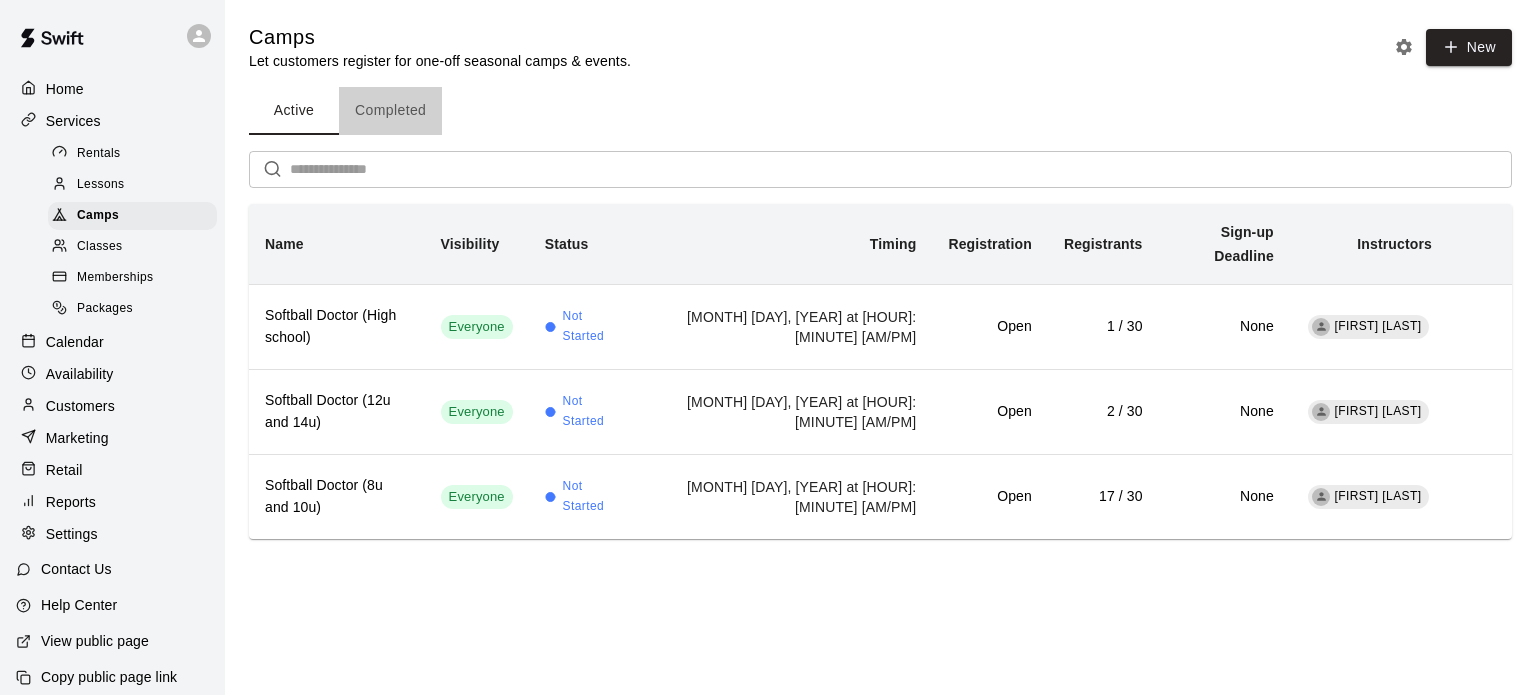 click on "Completed" at bounding box center [390, 111] 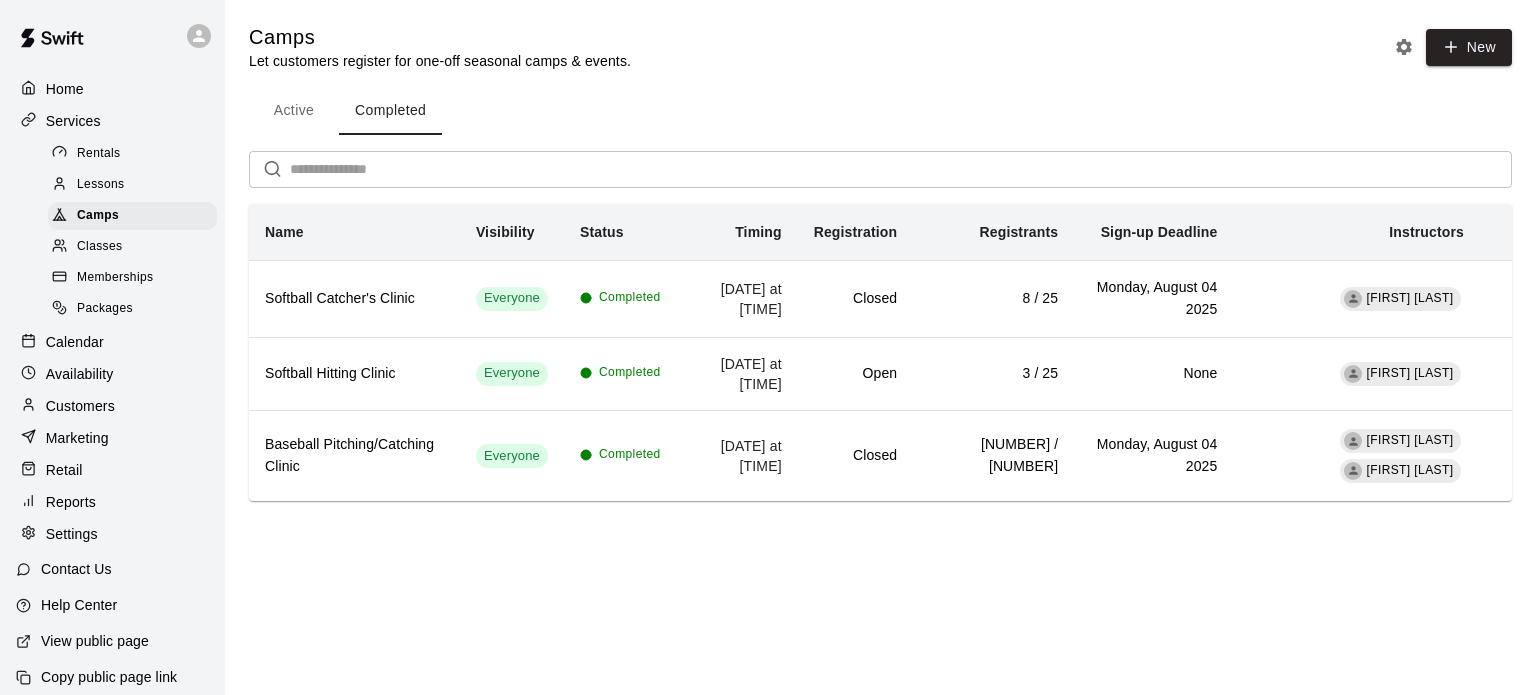 scroll, scrollTop: 36, scrollLeft: 0, axis: vertical 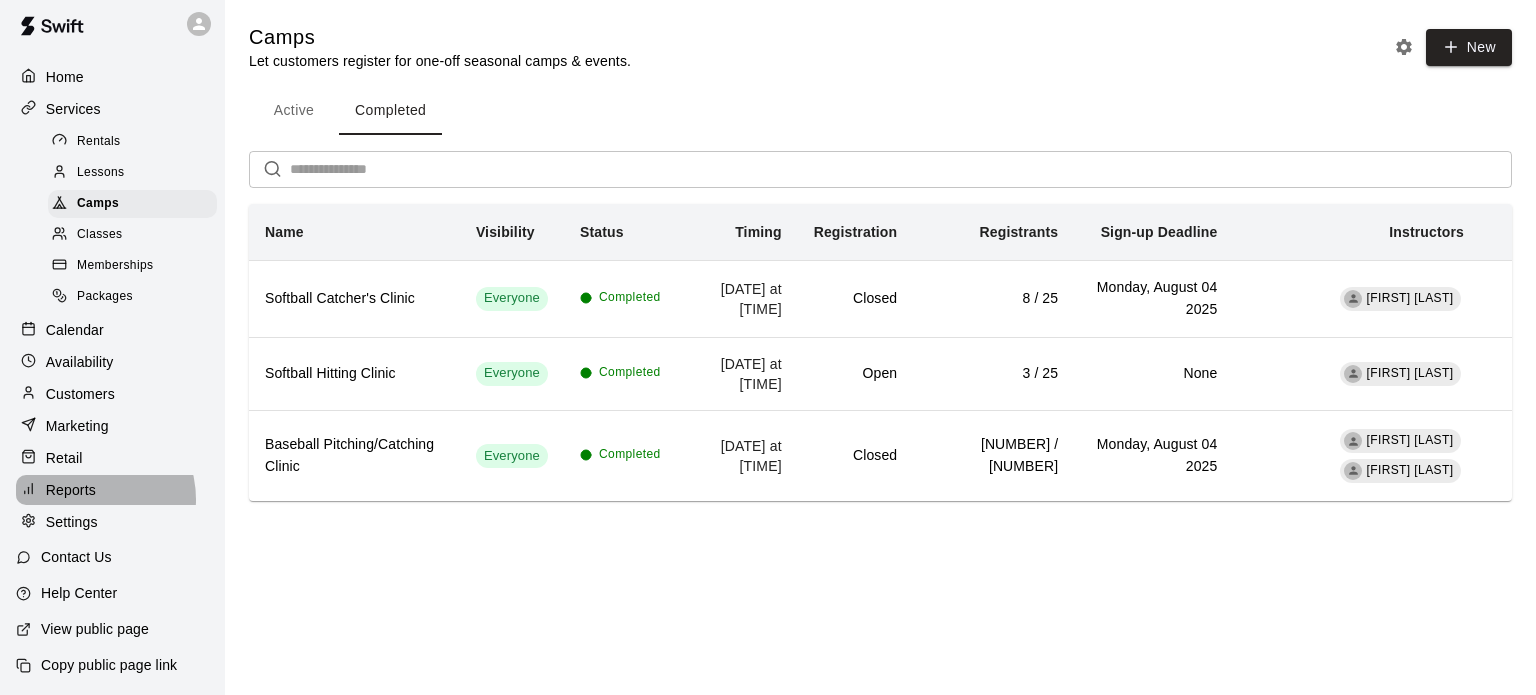 click on "Reports" at bounding box center (71, 490) 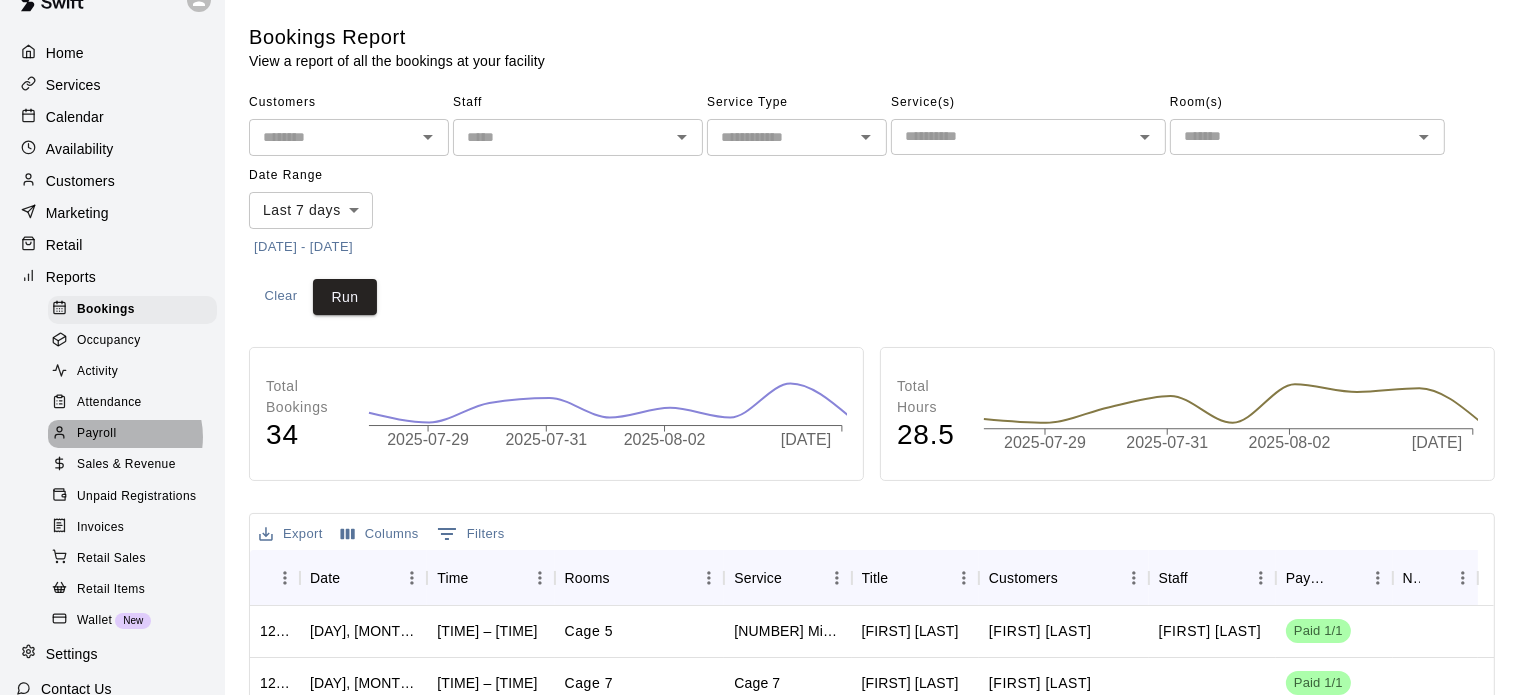 click on "Payroll" at bounding box center [132, 434] 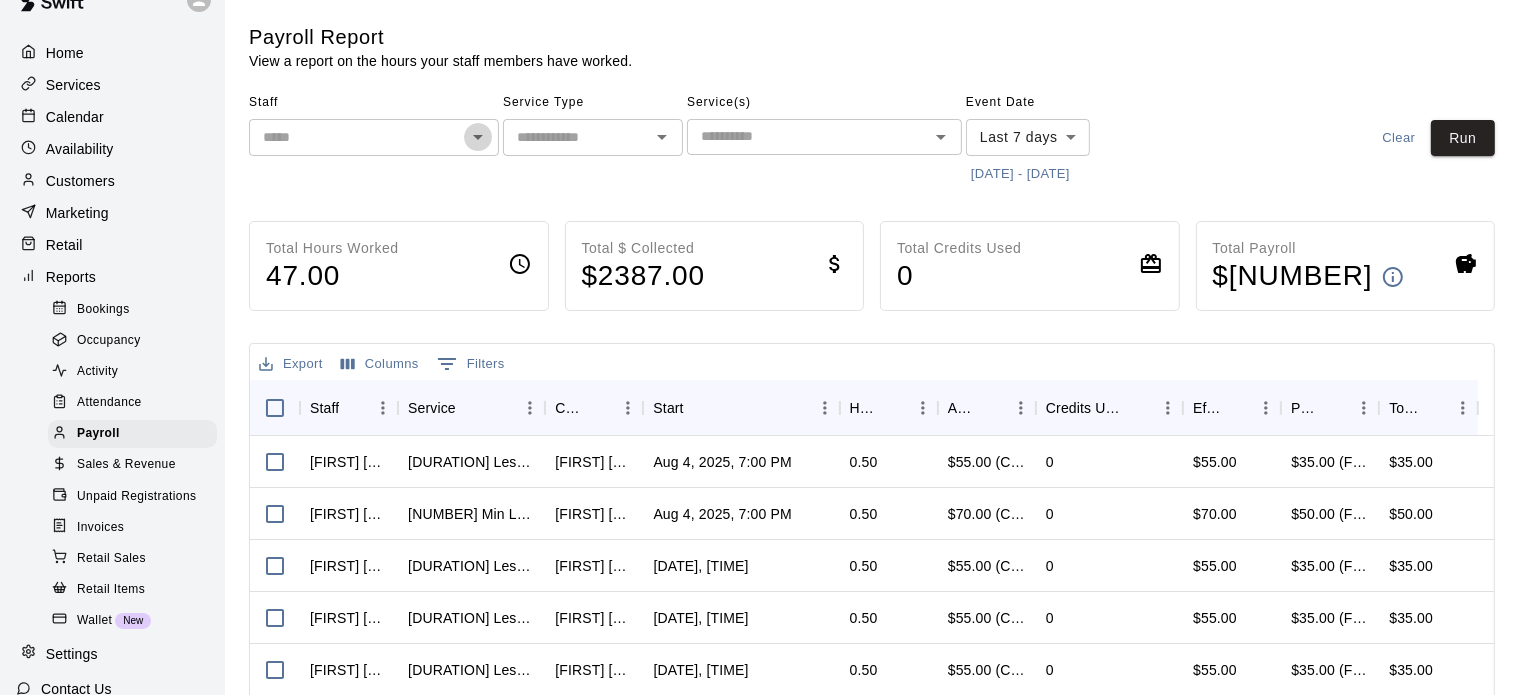 click 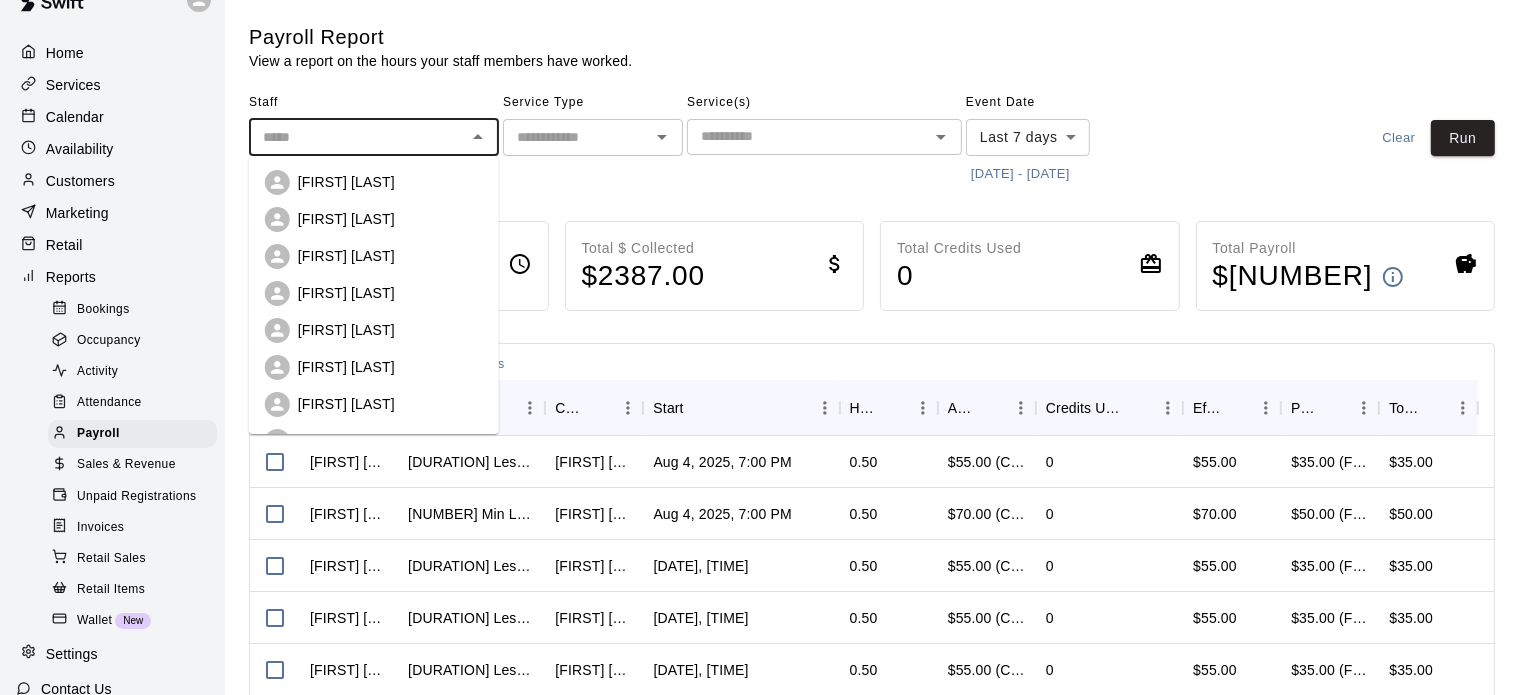 click on "[FIRST] [LAST]" at bounding box center (374, 219) 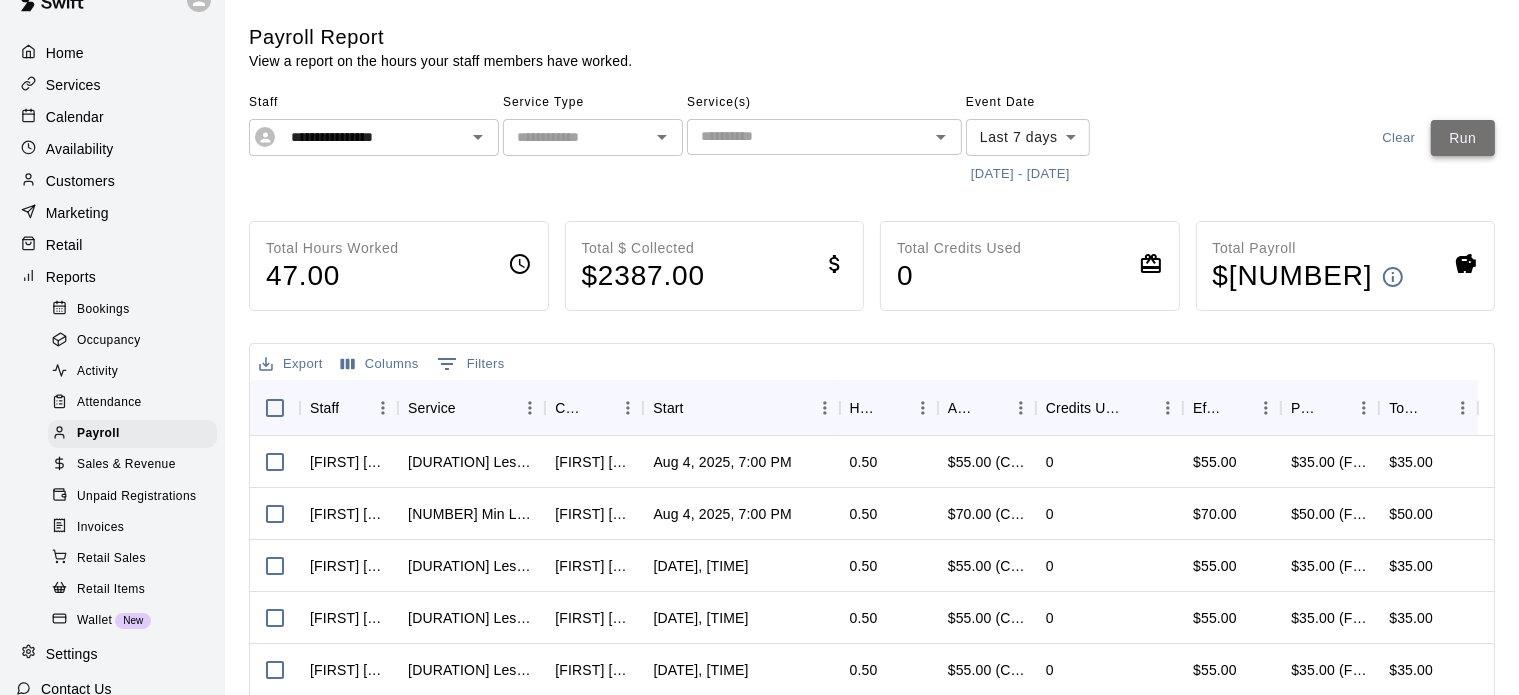 click on "Run" at bounding box center [1463, 138] 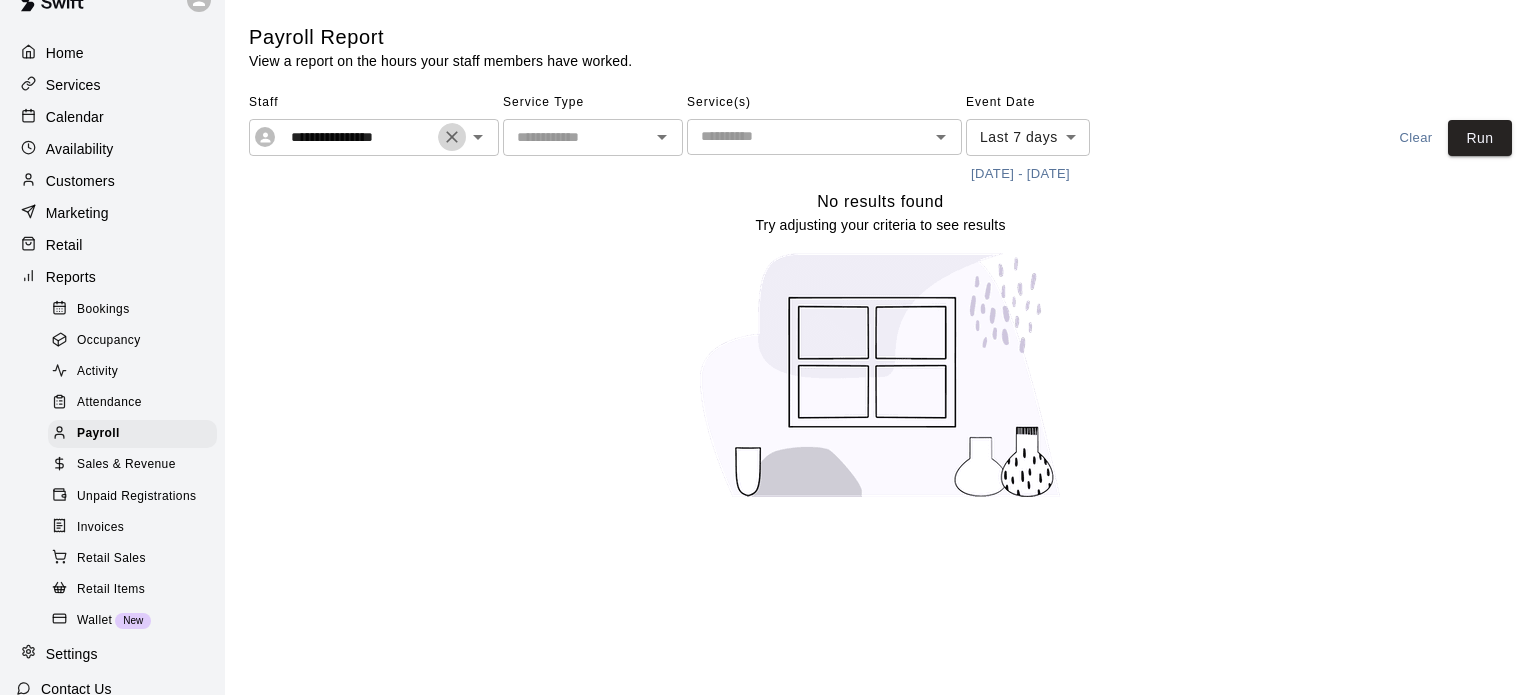 click 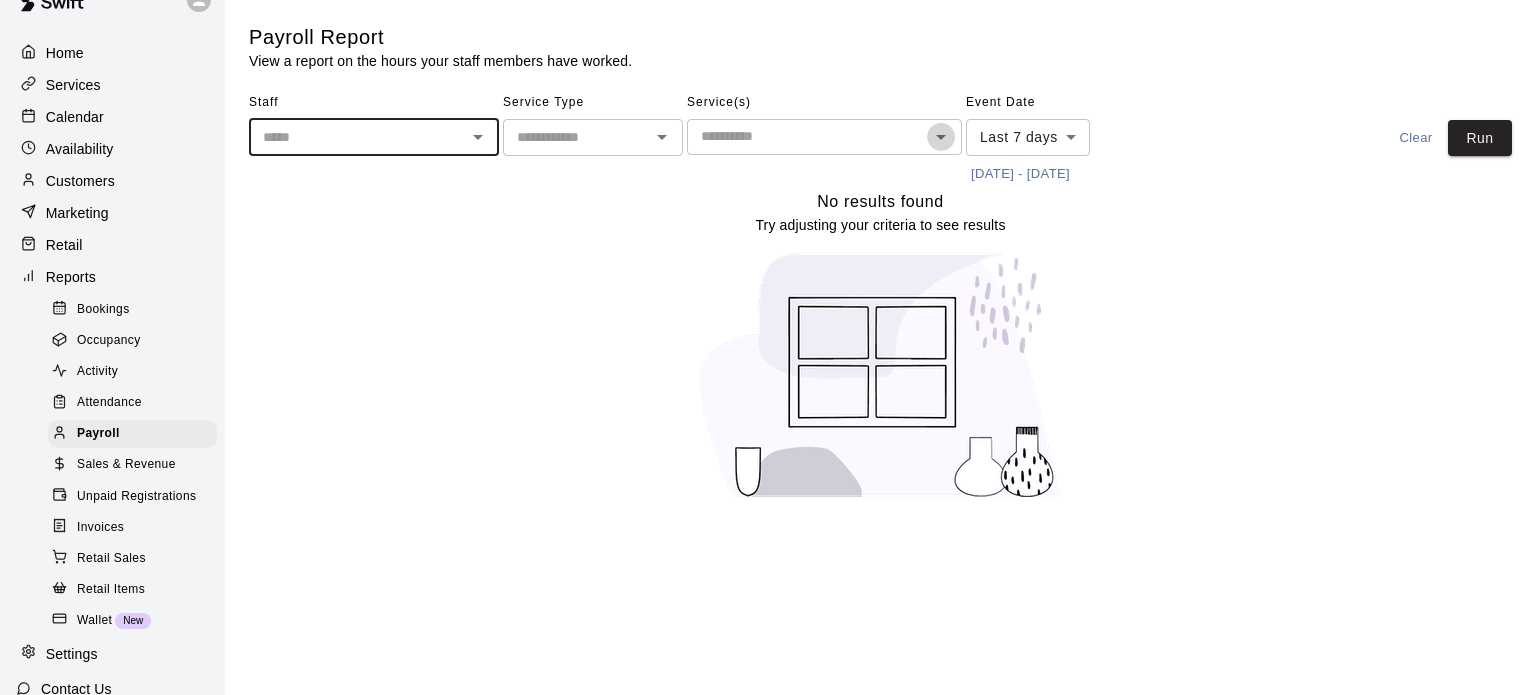 click 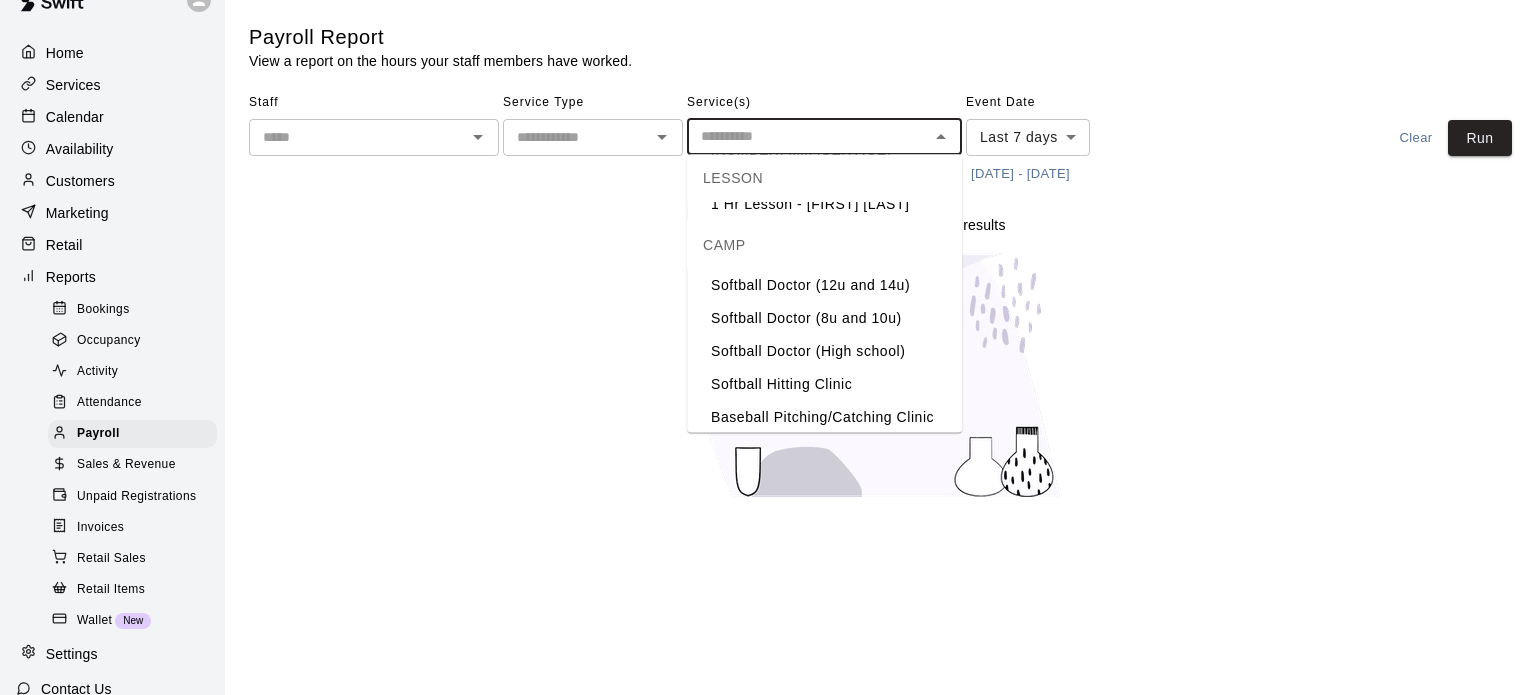 scroll, scrollTop: 1055, scrollLeft: 0, axis: vertical 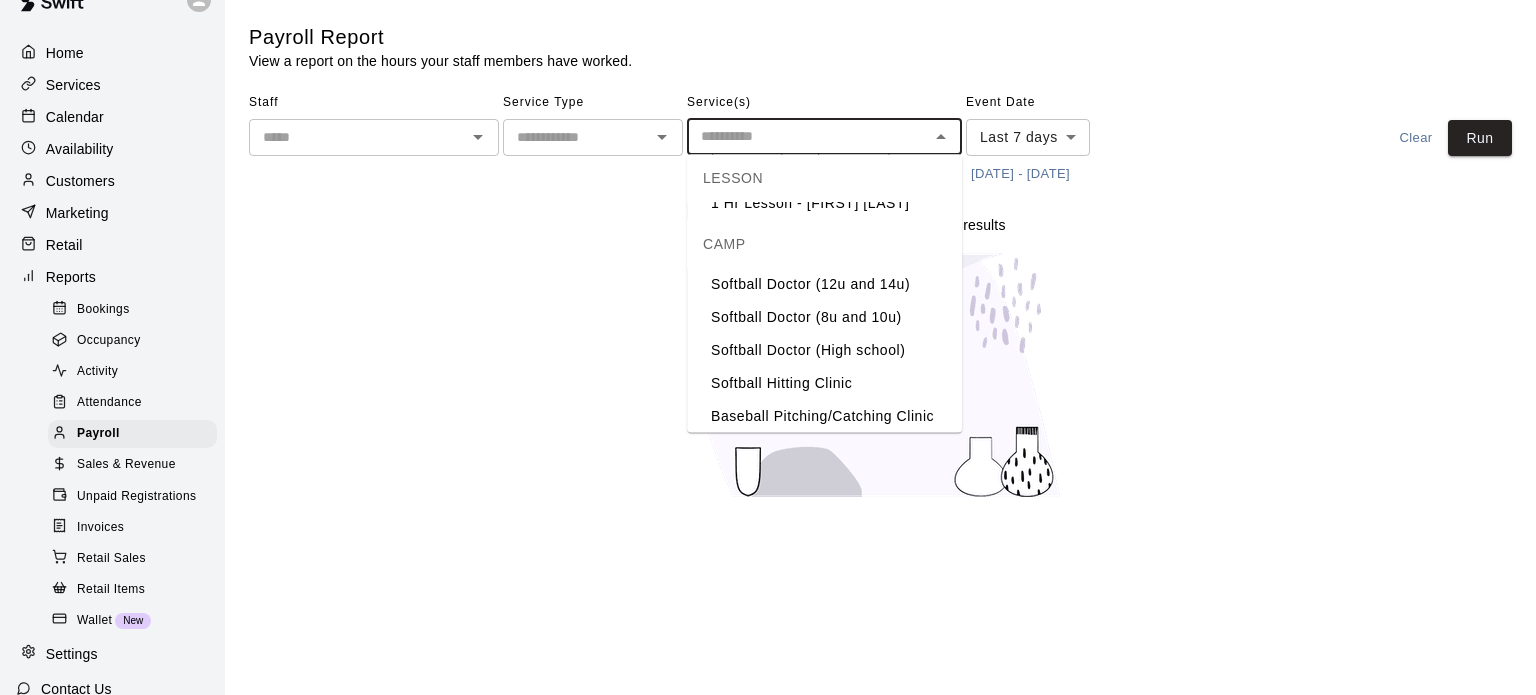 click on "Softball Hitting Clinic" at bounding box center [824, 383] 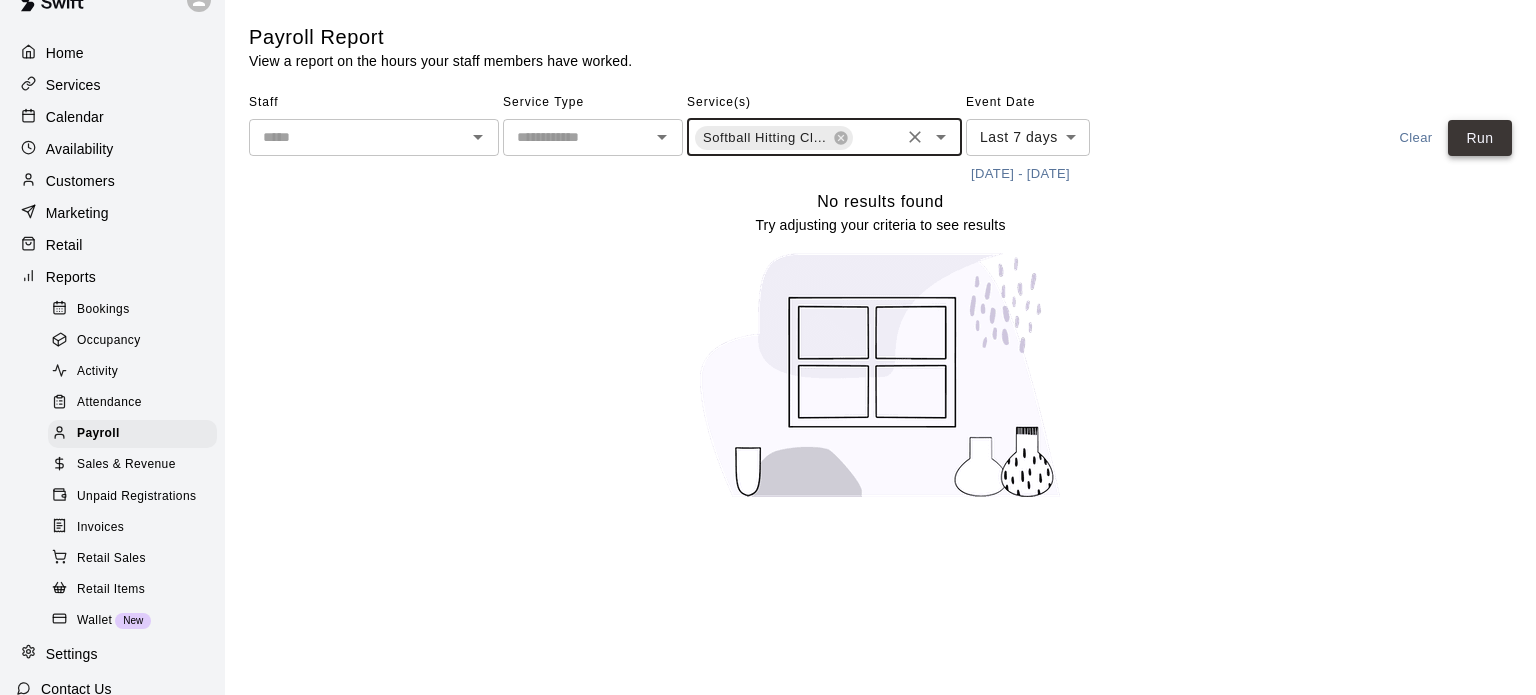 click on "Run" at bounding box center [1480, 138] 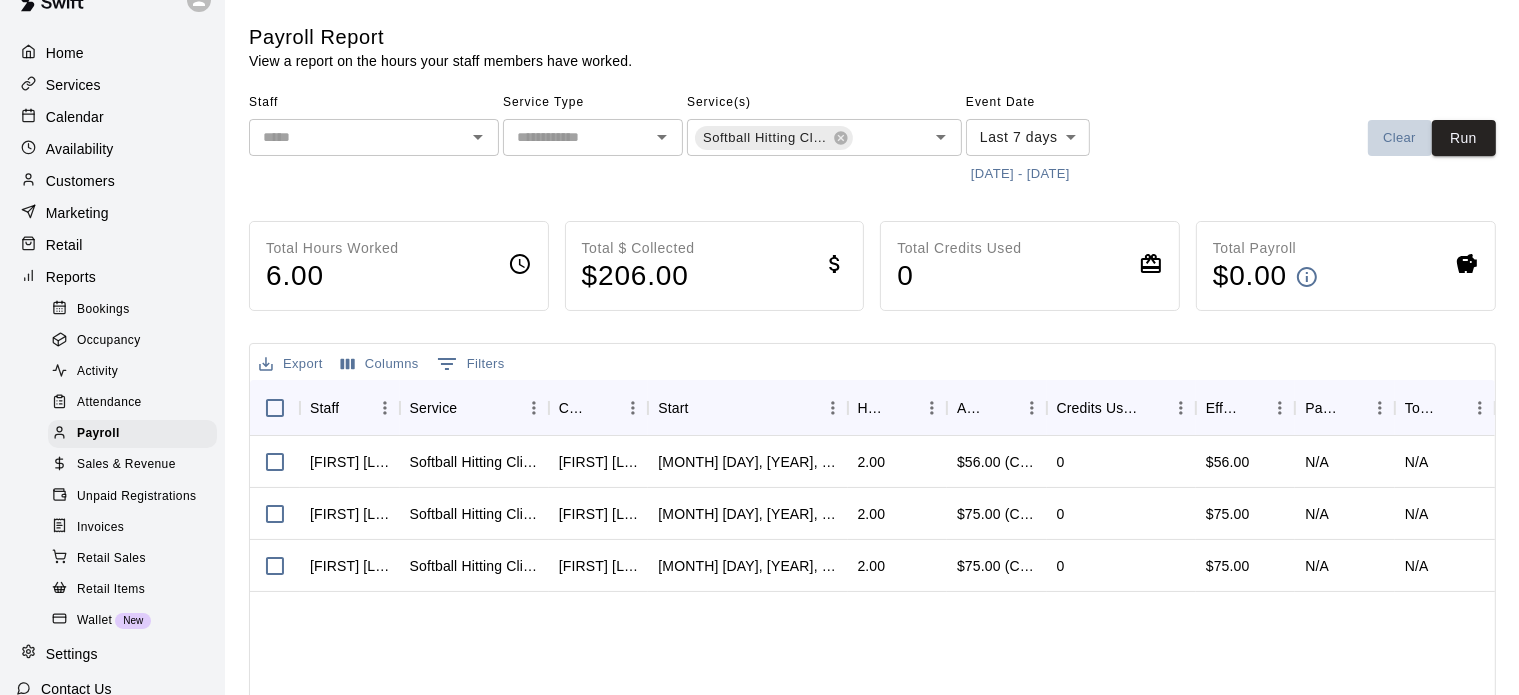 click on "Clear" at bounding box center [1400, 138] 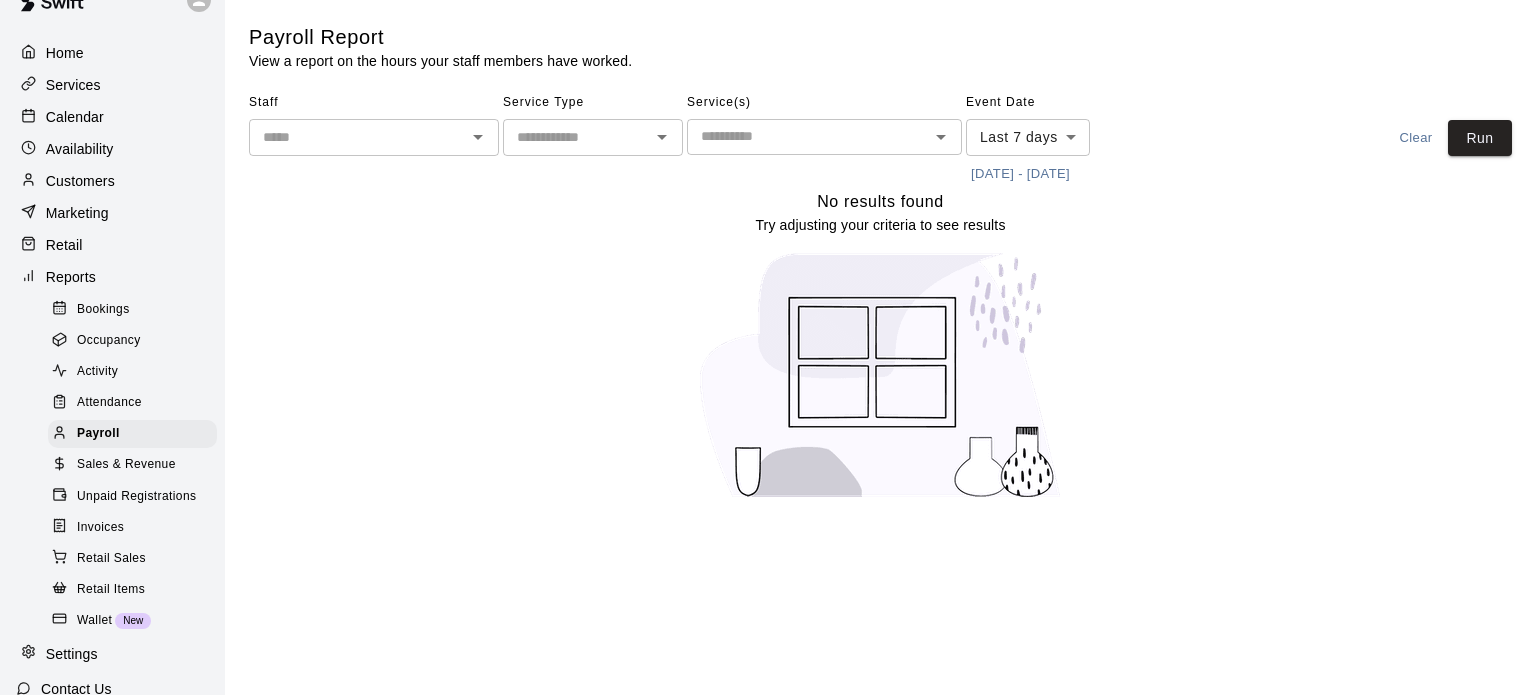 click 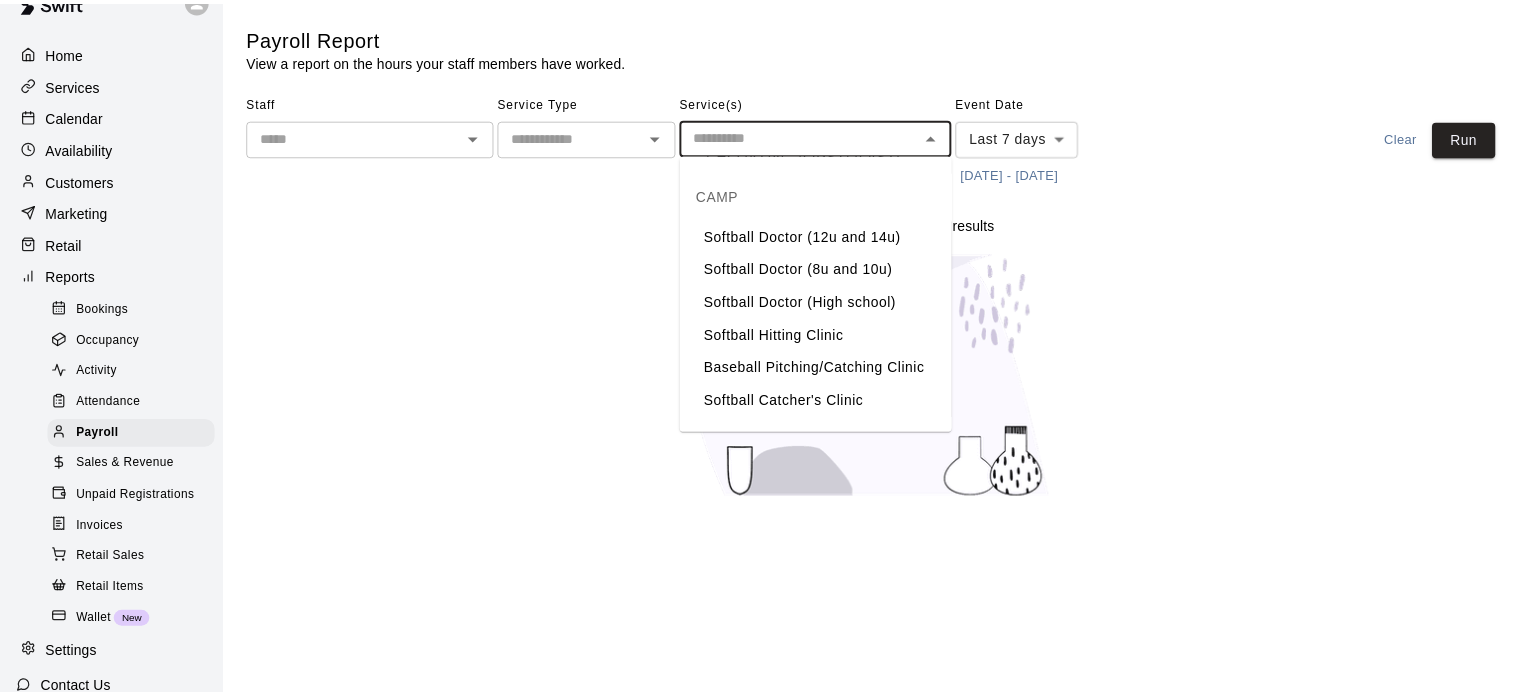scroll, scrollTop: 1081, scrollLeft: 0, axis: vertical 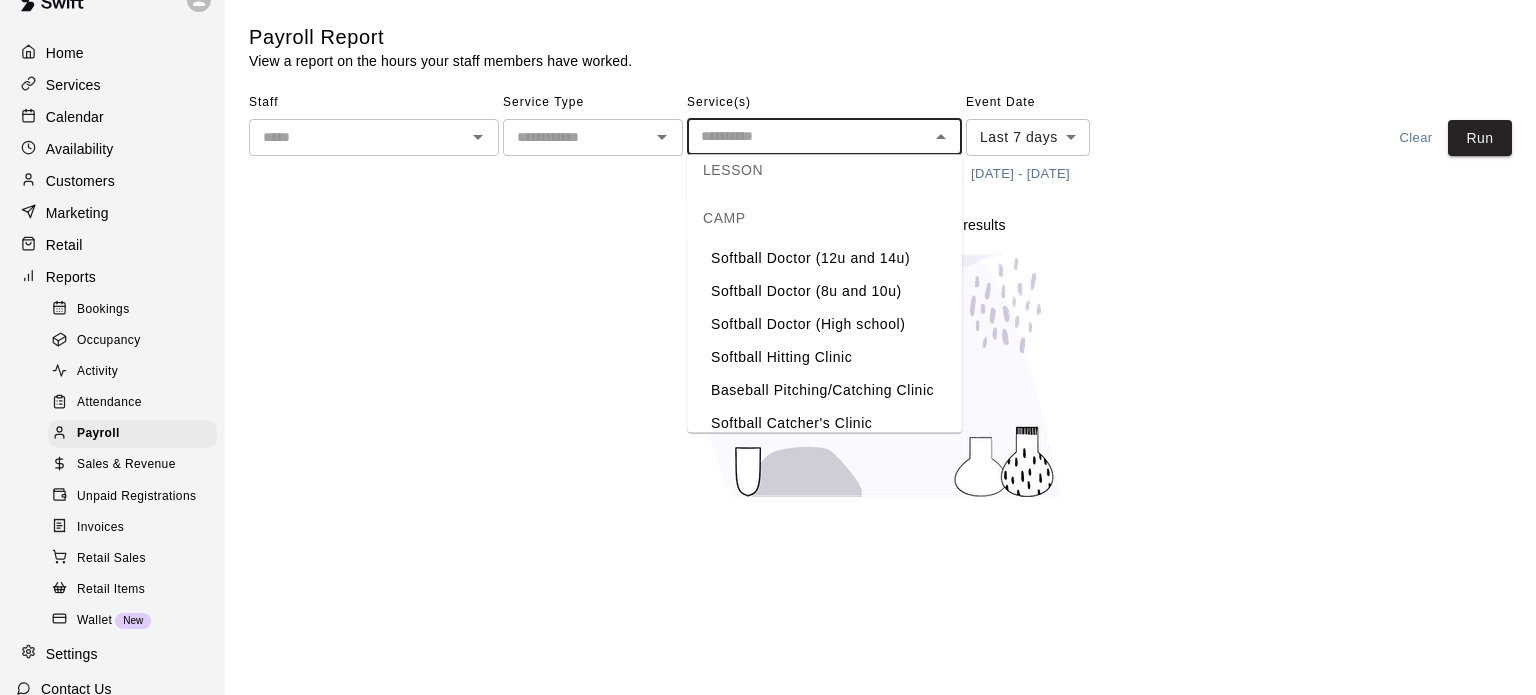 click on "Baseball Pitching/Catching Clinic" at bounding box center [824, 390] 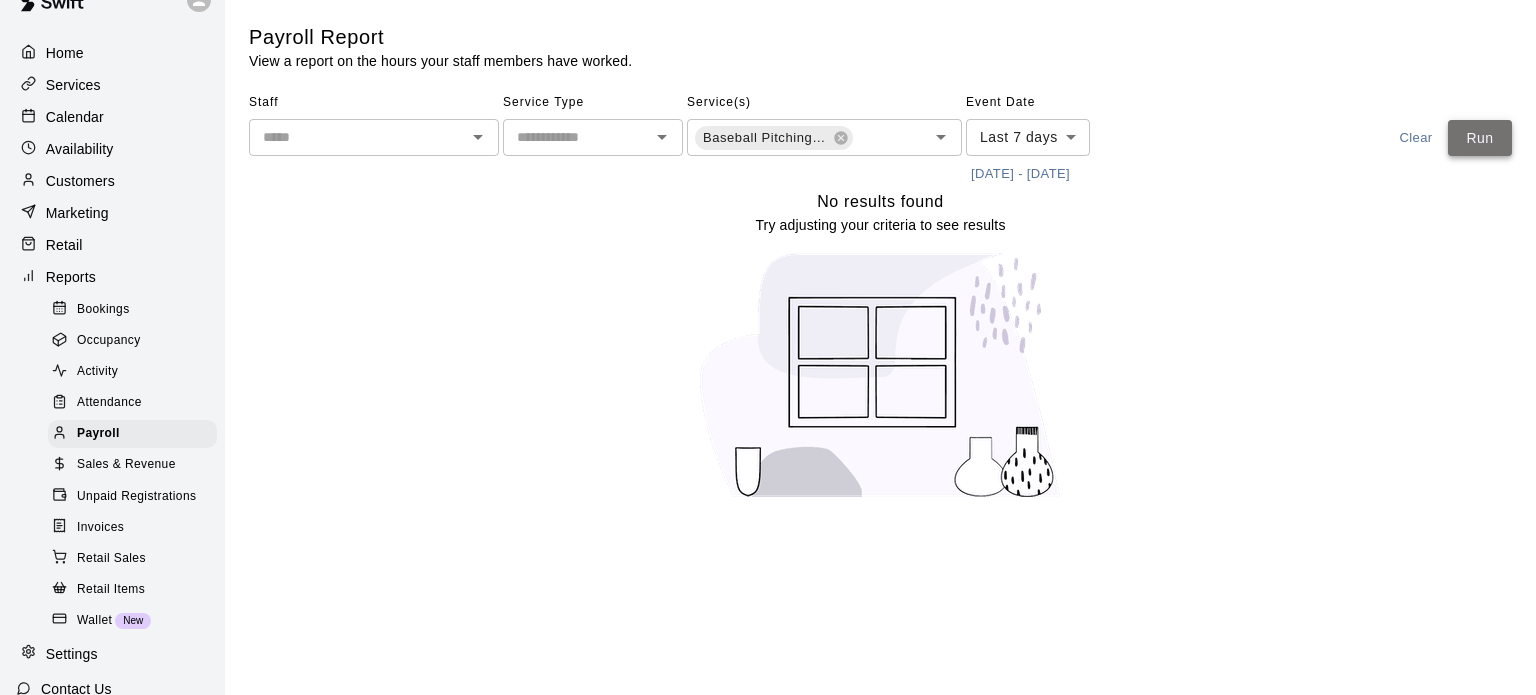 click on "Run" at bounding box center [1480, 138] 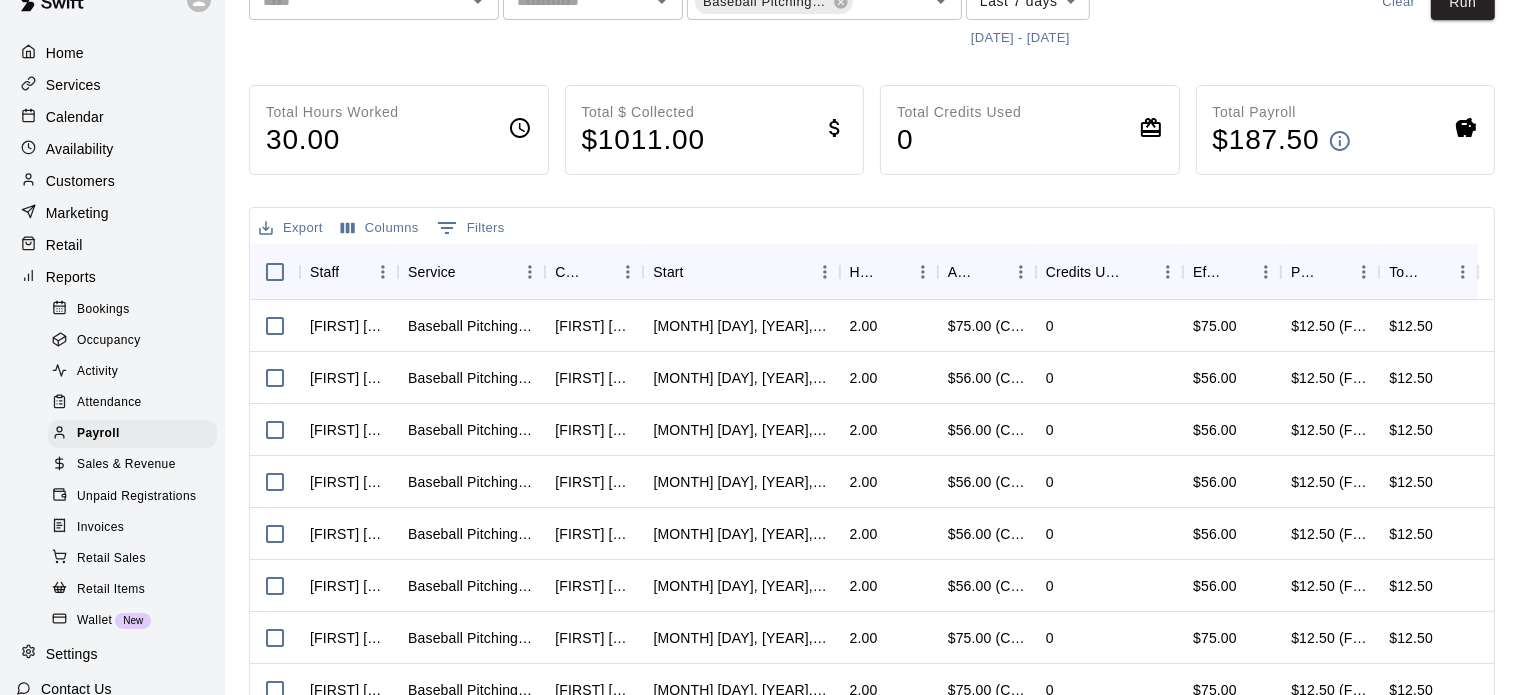 scroll, scrollTop: 144, scrollLeft: 0, axis: vertical 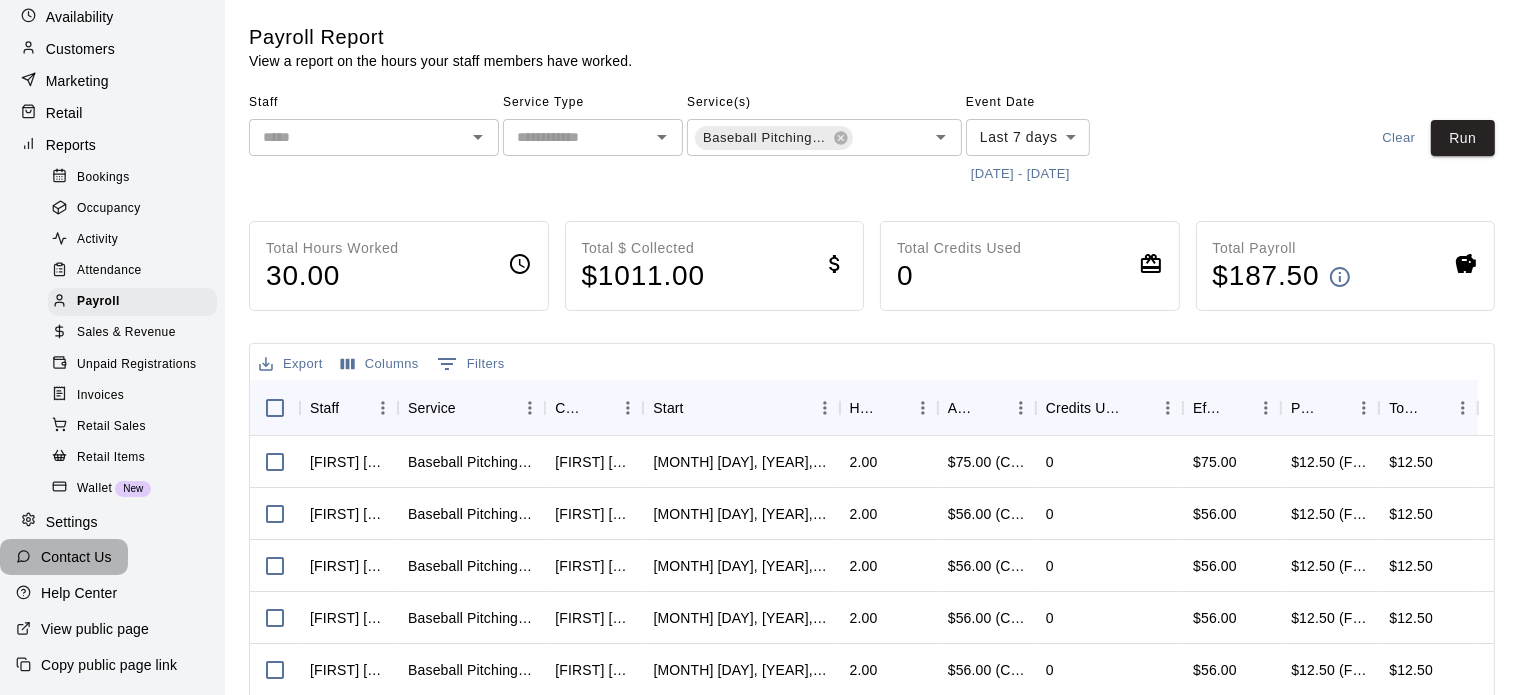 click on "Contact Us" at bounding box center [76, 557] 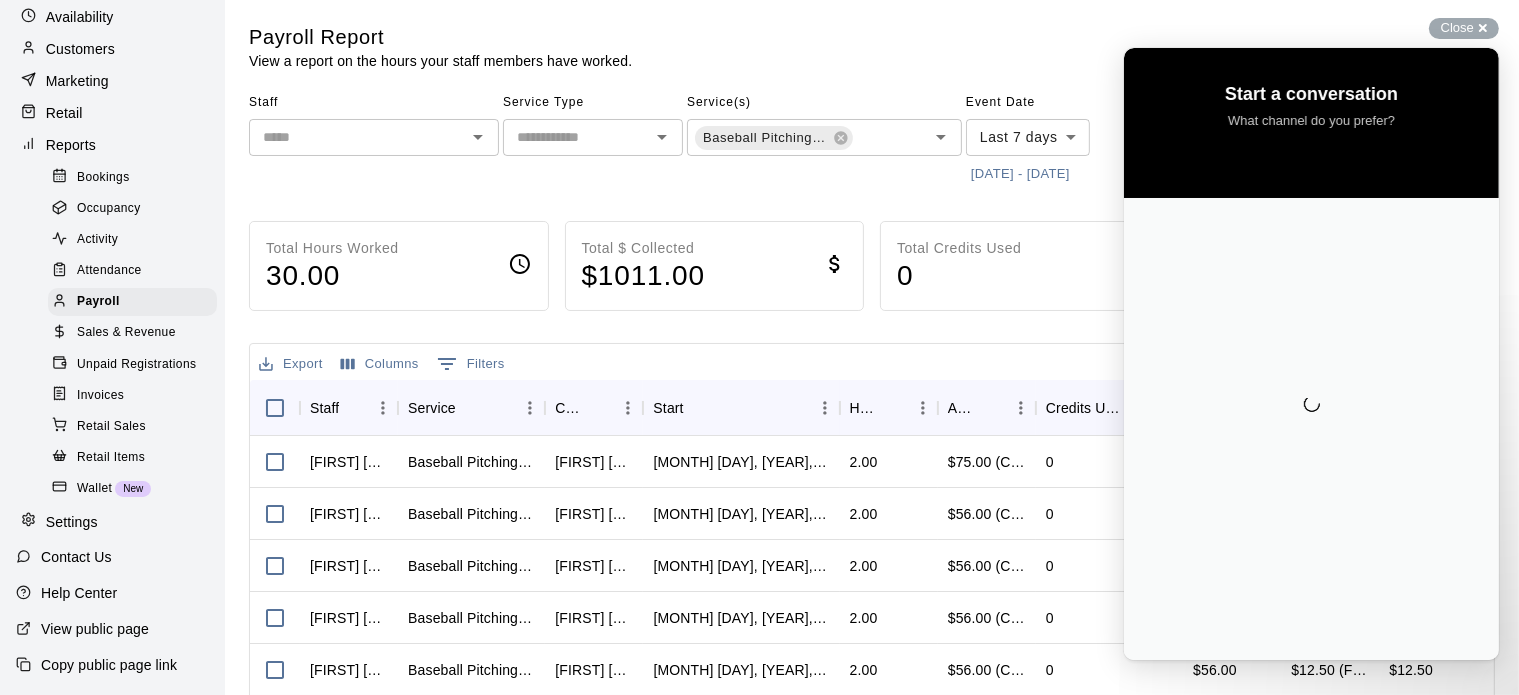 scroll, scrollTop: 0, scrollLeft: 0, axis: both 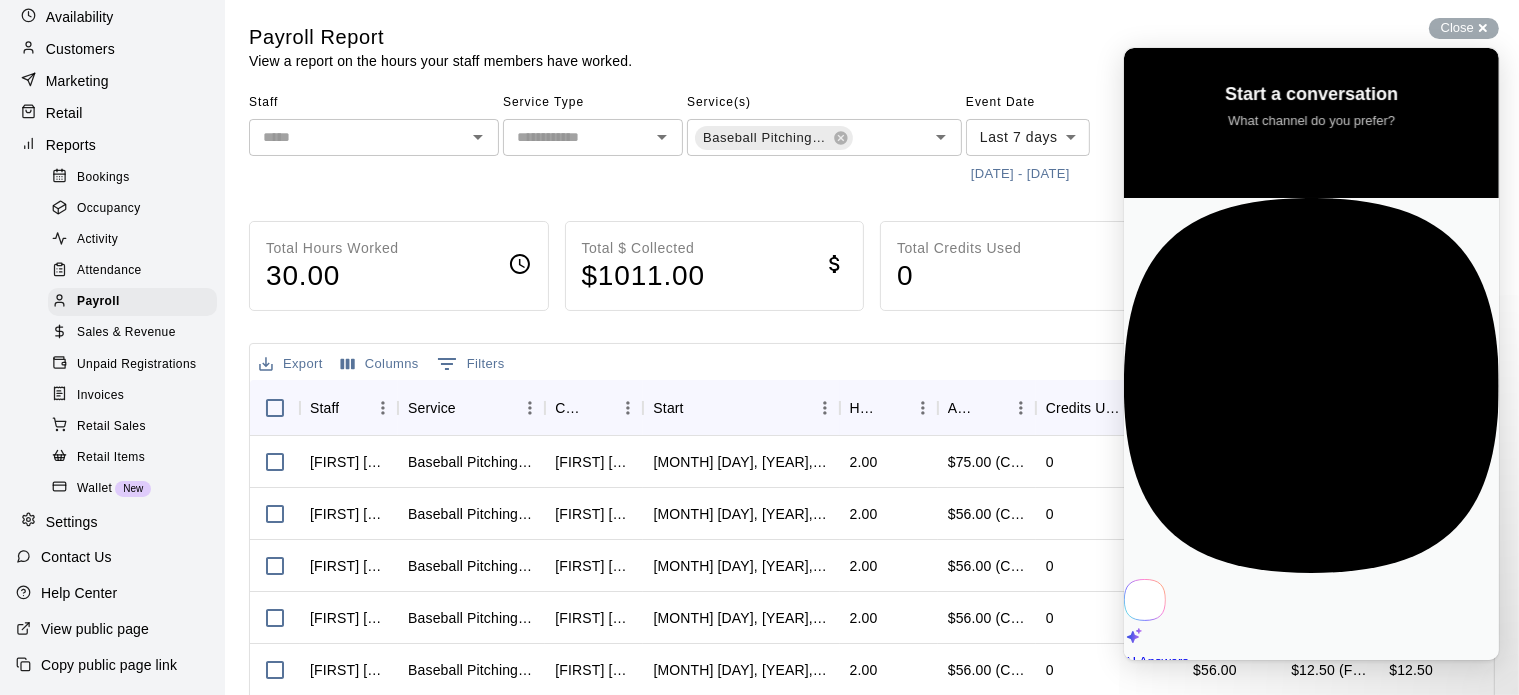 click on "No time to wait around? We usually respond within a few hours" at bounding box center [1310, 1579] 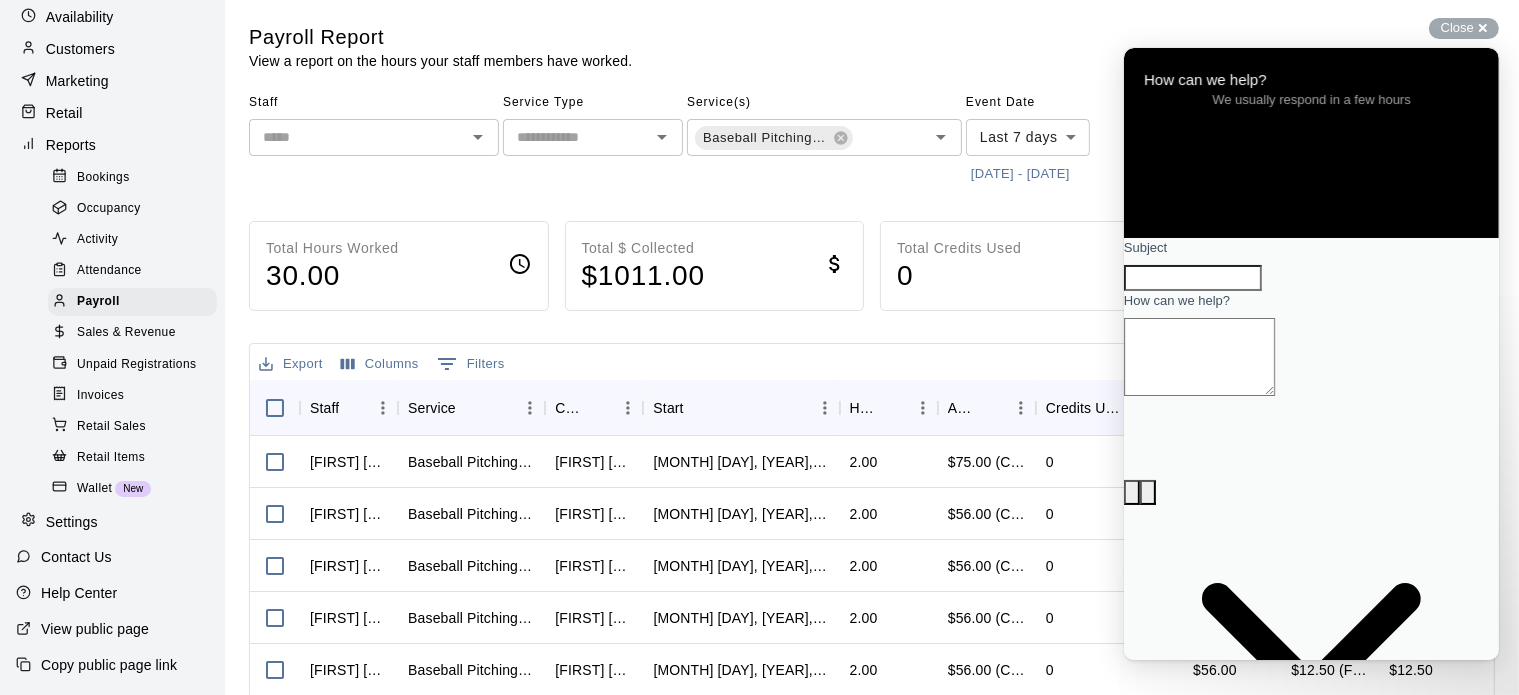 click on "Subject" at bounding box center (1192, 278) 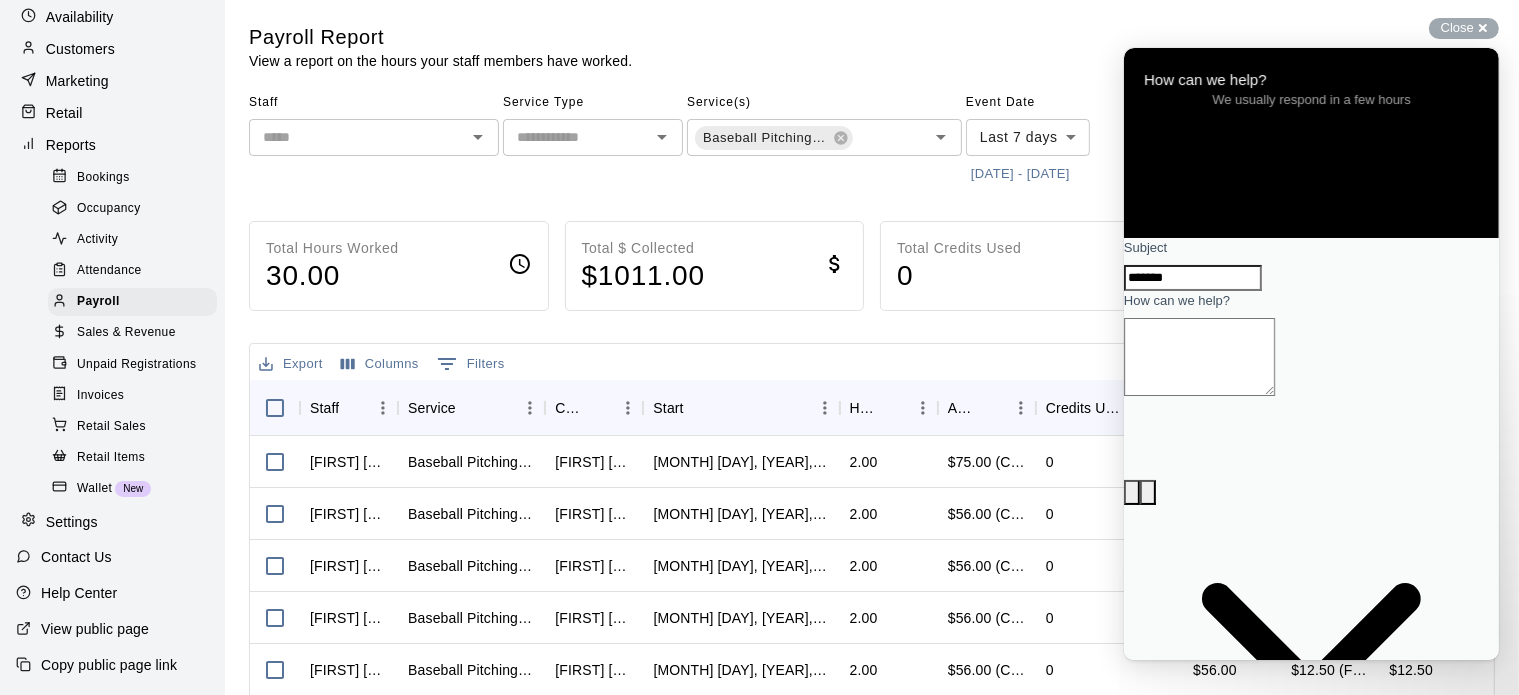 click on "*******" at bounding box center (1192, 278) 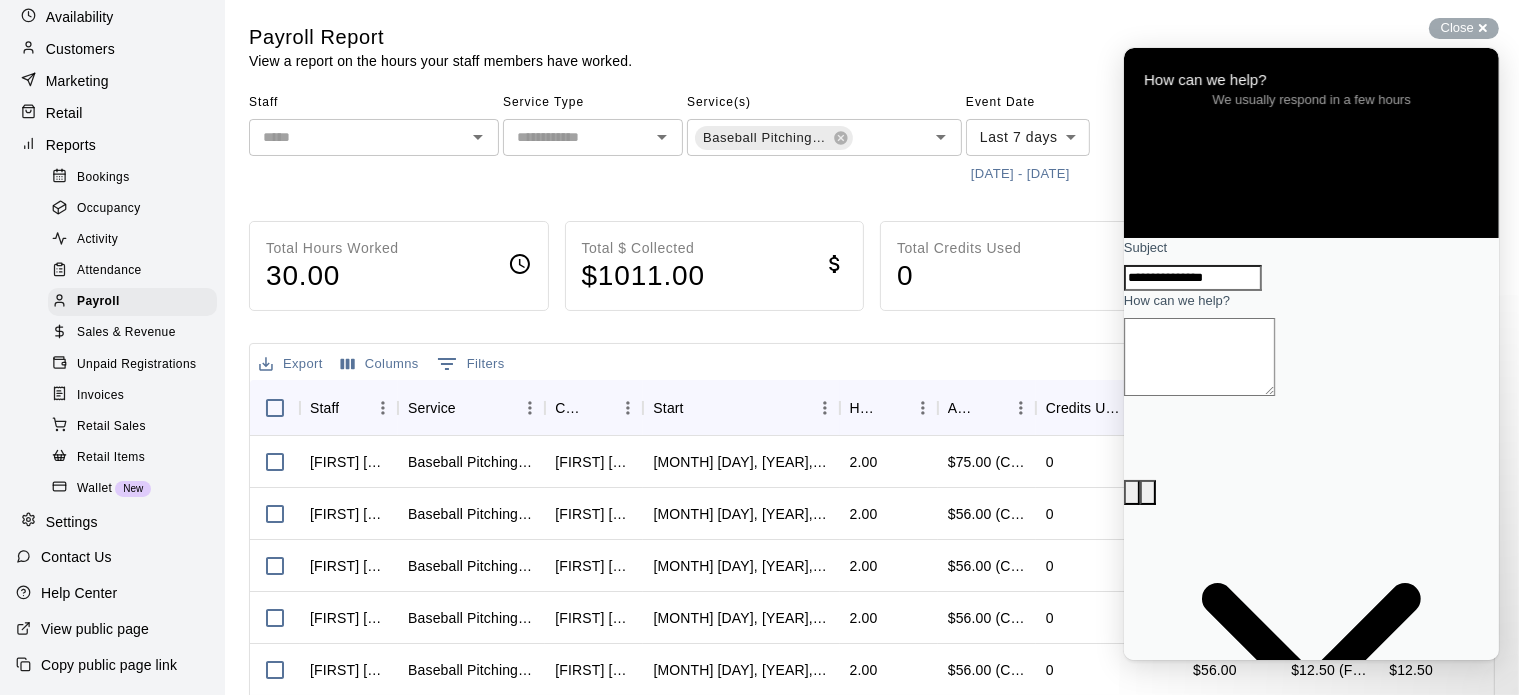 type on "**********" 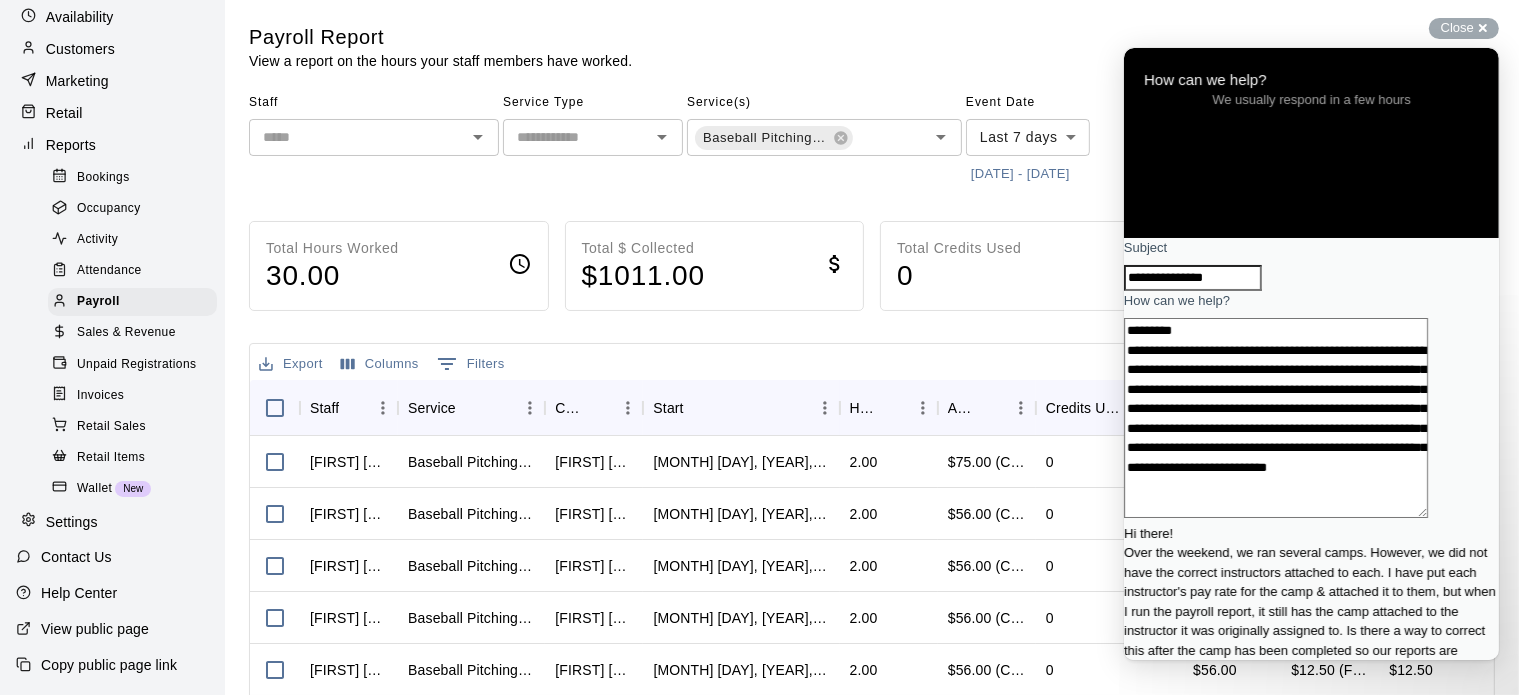 scroll, scrollTop: 44, scrollLeft: 0, axis: vertical 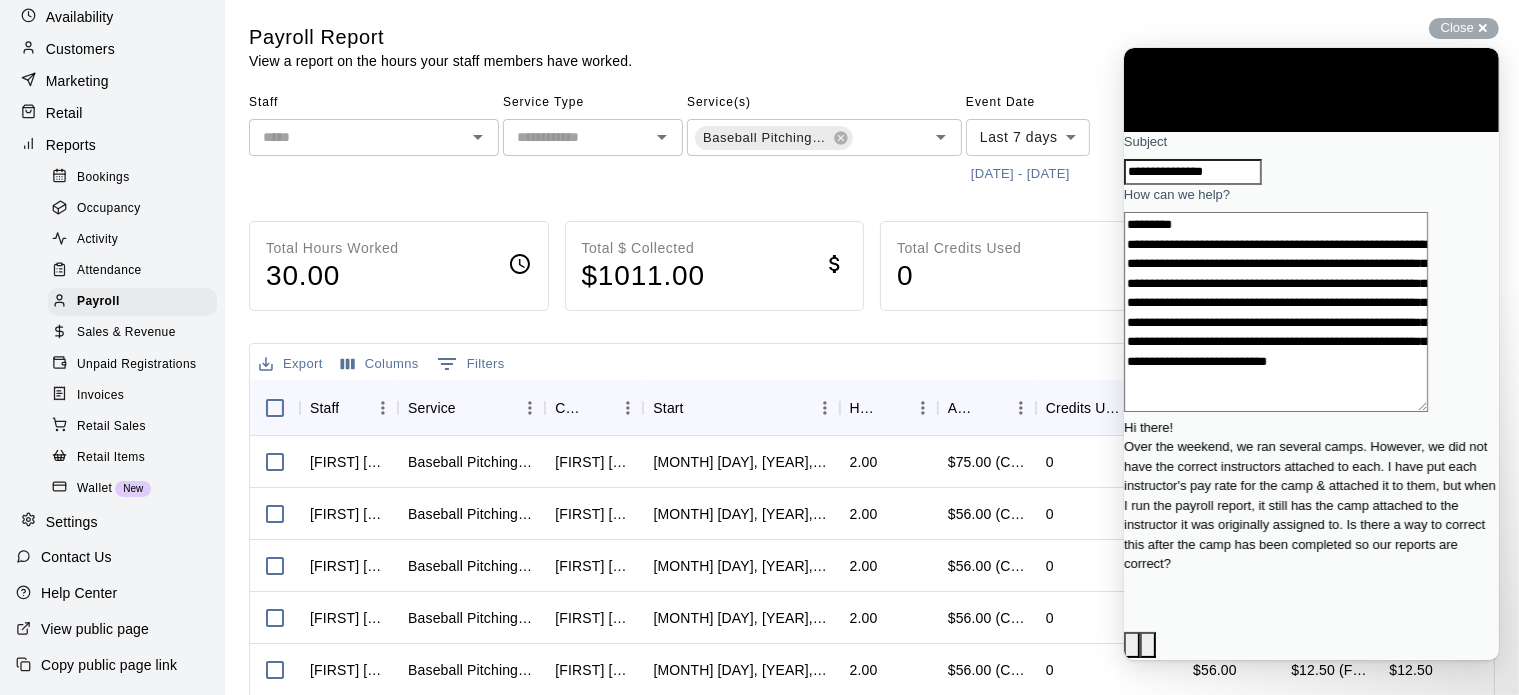 type on "**********" 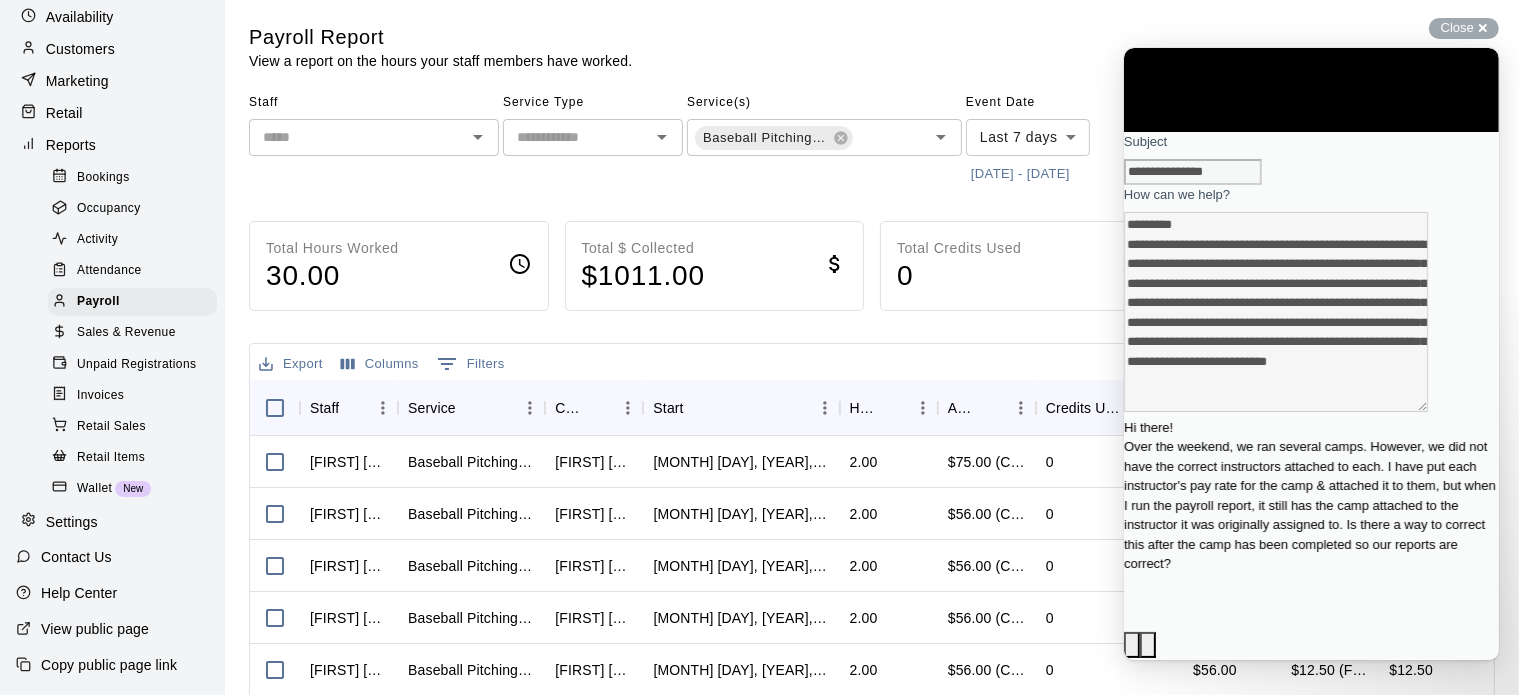 scroll, scrollTop: 0, scrollLeft: 0, axis: both 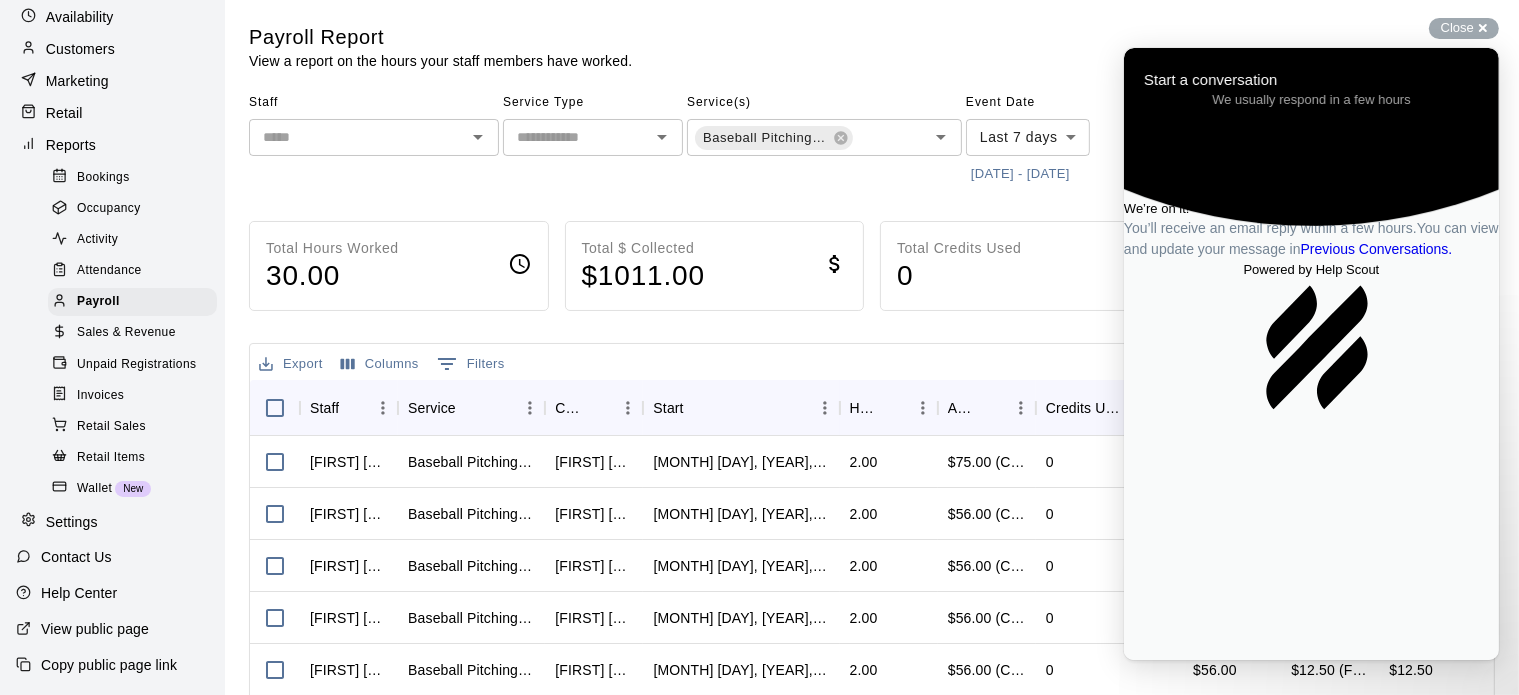 click on "Go back" at bounding box center [1262, 57] 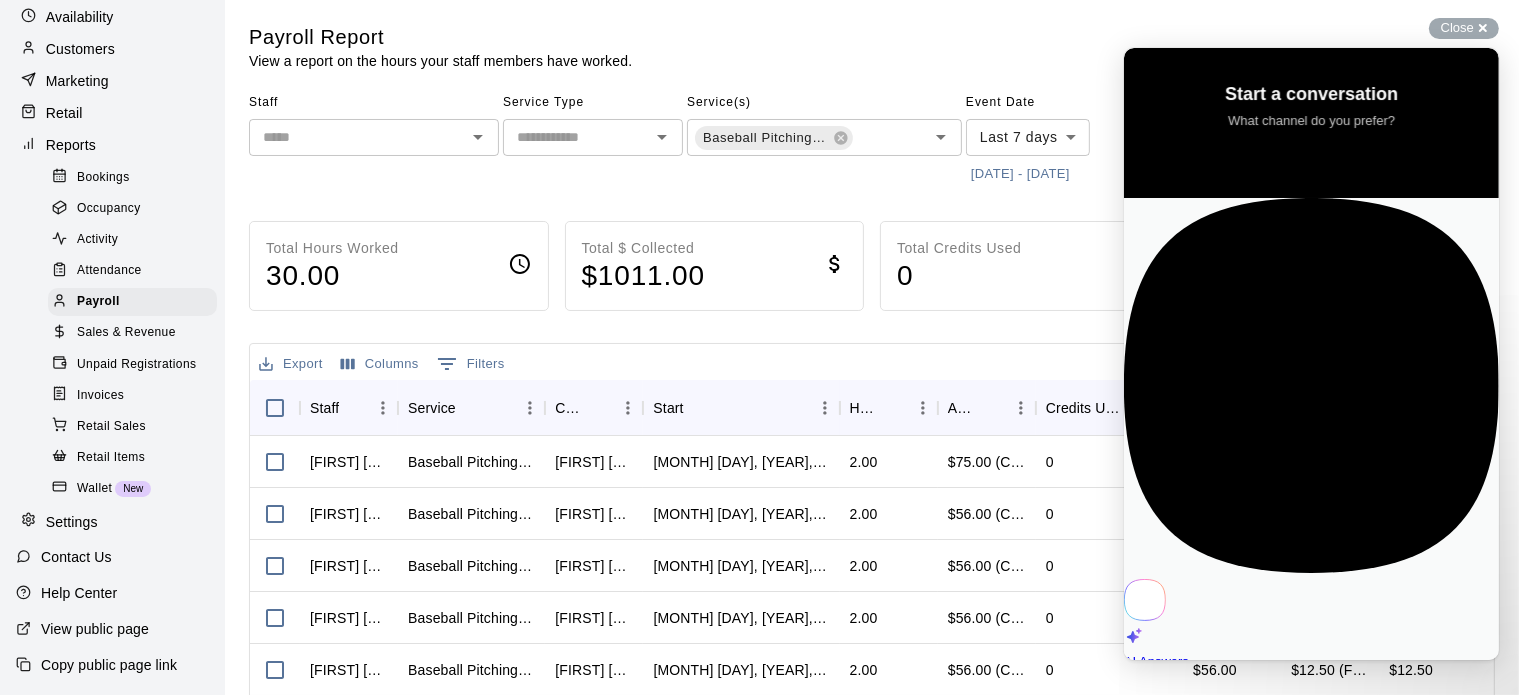 click on "Payroll Report View a report on the hours your staff members have worked. Staff ​ Service Type ​ Service(s) Baseball Pitching/Catching Clinic ​ Event Date Last [NUMBER] days **** [MONTH]/[DAY]/[YEAR] - [MONTH]/[DAY]/[YEAR] Clear Run Total Hours Worked [NUMBER].00 Total $ Collected $ [NUMBER].00 Total Credits Used [NUMBER] Total Payroll $ [NUMBER].50 Export Columns [NUMBER] Filters Staff Service Customer Start Hours Amount Paid Credits Used Effective Price Pay Rate Total Pay Bridger Thomas Baseball Pitching/Catching Clinic Brittany Wood [MONTH] [DAY], [YEAR], [HOUR]:[MINUTE] [AM/PM] [NUMBER].00 $[NUMBER].00 (Card) [NUMBER] $[NUMBER].00 [NUMBER].50 (Flat) $[NUMBER].50 Bridger Thomas Baseball Pitching/Catching Clinic Hunter Ullrich [MONTH] [DAY], [YEAR], [HOUR]:[MINUTE] [AM/PM] [NUMBER].00 $[NUMBER].00 (Card) [NUMBER] $[NUMBER].00 [NUMBER].50 (Flat) $[NUMBER].50 Bridger Thomas Baseball Pitching/Catching Clinic Zac Braaksma [MONTH] [DAY], [YEAR], [HOUR]:[MINUTE] [AM/PM] [NUMBER].00 $[NUMBER].00 (Card) [NUMBER] $[NUMBER].00 [NUMBER].50 (Flat) $[NUMBER].50 Bridger Thomas Baseball Pitching/Catching Clinic Zac Braaksma [MONTH] [DAY], [YEAR], [HOUR]:[MINUTE] [AM/PM] [NUMBER].00 $[NUMBER].00 (Card) [NUMBER] $[NUMBER].00 [NUMBER].50 (Flat) $[NUMBER].50 Bridger Thomas Baseball Pitching/Catching Clinic [NUMBER].00 [NUMBER] [NUMBER] [NUMBER]" at bounding box center [872, 533] 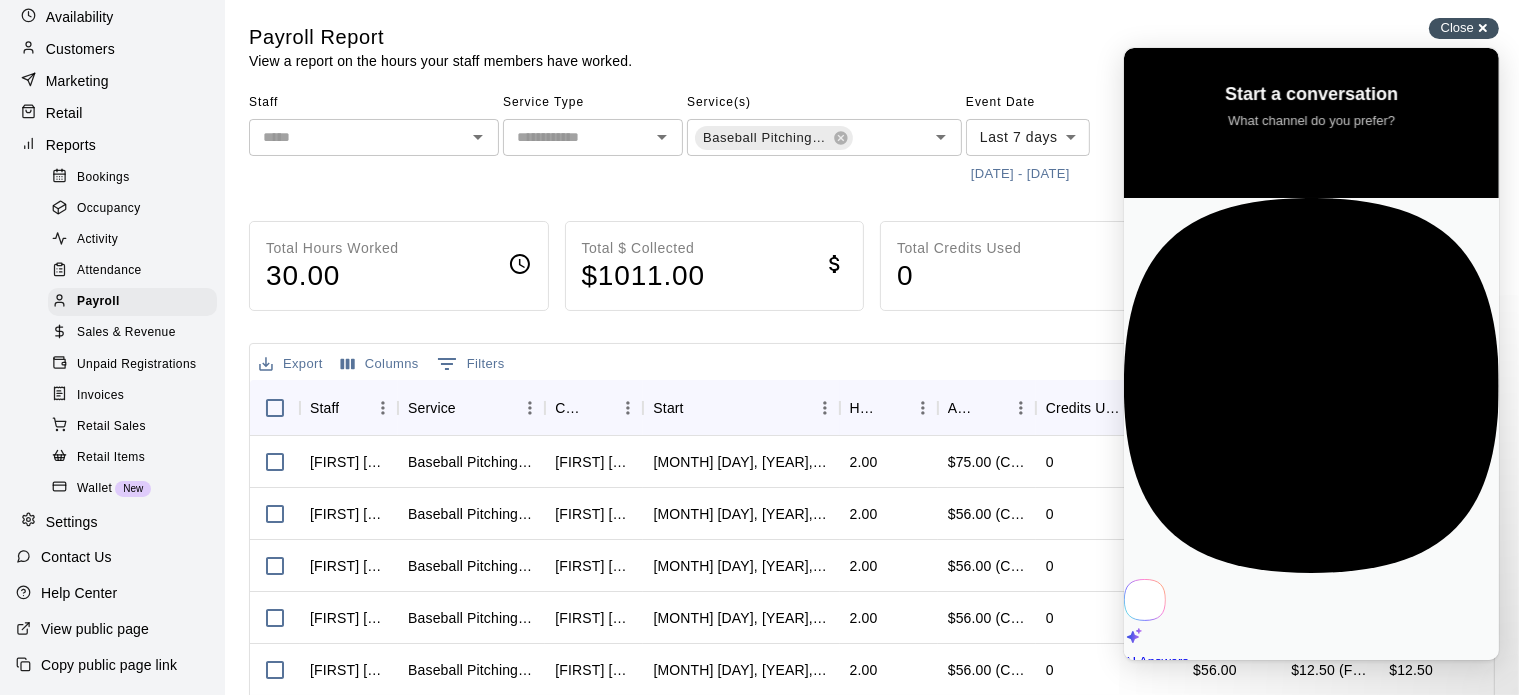 click on "Close" at bounding box center [1457, 27] 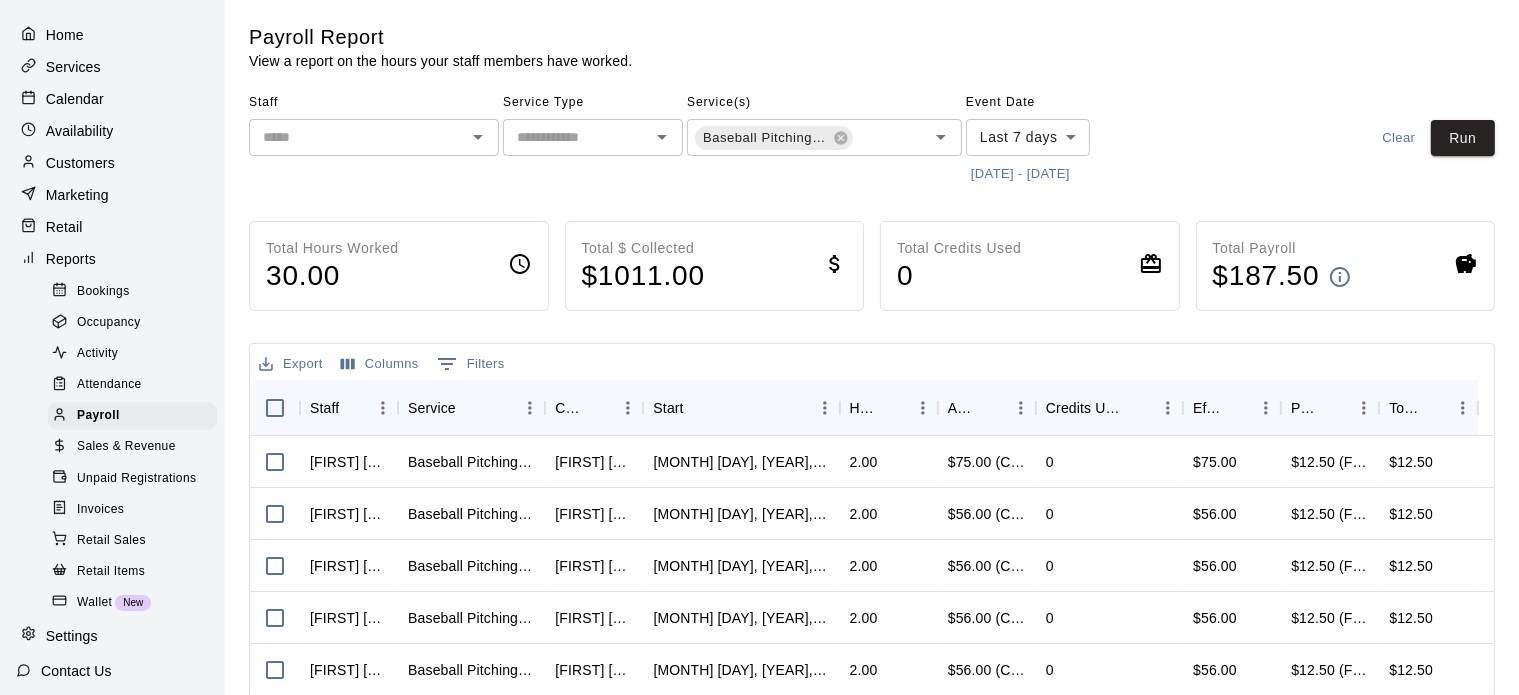 scroll, scrollTop: 53, scrollLeft: 0, axis: vertical 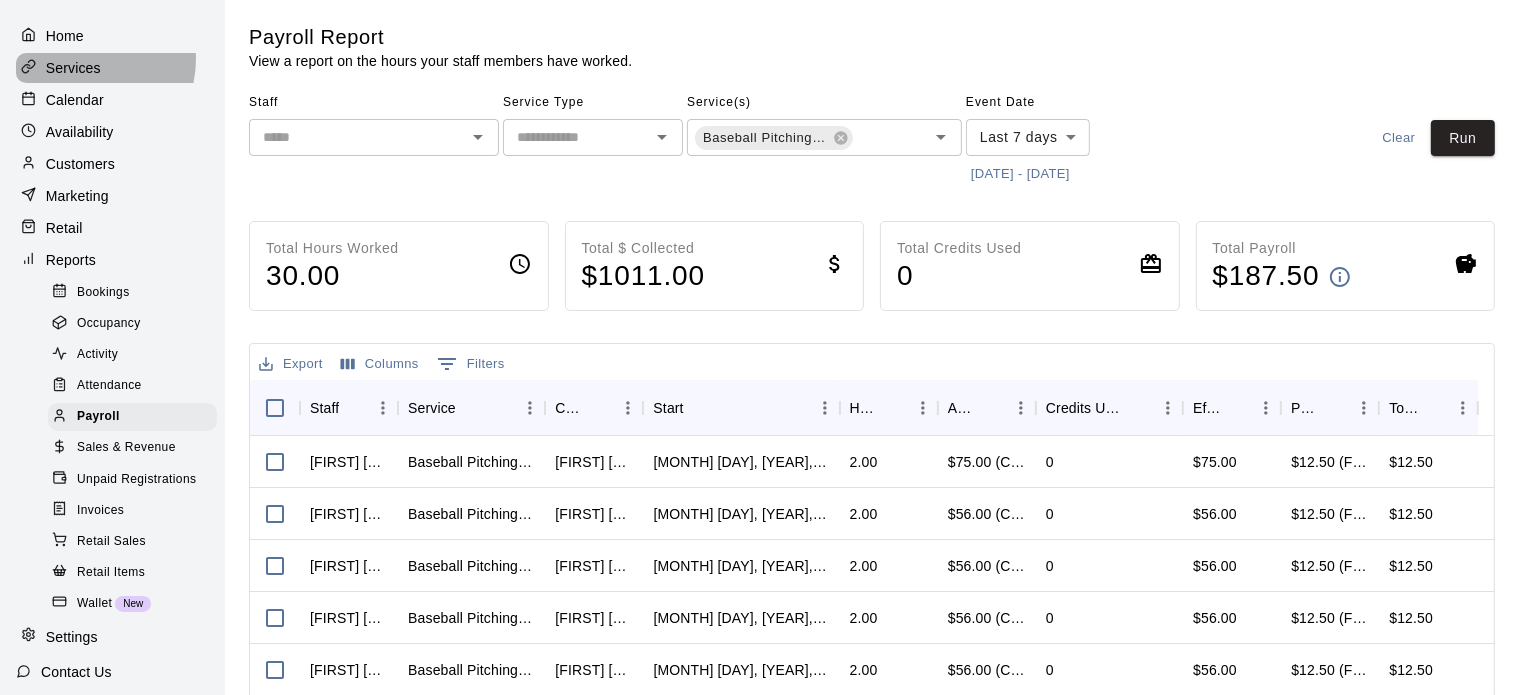 click on "Services" at bounding box center [73, 68] 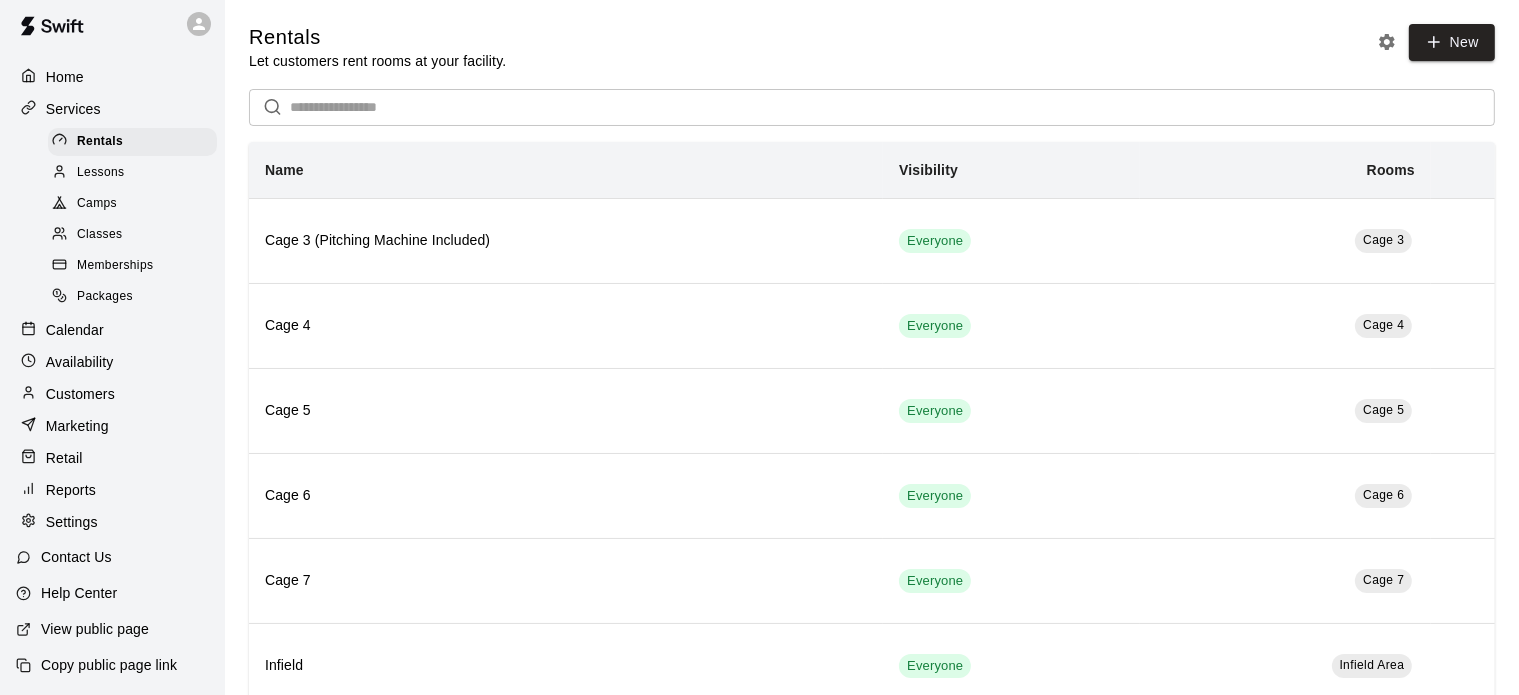 click at bounding box center [64, 204] 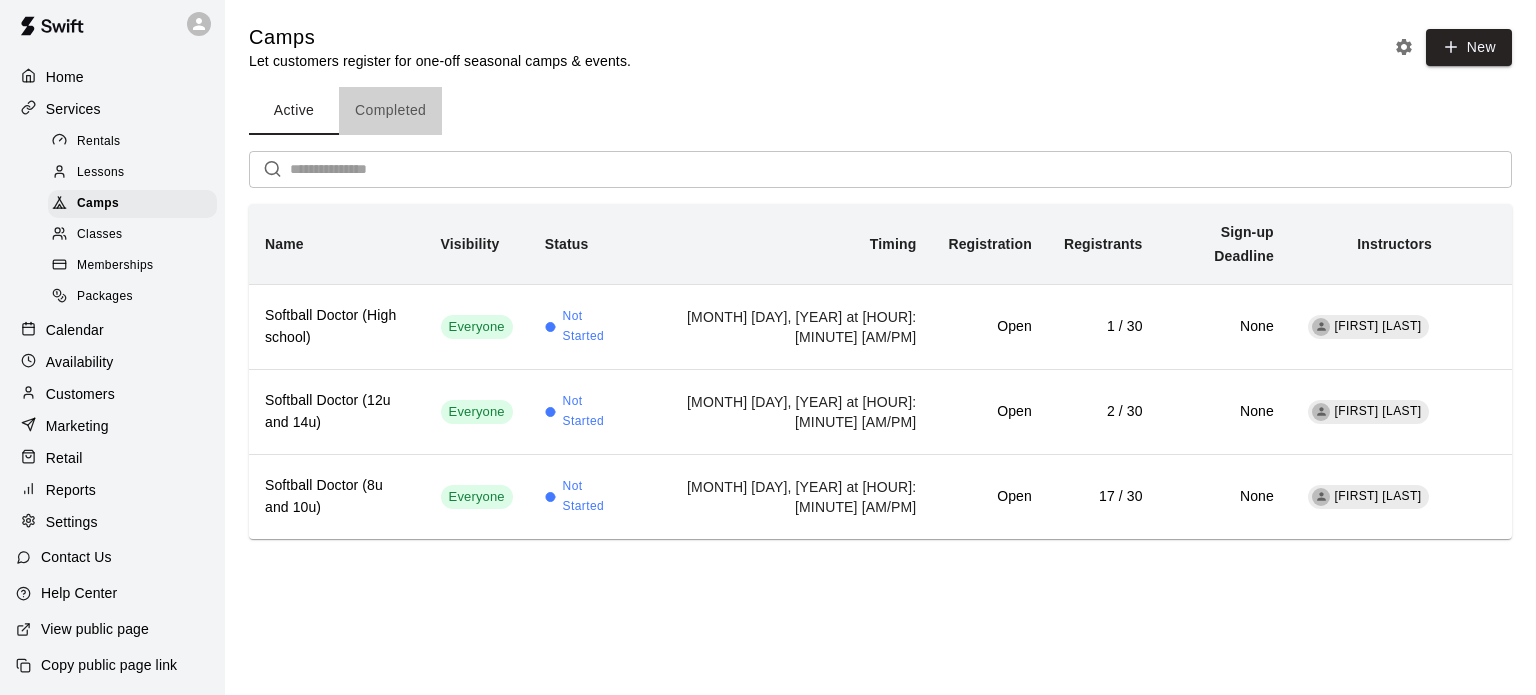 click on "Completed" at bounding box center (390, 111) 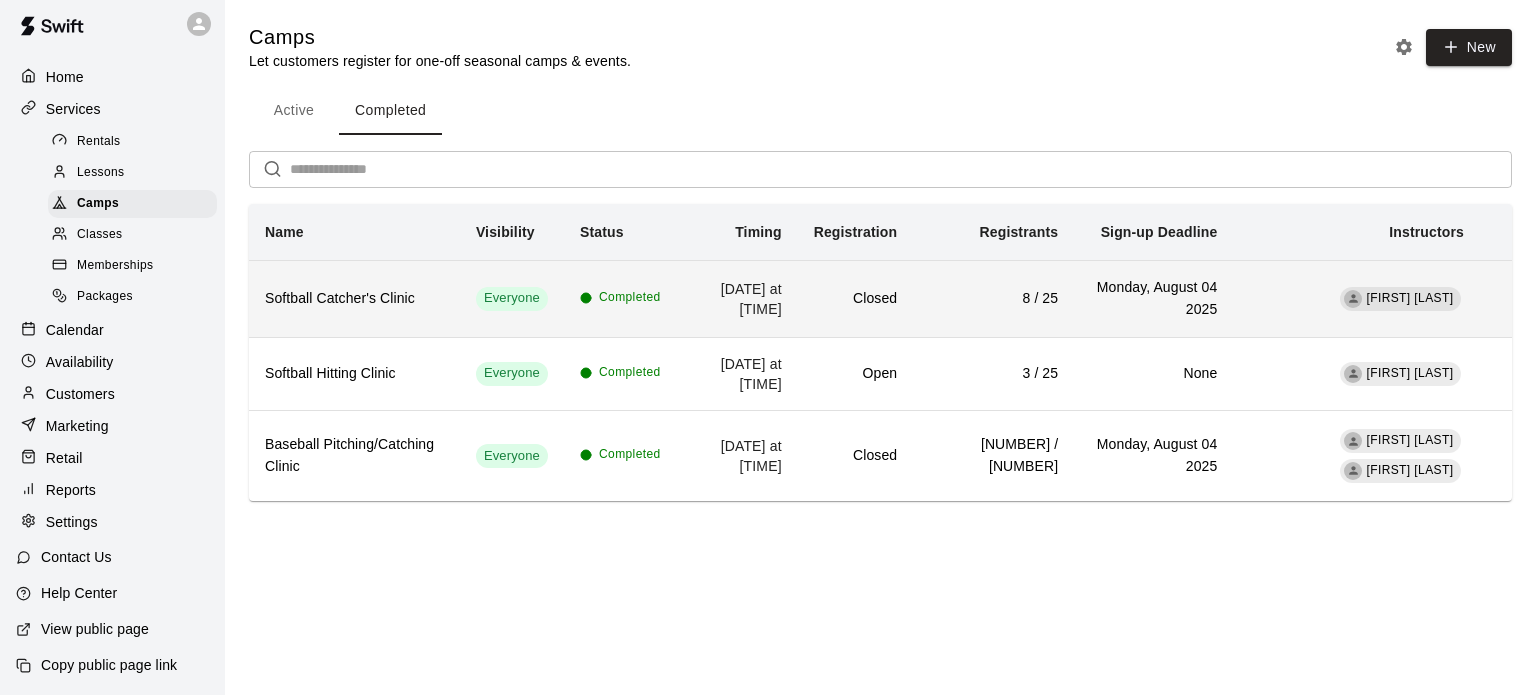 click on "[DATE] at [TIME]" at bounding box center [737, 298] 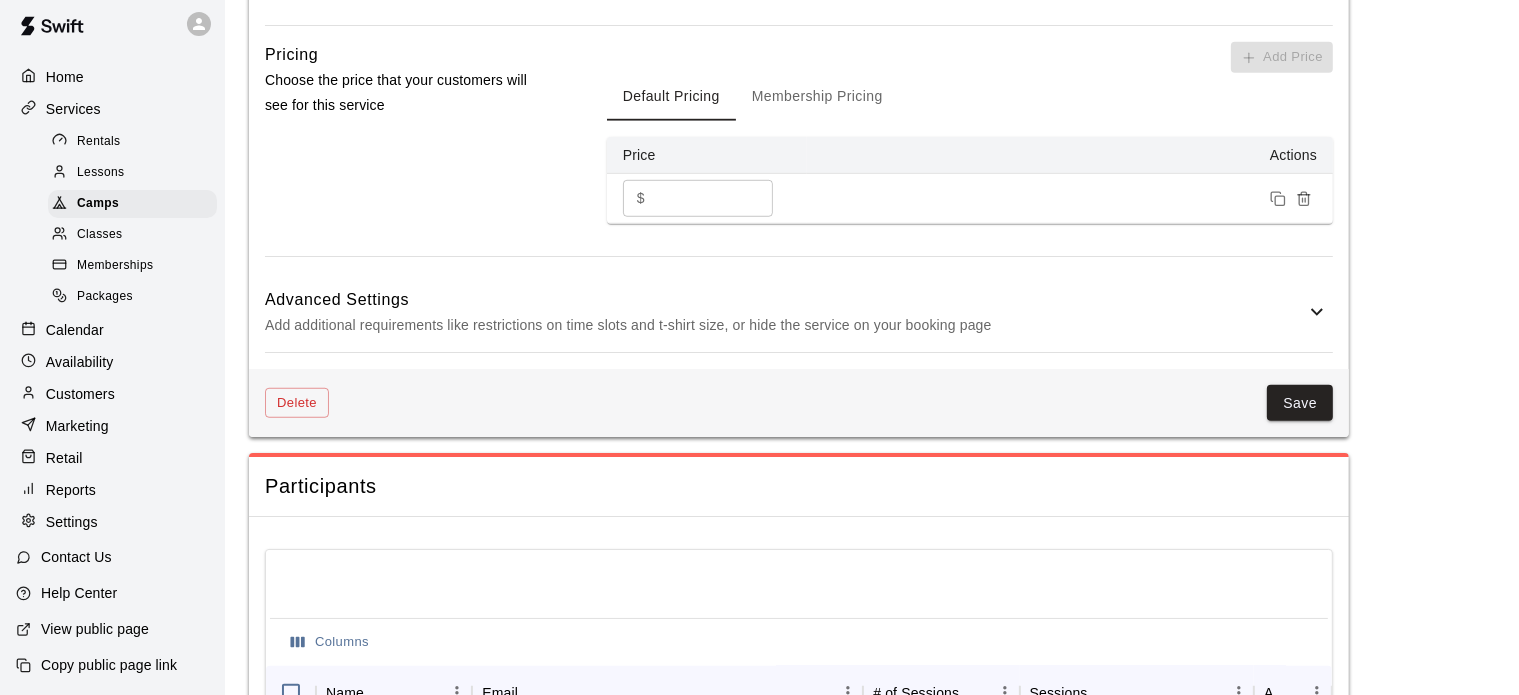 scroll, scrollTop: 1472, scrollLeft: 0, axis: vertical 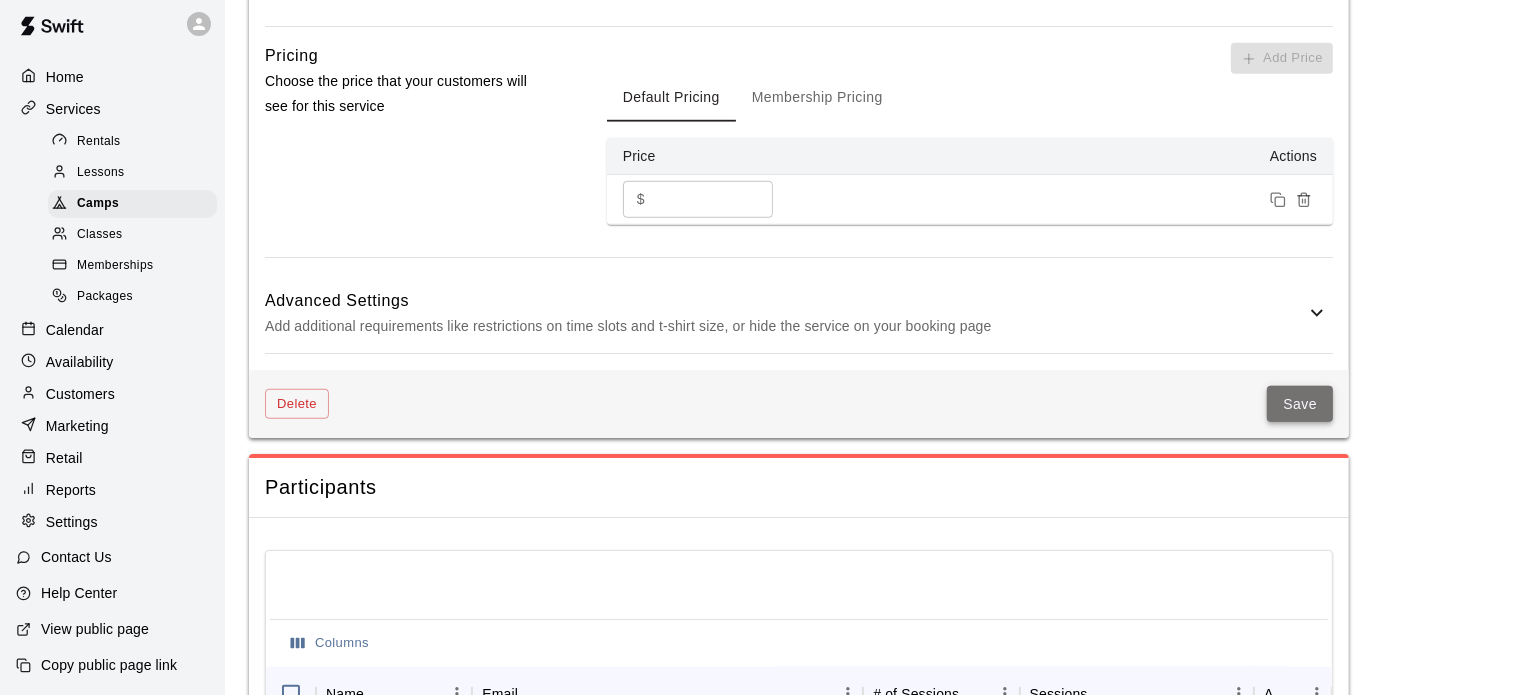 click on "Save" at bounding box center [1300, 404] 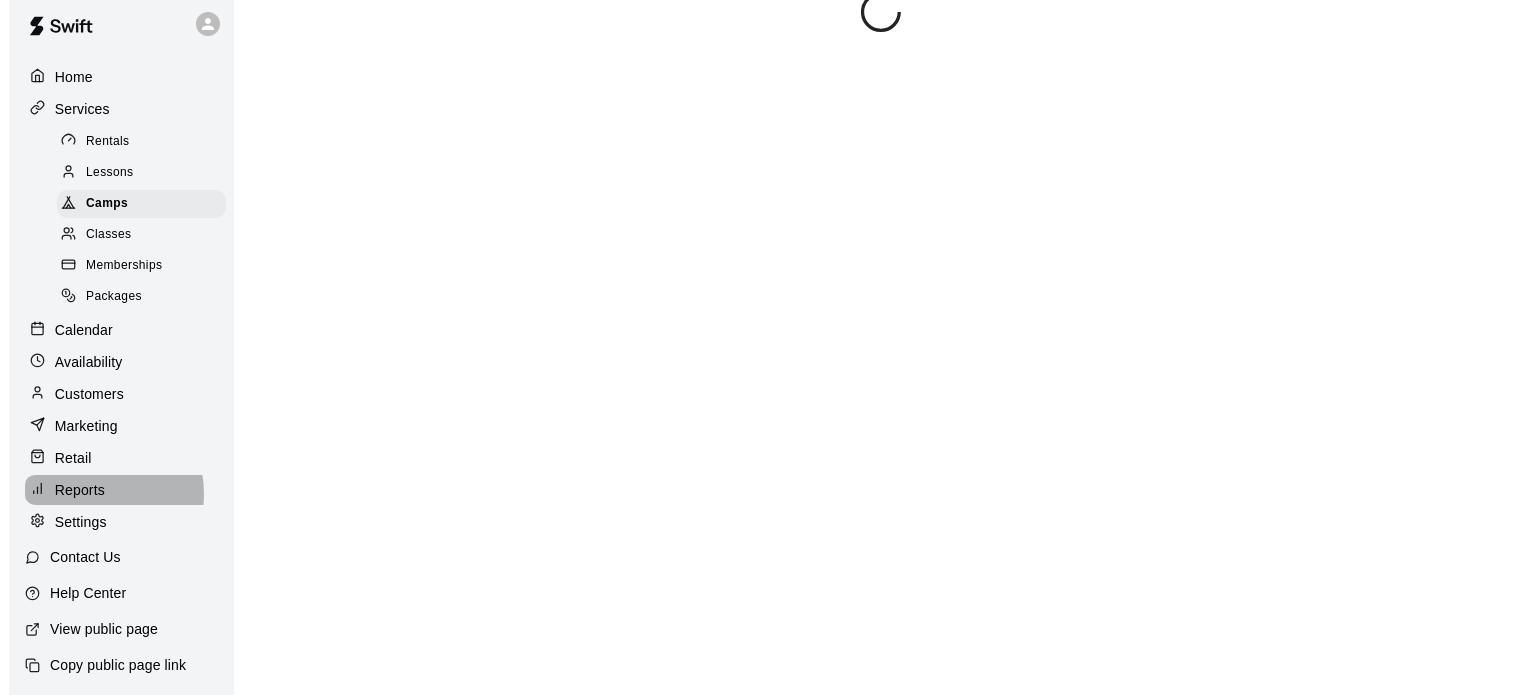 scroll, scrollTop: 0, scrollLeft: 0, axis: both 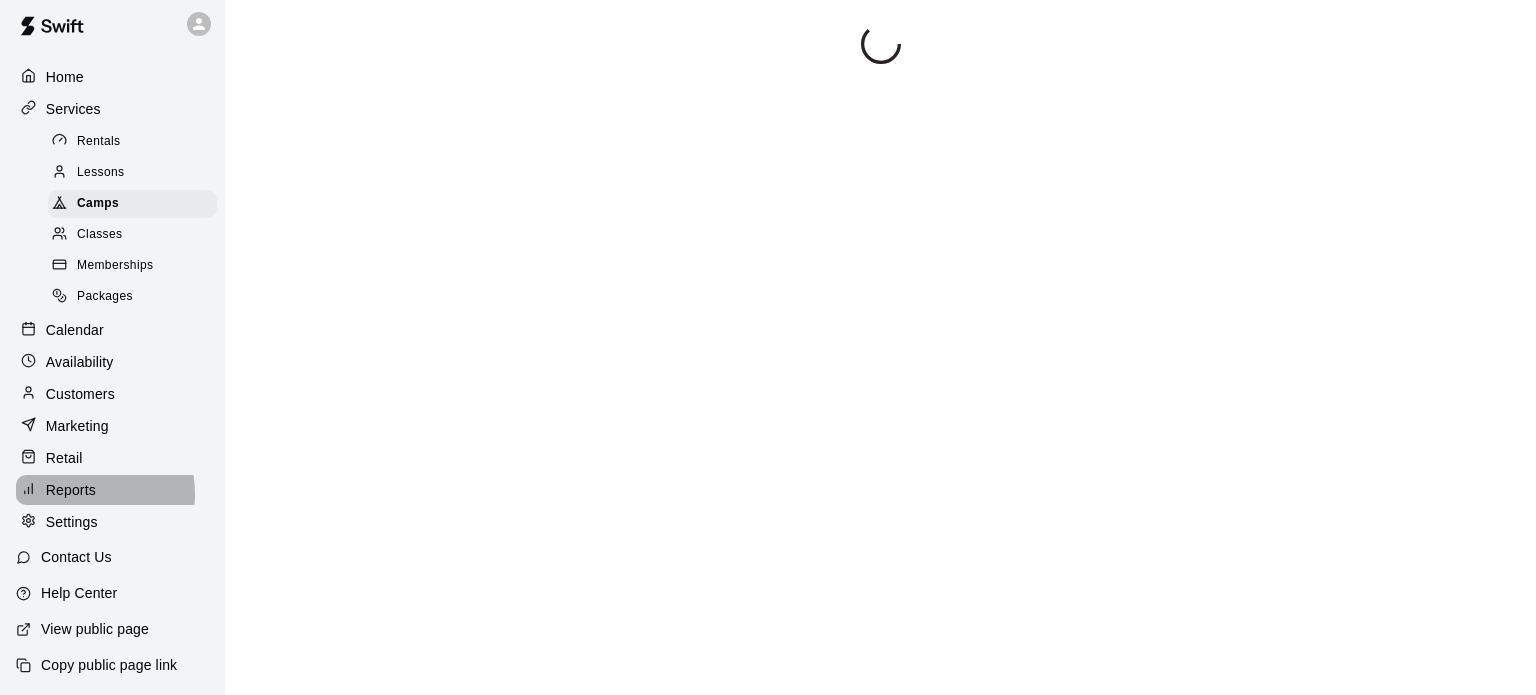 click on "Reports" at bounding box center (71, 490) 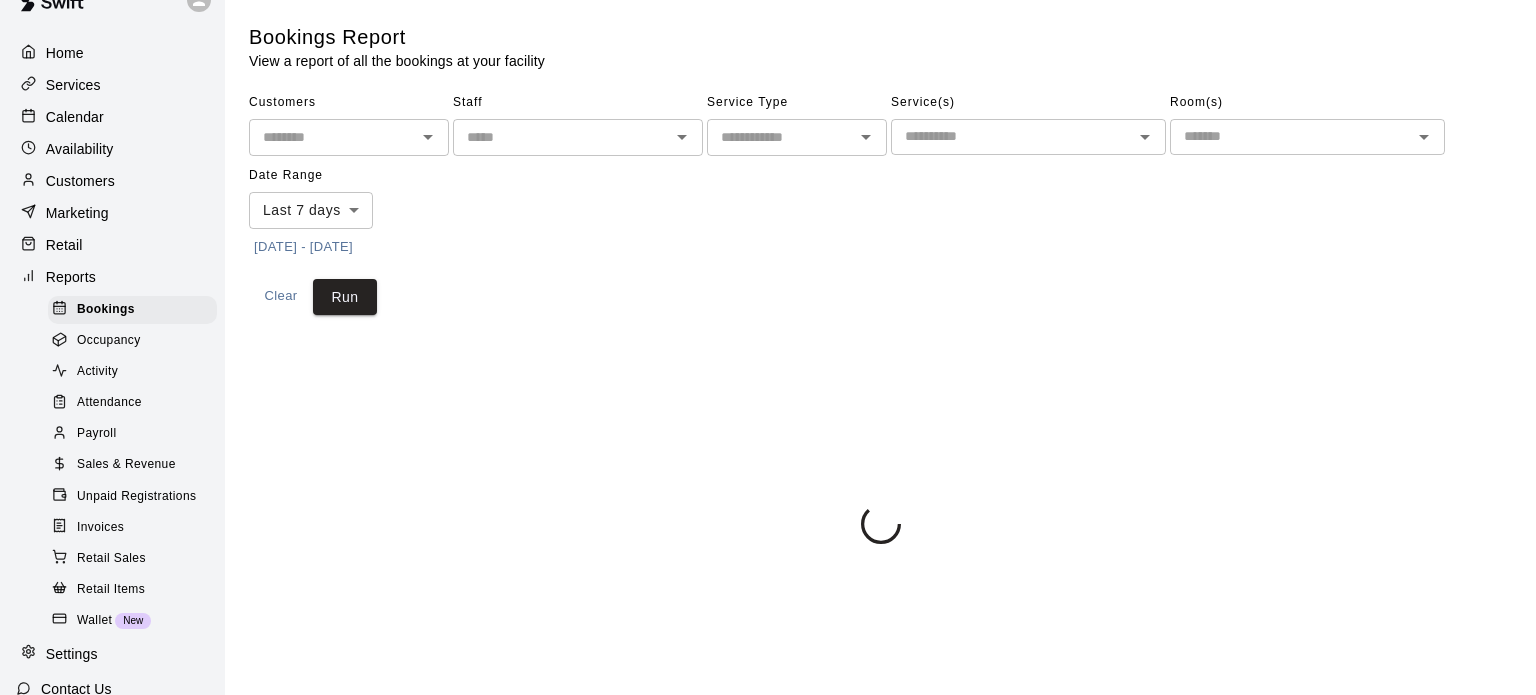 scroll, scrollTop: 95, scrollLeft: 0, axis: vertical 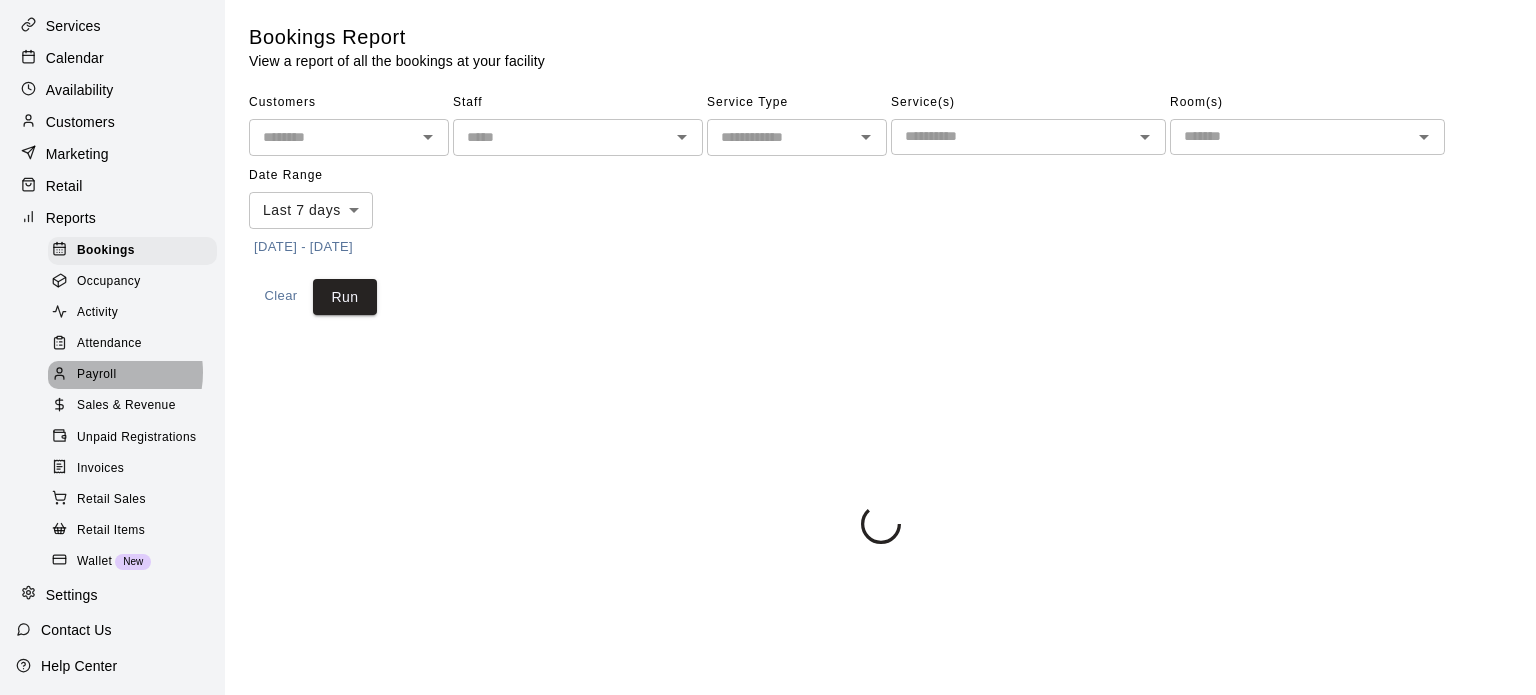 click on "Payroll" at bounding box center [96, 375] 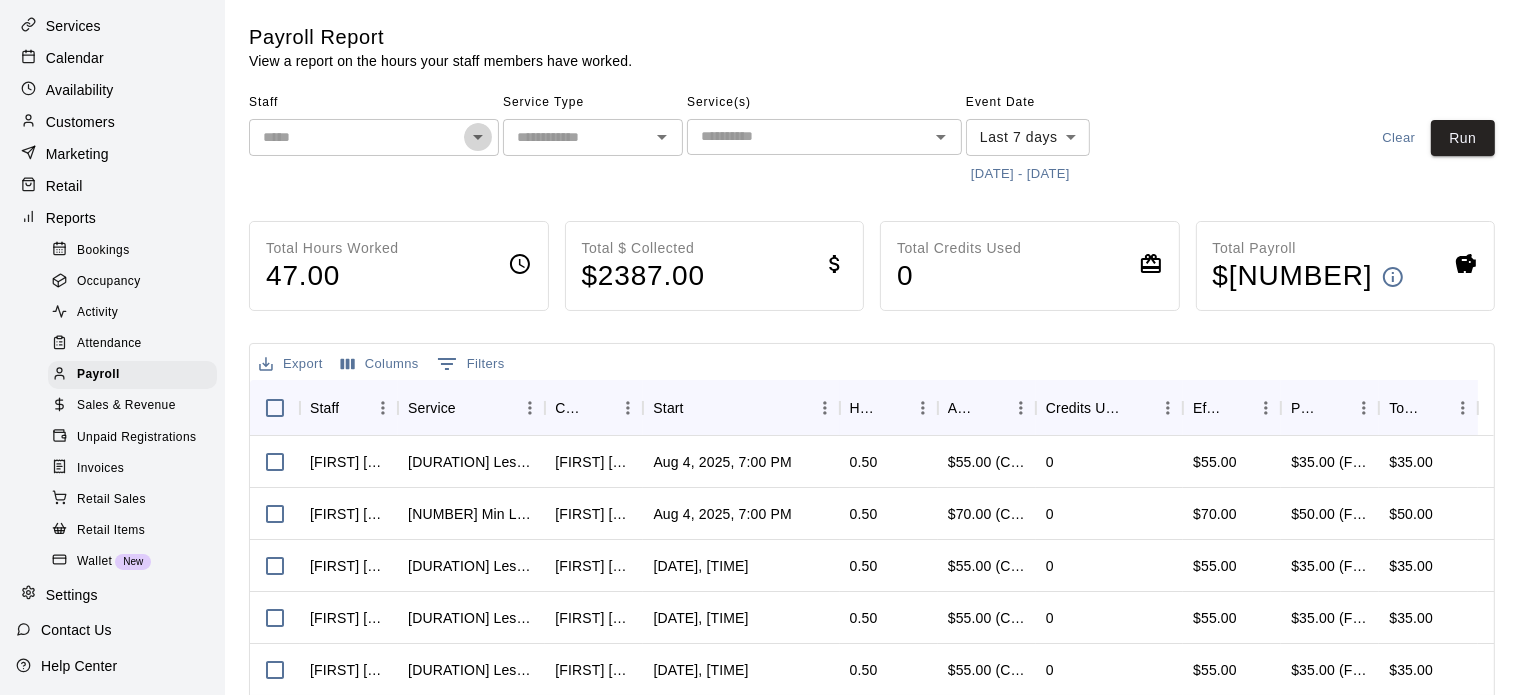 click 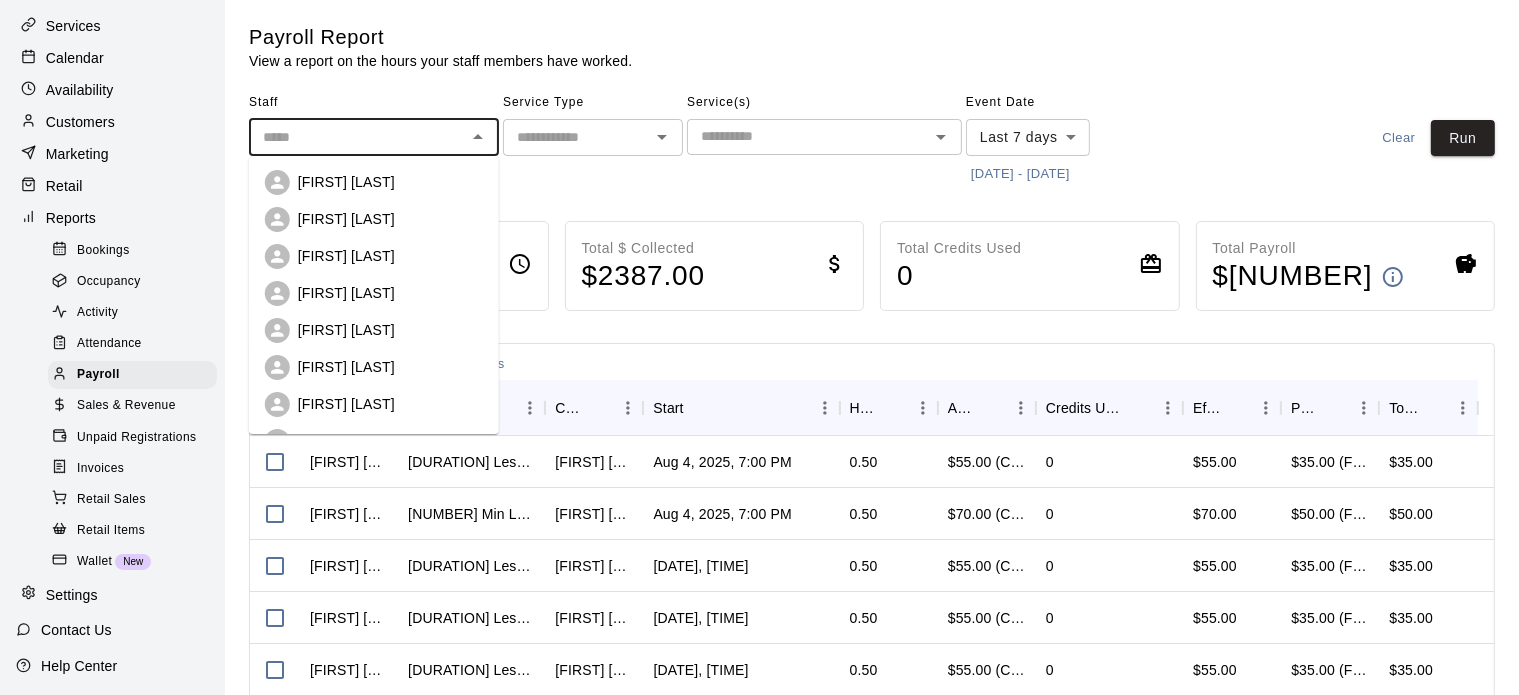 click on "[FIRST] [LAST]" at bounding box center [346, 182] 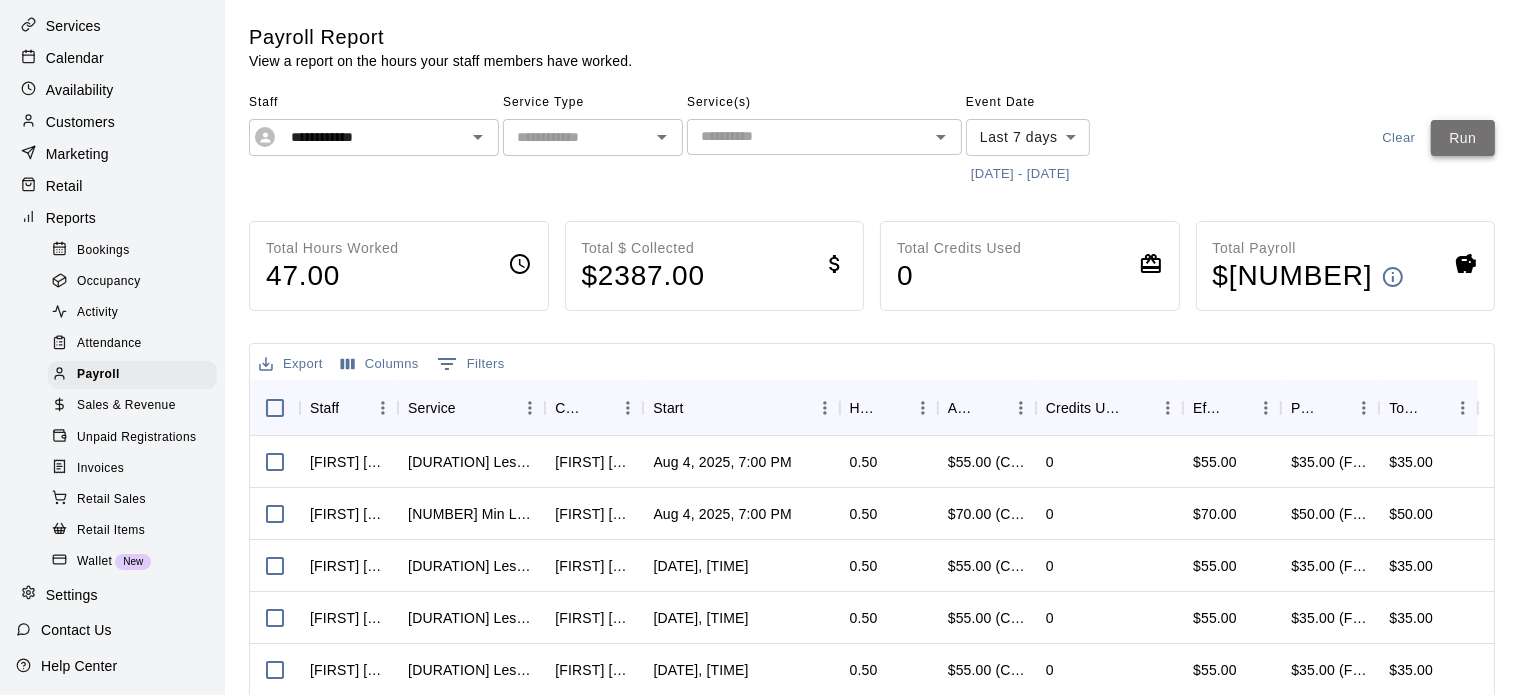 click on "Run" at bounding box center [1463, 138] 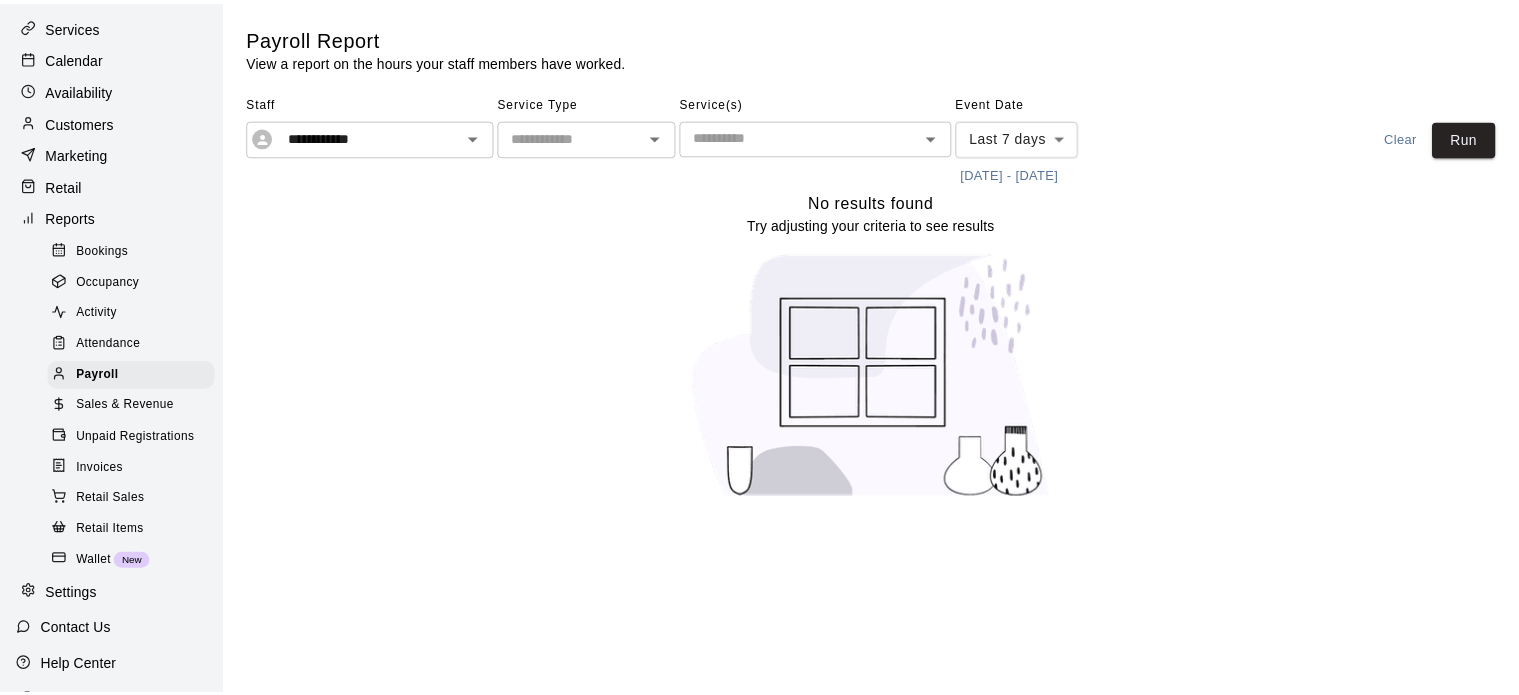 scroll, scrollTop: 219, scrollLeft: 0, axis: vertical 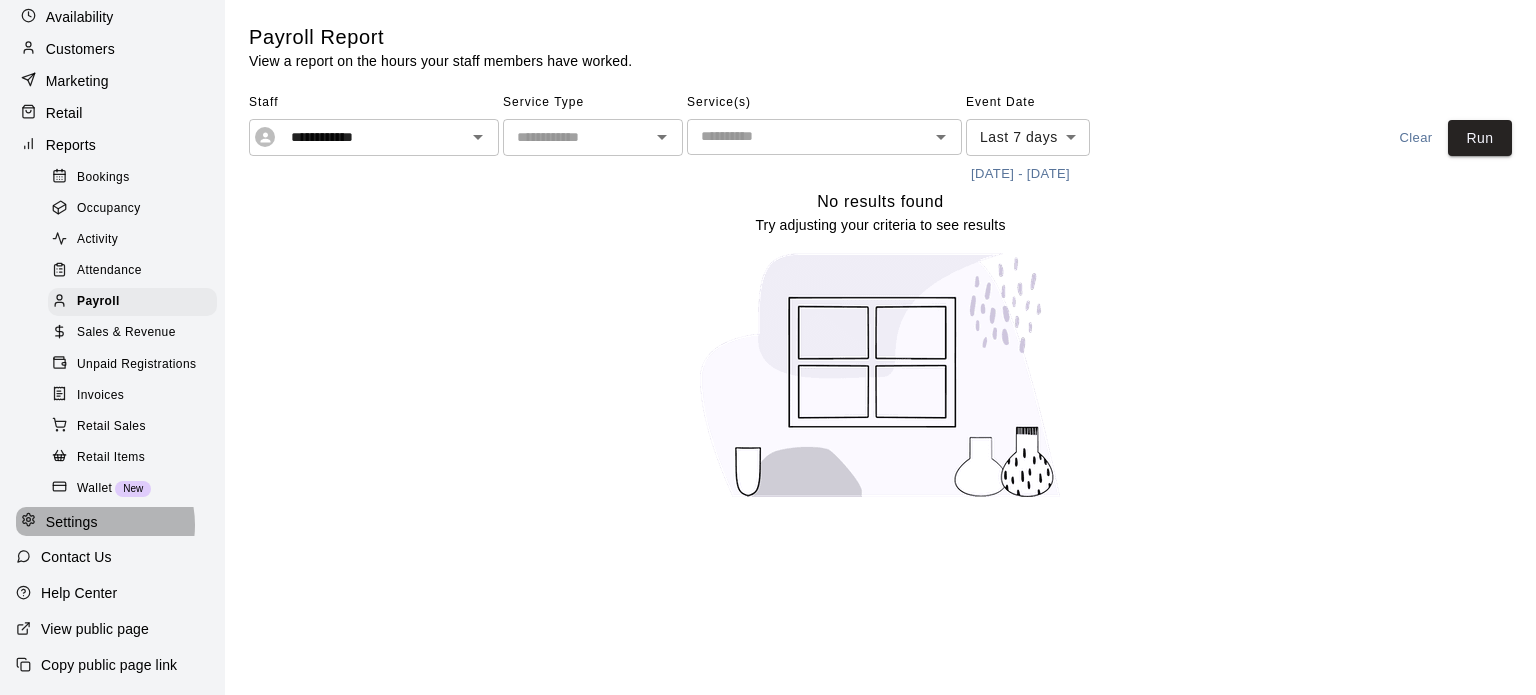 click on "Settings" at bounding box center (72, 522) 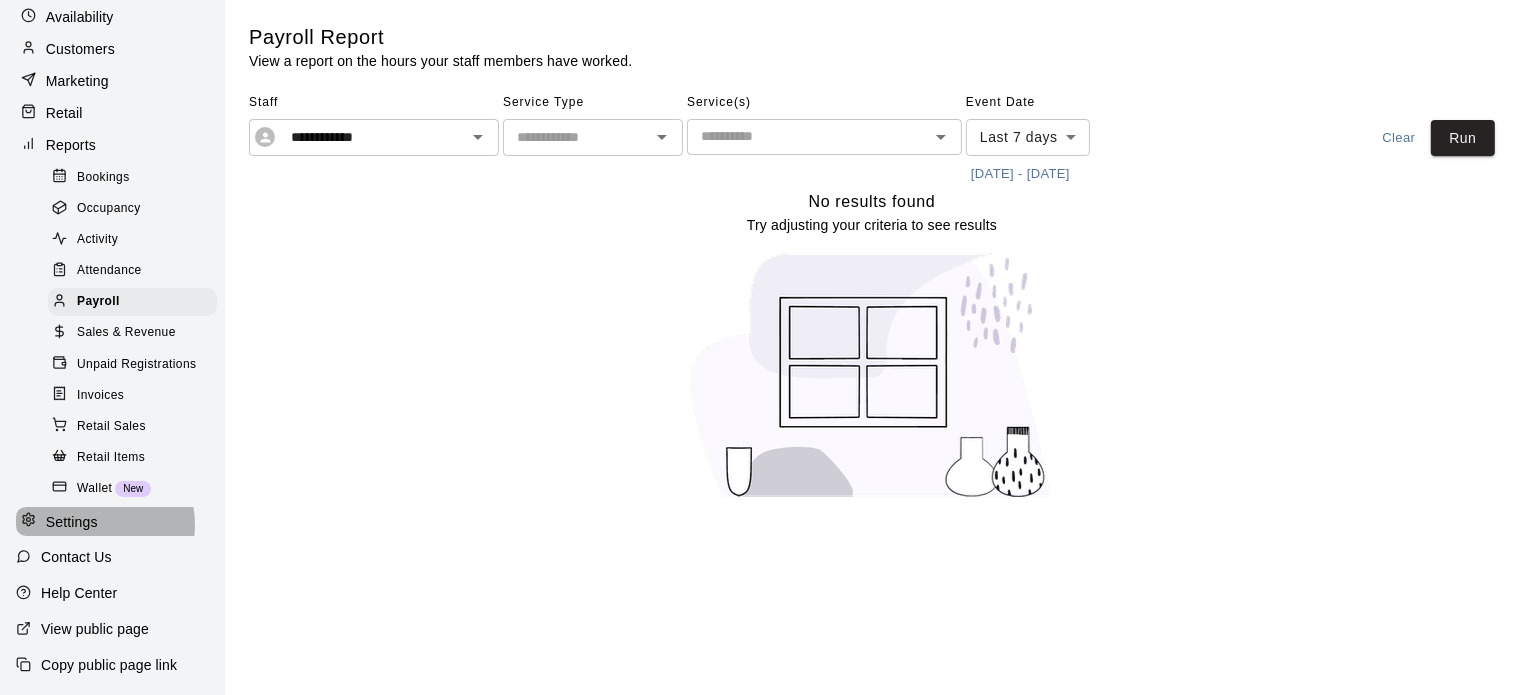scroll, scrollTop: 132, scrollLeft: 0, axis: vertical 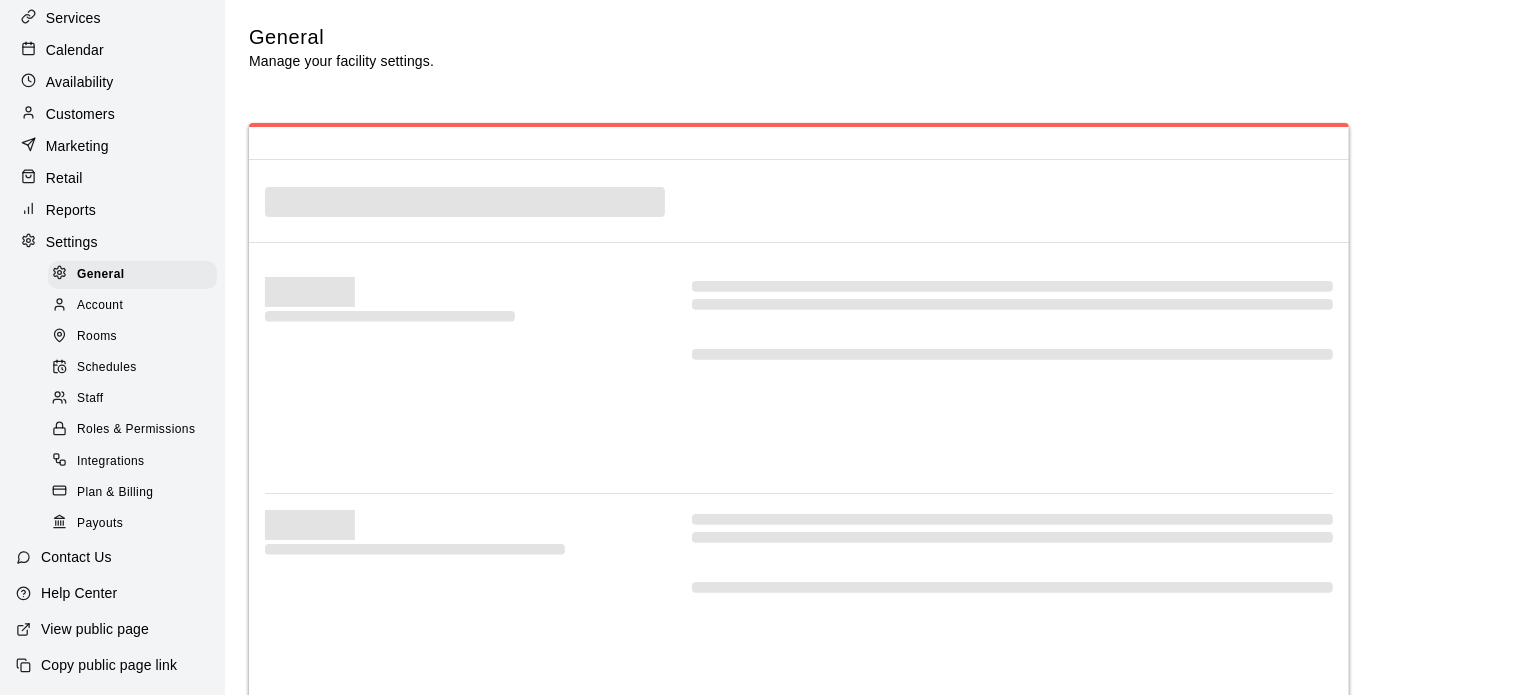 select on "**" 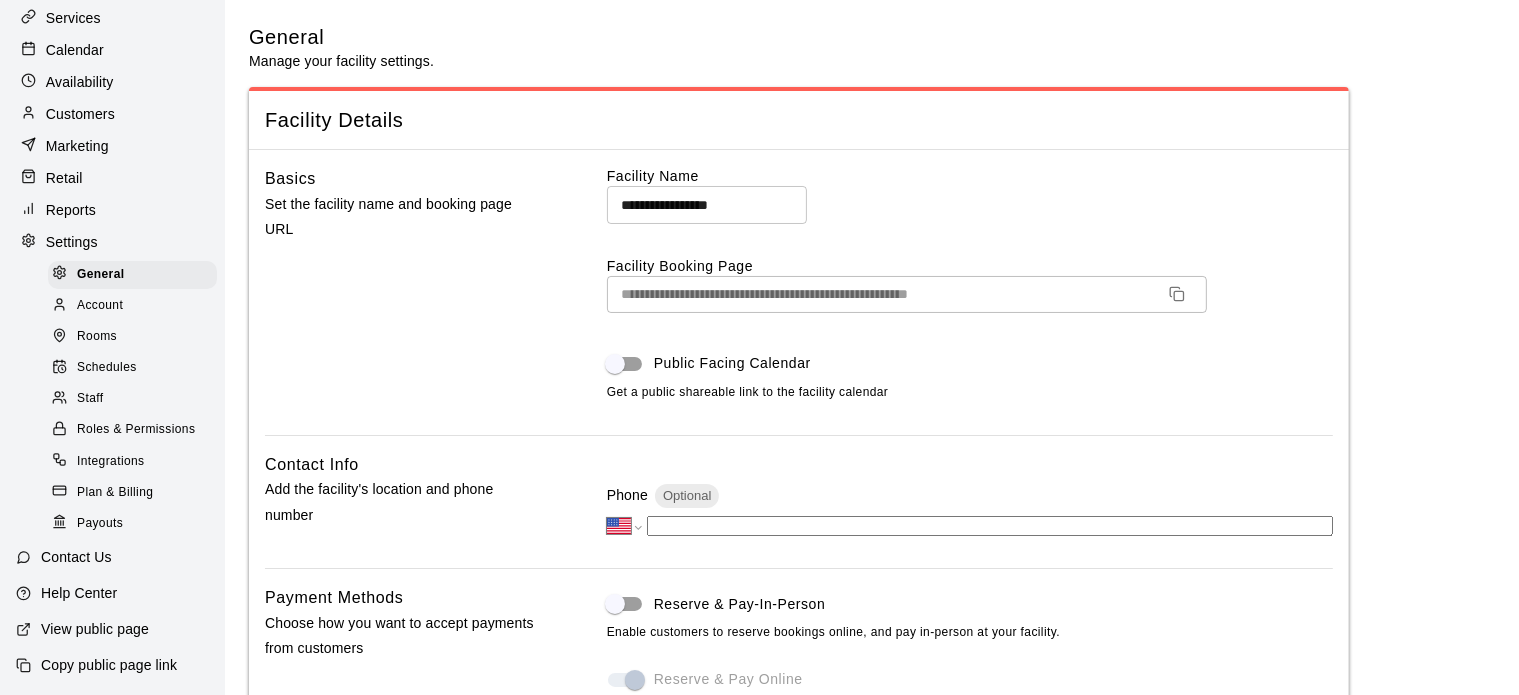 scroll, scrollTop: 4046, scrollLeft: 0, axis: vertical 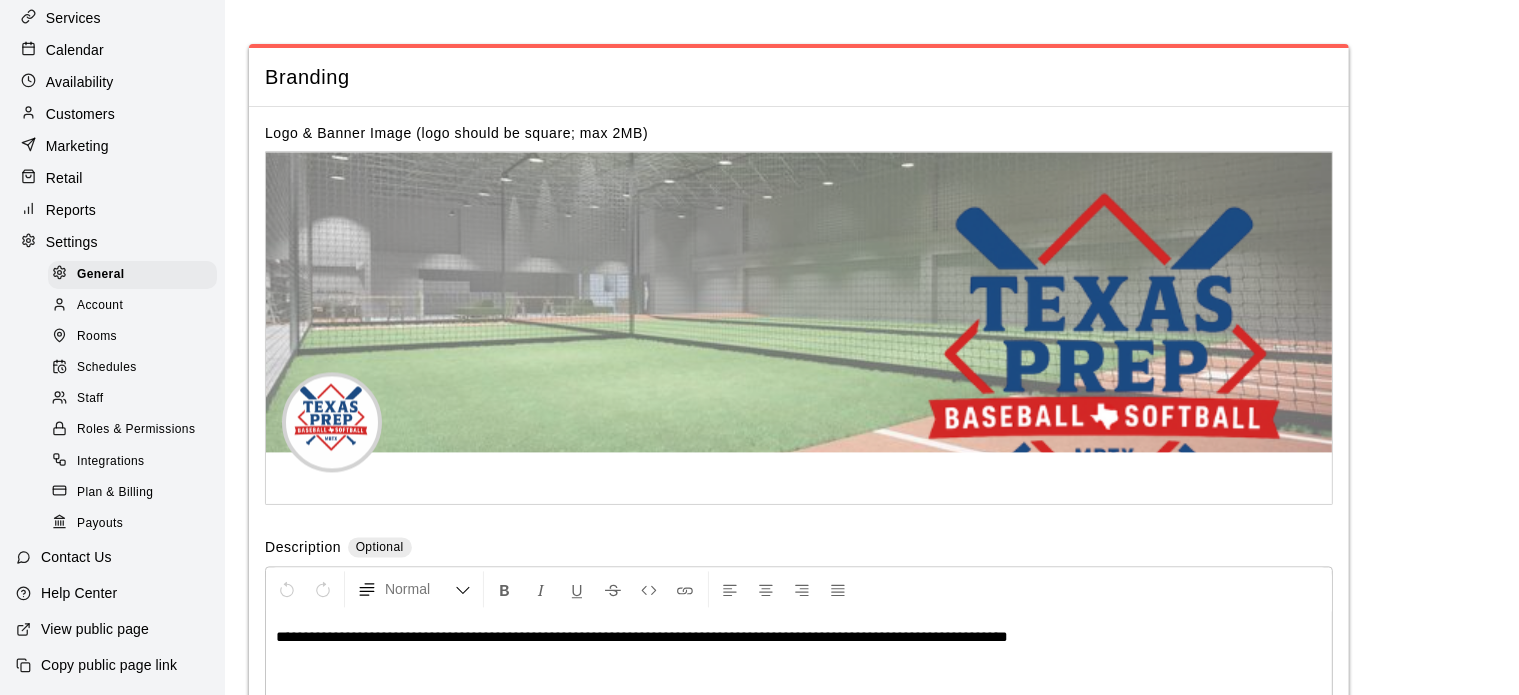 click on "Staff" at bounding box center (90, 399) 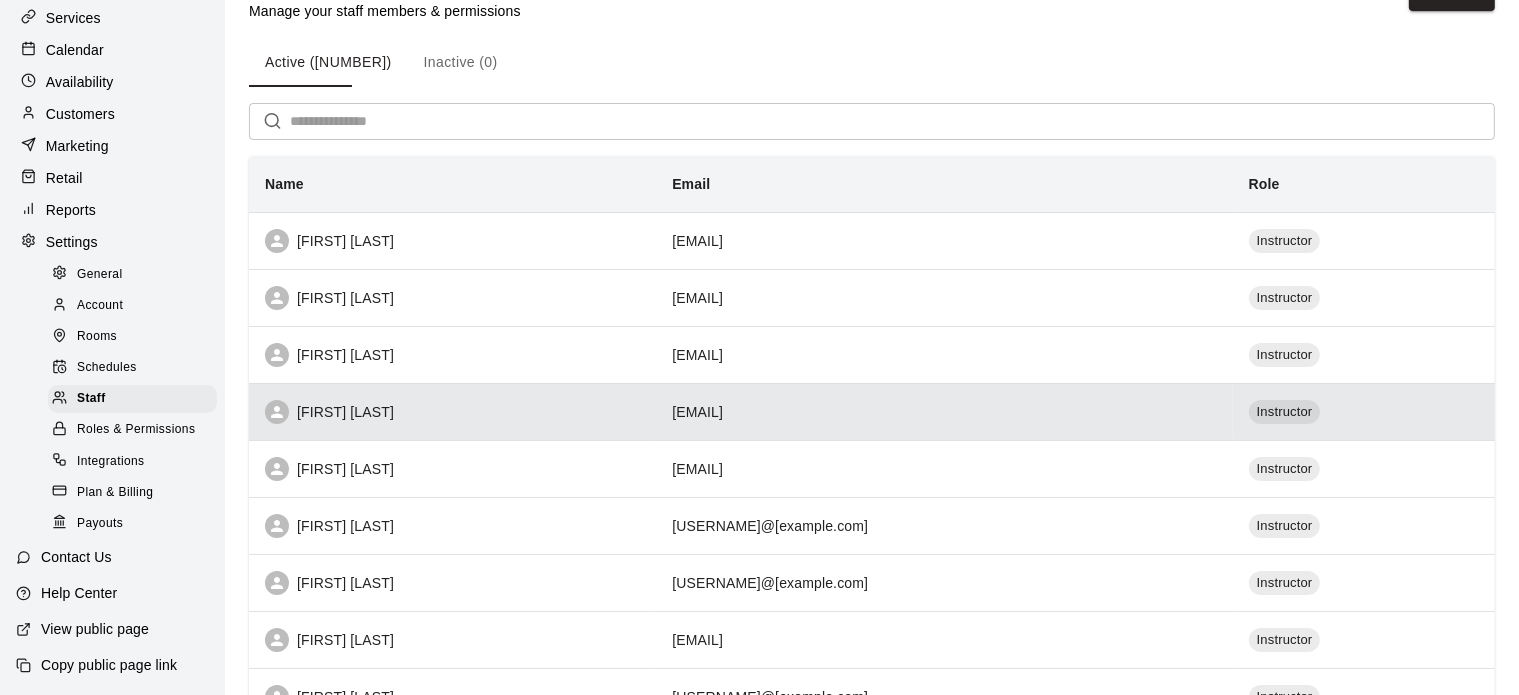 scroll, scrollTop: 0, scrollLeft: 0, axis: both 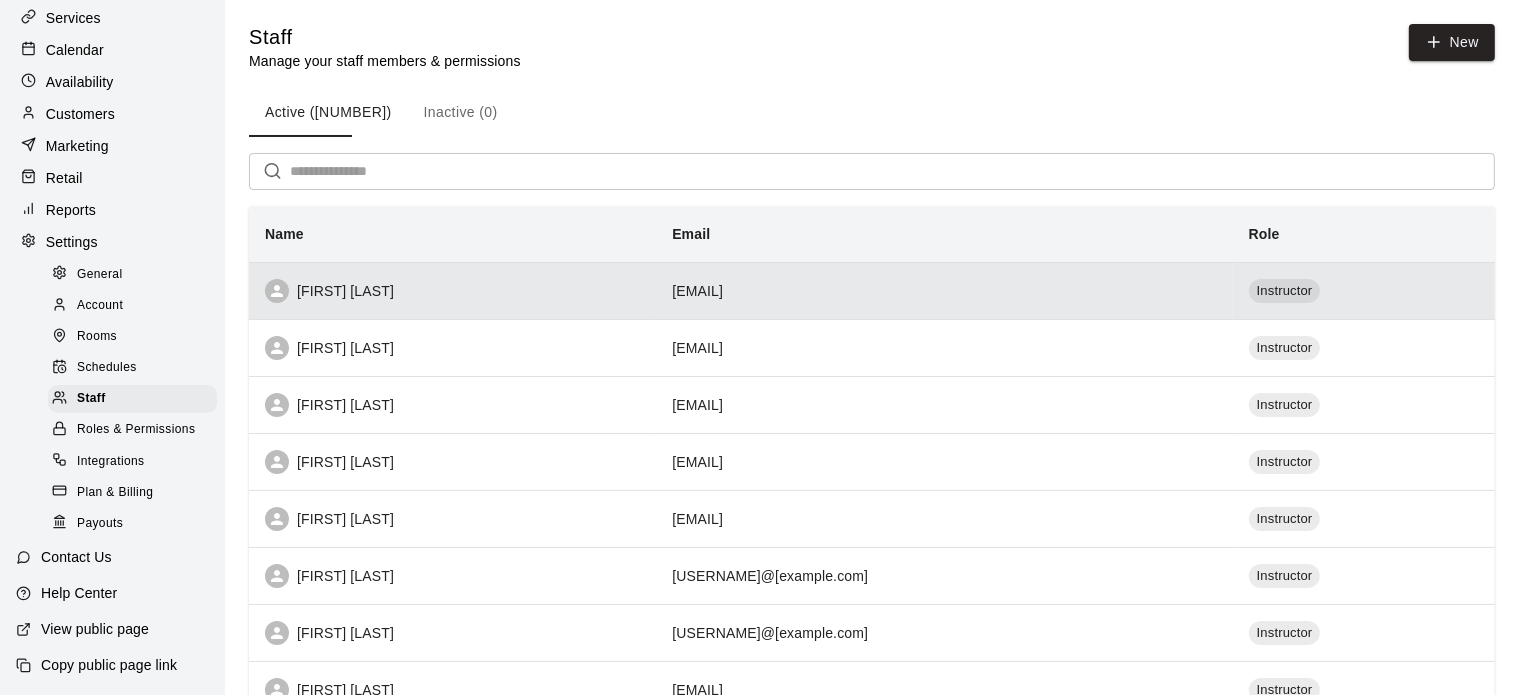 click on "[FIRST] [LAST]" at bounding box center [452, 291] 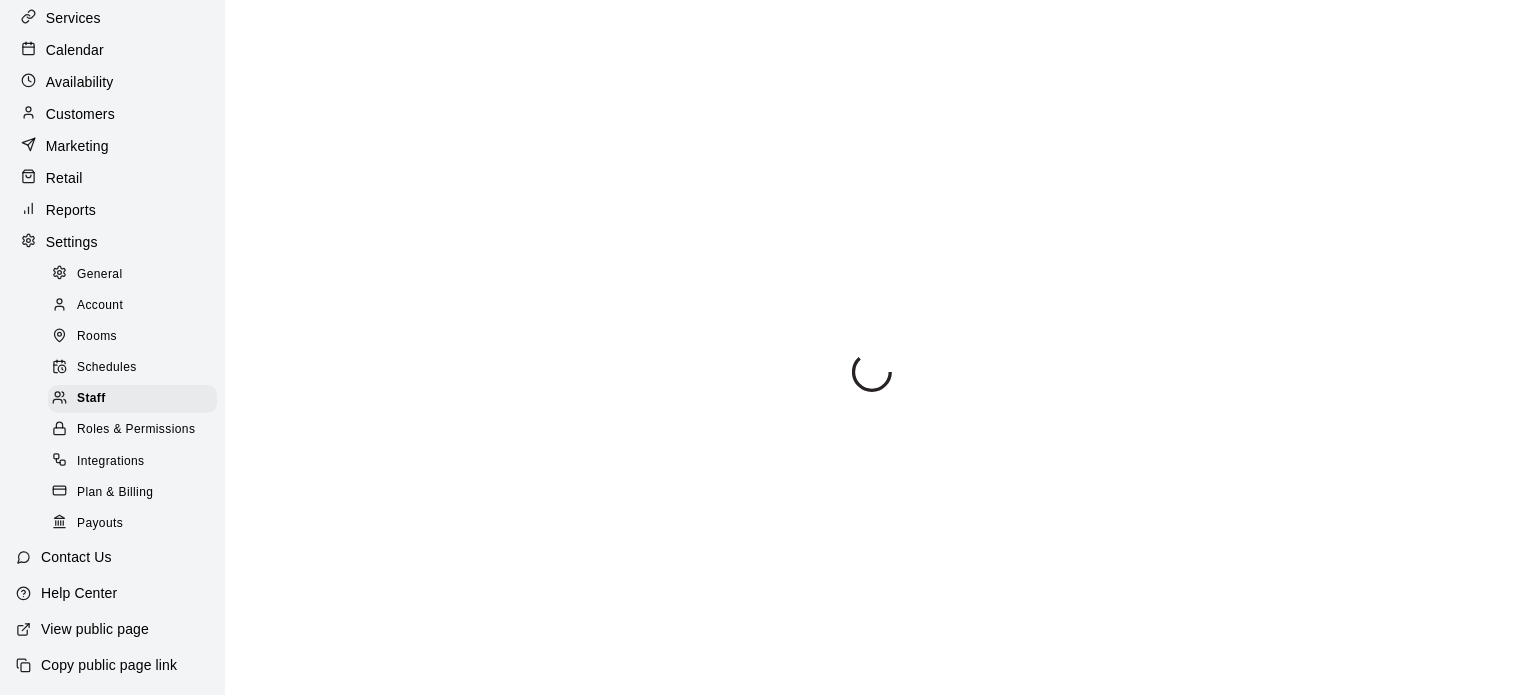 select on "**" 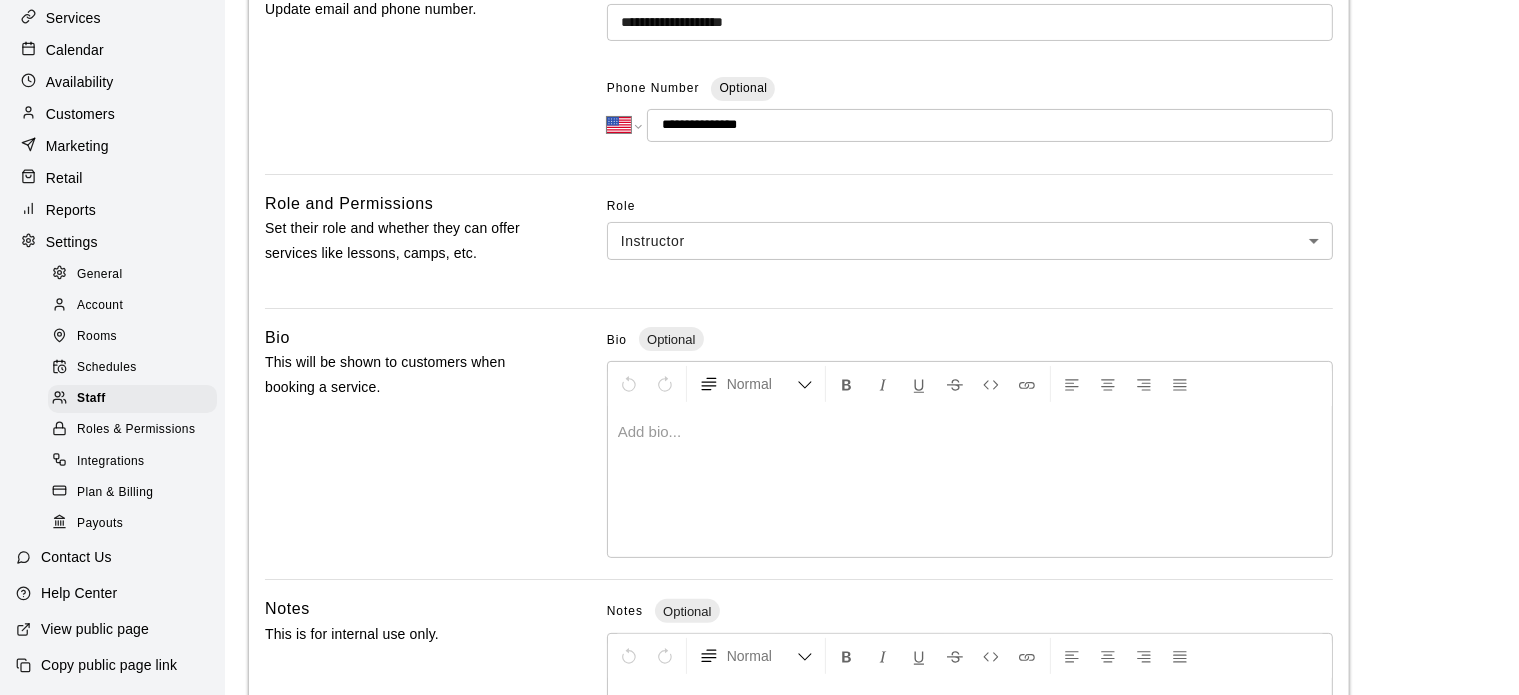 scroll, scrollTop: 0, scrollLeft: 0, axis: both 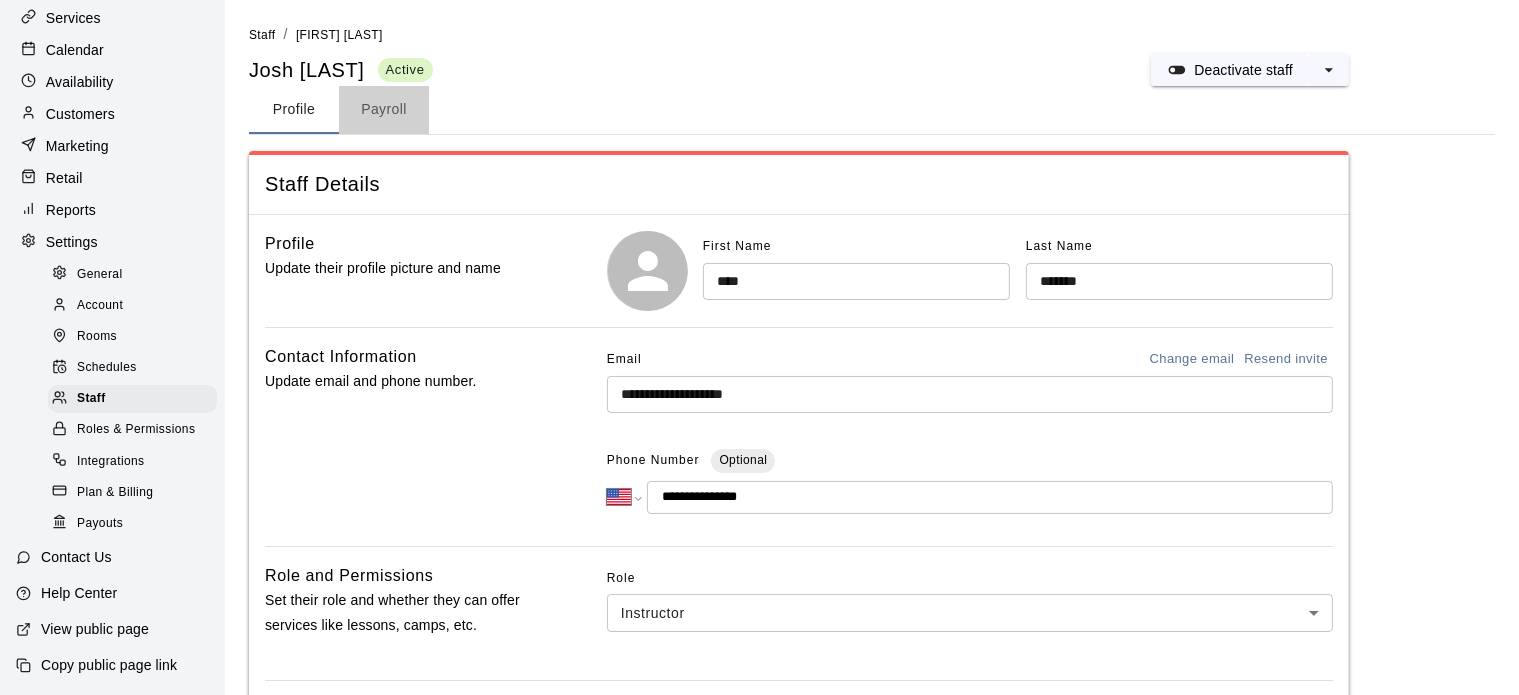 click on "Payroll" at bounding box center (384, 110) 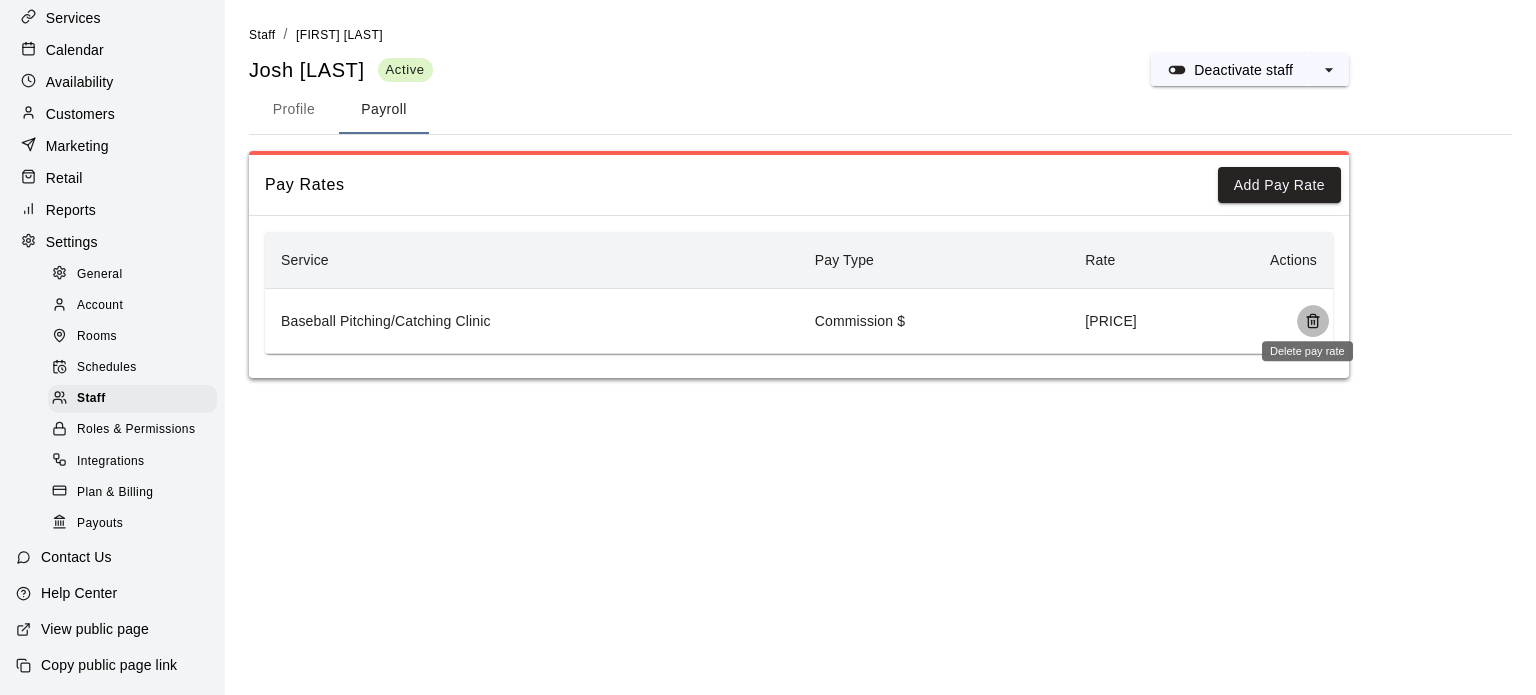 click 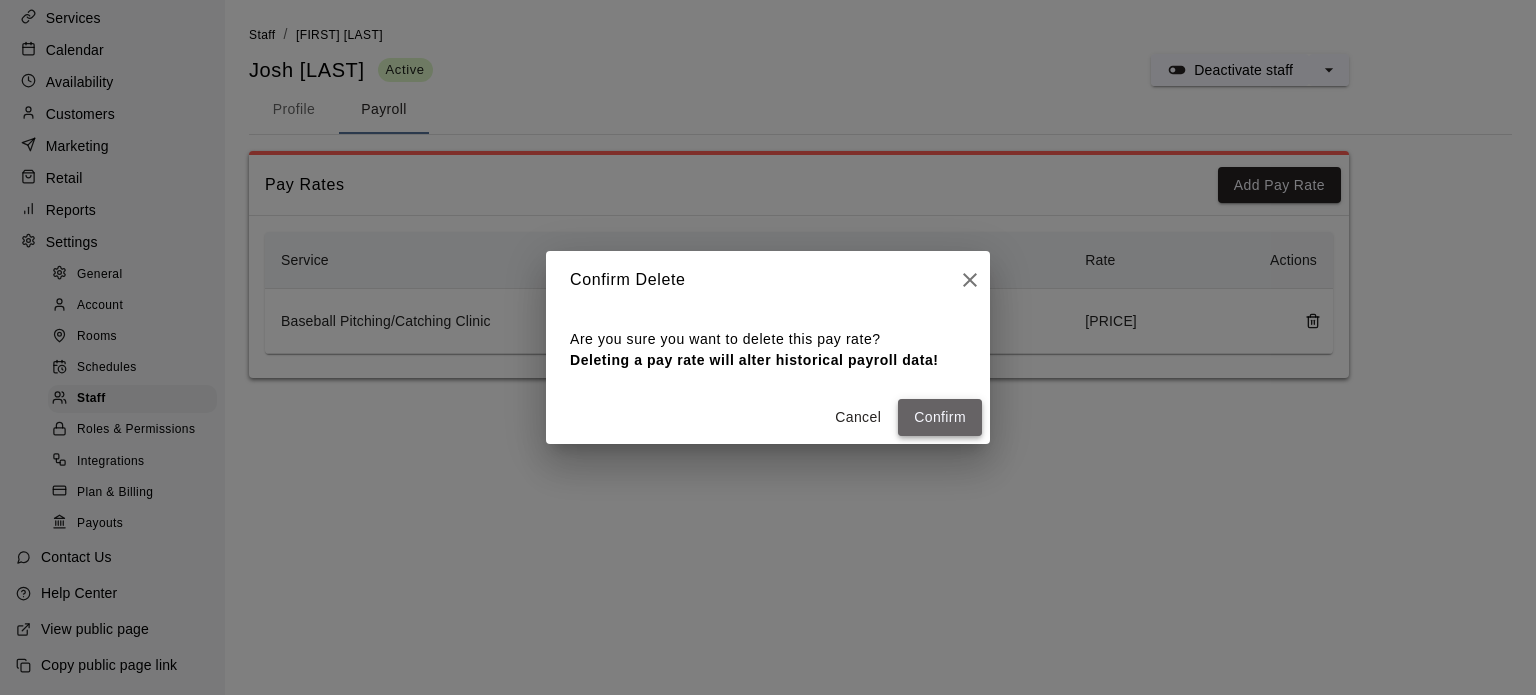 click on "Confirm" at bounding box center (940, 417) 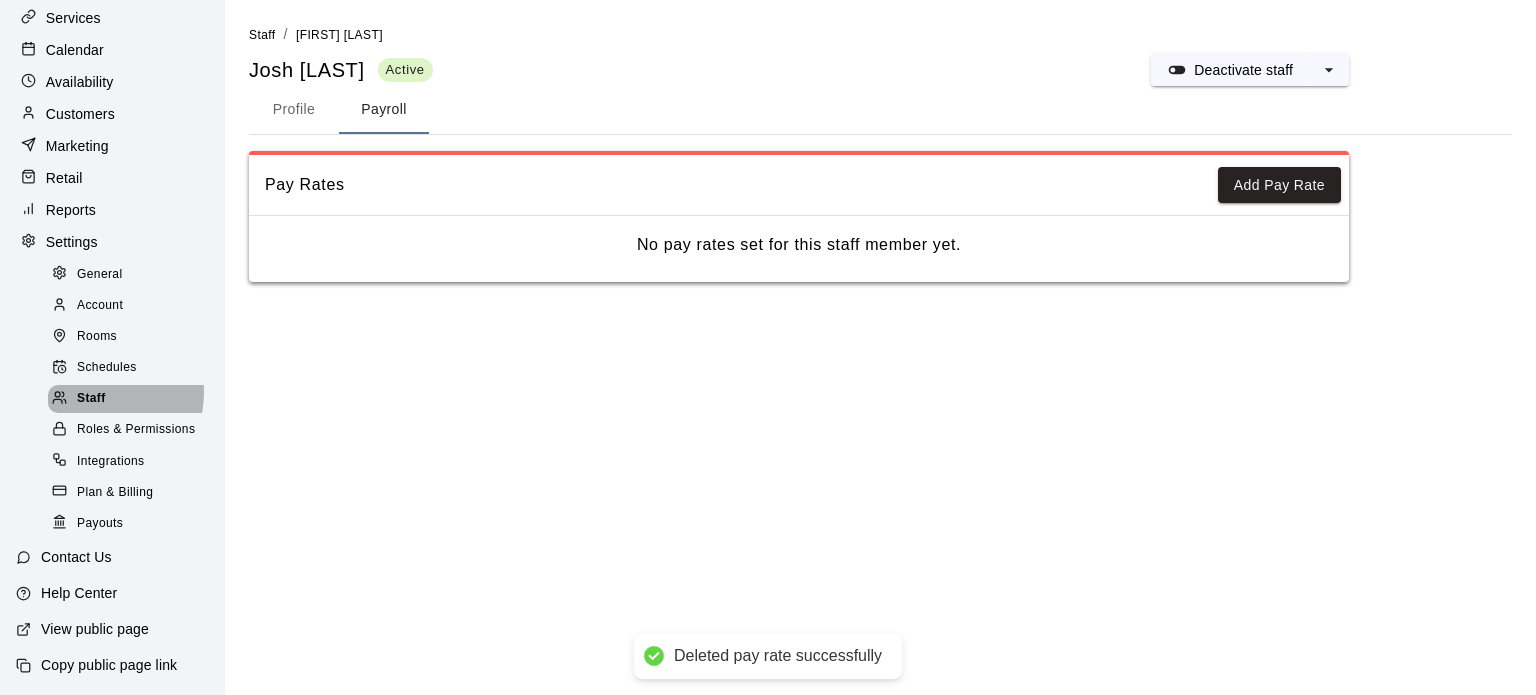 click on "Staff" at bounding box center (91, 399) 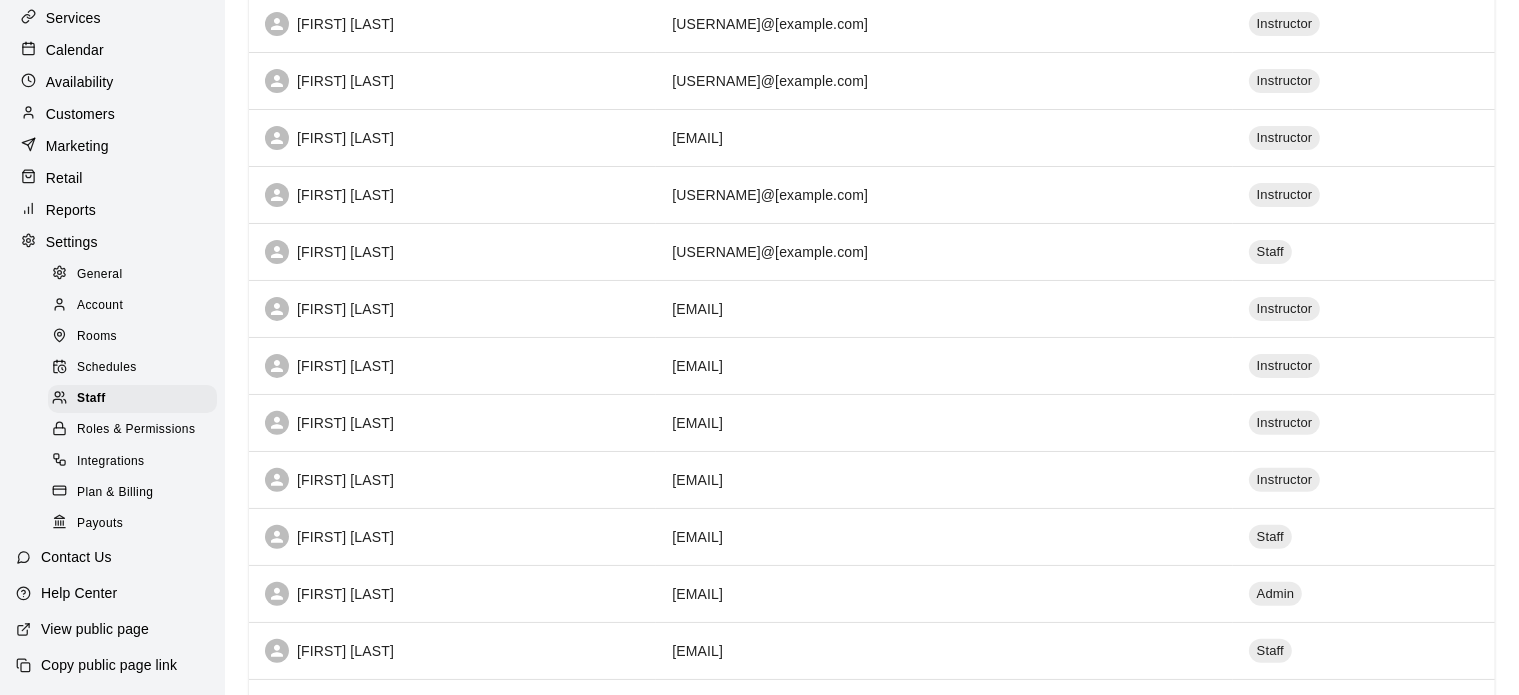 scroll, scrollTop: 551, scrollLeft: 0, axis: vertical 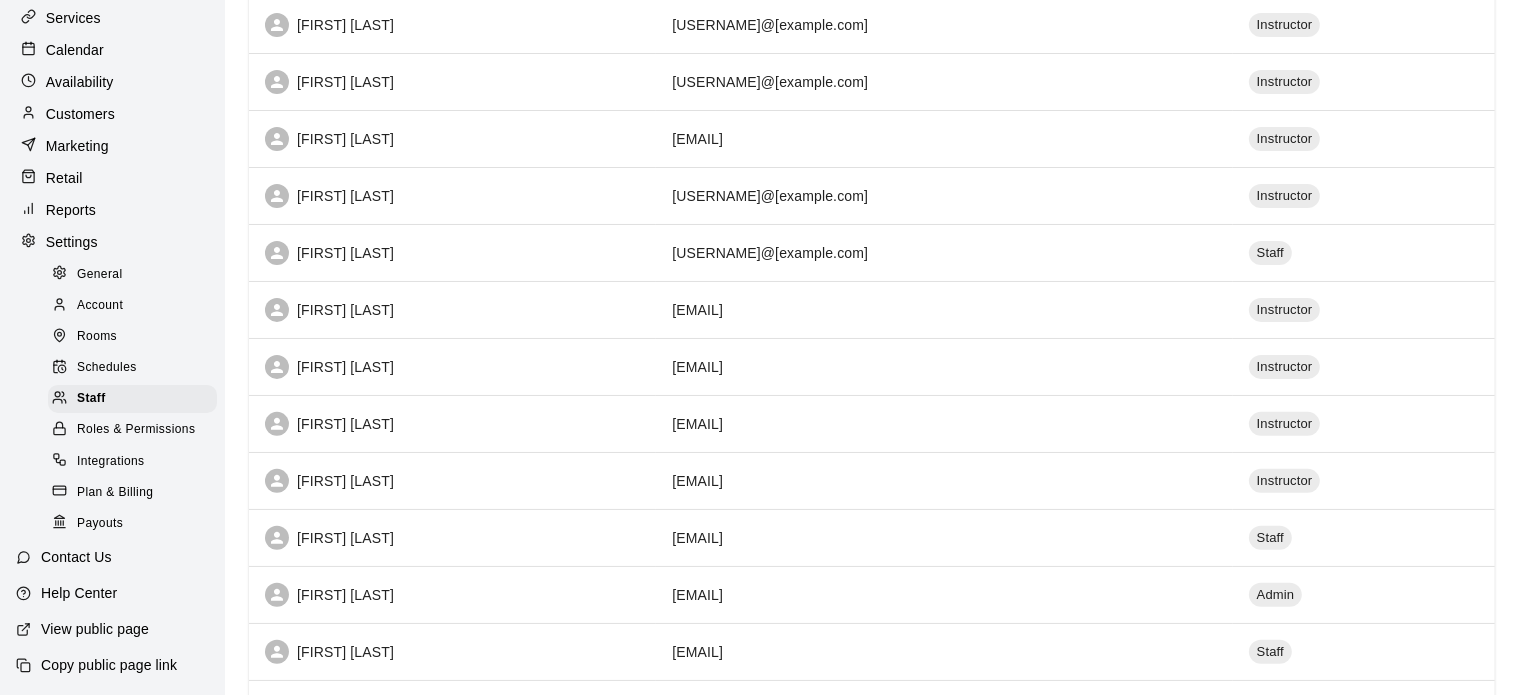 click on "[FIRST] [LAST]" at bounding box center (452, 310) 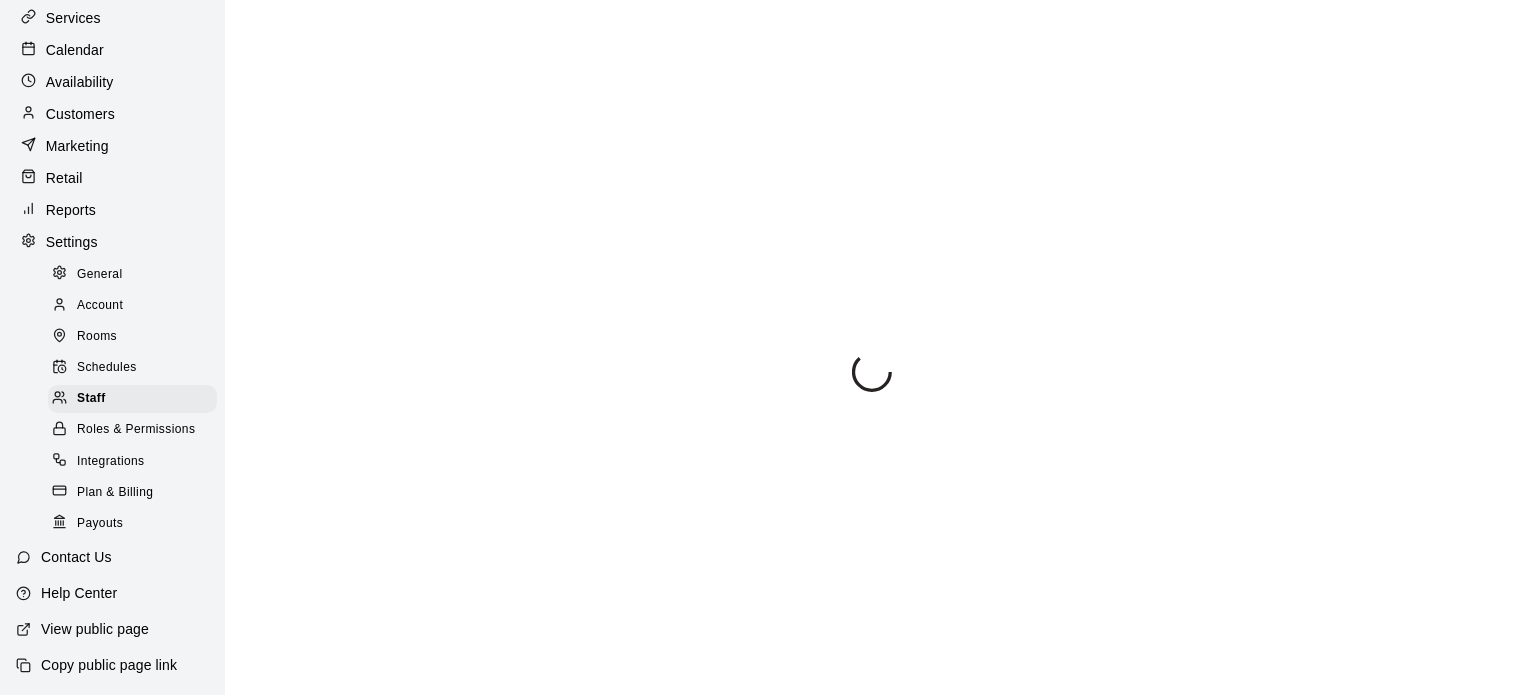 scroll, scrollTop: 211, scrollLeft: 0, axis: vertical 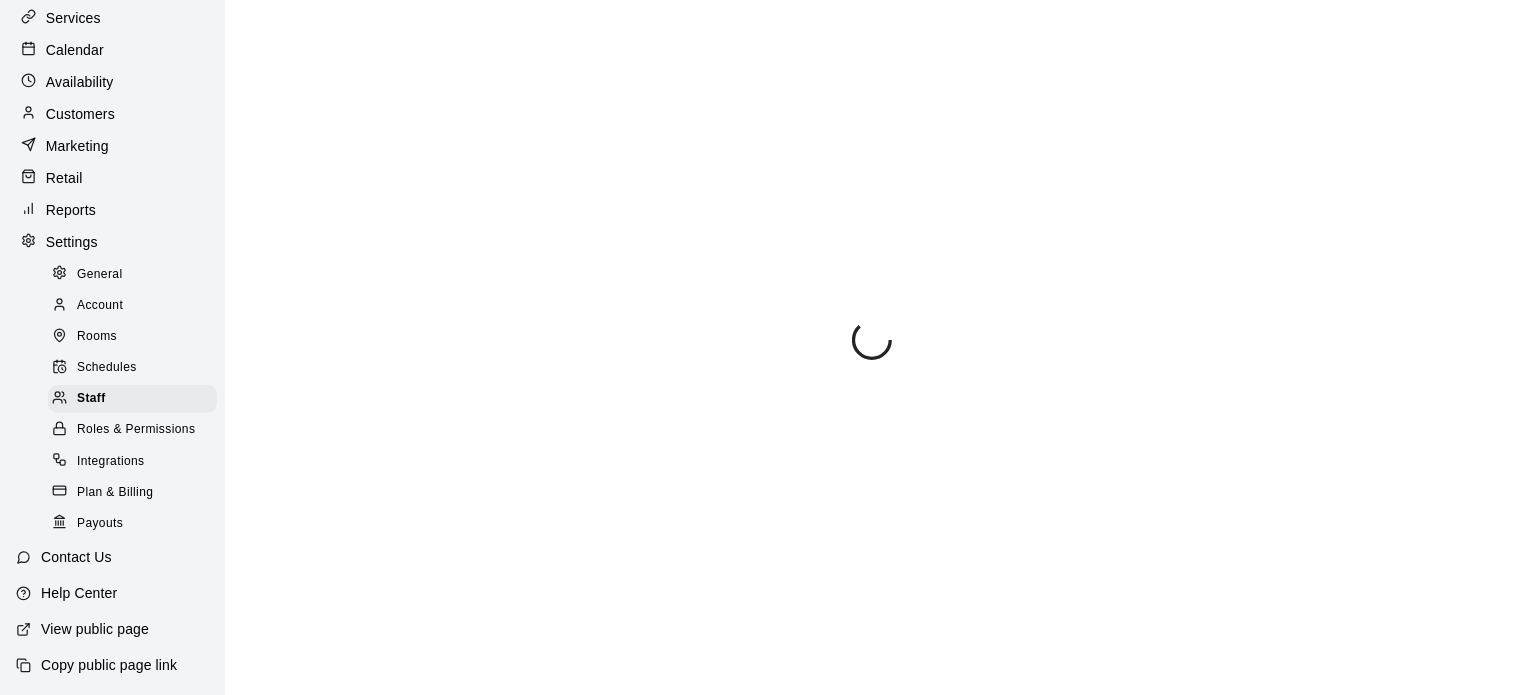 select on "**" 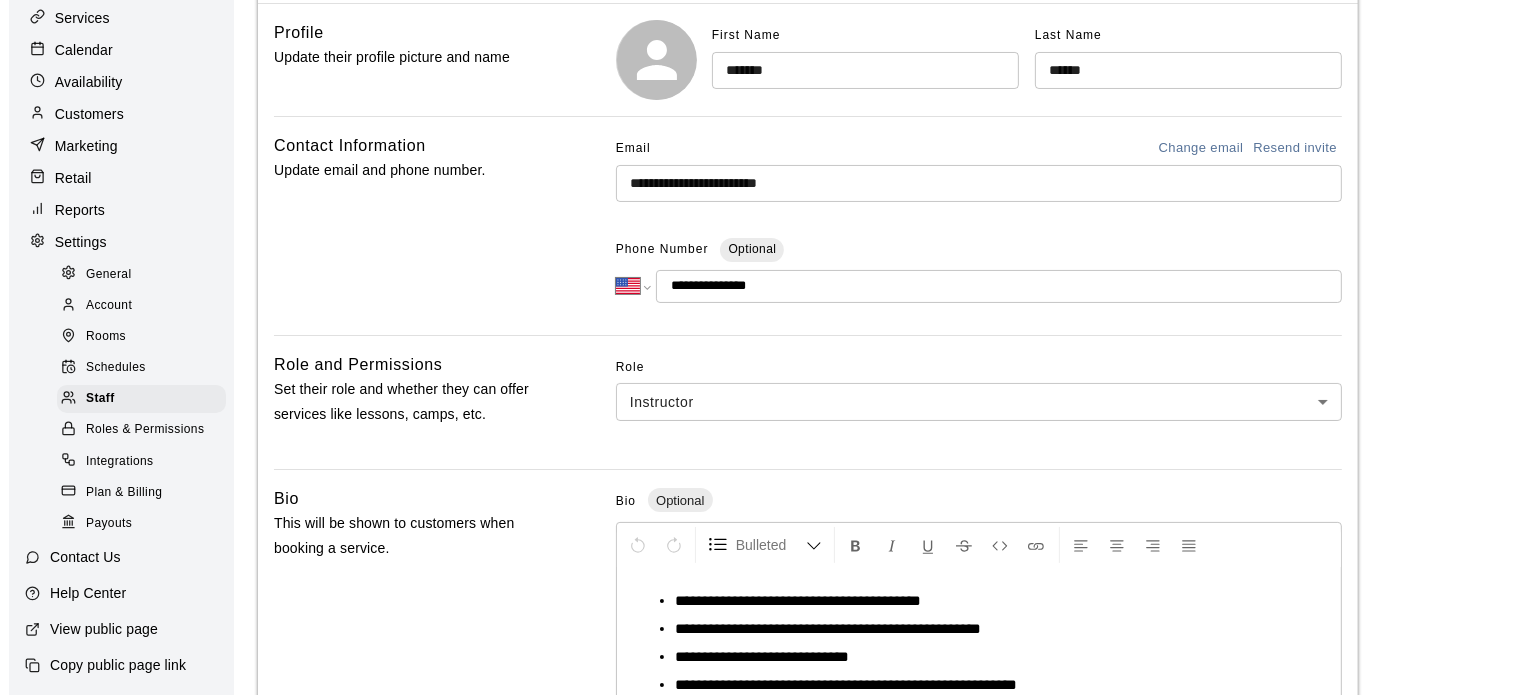 scroll, scrollTop: 0, scrollLeft: 0, axis: both 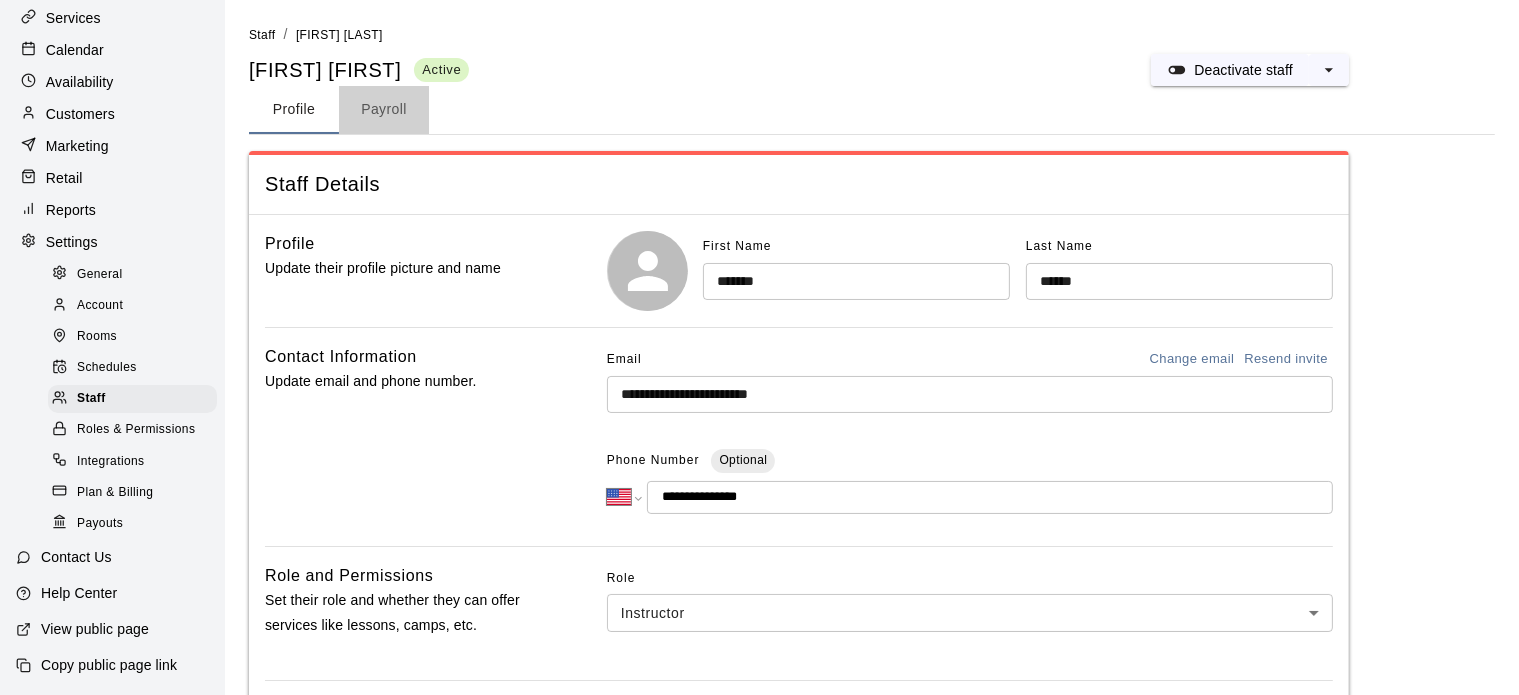click on "Payroll" at bounding box center [384, 110] 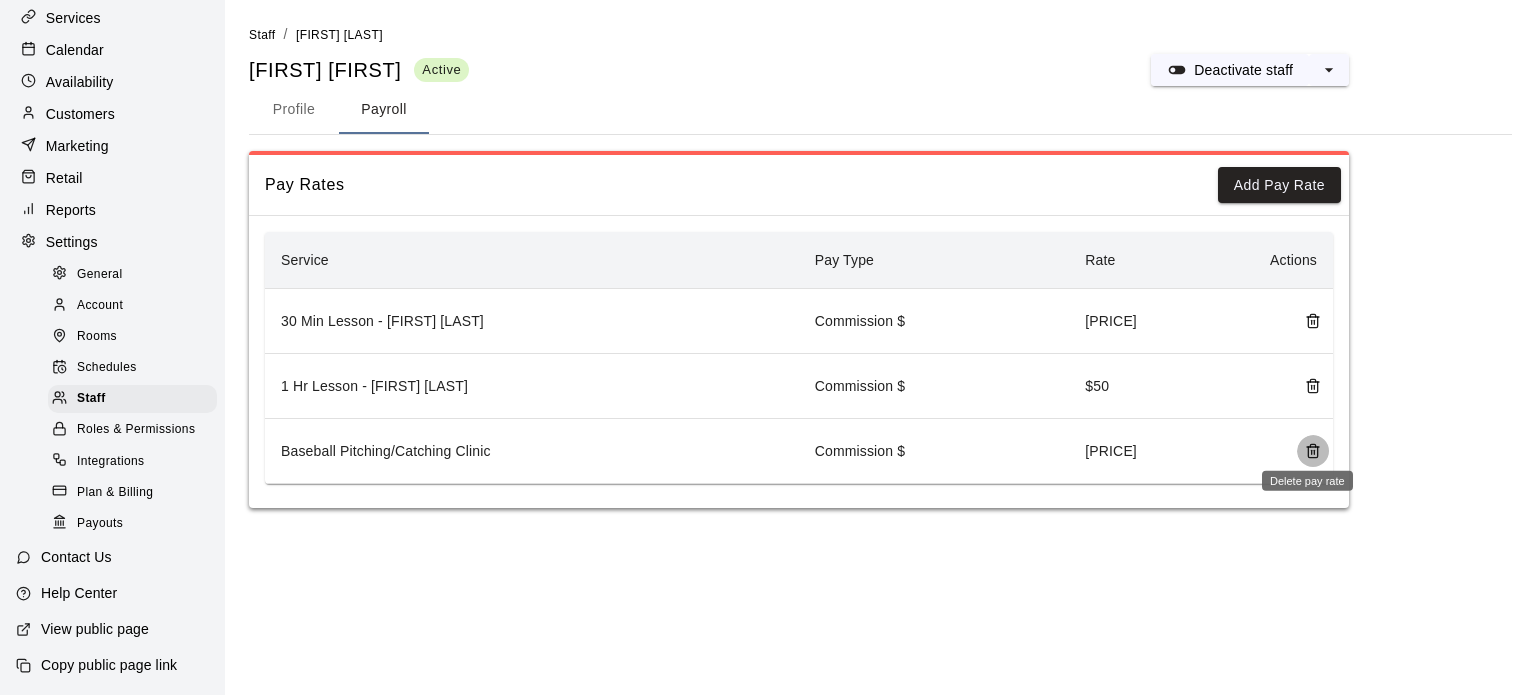 click 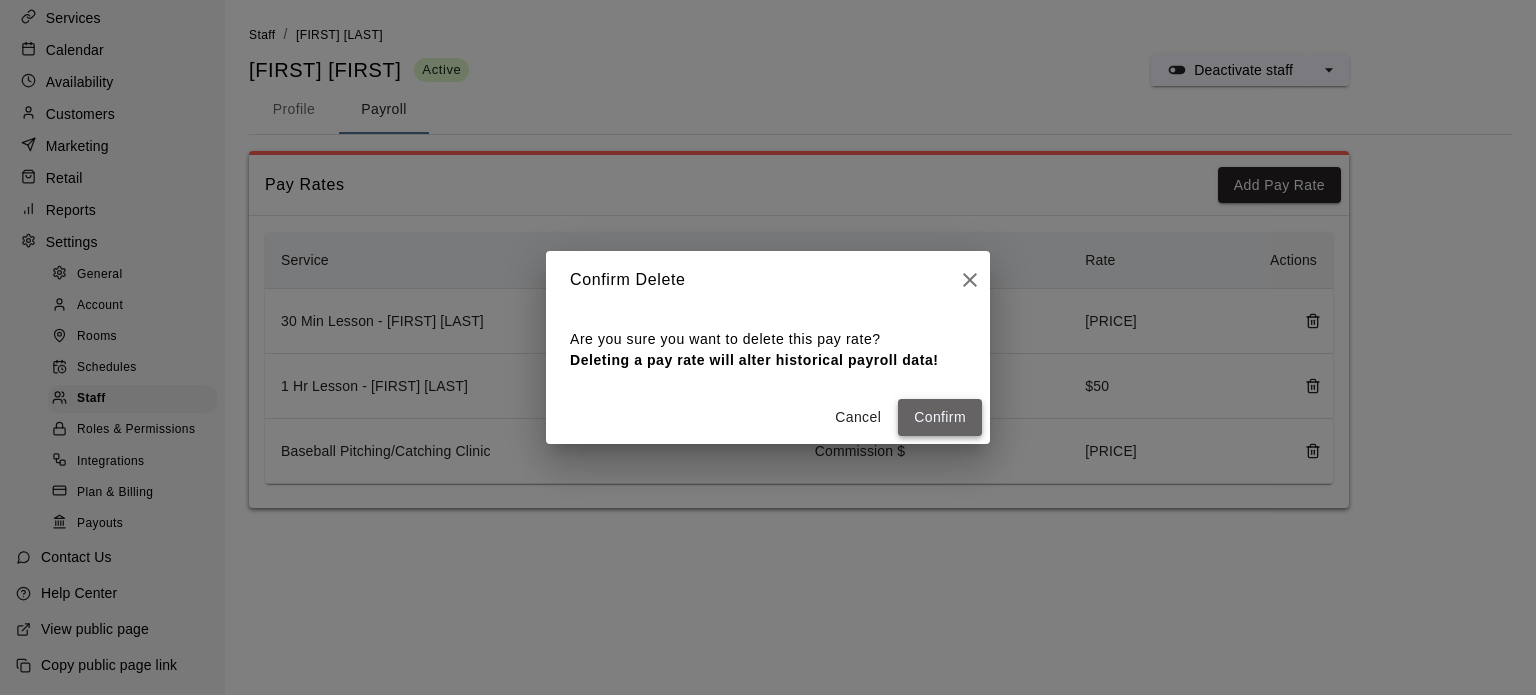 click on "Confirm" at bounding box center [940, 417] 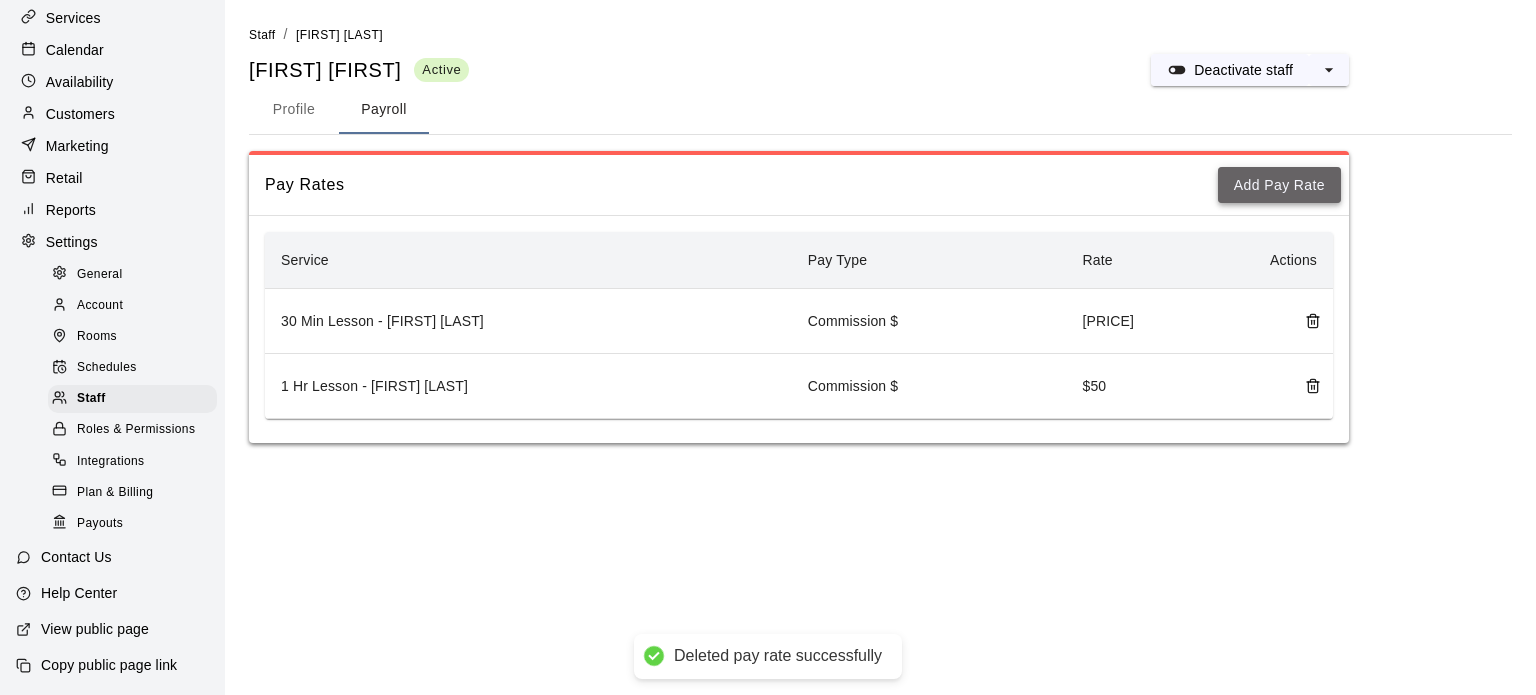 click on "Add Pay Rate" at bounding box center (1279, 185) 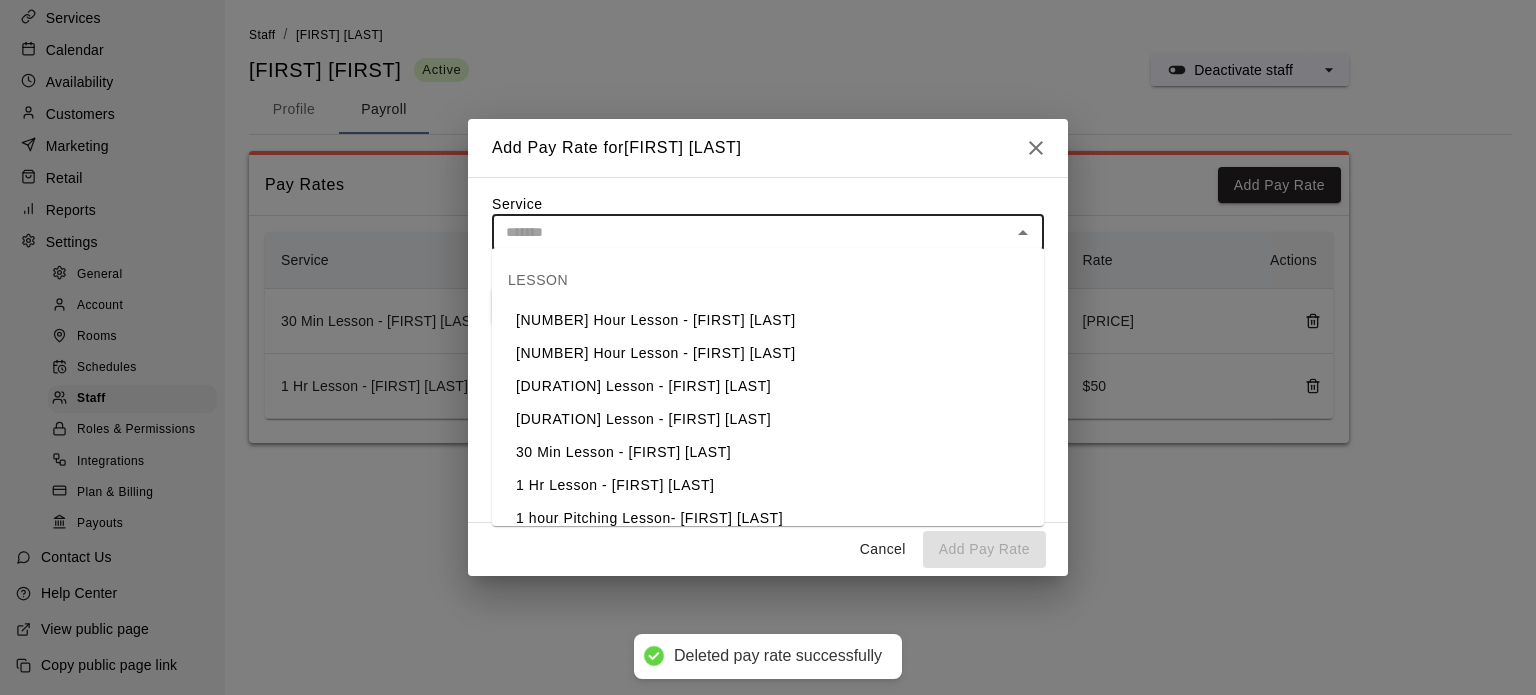 click at bounding box center [751, 232] 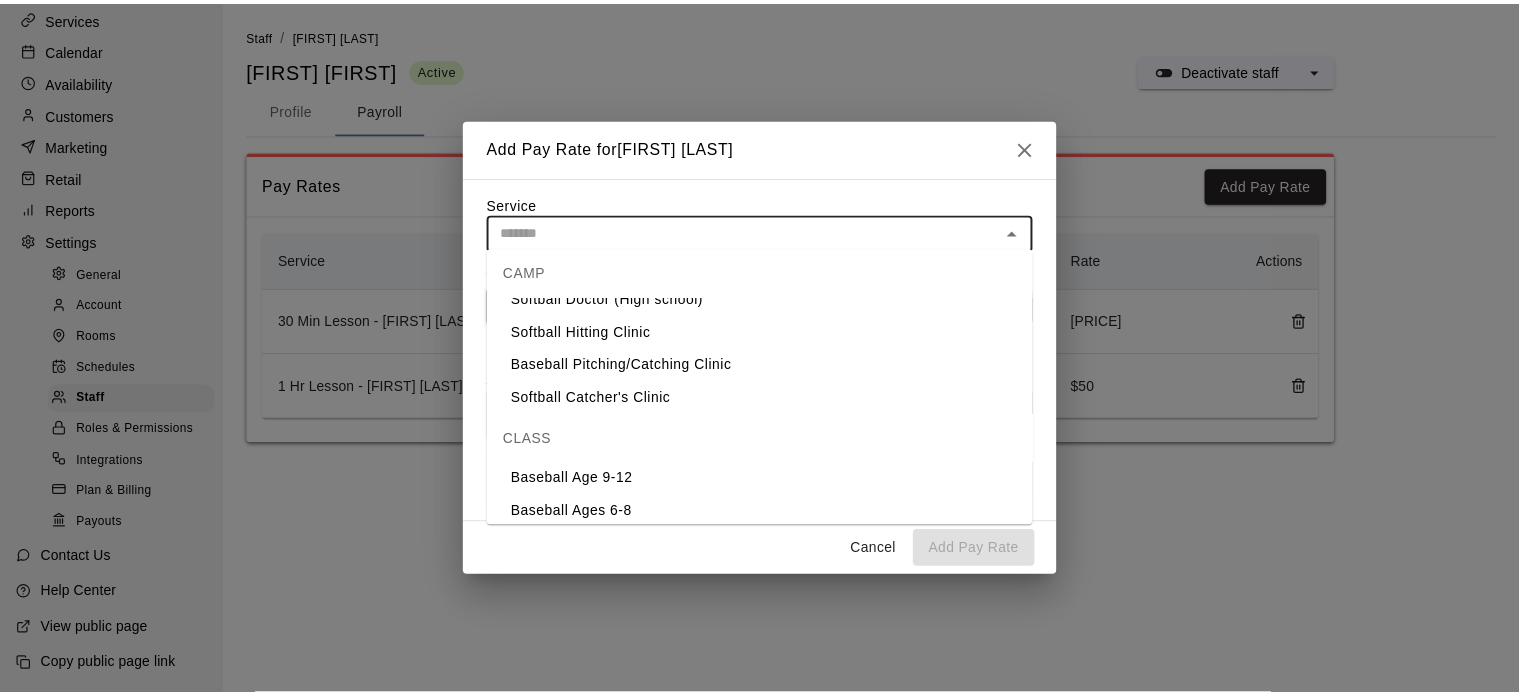 scroll, scrollTop: 928, scrollLeft: 0, axis: vertical 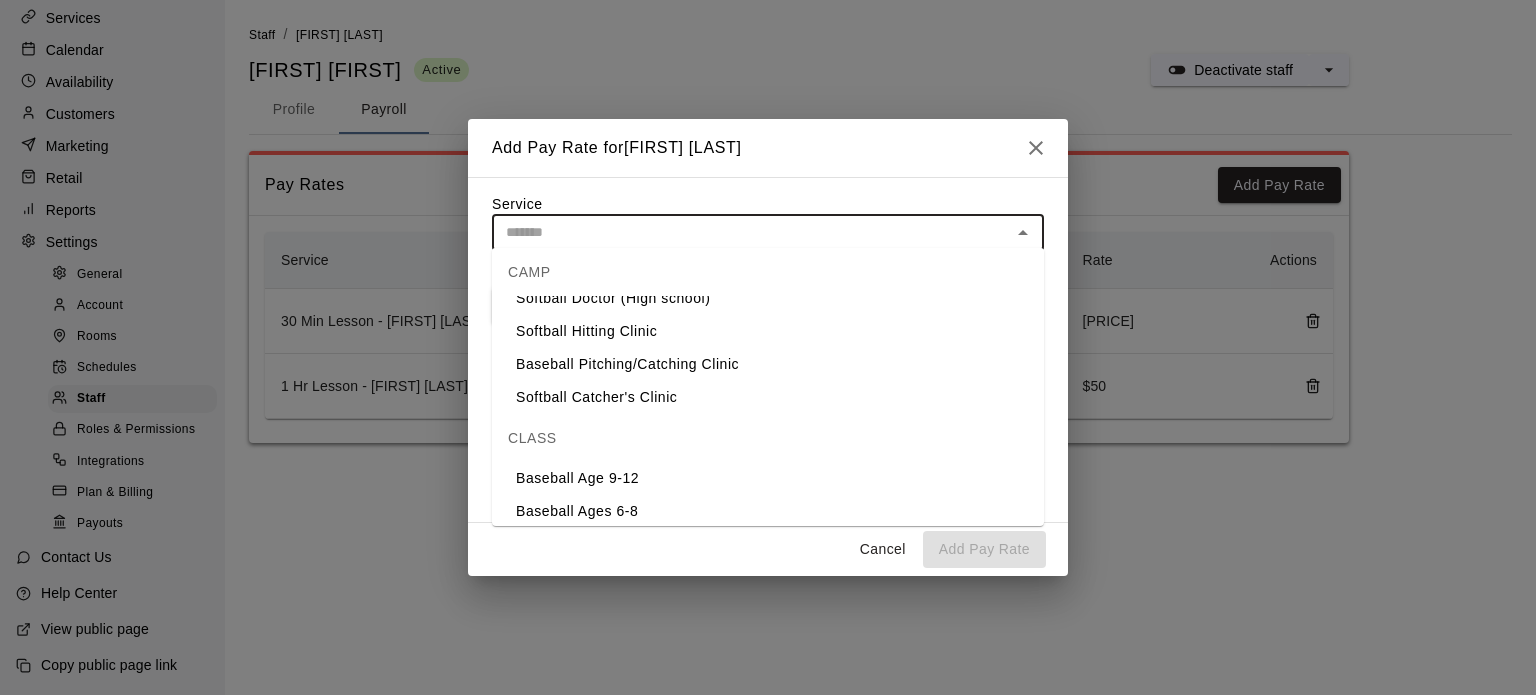 click on "Baseball Pitching/Catching Clinic" at bounding box center (768, 364) 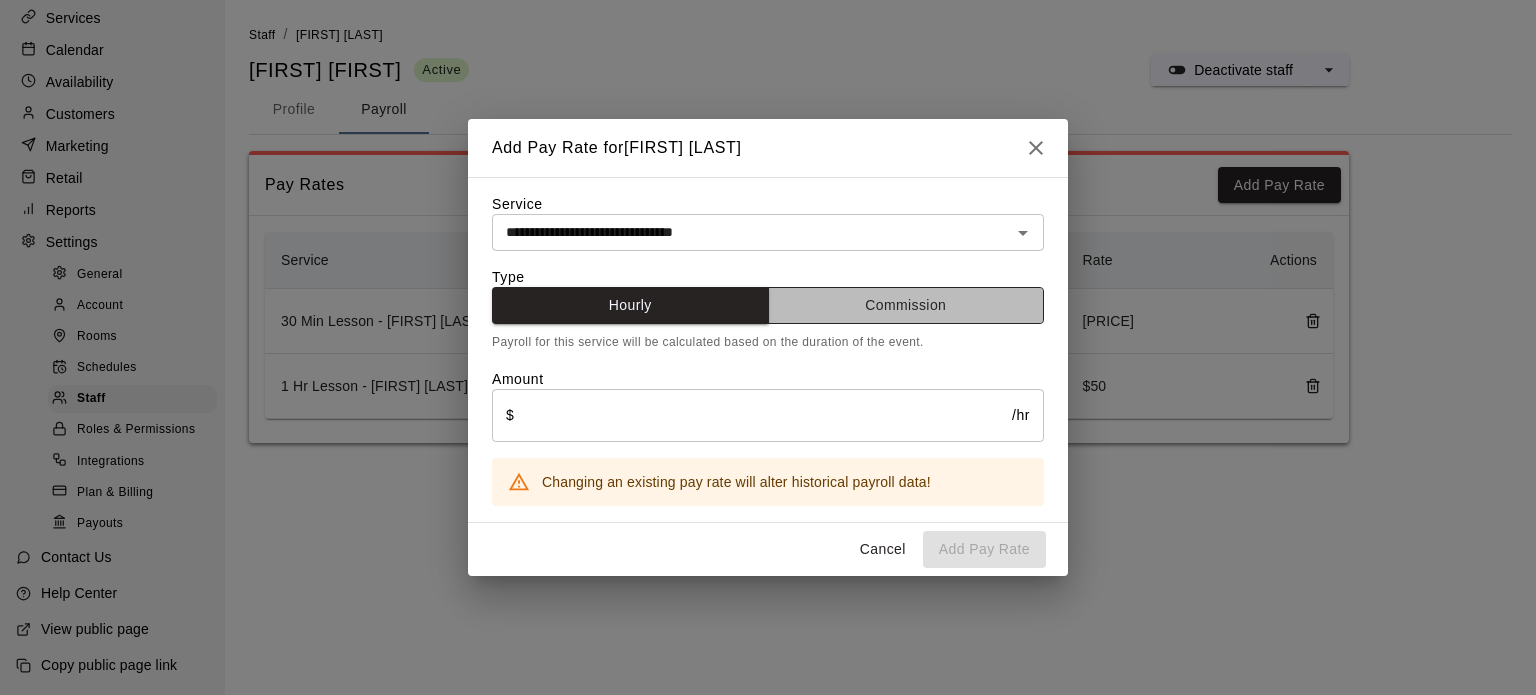 click on "Commission" at bounding box center (906, 305) 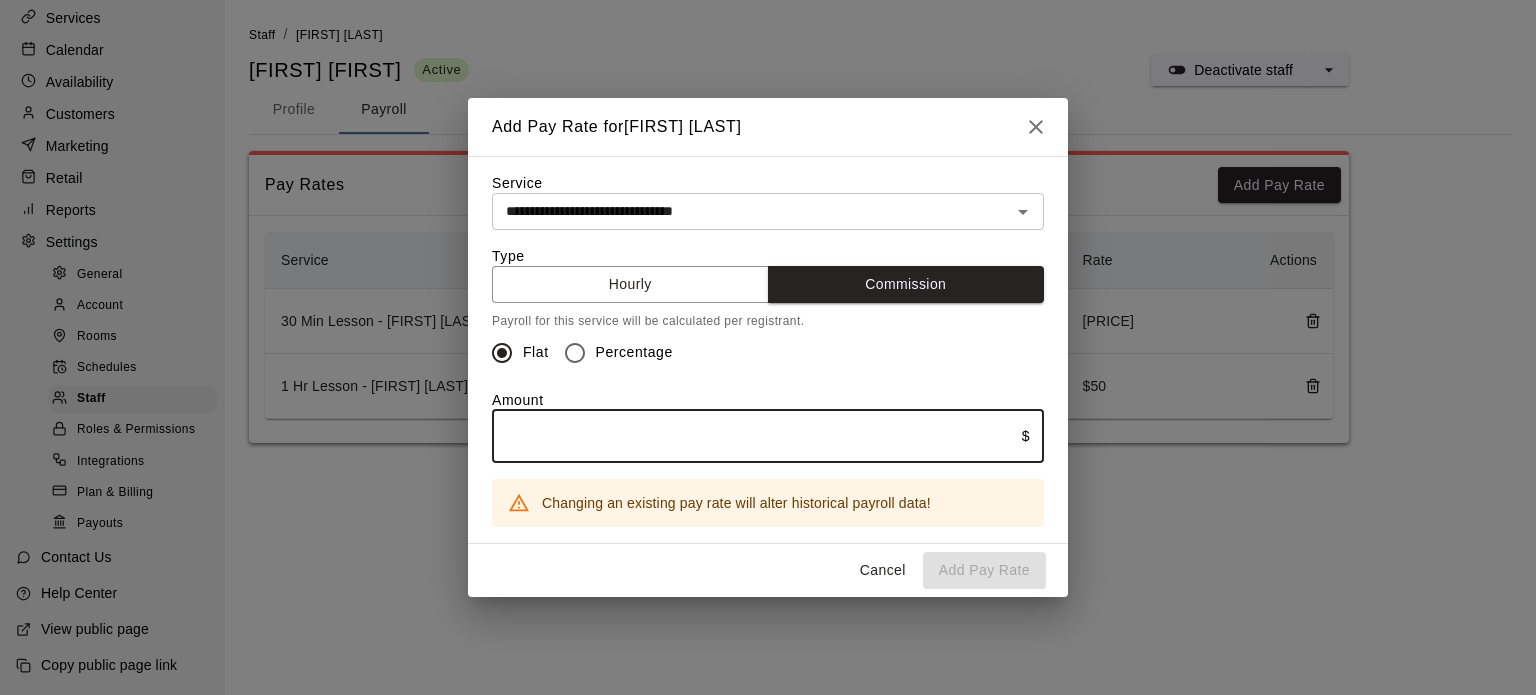 click at bounding box center [757, 436] 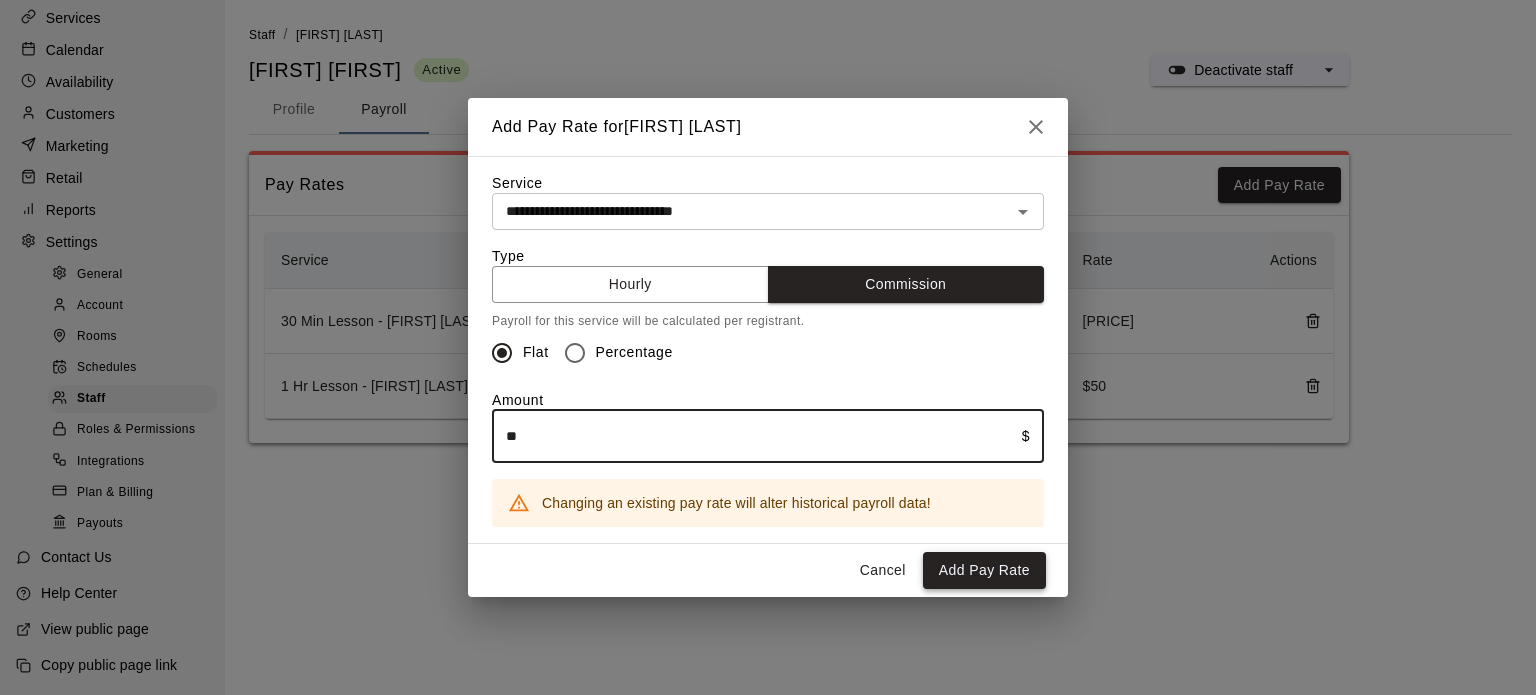 type on "**" 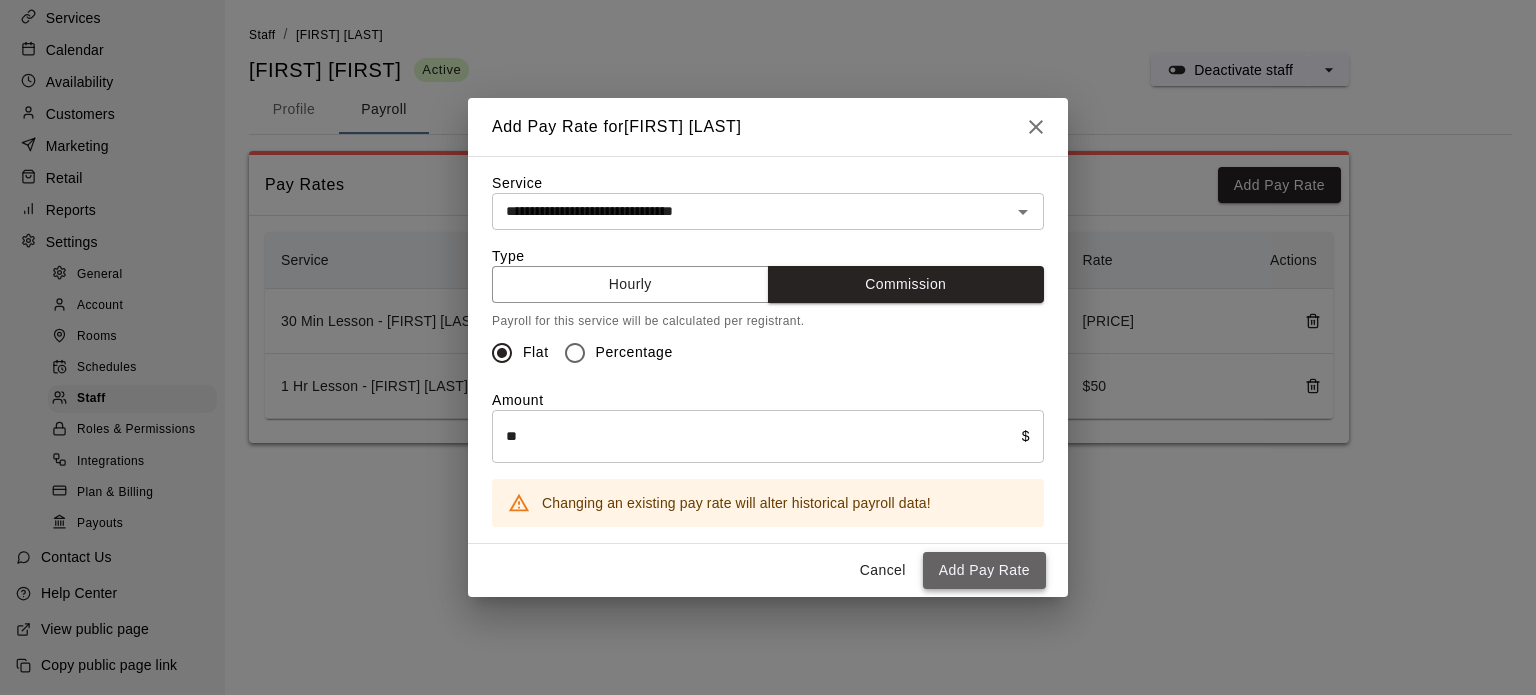 click on "Add Pay Rate" at bounding box center [984, 570] 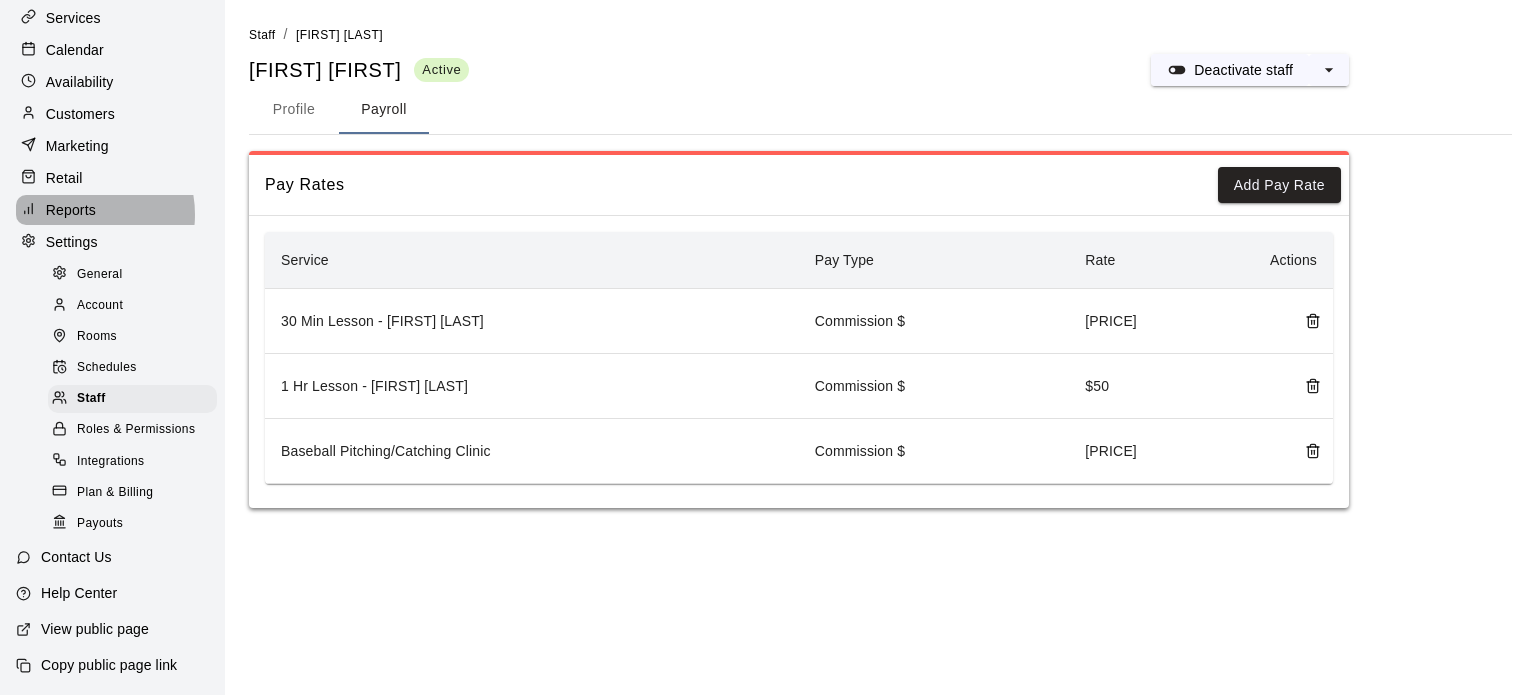 click on "Reports" at bounding box center [71, 210] 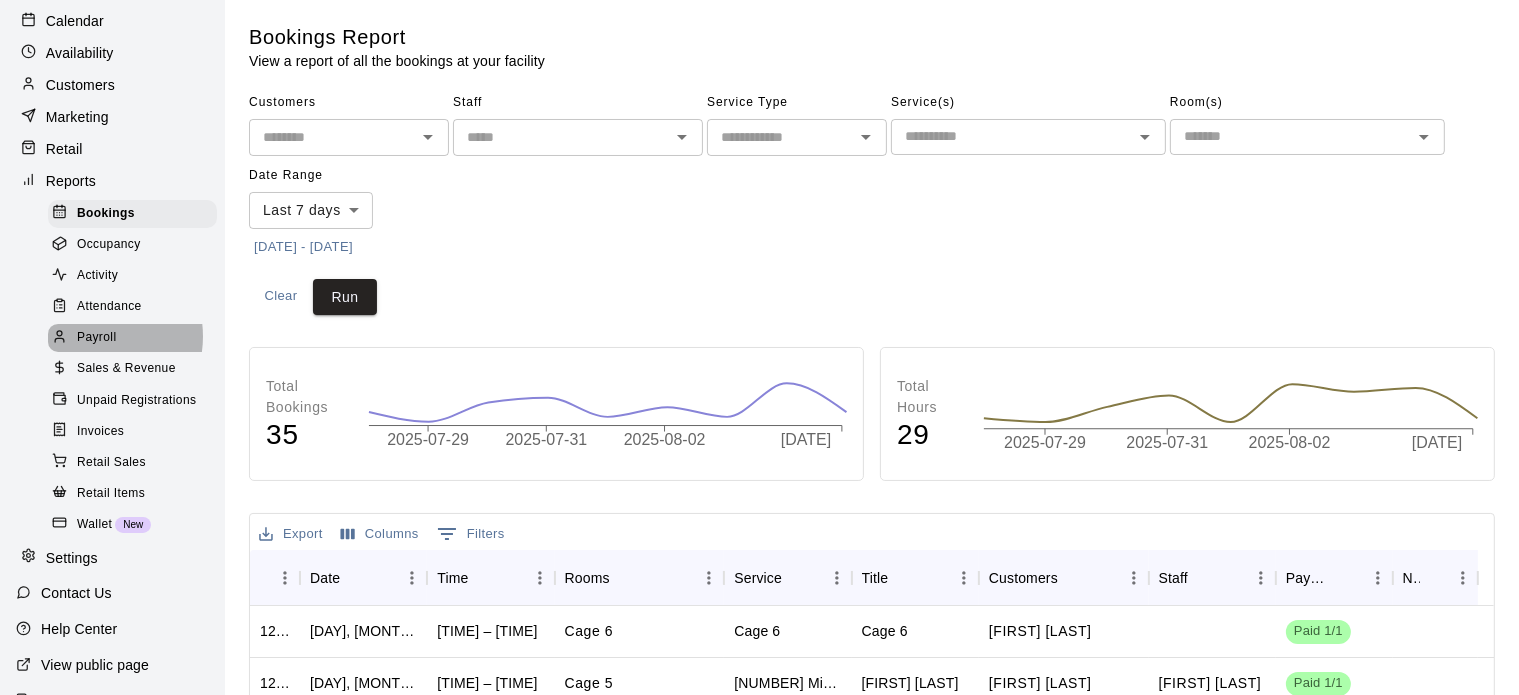 click on "Payroll" at bounding box center (96, 338) 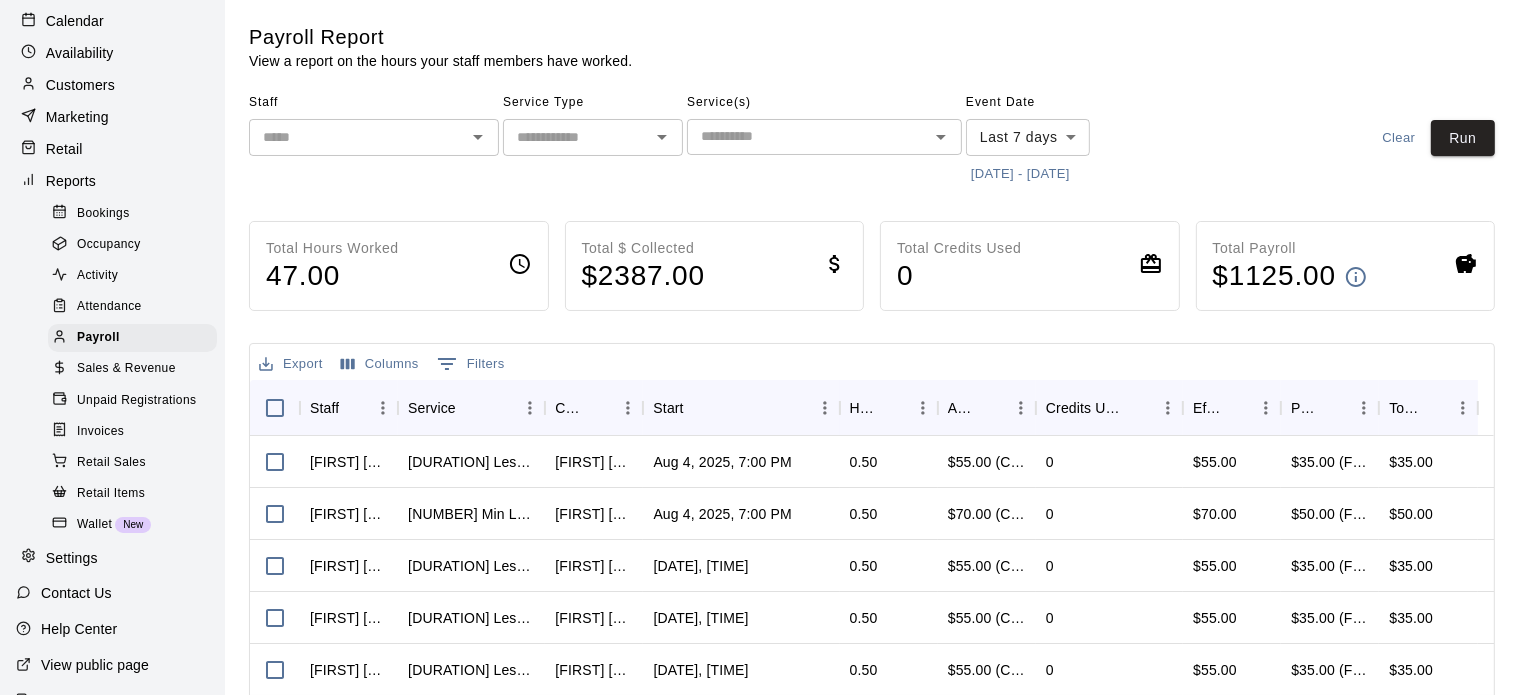 click 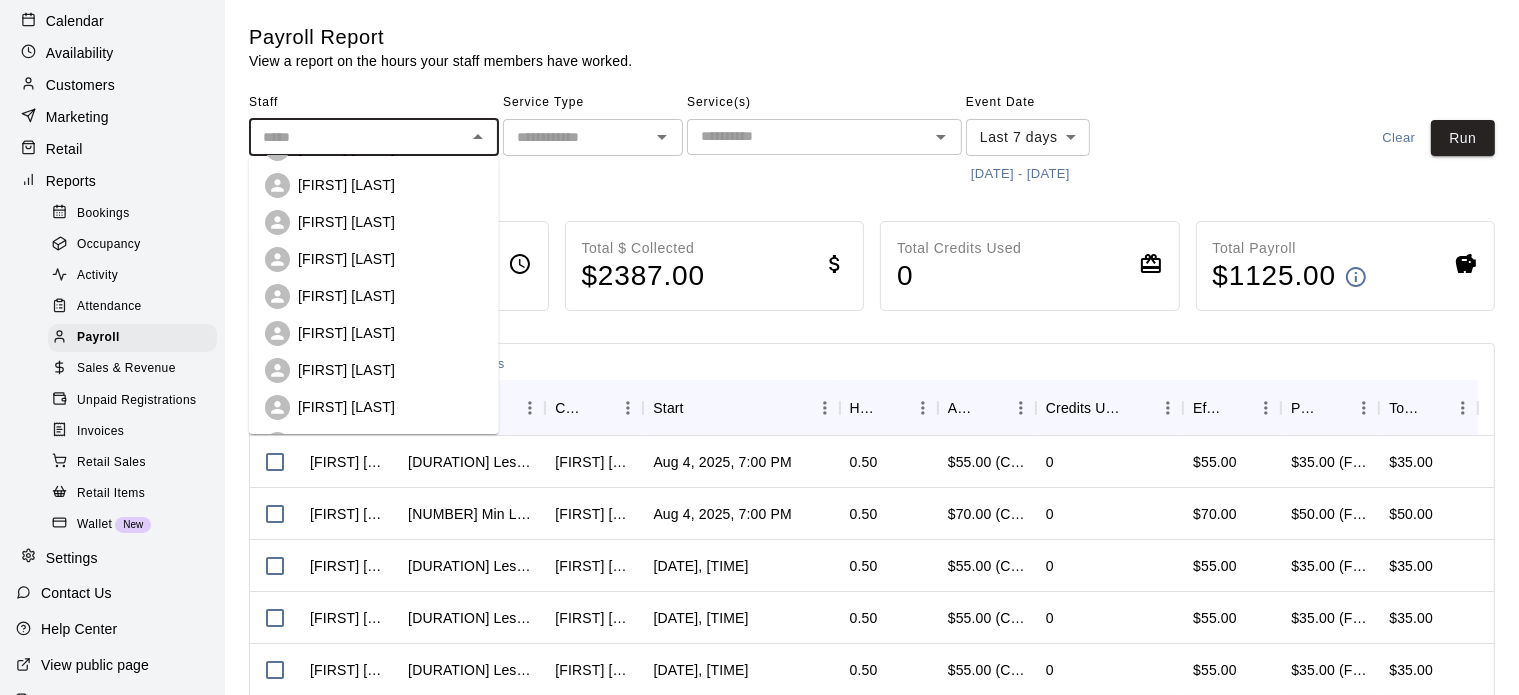 scroll, scrollTop: 133, scrollLeft: 0, axis: vertical 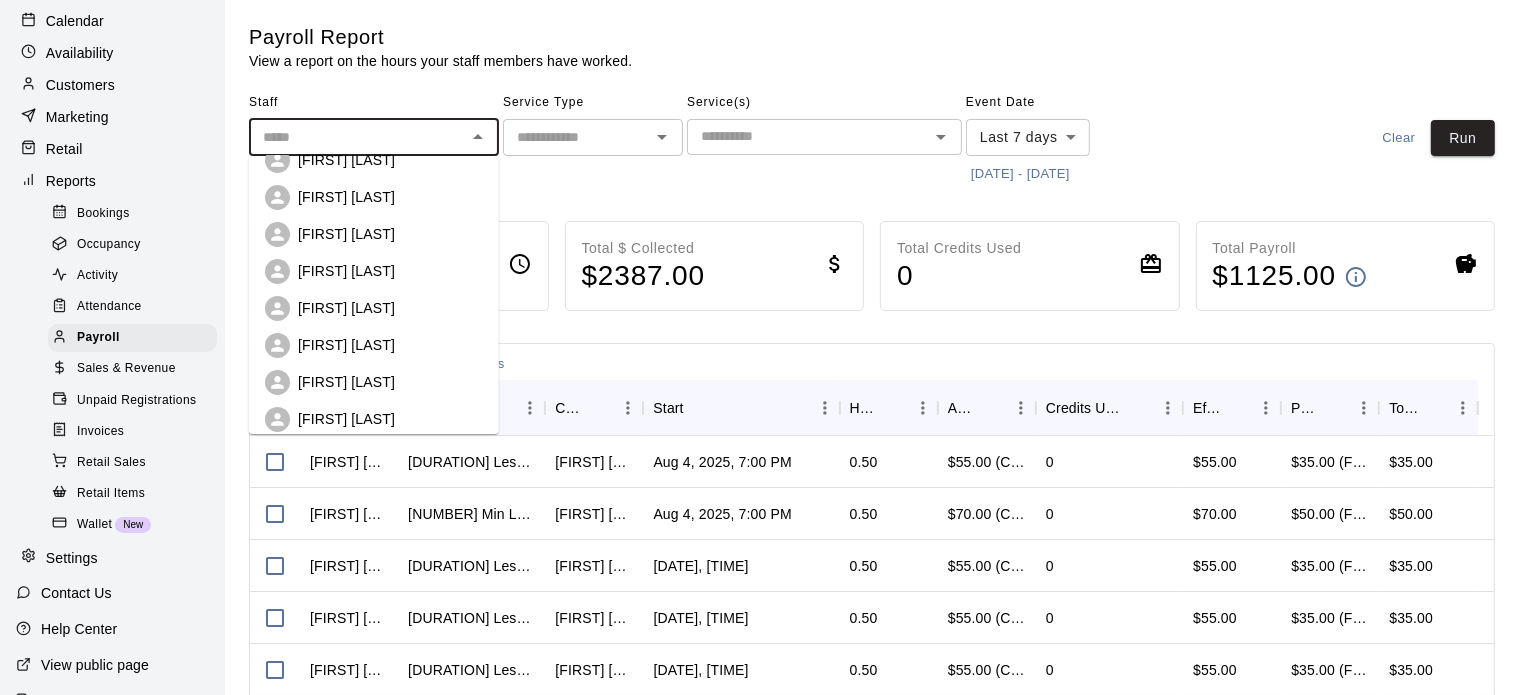 click on "[FIRST] [LAST]" at bounding box center (346, 419) 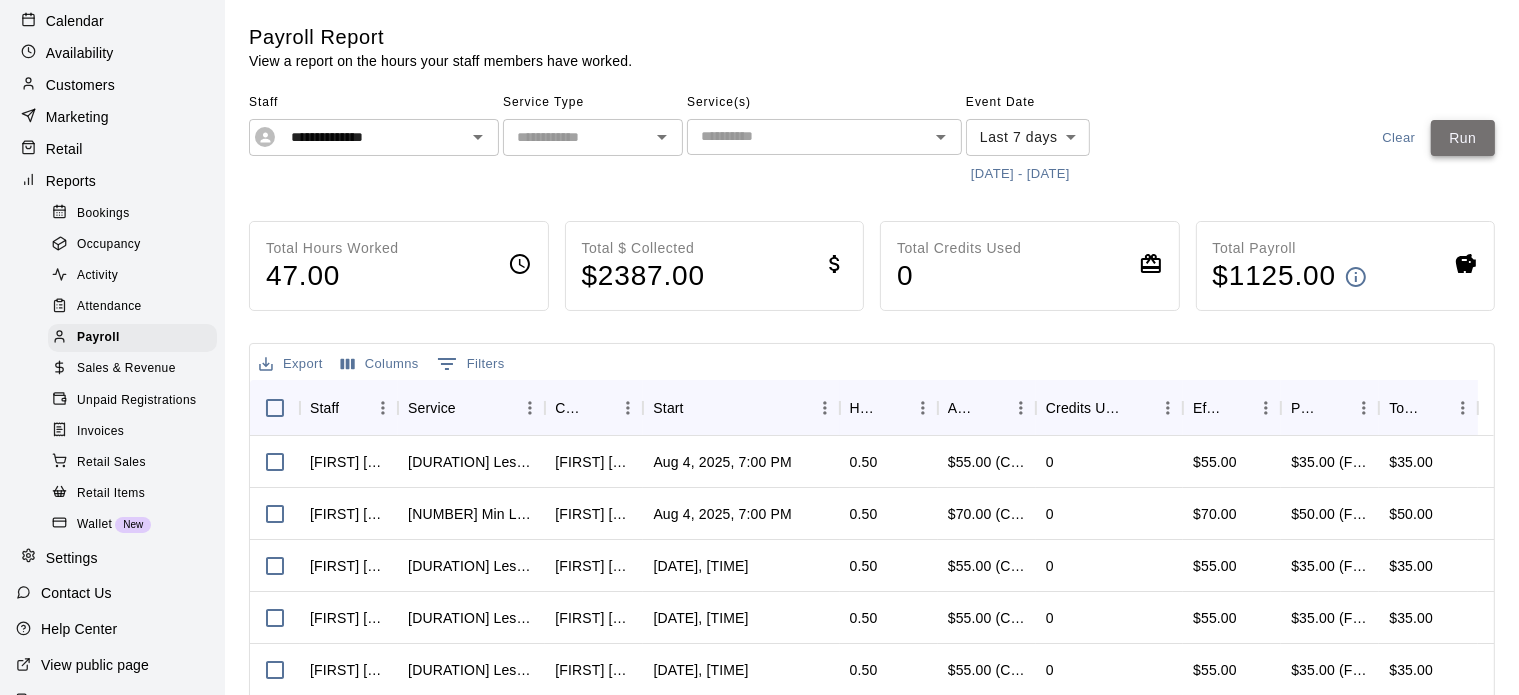 click on "Run" at bounding box center (1463, 138) 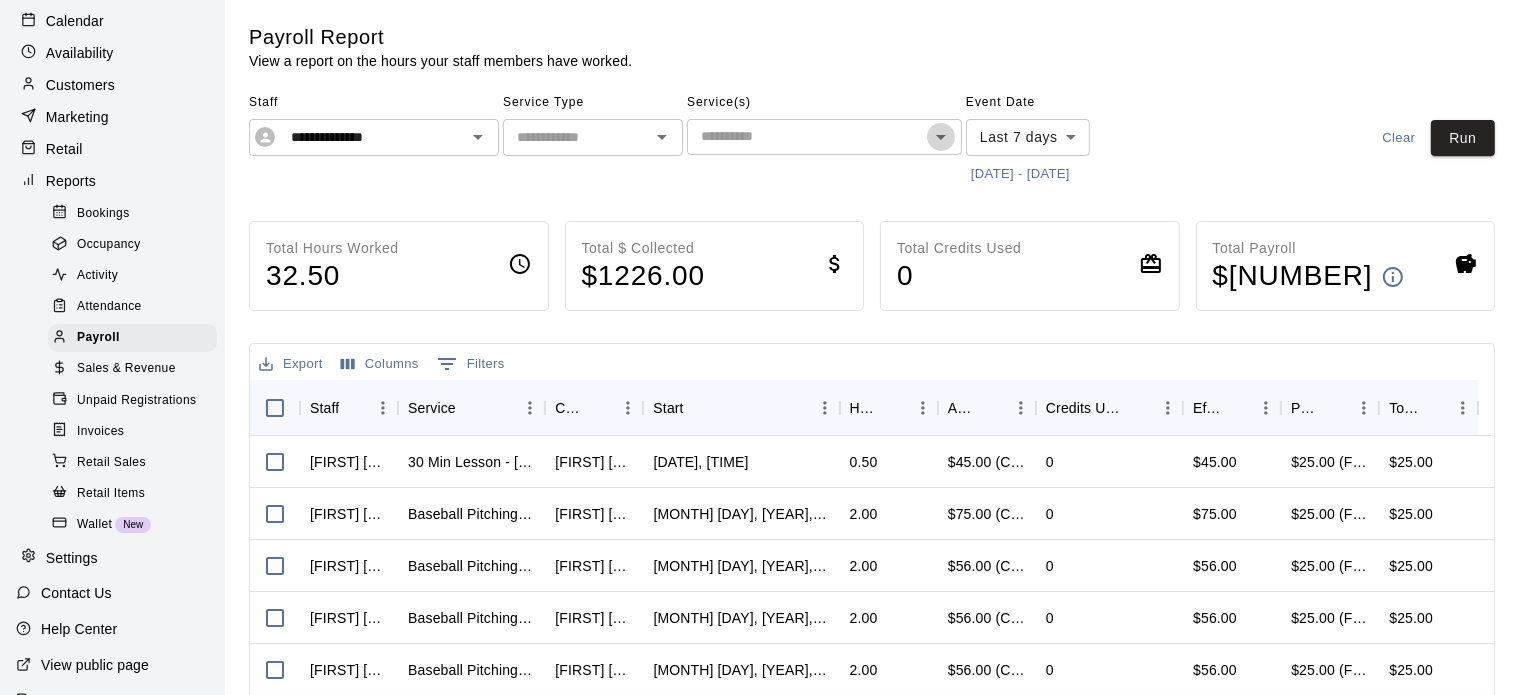 click 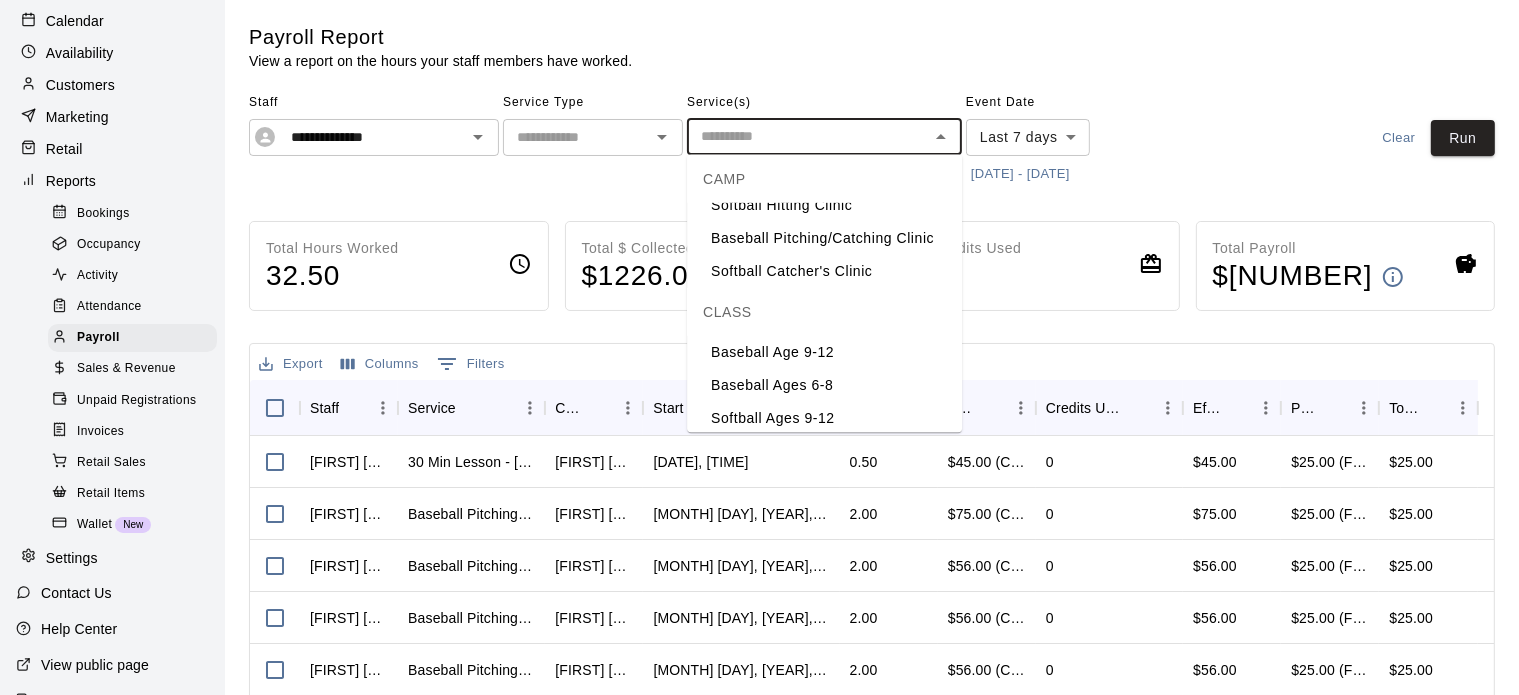 scroll, scrollTop: 1187, scrollLeft: 0, axis: vertical 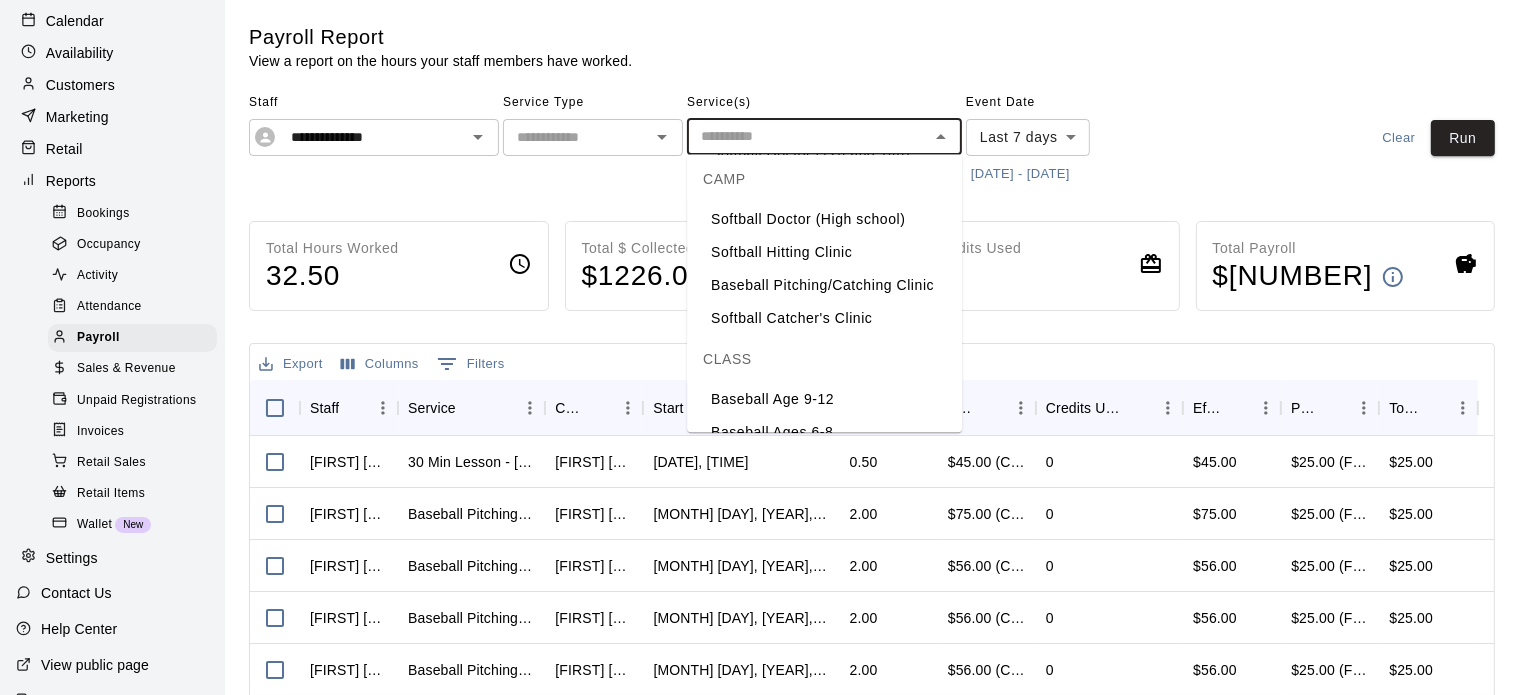 click on "Baseball Pitching/Catching Clinic" at bounding box center (824, 284) 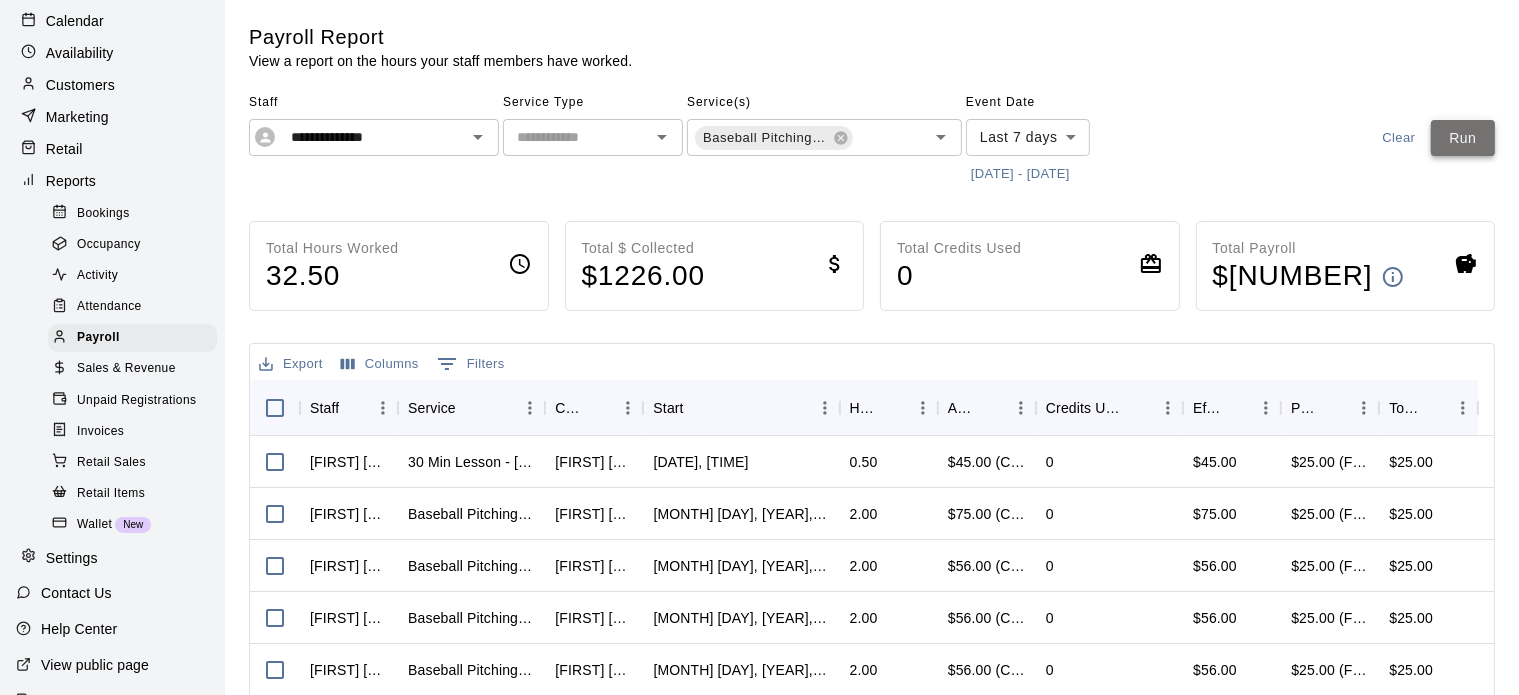 click on "Run" at bounding box center [1463, 138] 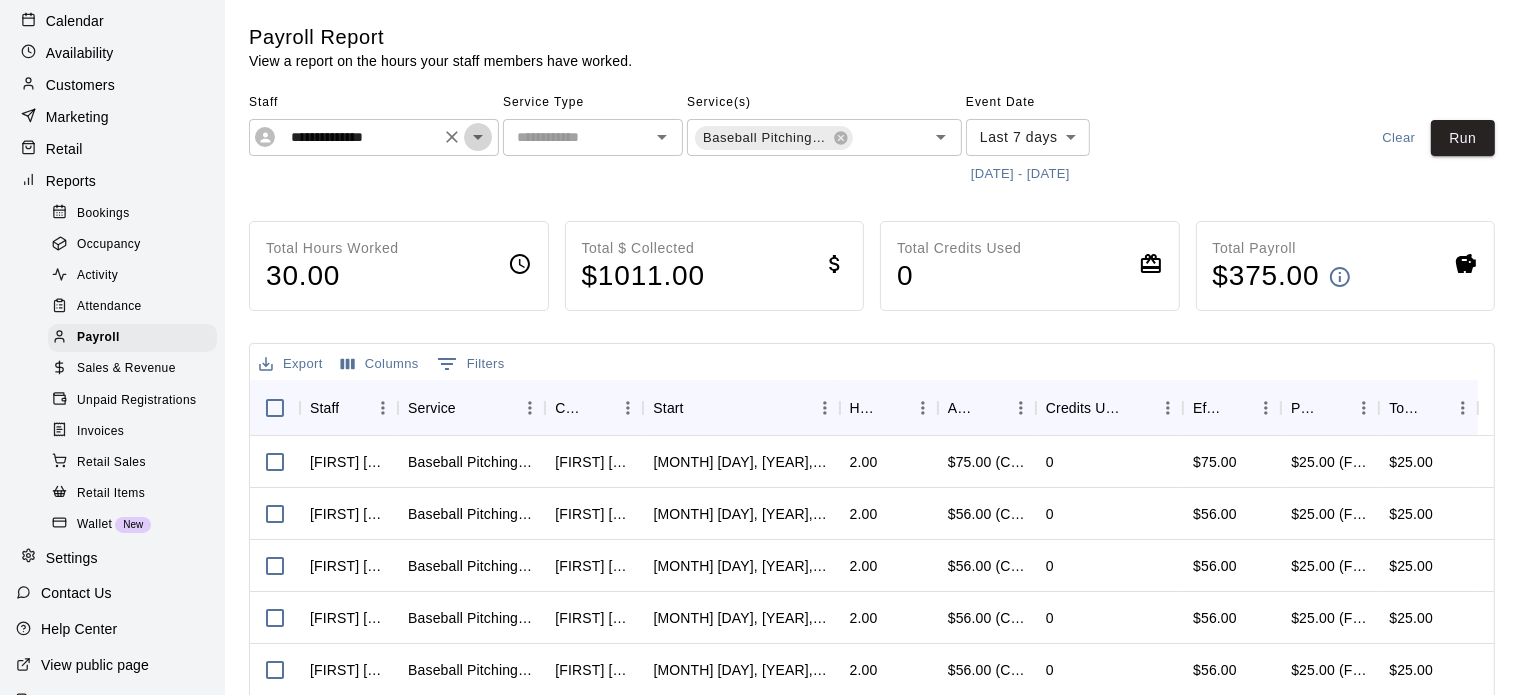 click 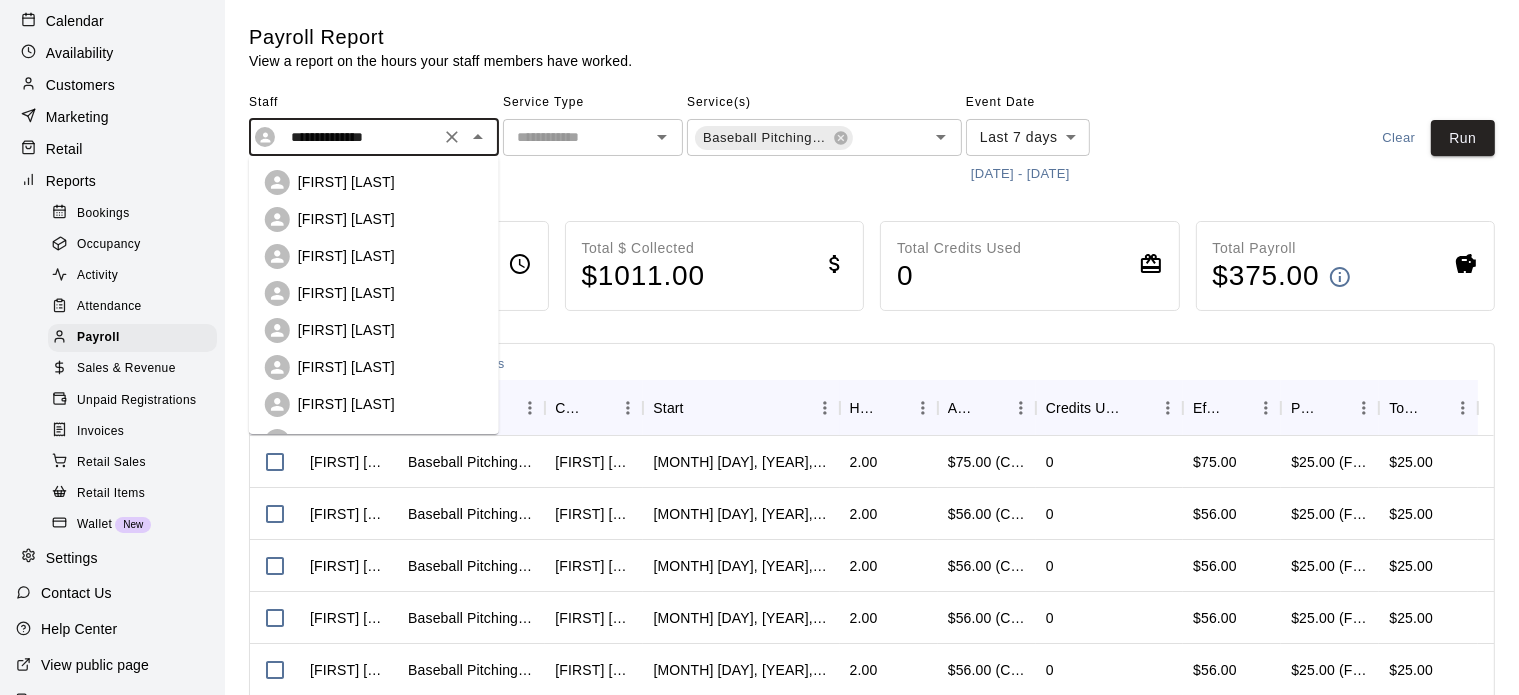 scroll, scrollTop: 136, scrollLeft: 0, axis: vertical 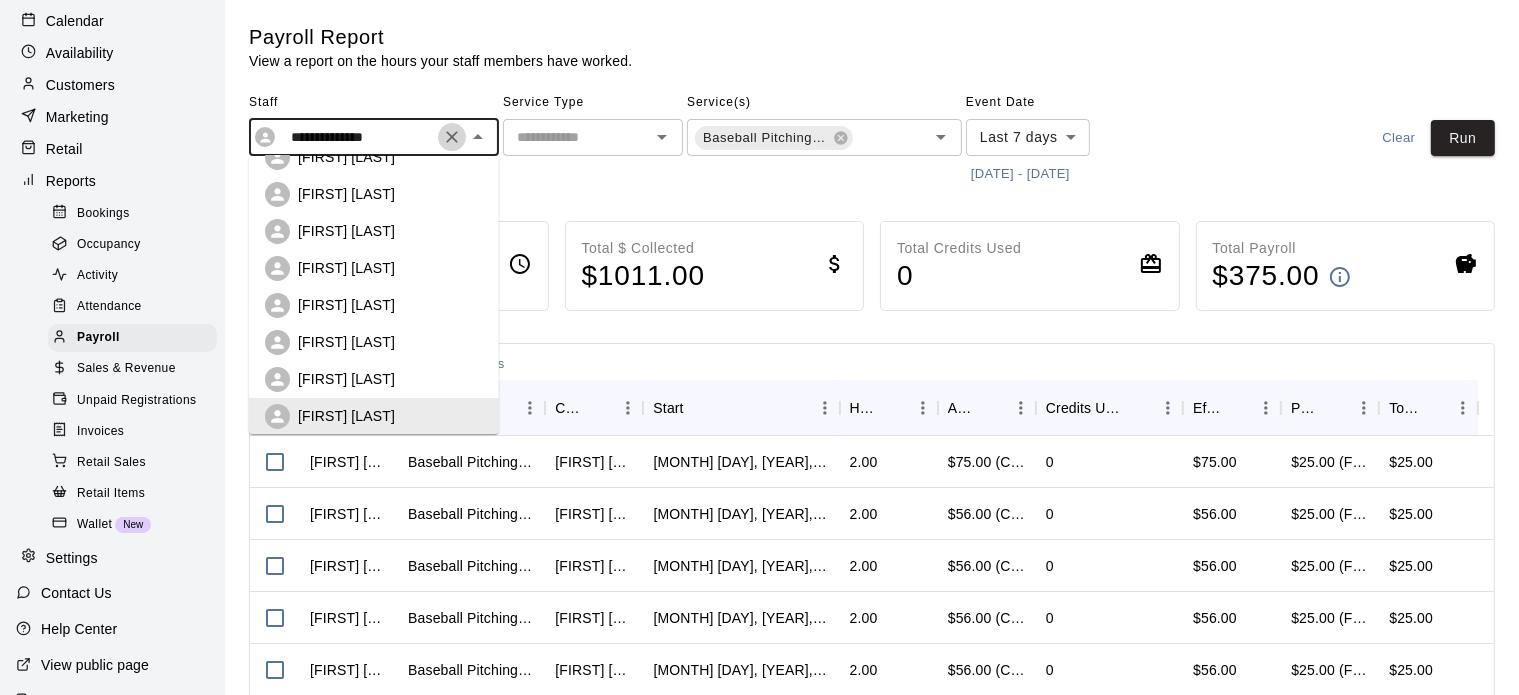 click 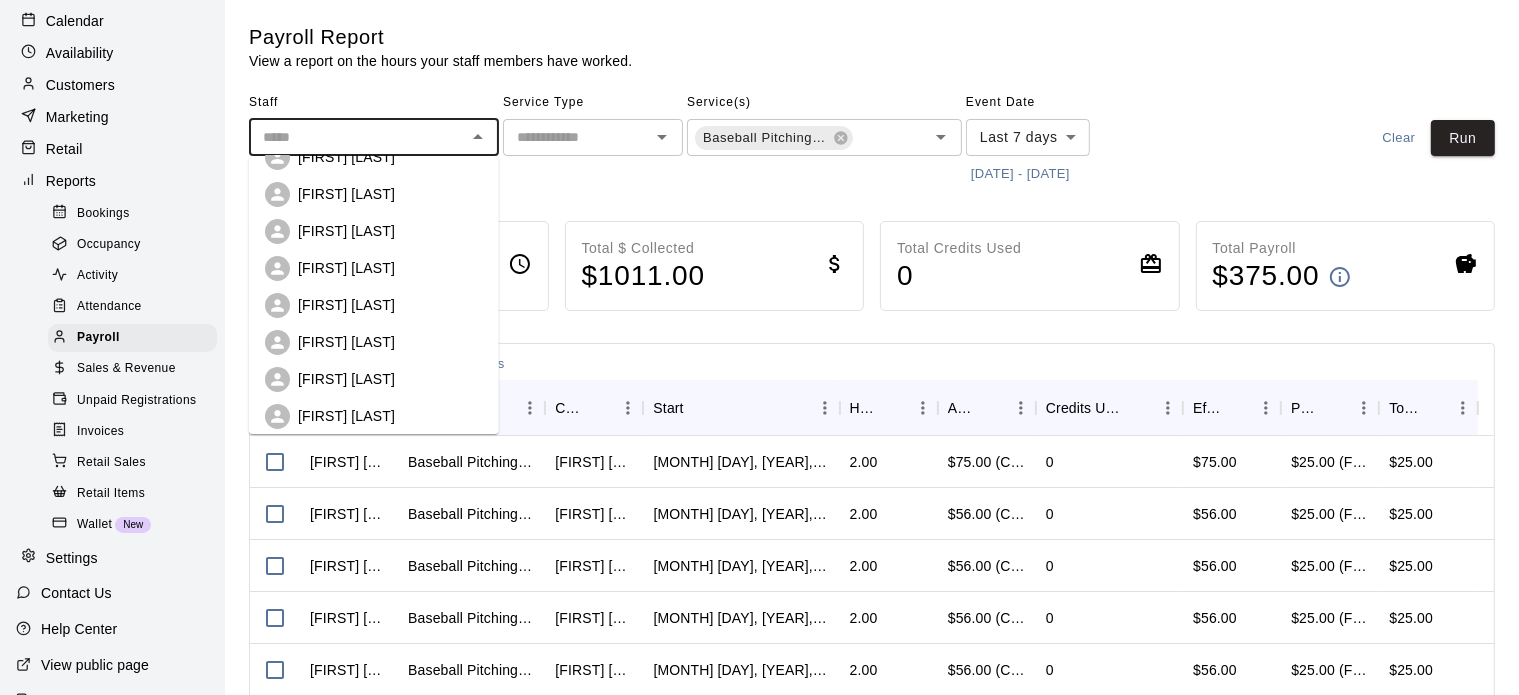 scroll, scrollTop: 0, scrollLeft: 0, axis: both 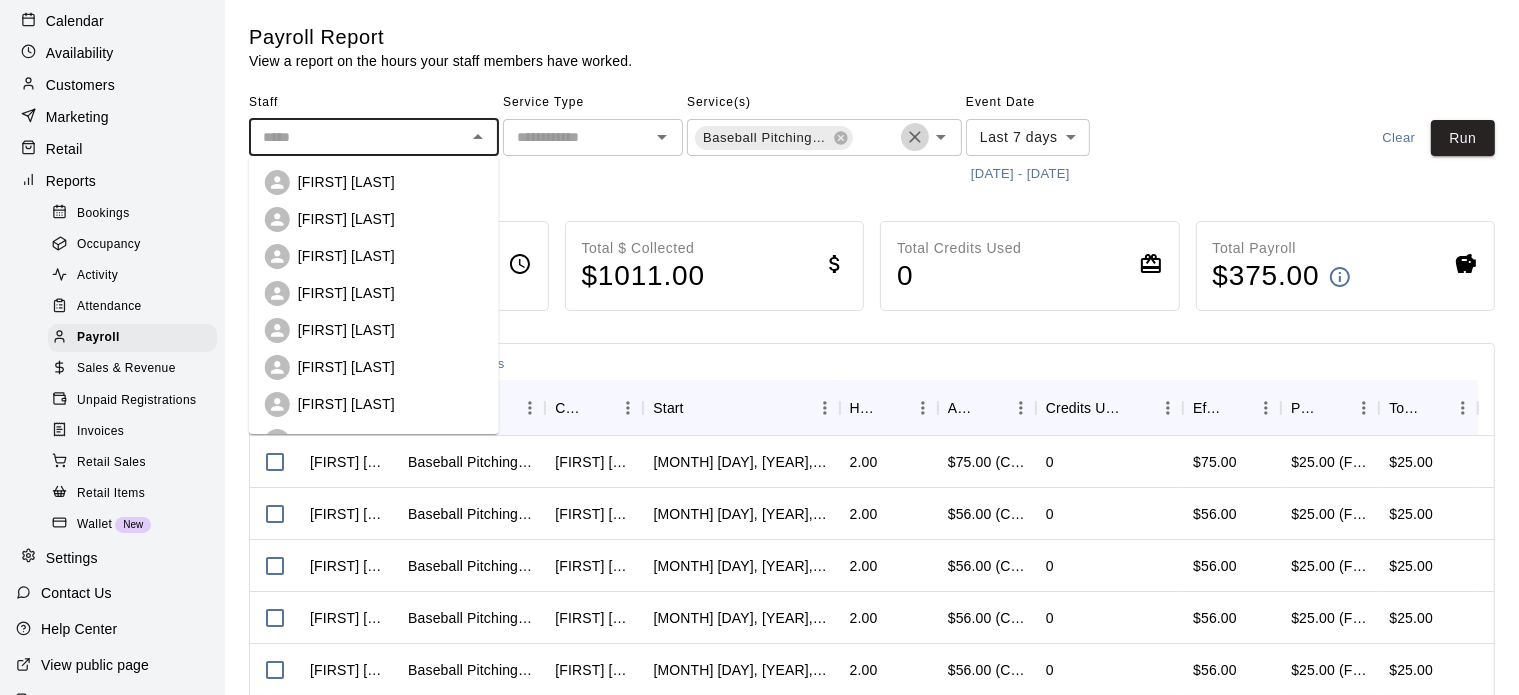 click 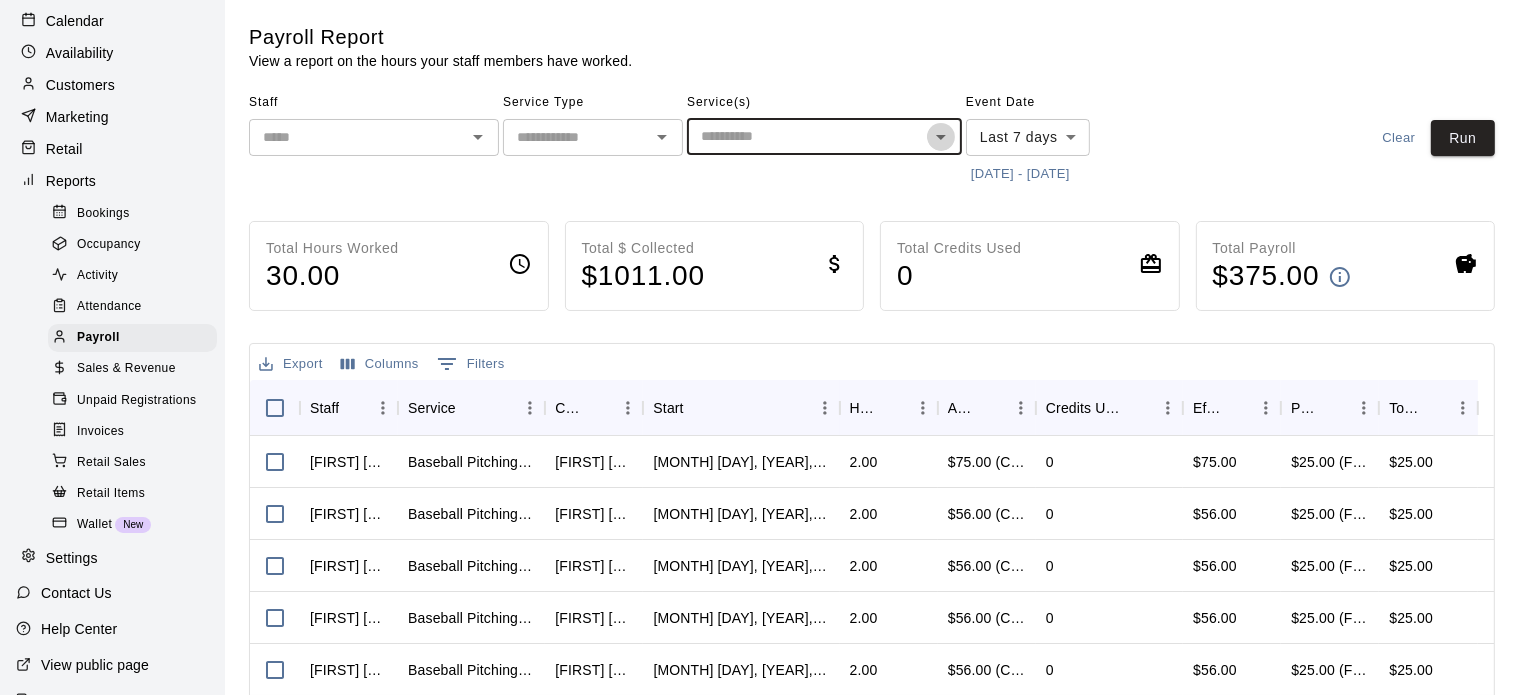 click 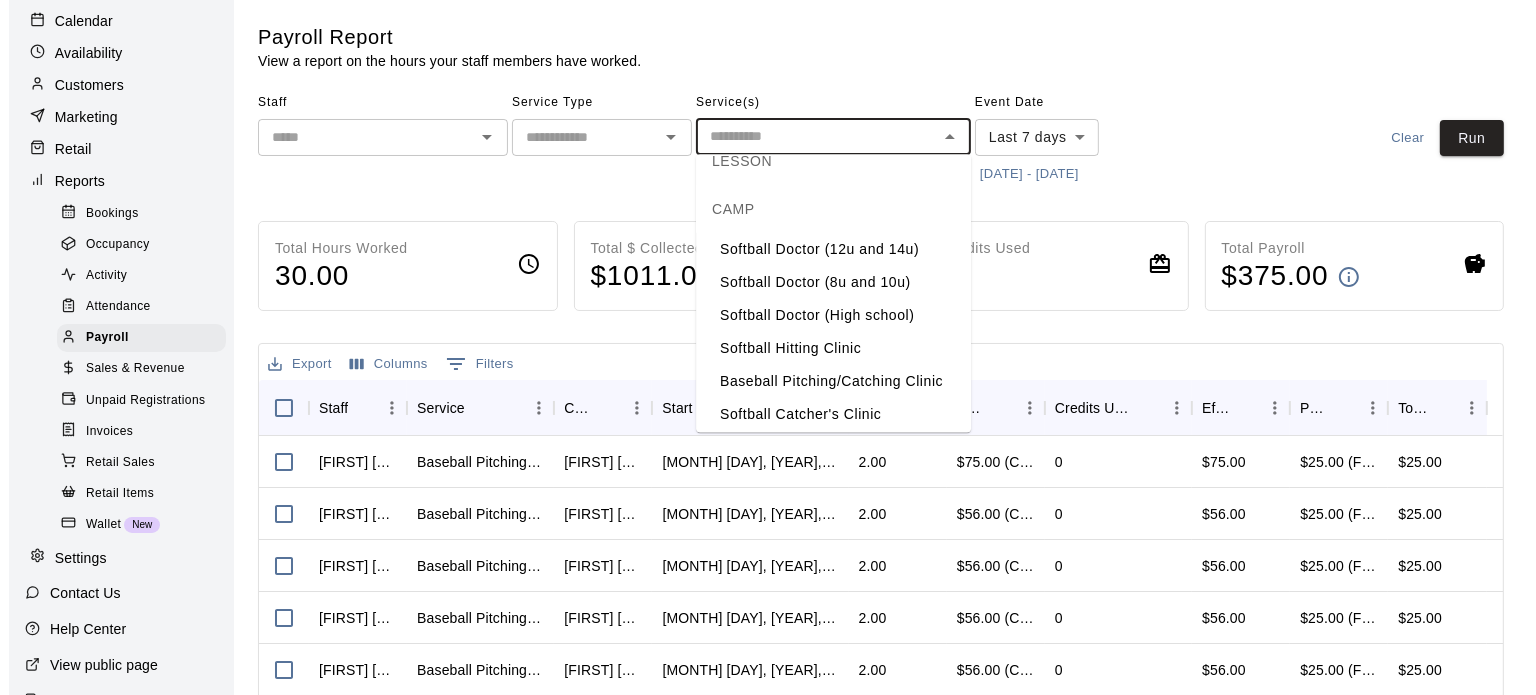 scroll, scrollTop: 1092, scrollLeft: 0, axis: vertical 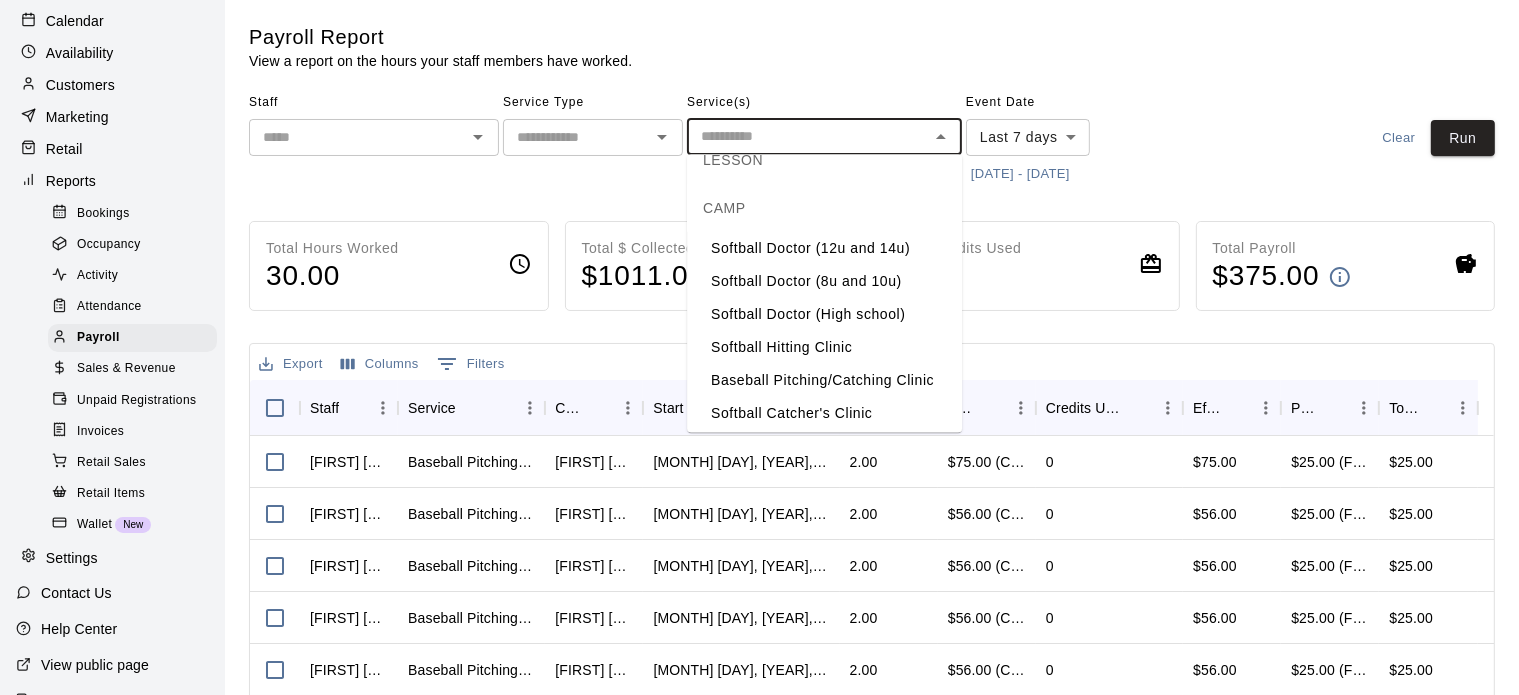 click on "Softball Catcher's Clinic" at bounding box center [824, 412] 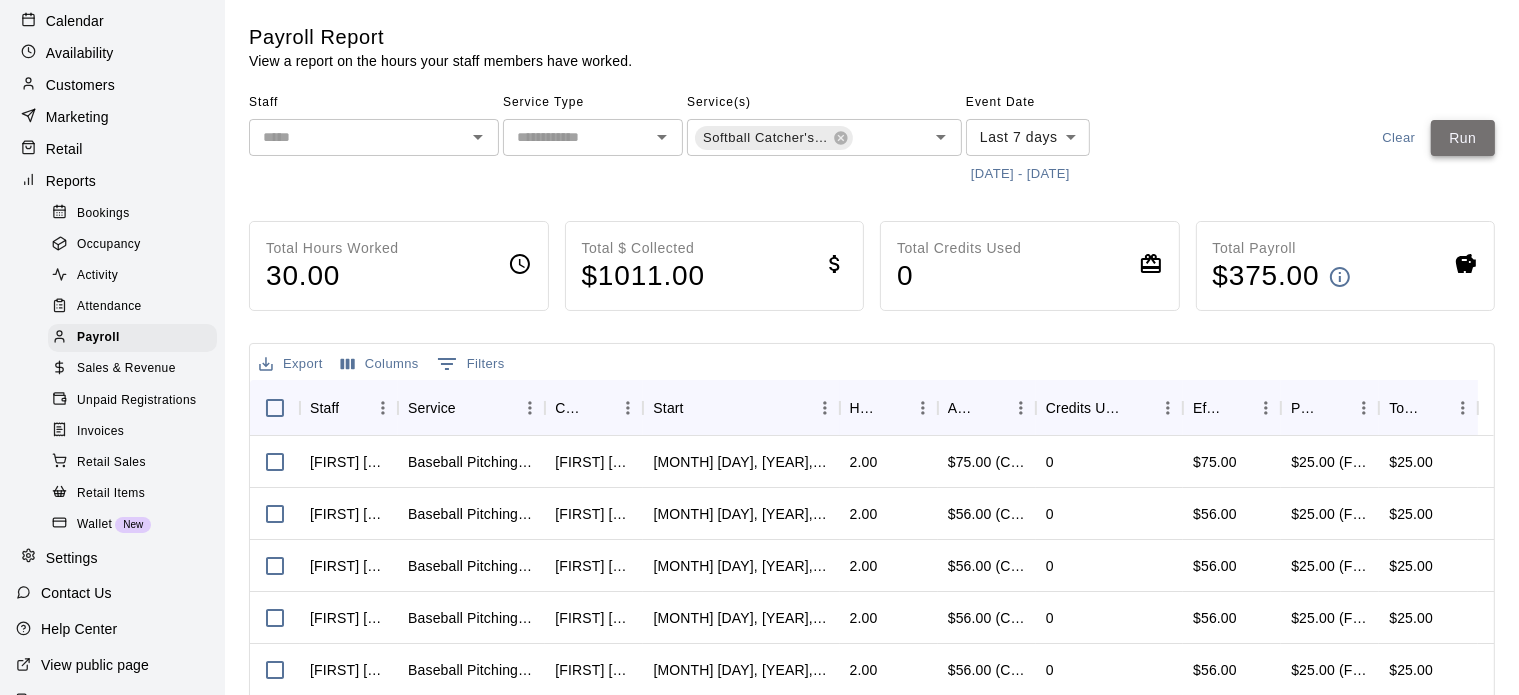 click on "Run" at bounding box center (1463, 138) 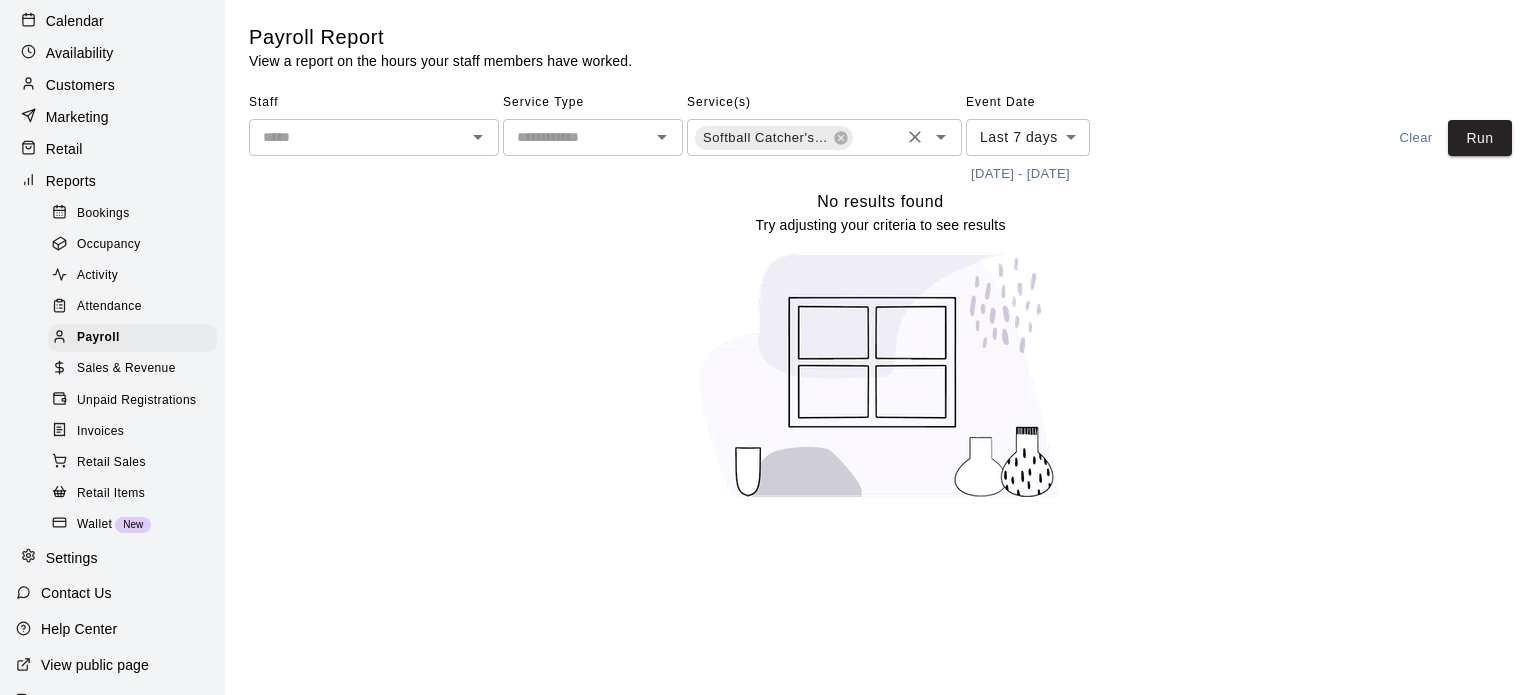 click 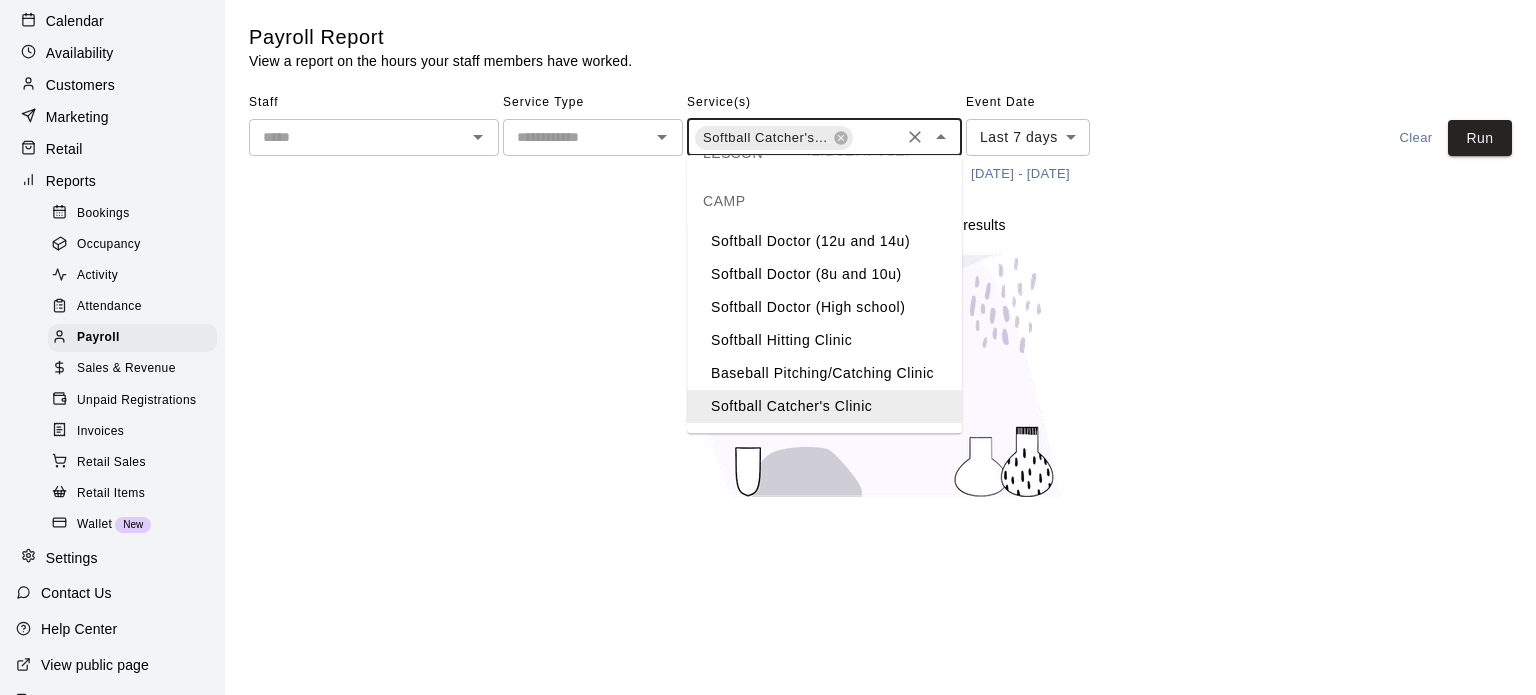 scroll, scrollTop: 1095, scrollLeft: 0, axis: vertical 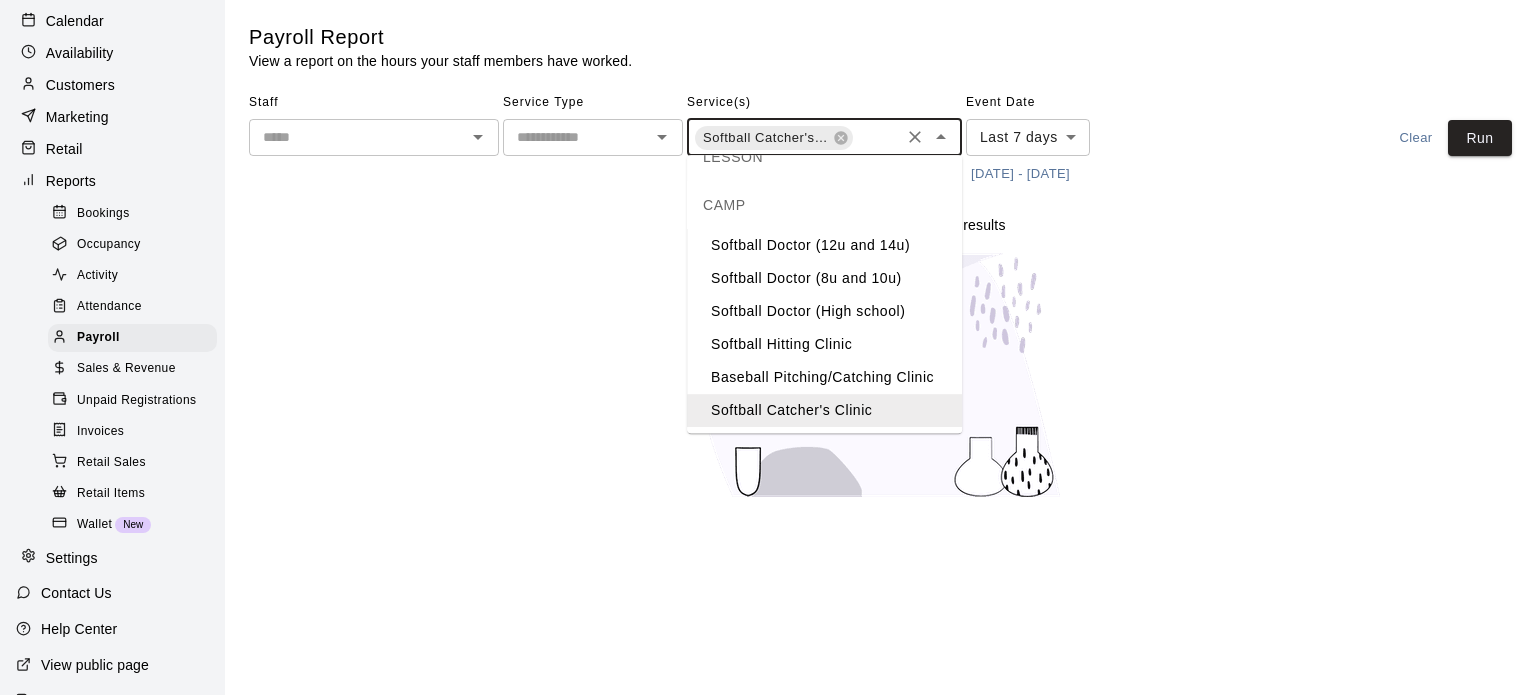 click on "Softball Hitting Clinic" at bounding box center [824, 344] 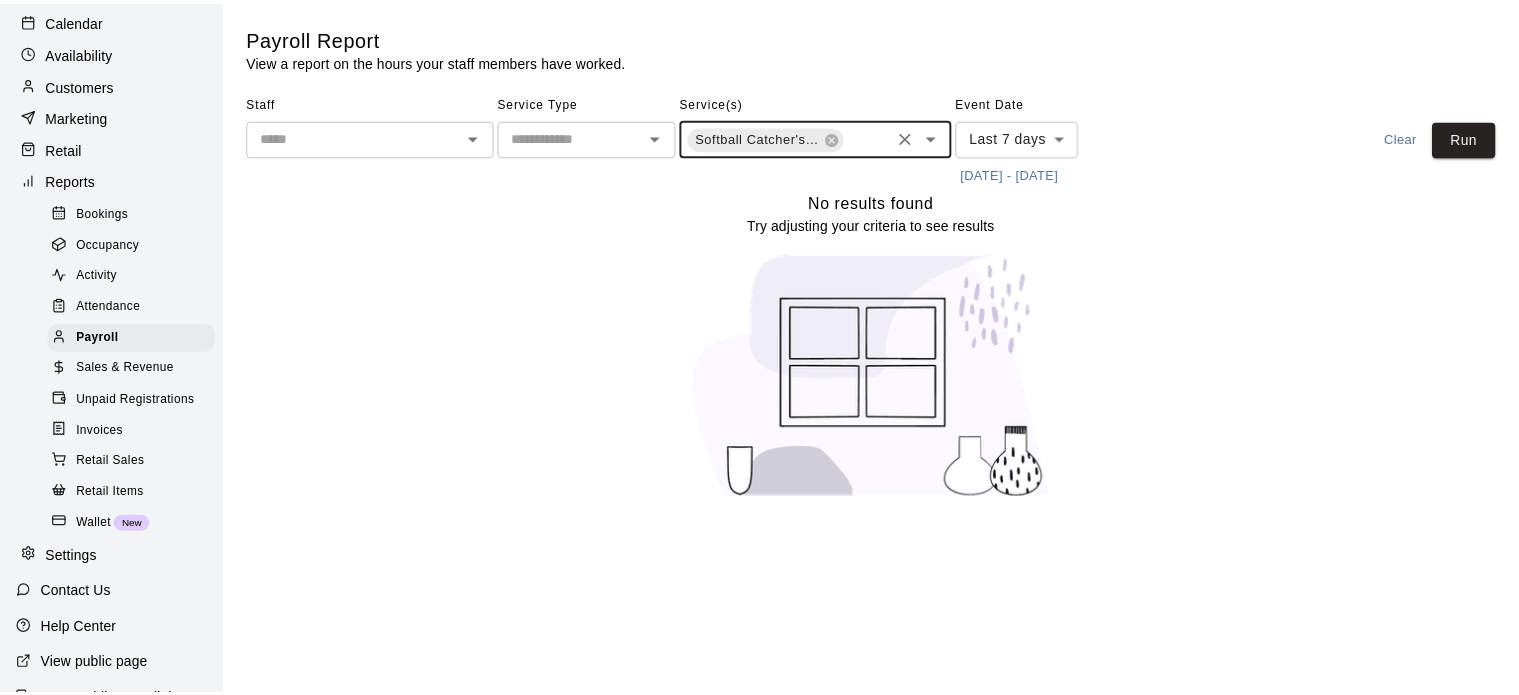 scroll, scrollTop: 0, scrollLeft: 161, axis: horizontal 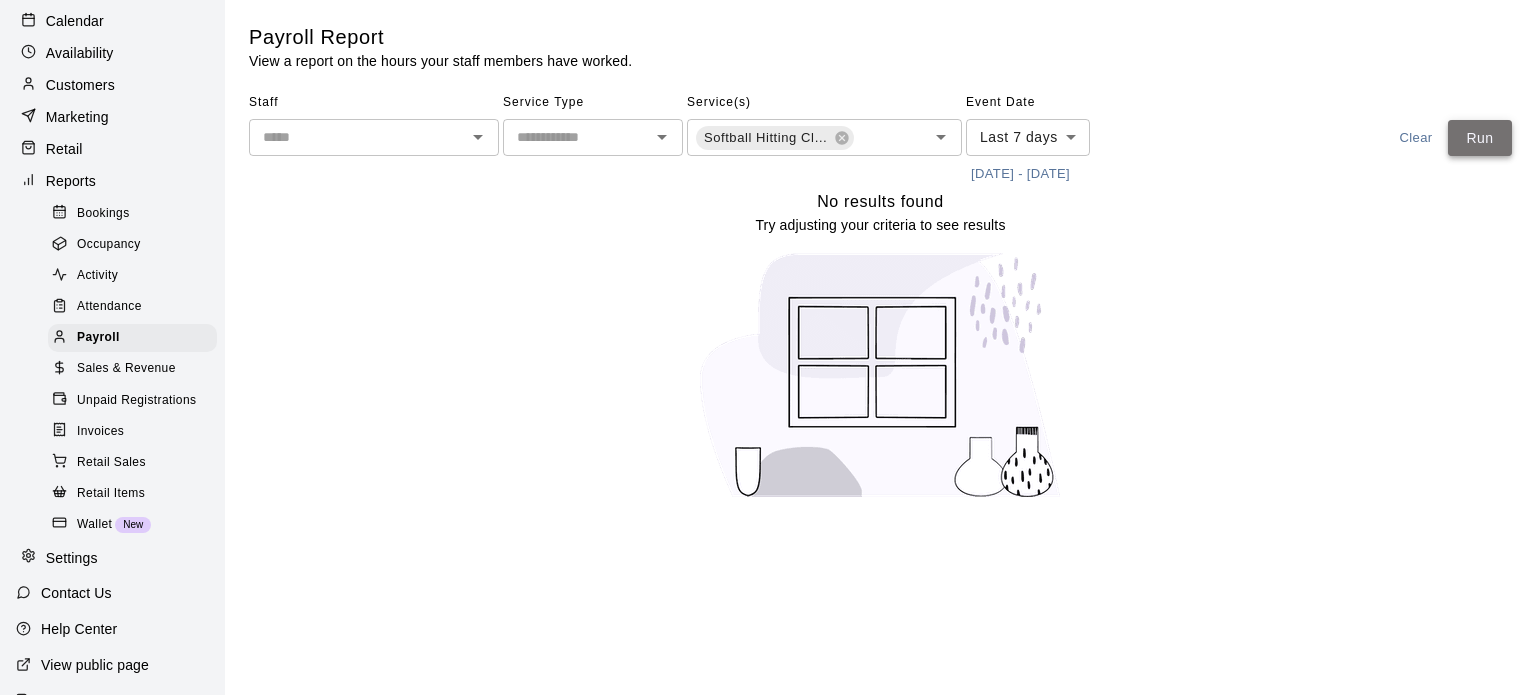 click on "Run" at bounding box center [1480, 138] 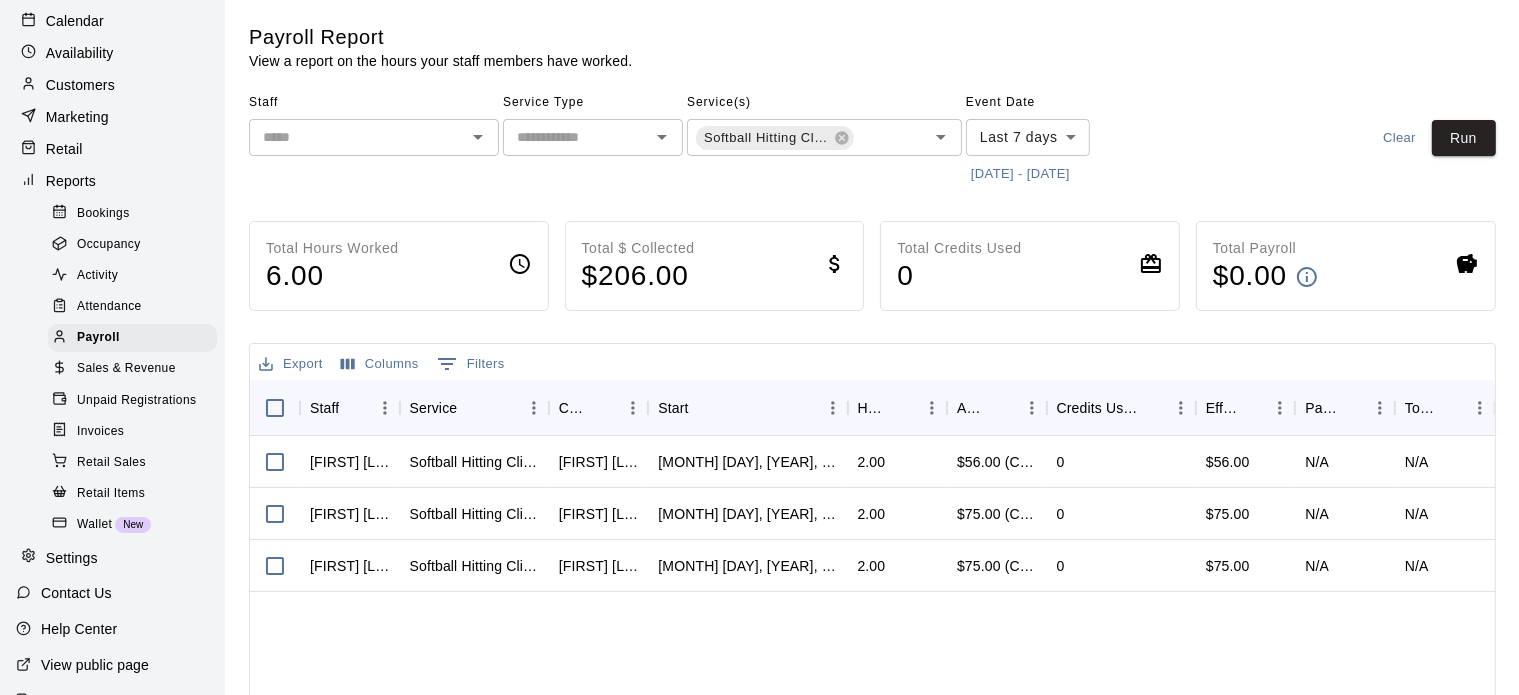 click on "Total Payroll $ 0.00" at bounding box center (1346, 266) 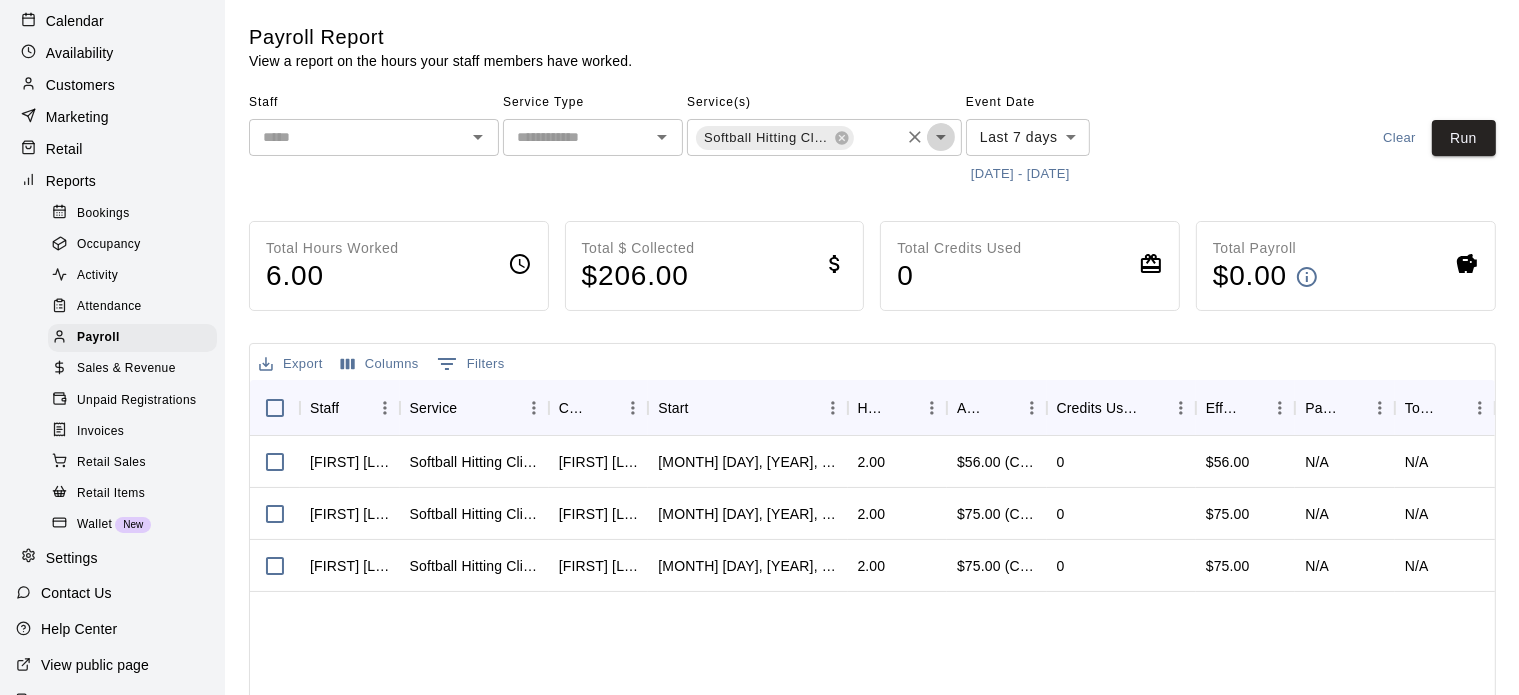 click 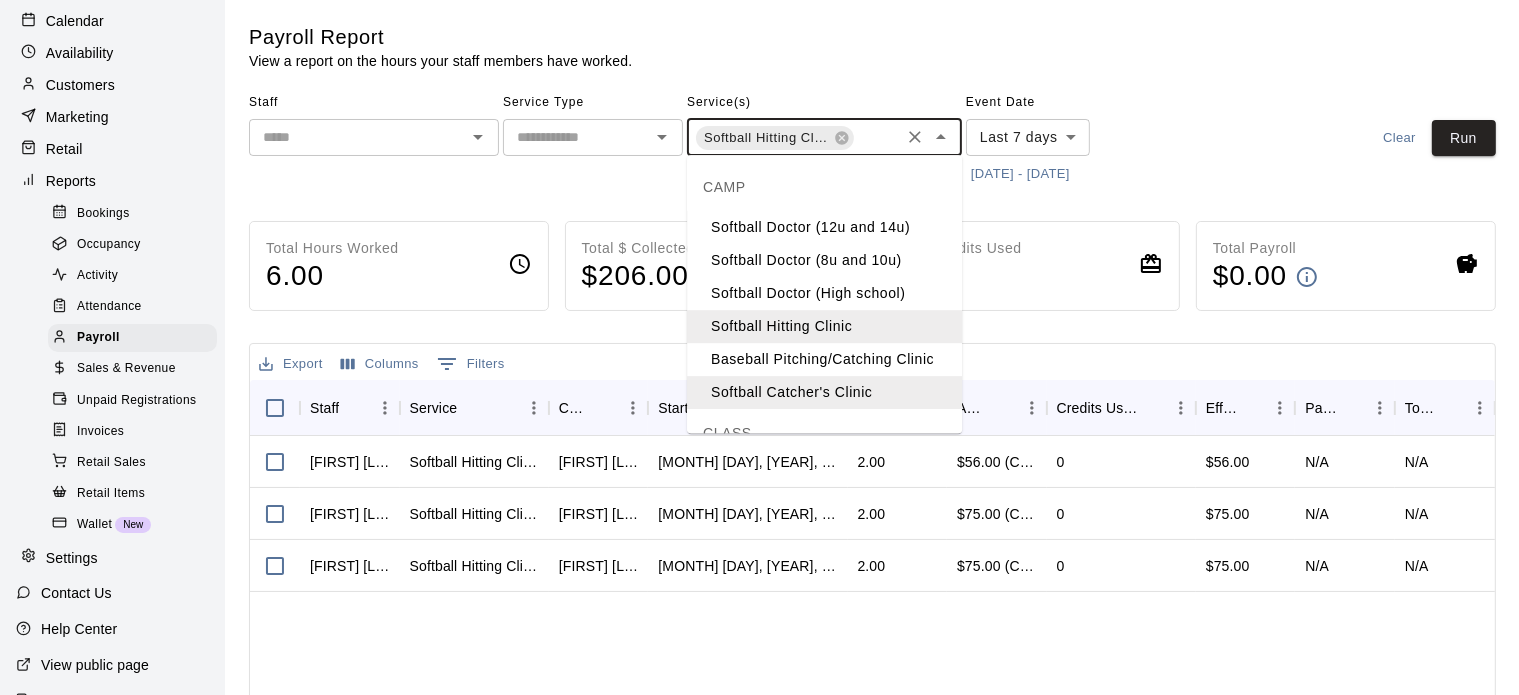 scroll, scrollTop: 1105, scrollLeft: 0, axis: vertical 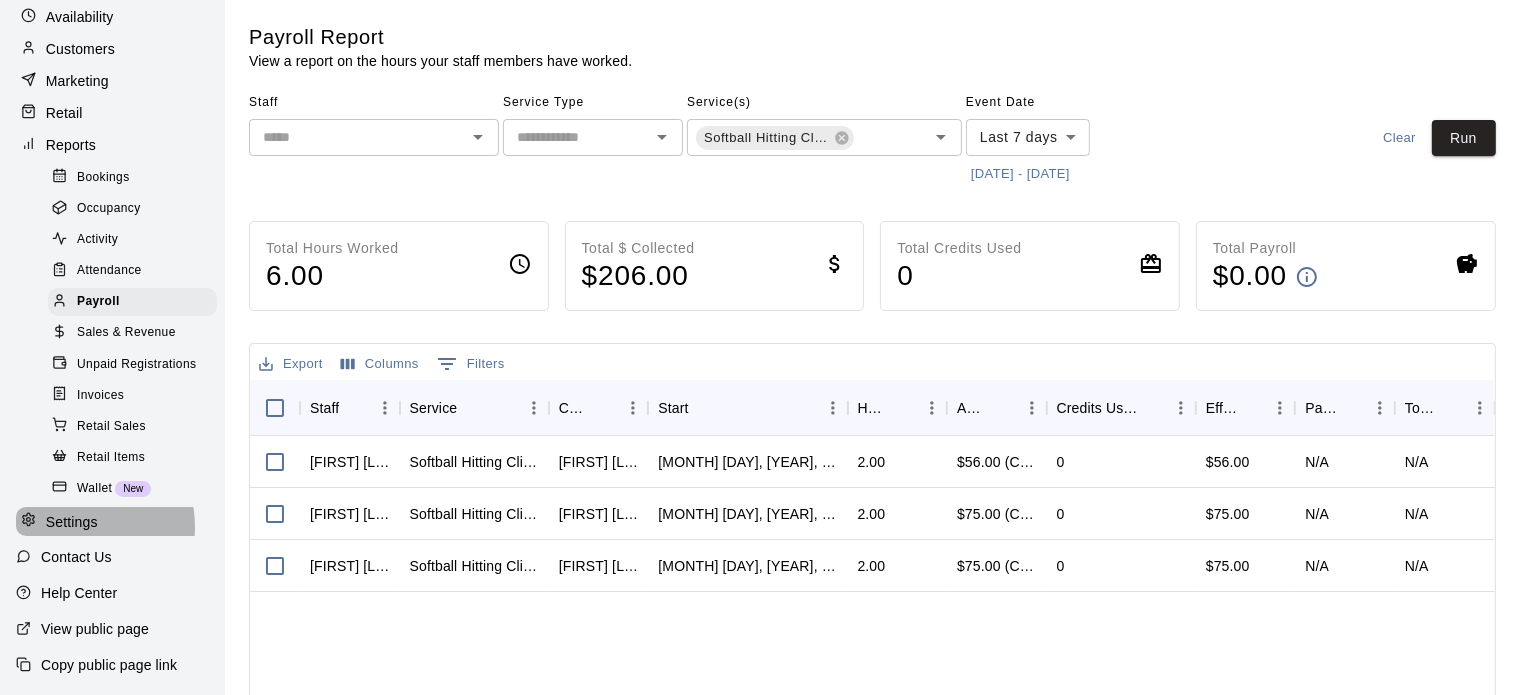 click on "Settings" at bounding box center [72, 522] 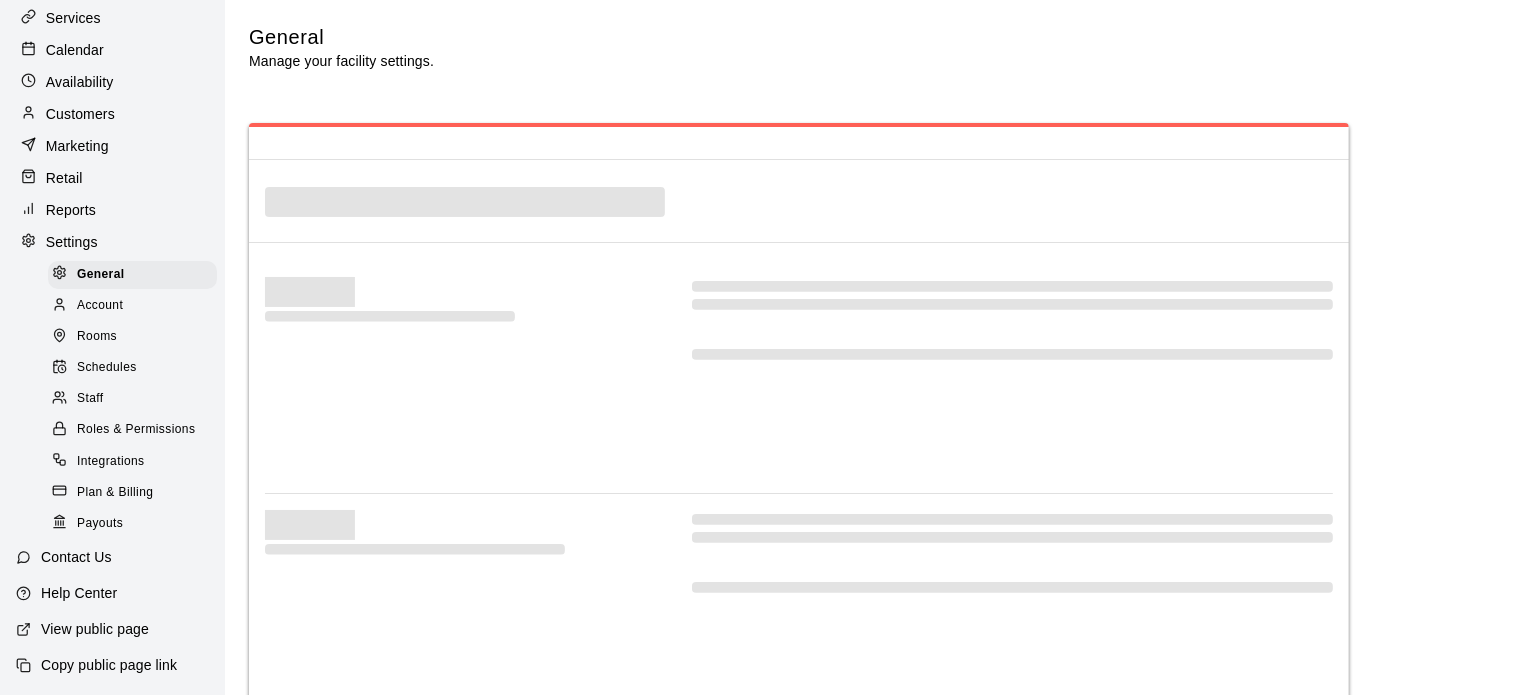 scroll, scrollTop: 132, scrollLeft: 0, axis: vertical 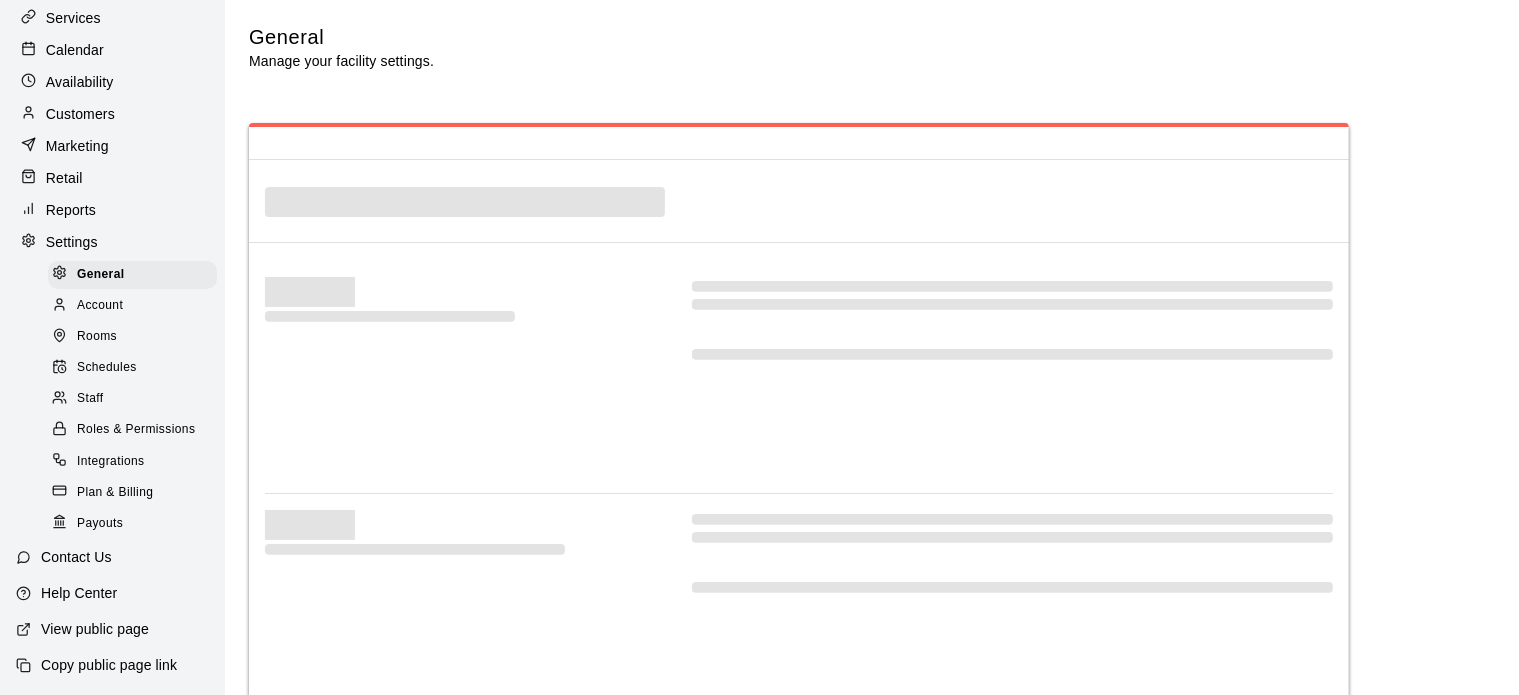 select on "**" 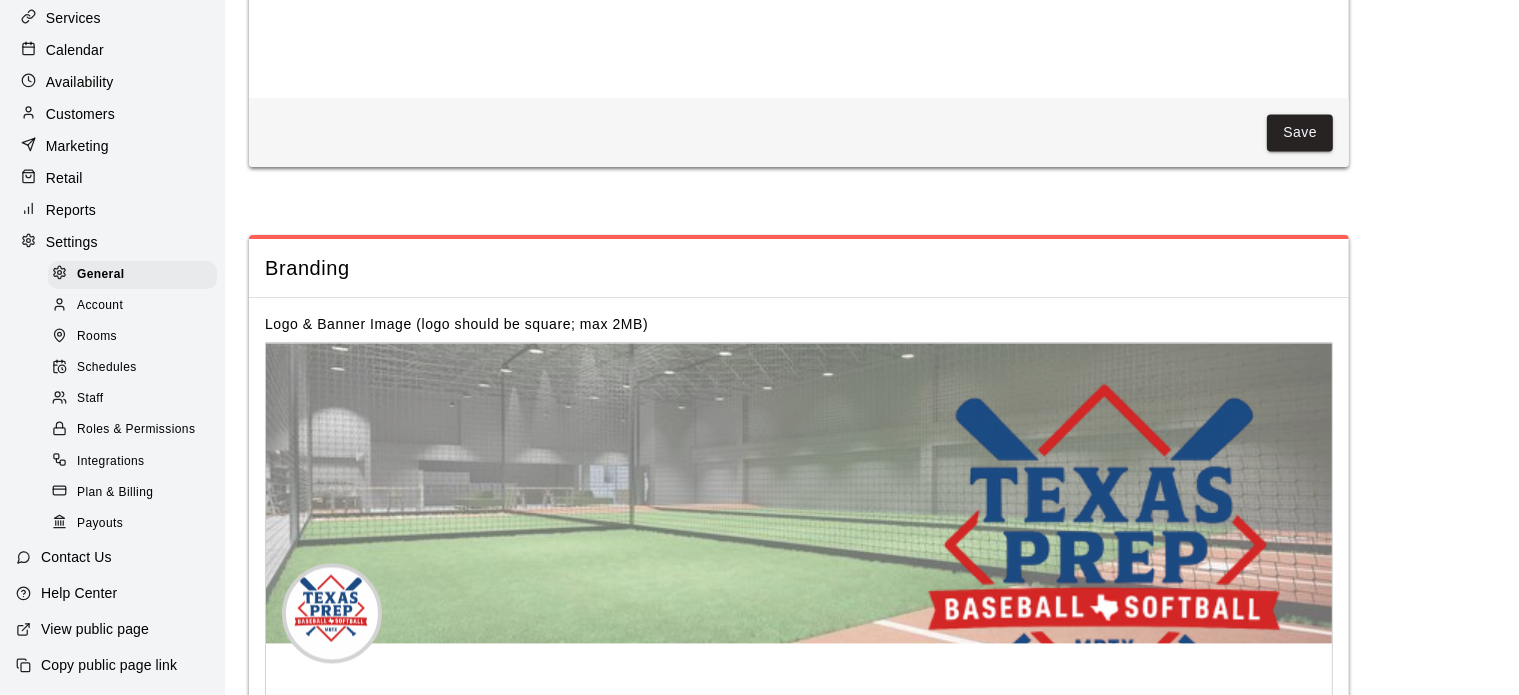 scroll, scrollTop: 4074, scrollLeft: 0, axis: vertical 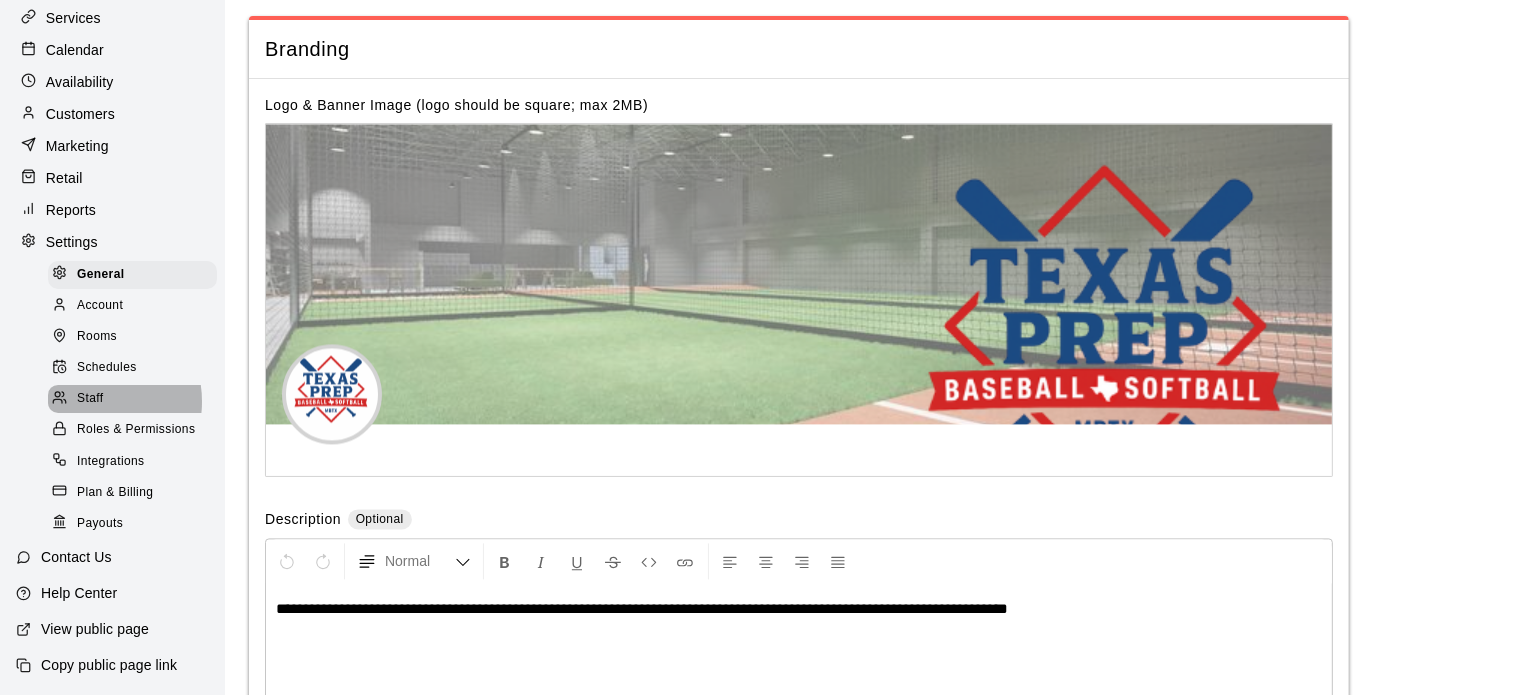click on "Staff" at bounding box center (90, 399) 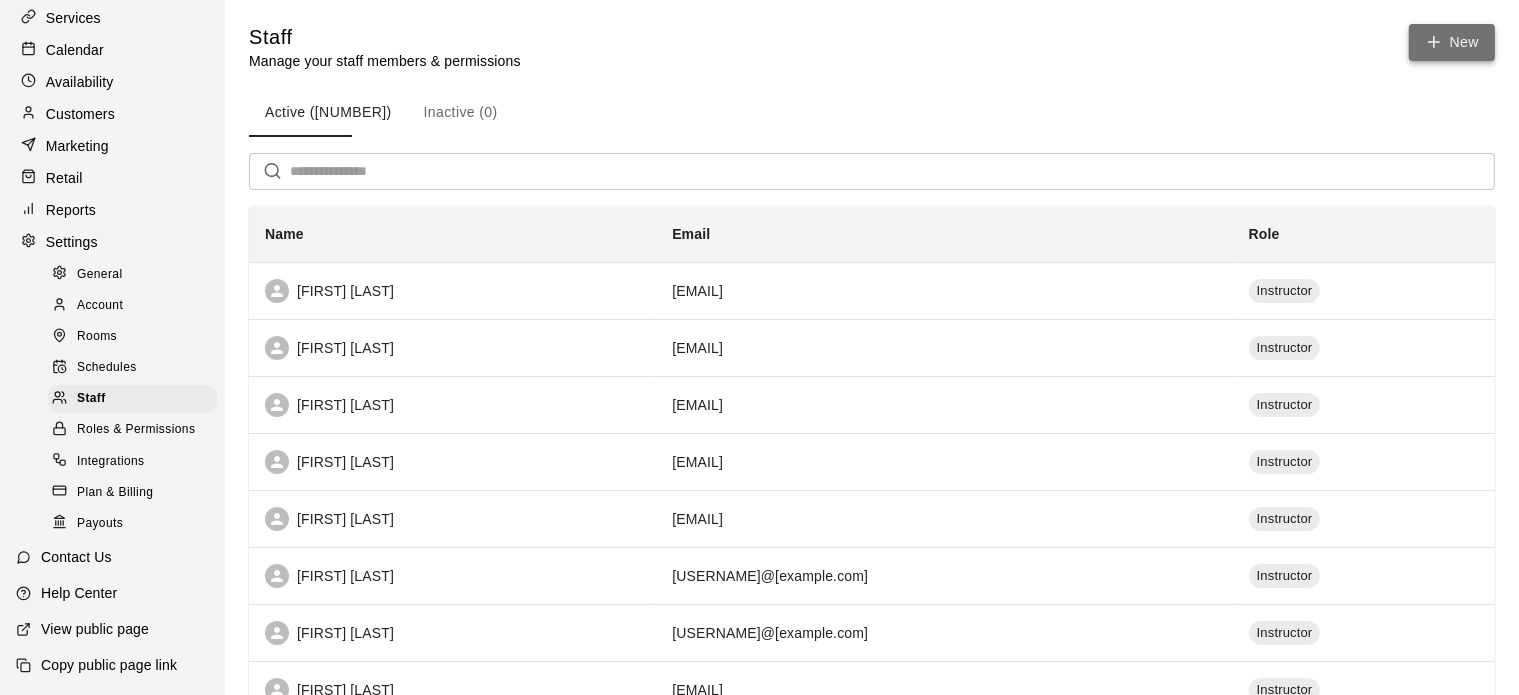 click on "New" at bounding box center (1452, 42) 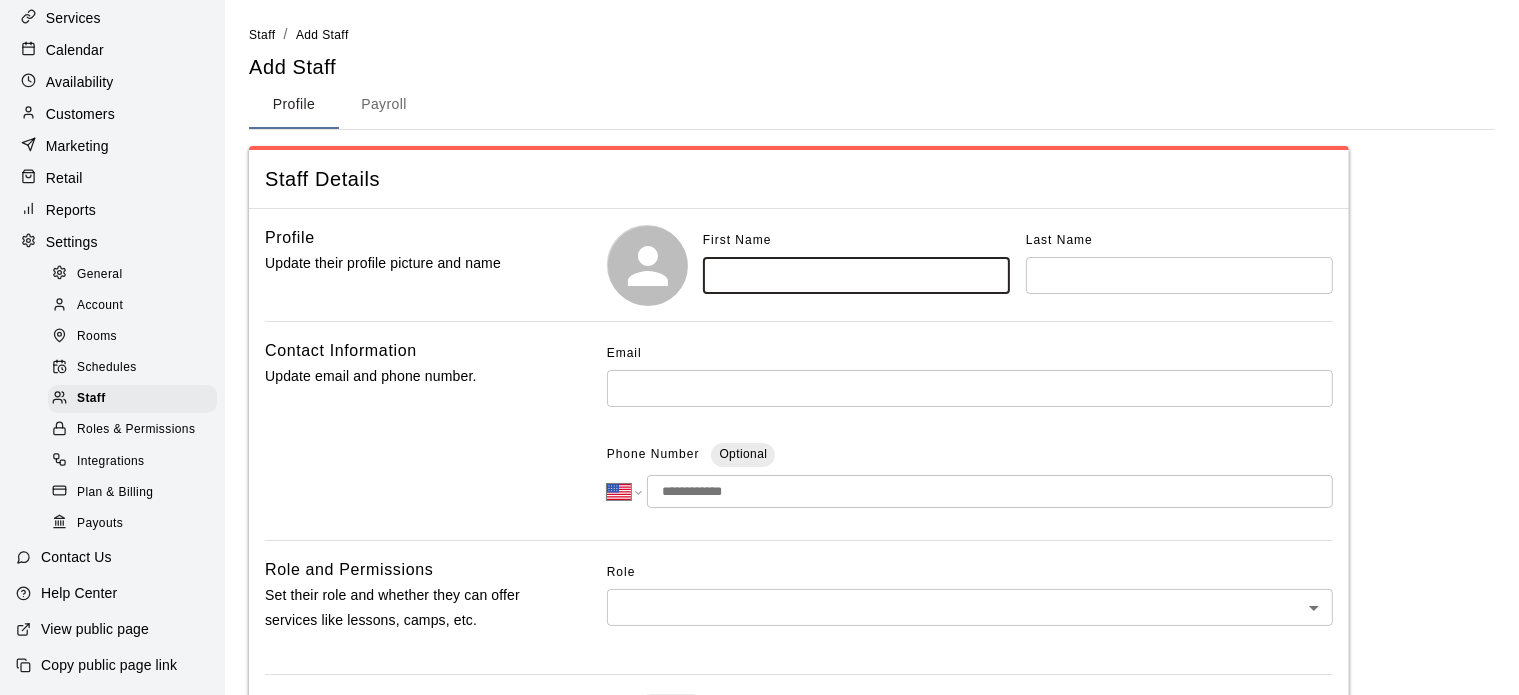 click at bounding box center (856, 275) 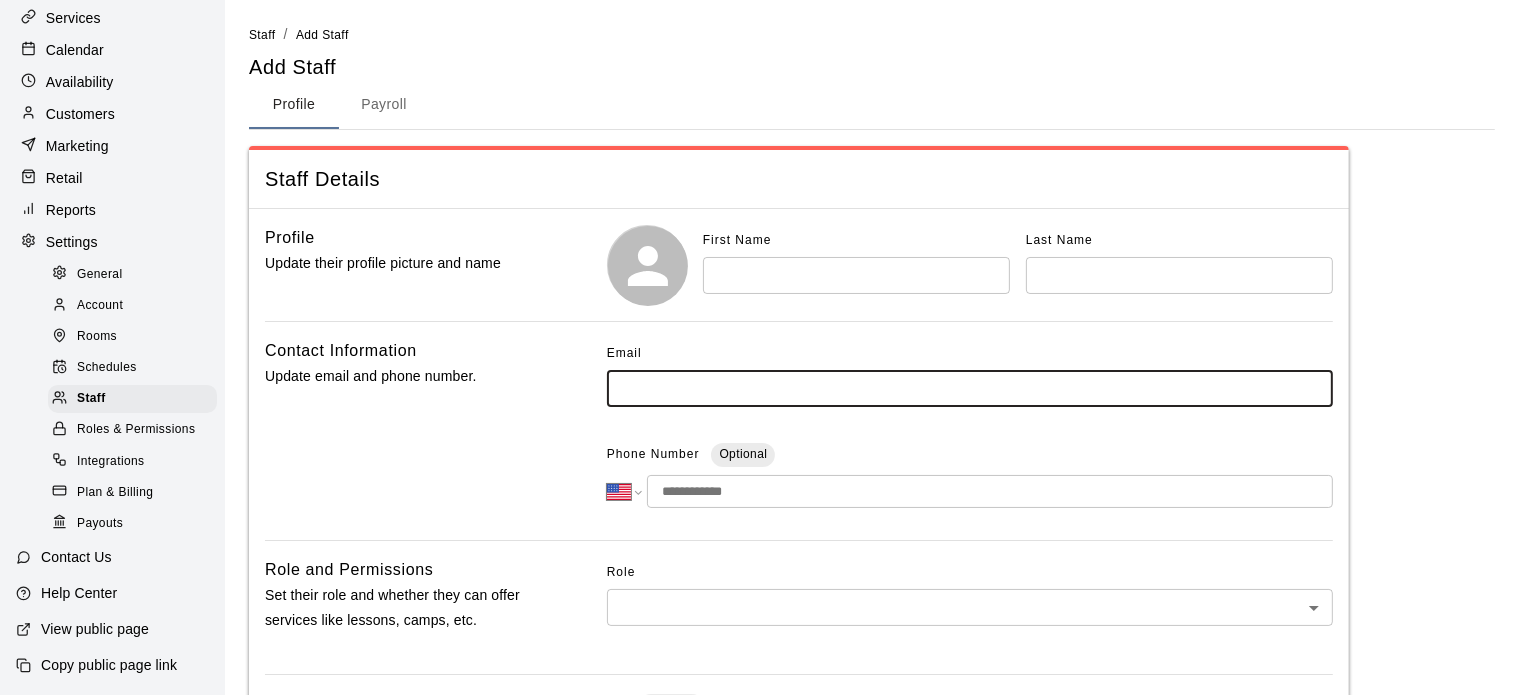 click at bounding box center [970, 388] 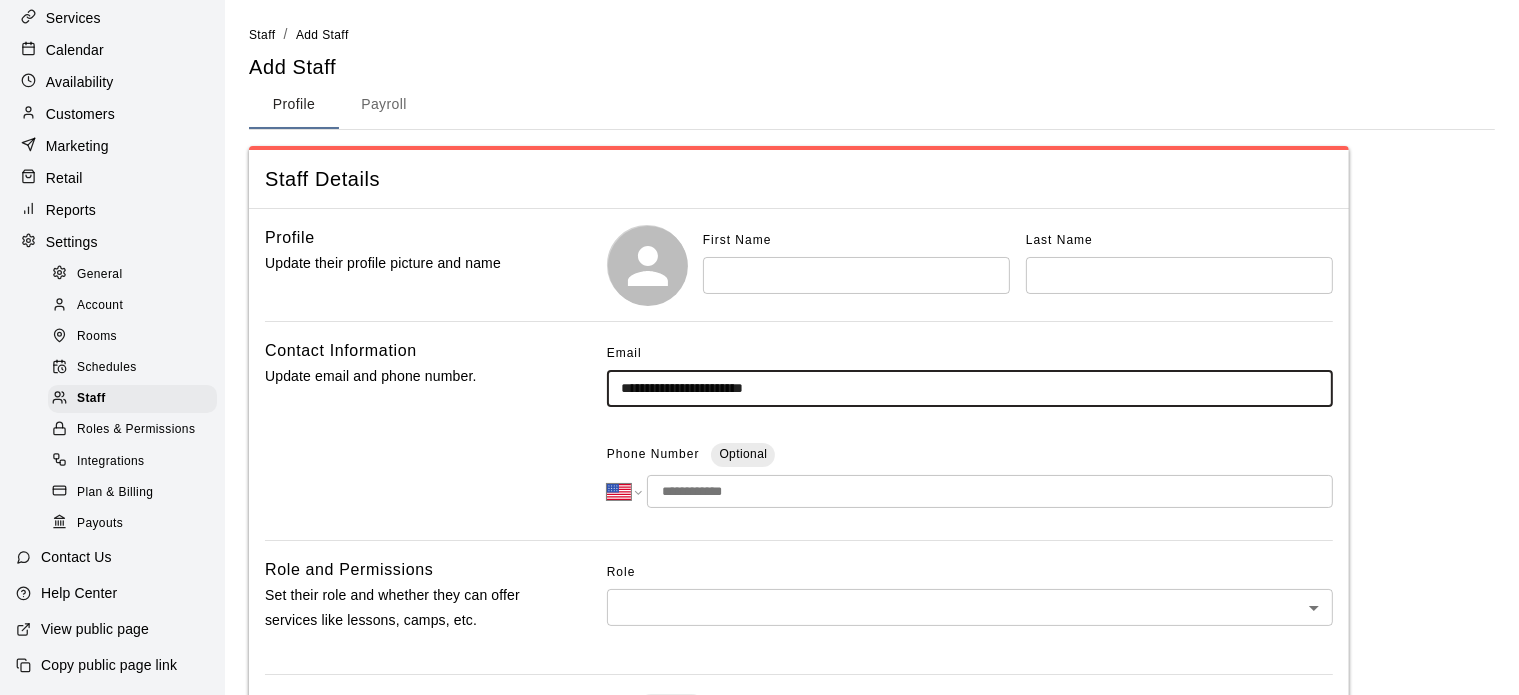 type on "**********" 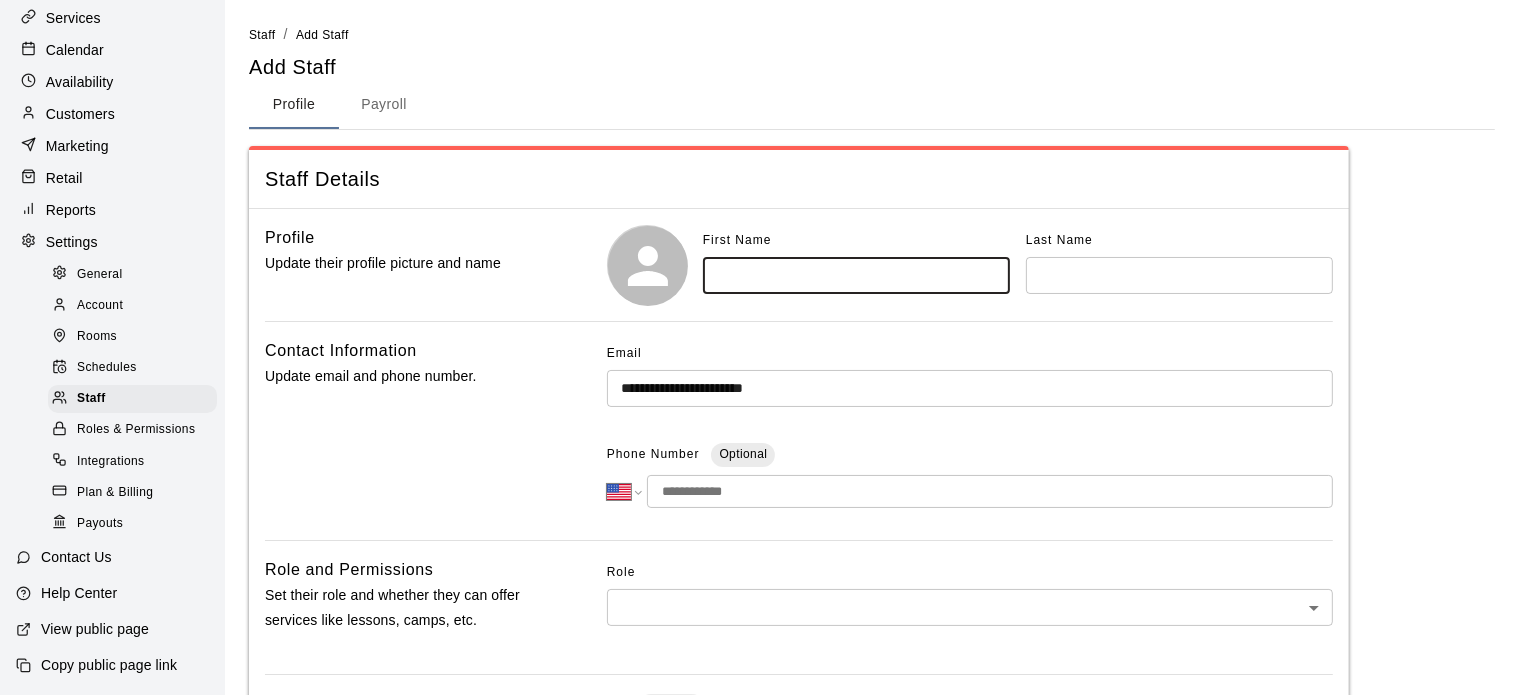 click at bounding box center (856, 275) 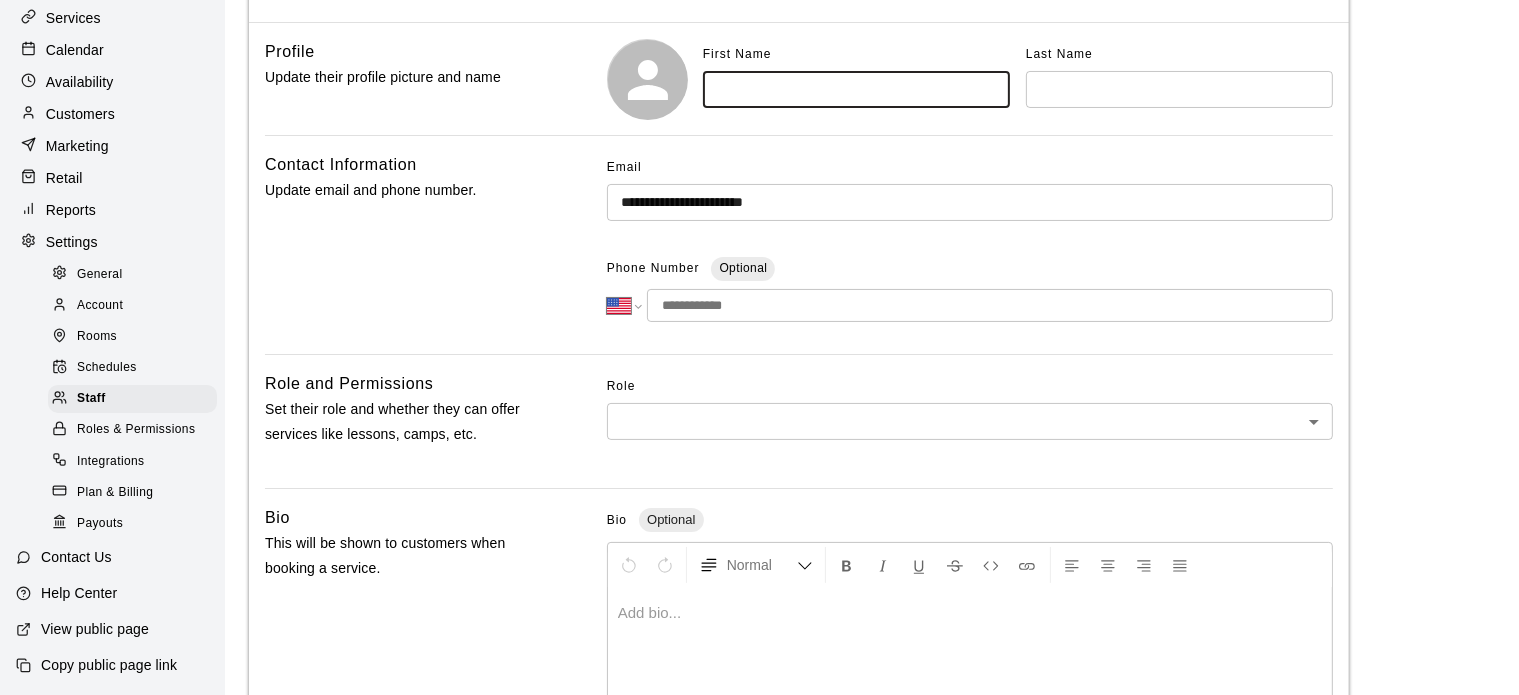 scroll, scrollTop: 0, scrollLeft: 0, axis: both 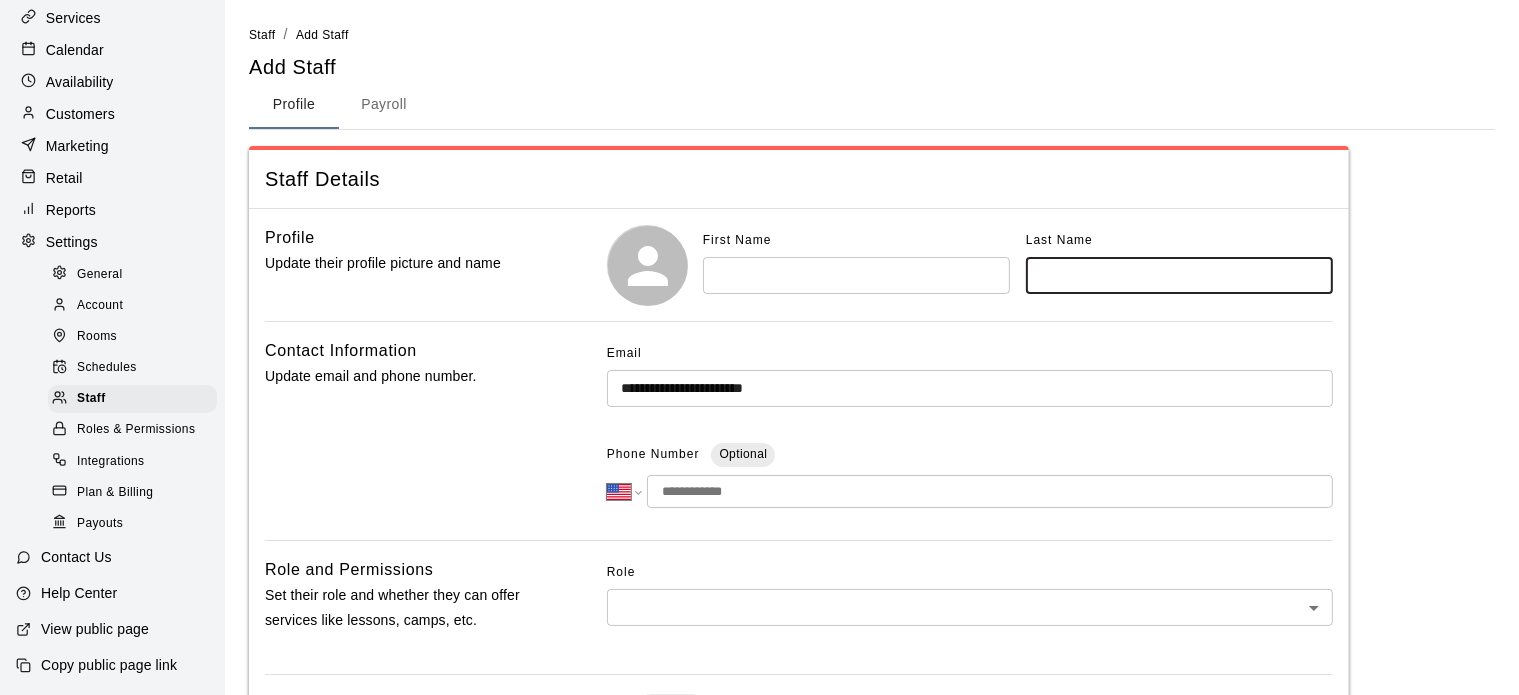 click at bounding box center [1179, 275] 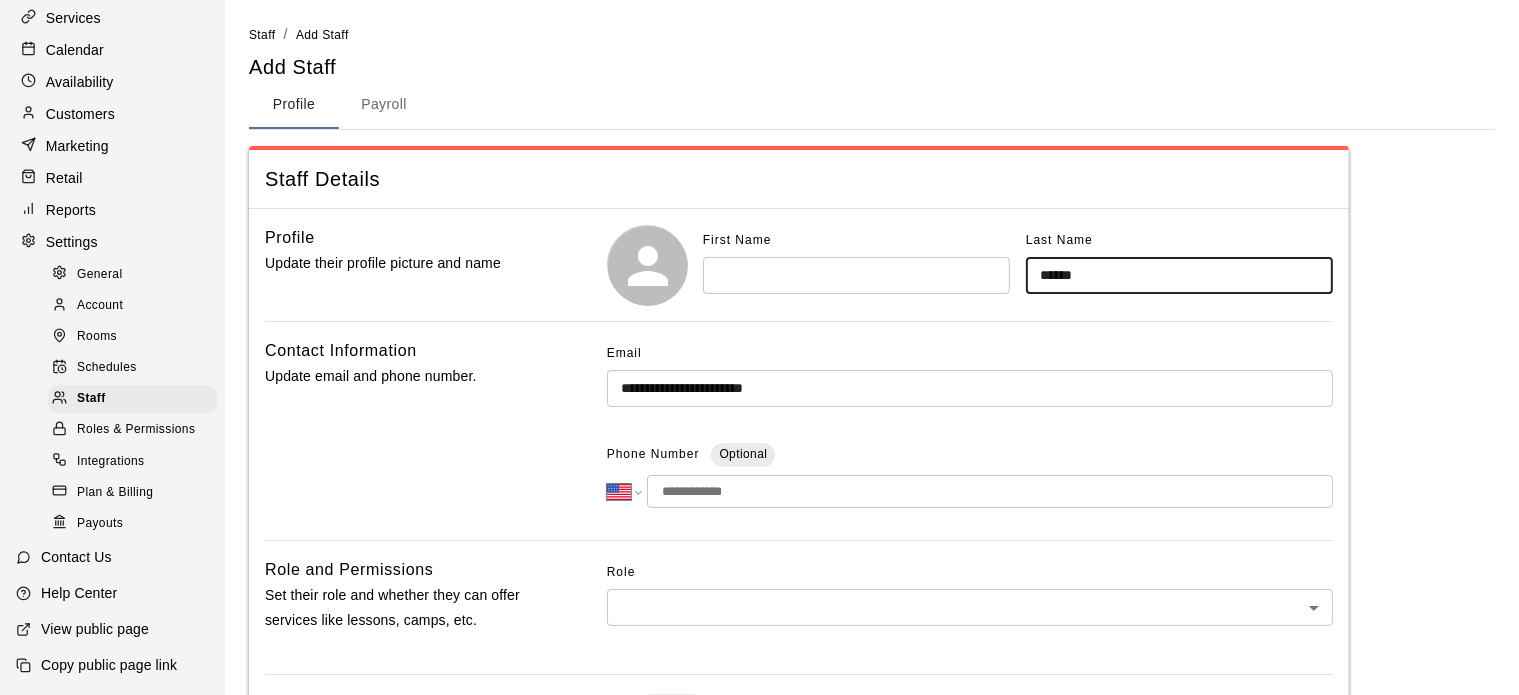 type on "******" 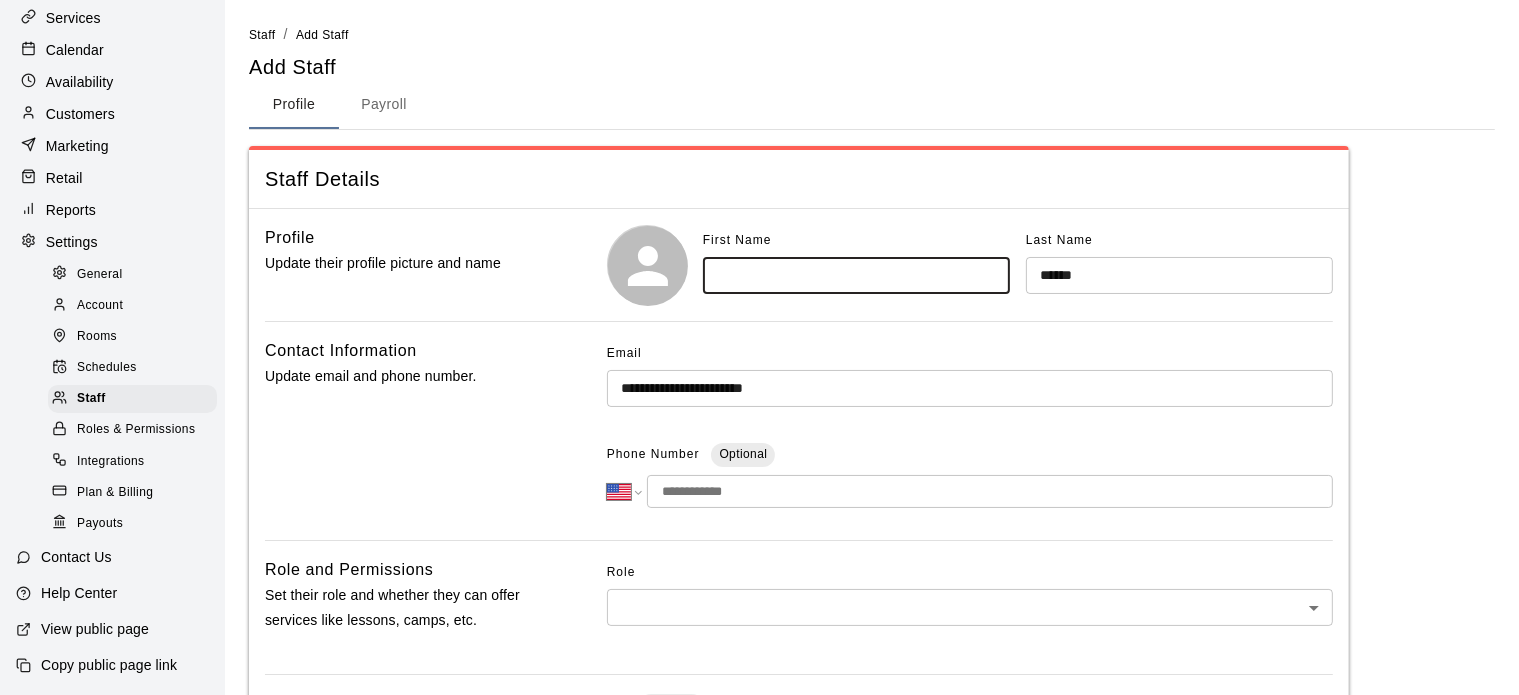 click at bounding box center [856, 275] 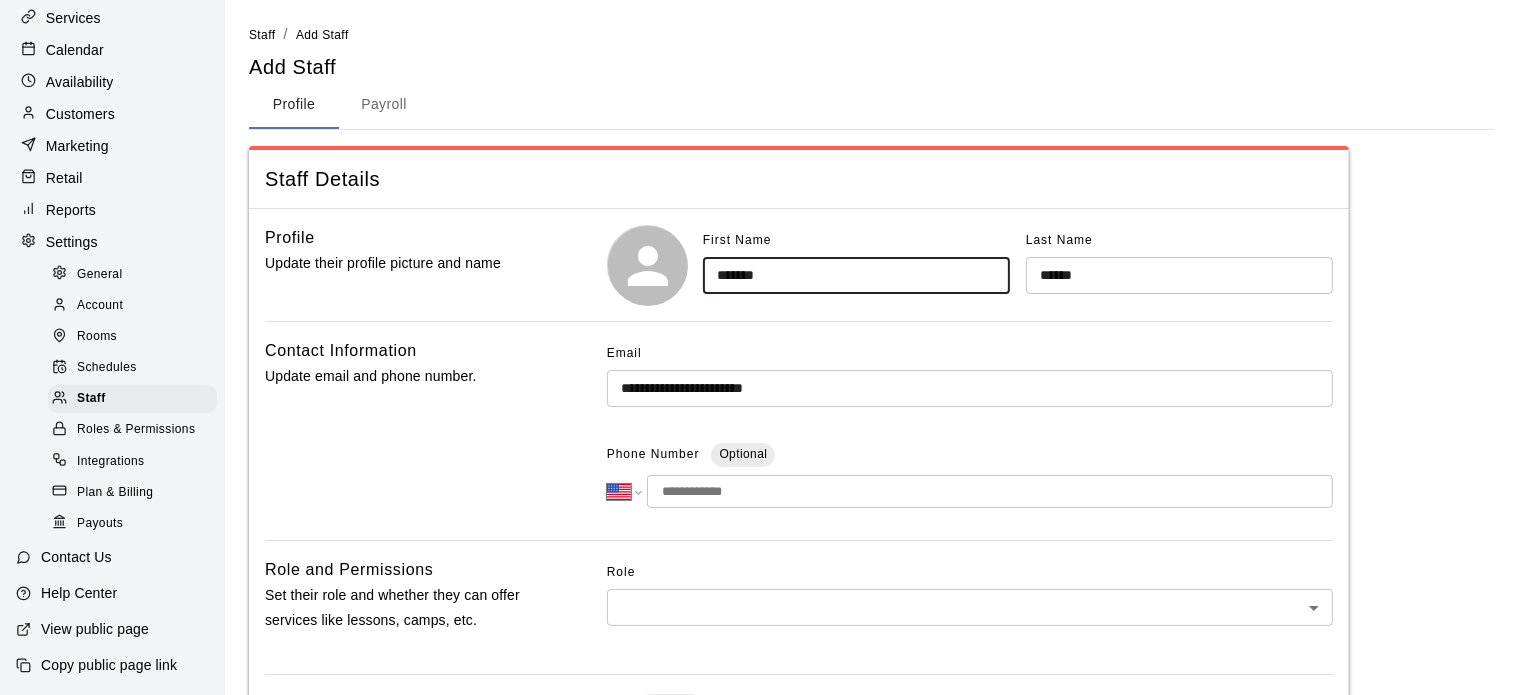 type on "*******" 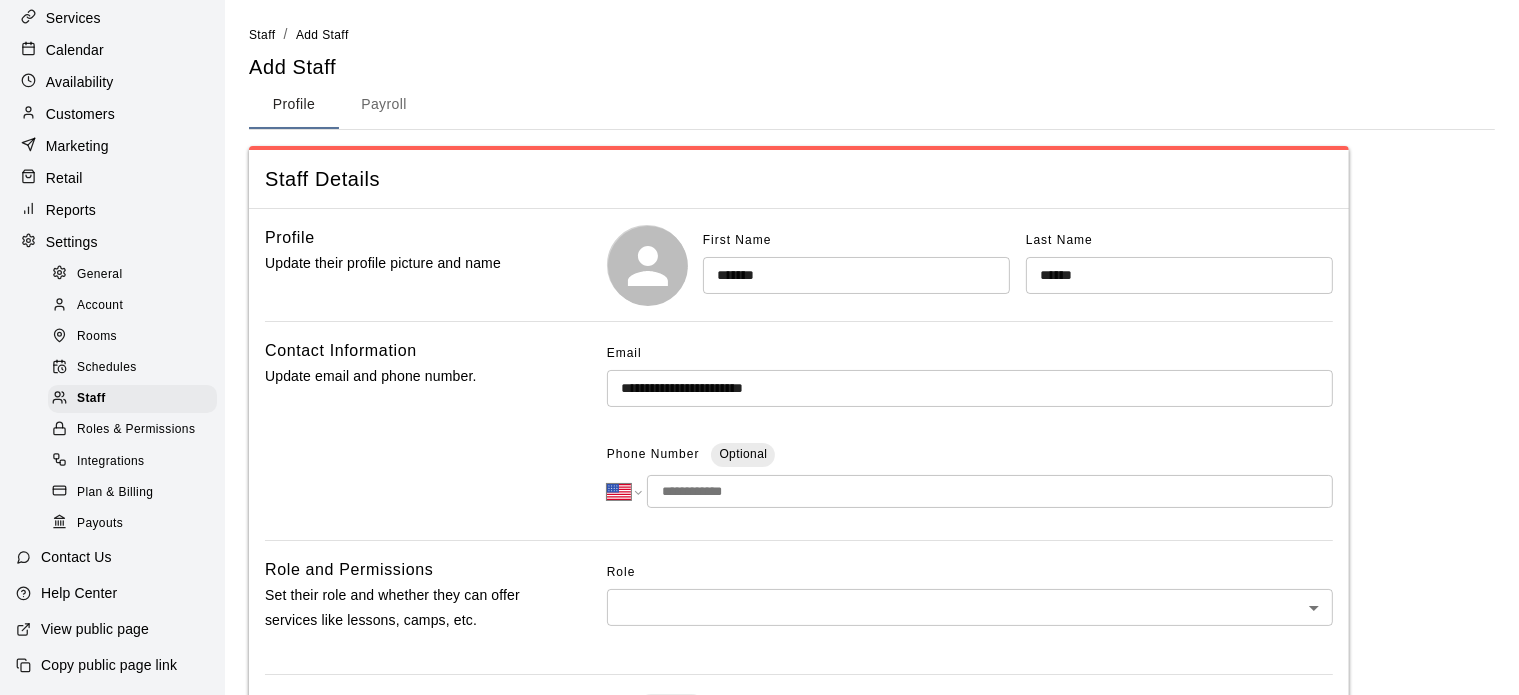 click at bounding box center (990, 491) 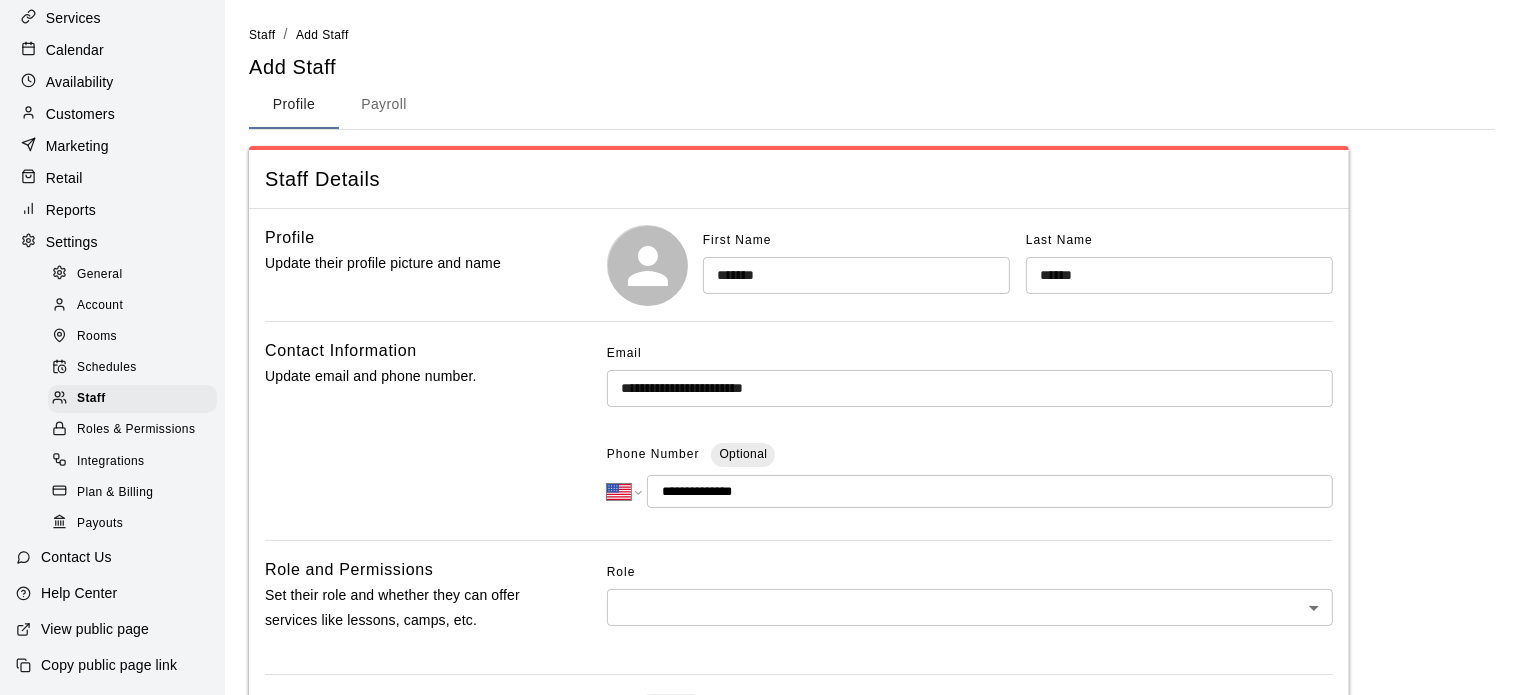 scroll, scrollTop: 614, scrollLeft: 0, axis: vertical 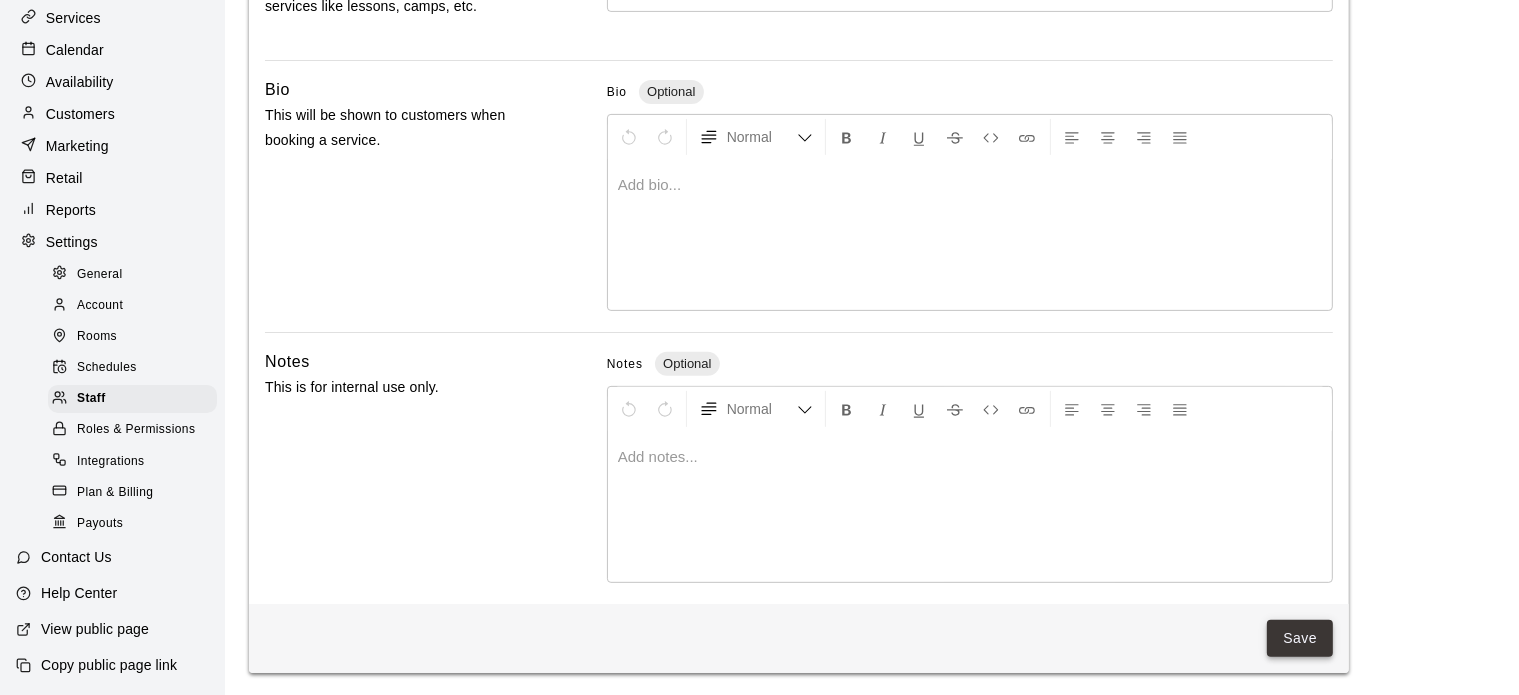 type on "**********" 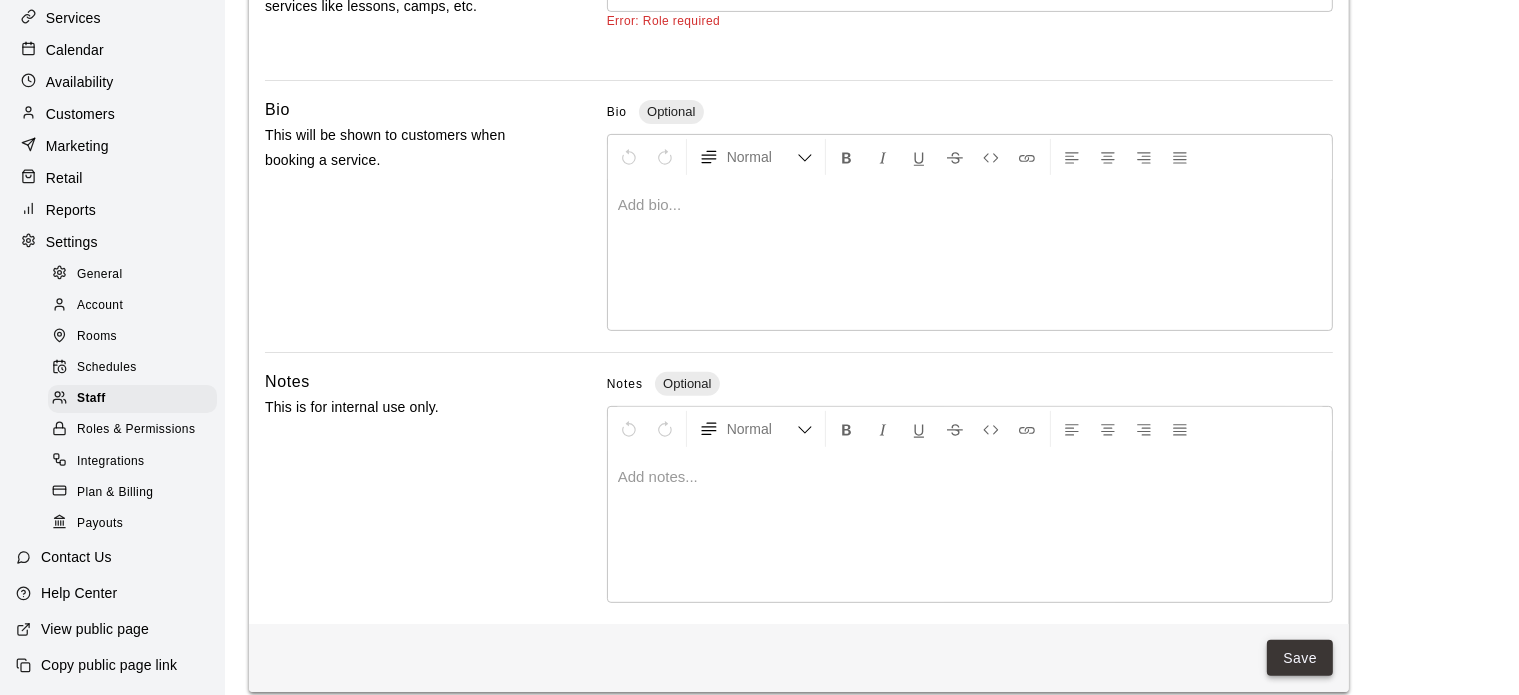 click on "Save" at bounding box center [1300, 658] 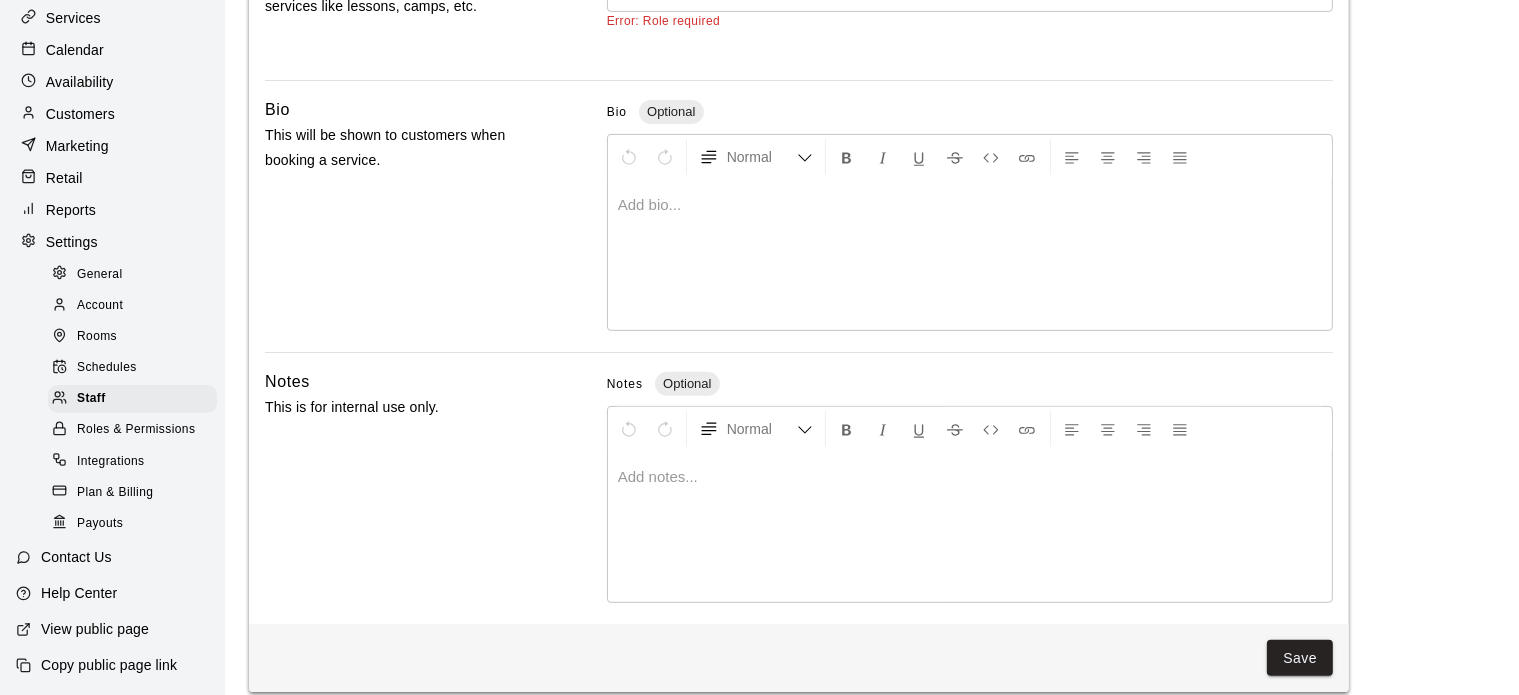 scroll, scrollTop: 255, scrollLeft: 0, axis: vertical 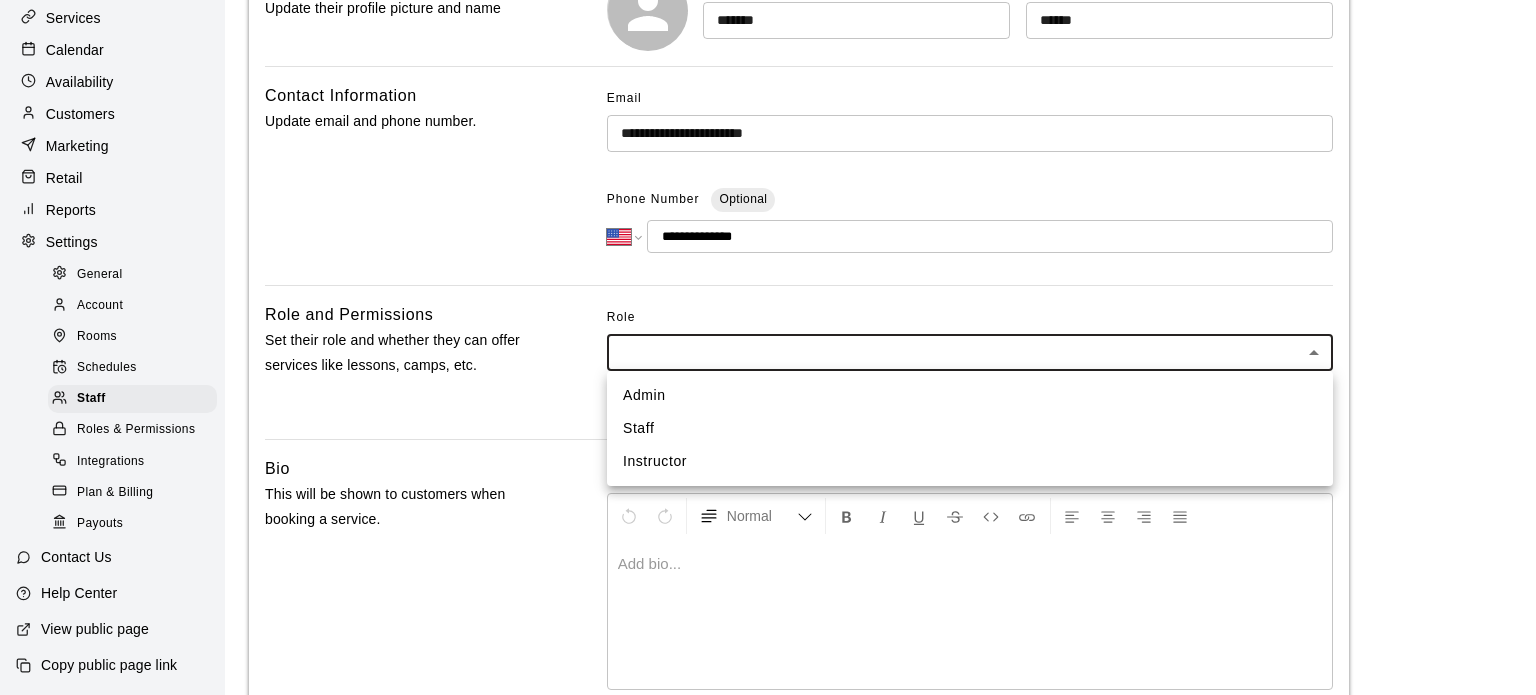 click on "First Name [FIRST] ​ Last Name [LAST] ​ Contact Information Update email and phone number. Email [EMAIL] ​ Phone Number Optional [PHONE]" at bounding box center (768, 410) 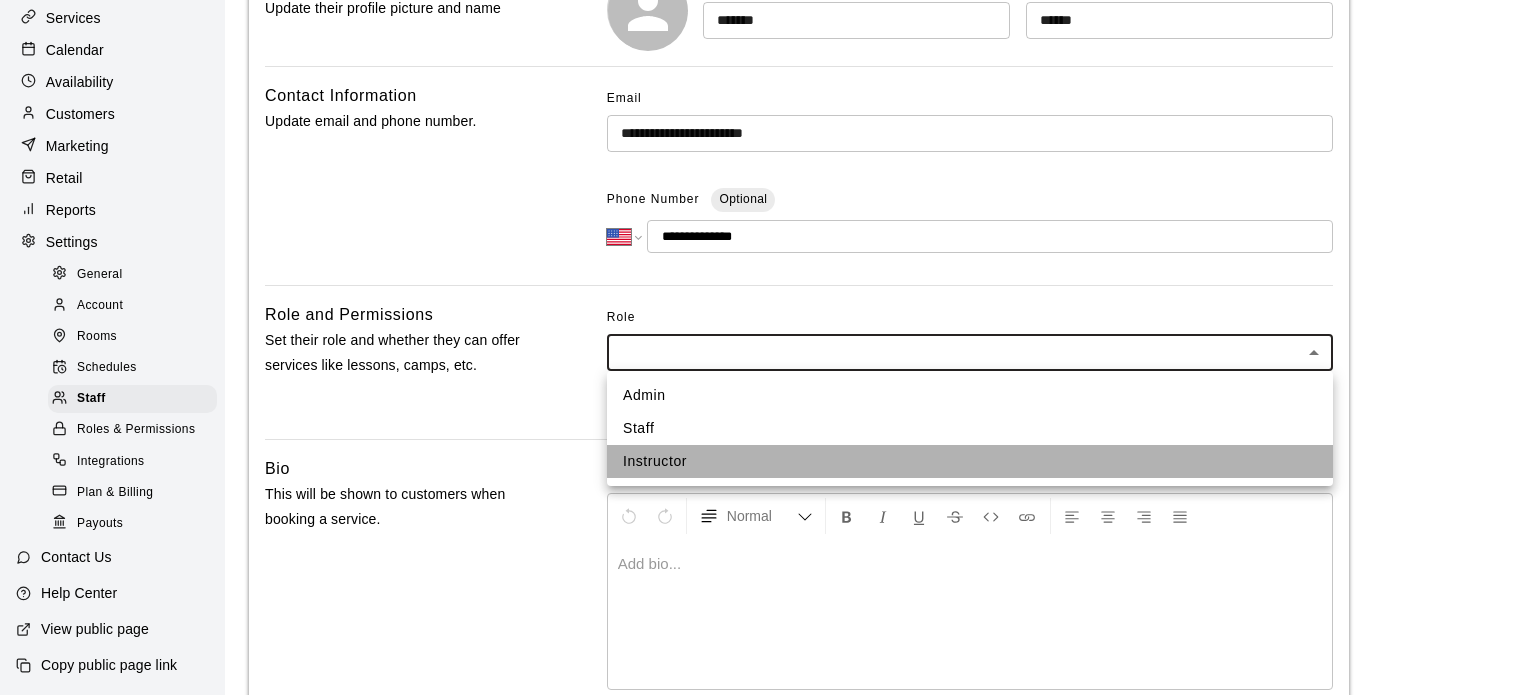 click on "Instructor" at bounding box center (970, 461) 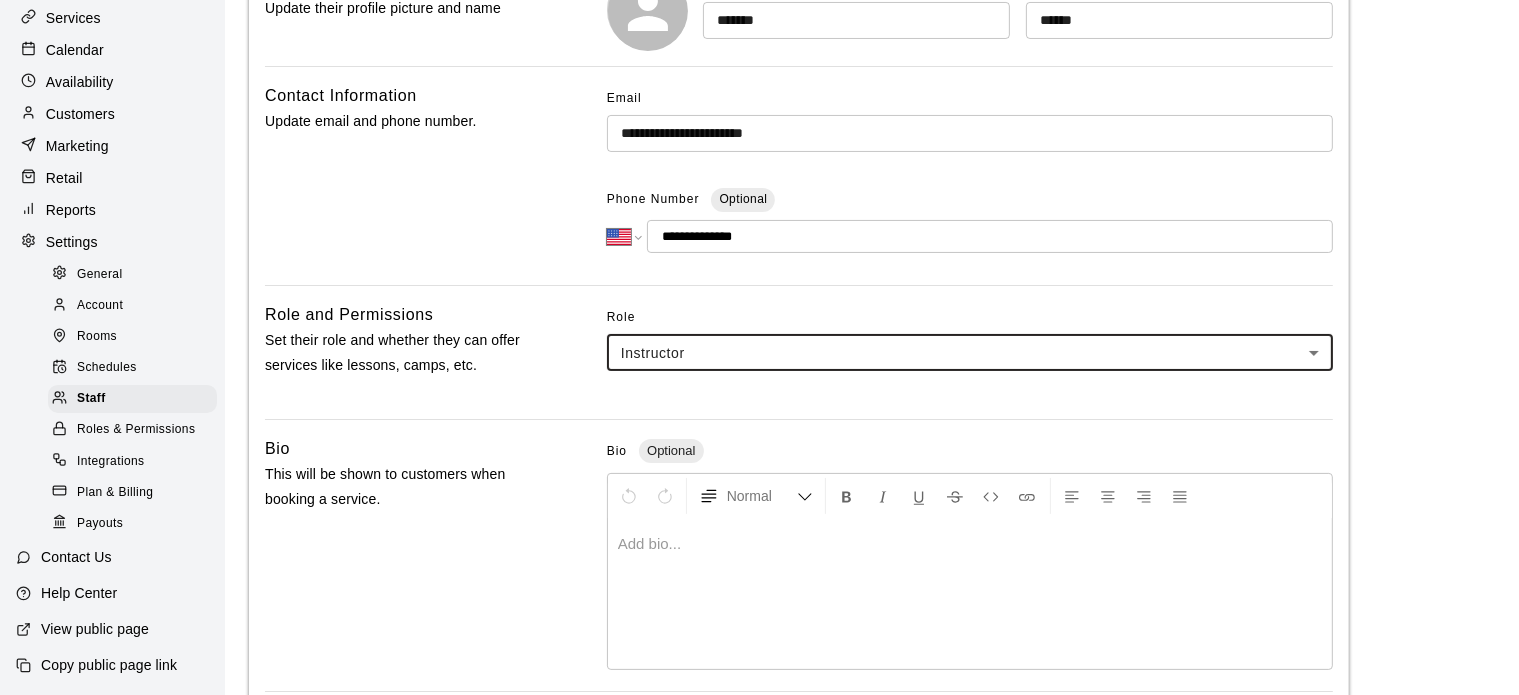 scroll, scrollTop: 614, scrollLeft: 0, axis: vertical 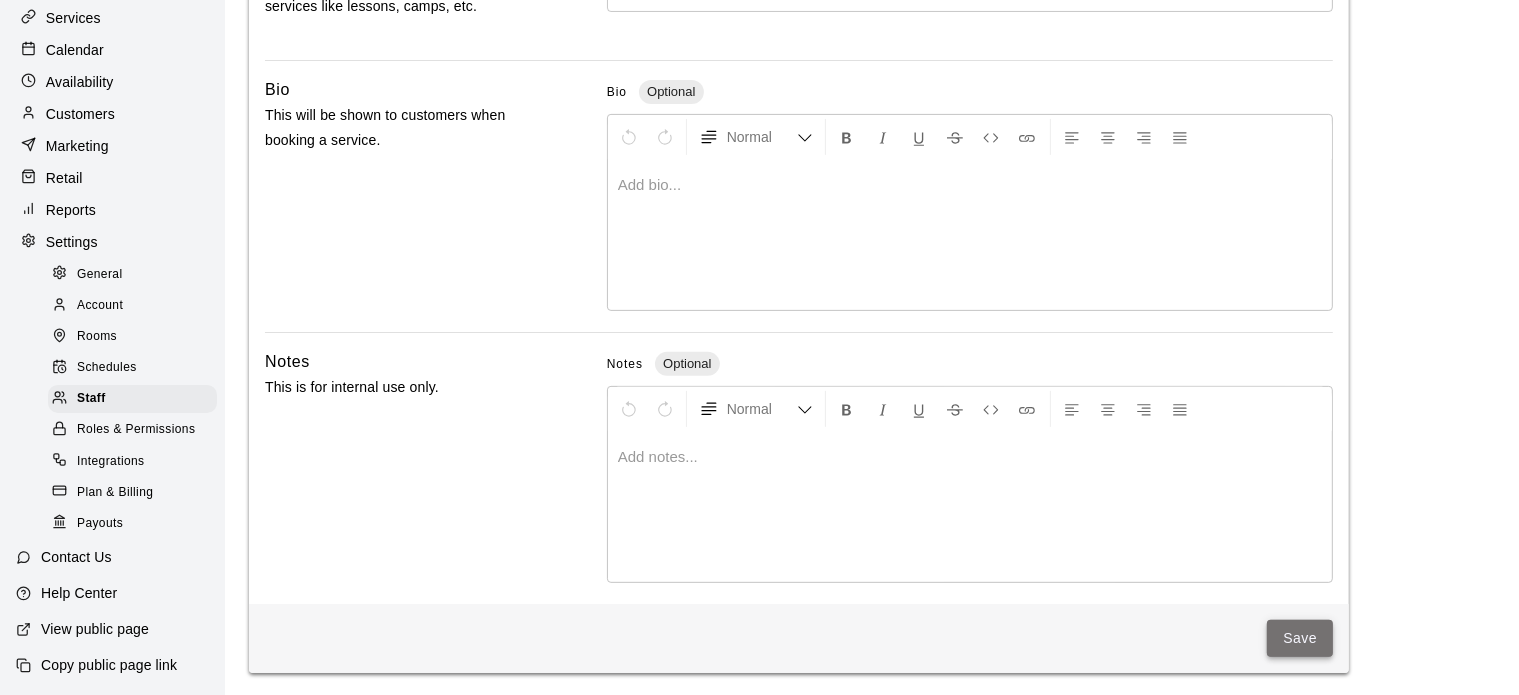 click on "Save" at bounding box center (1300, 638) 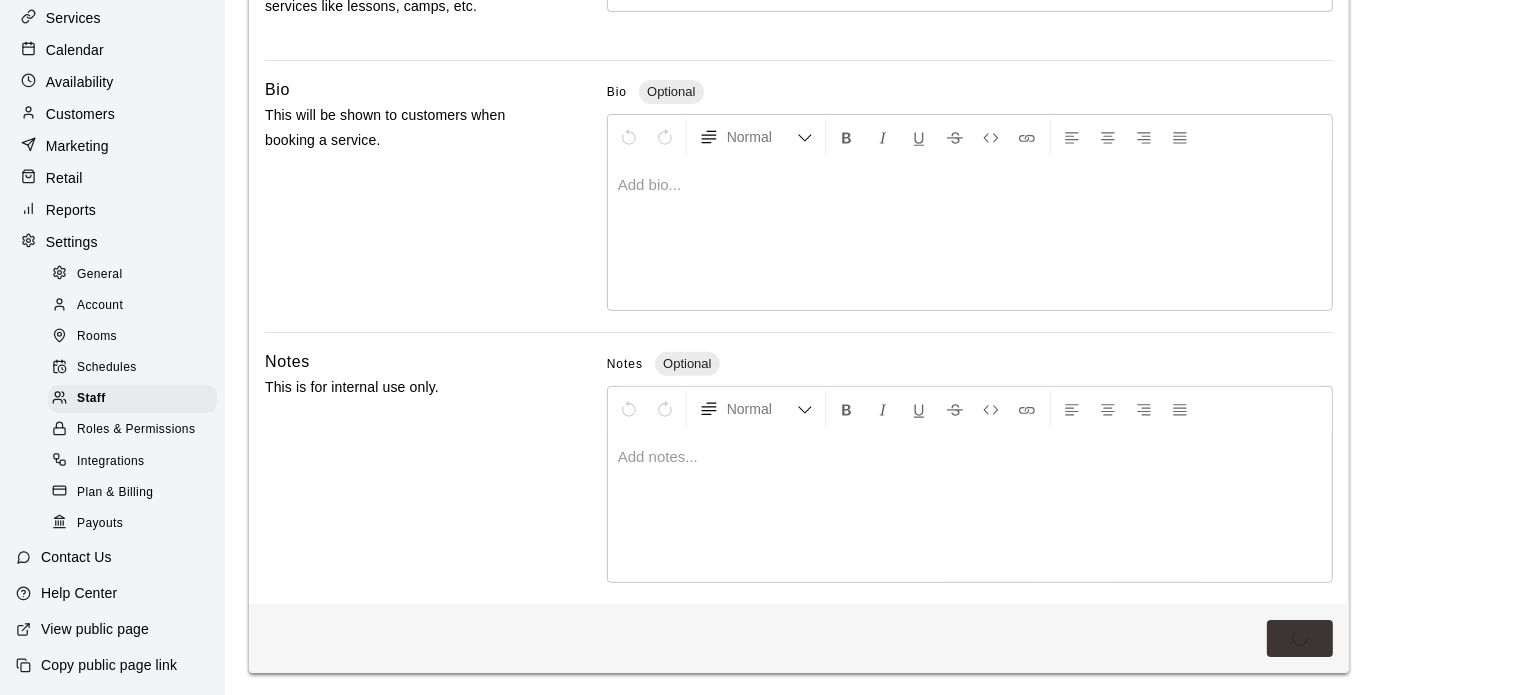scroll, scrollTop: 0, scrollLeft: 0, axis: both 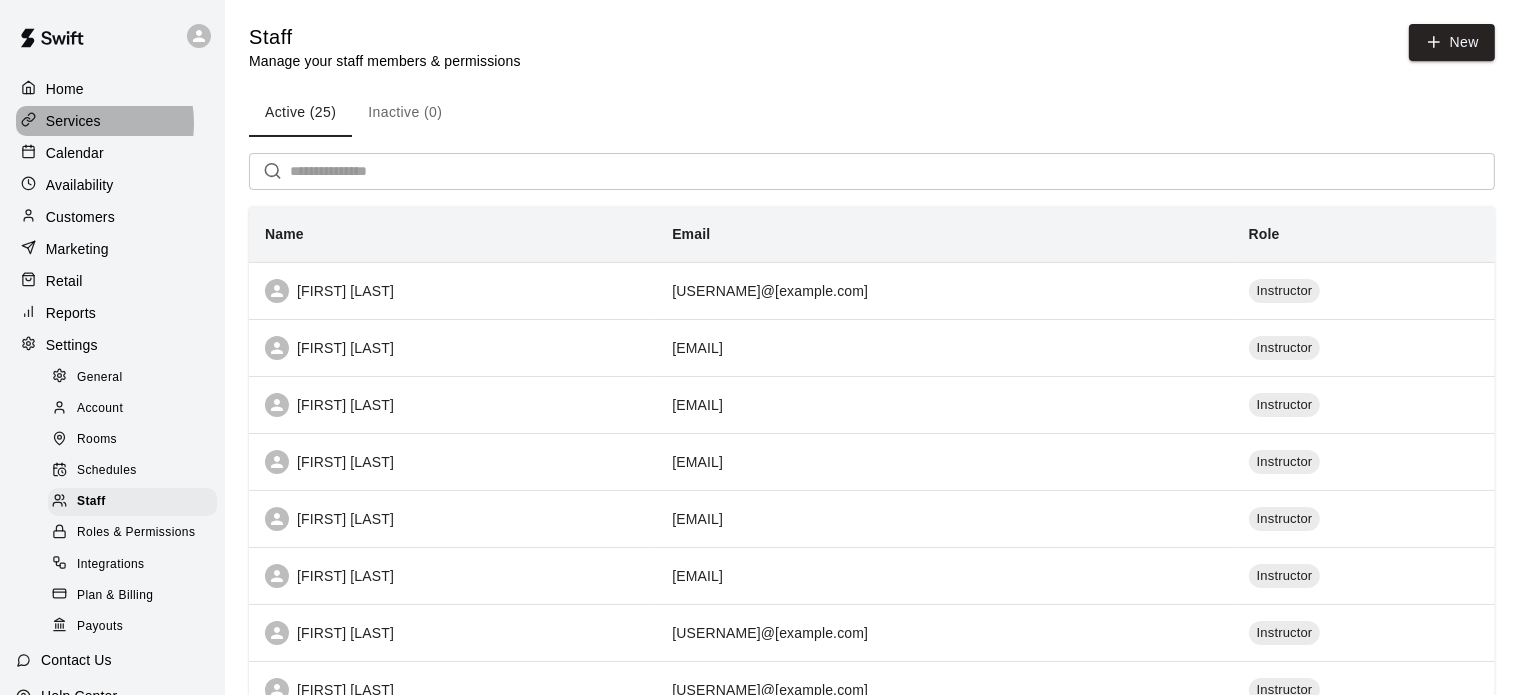 click on "Services" at bounding box center [73, 121] 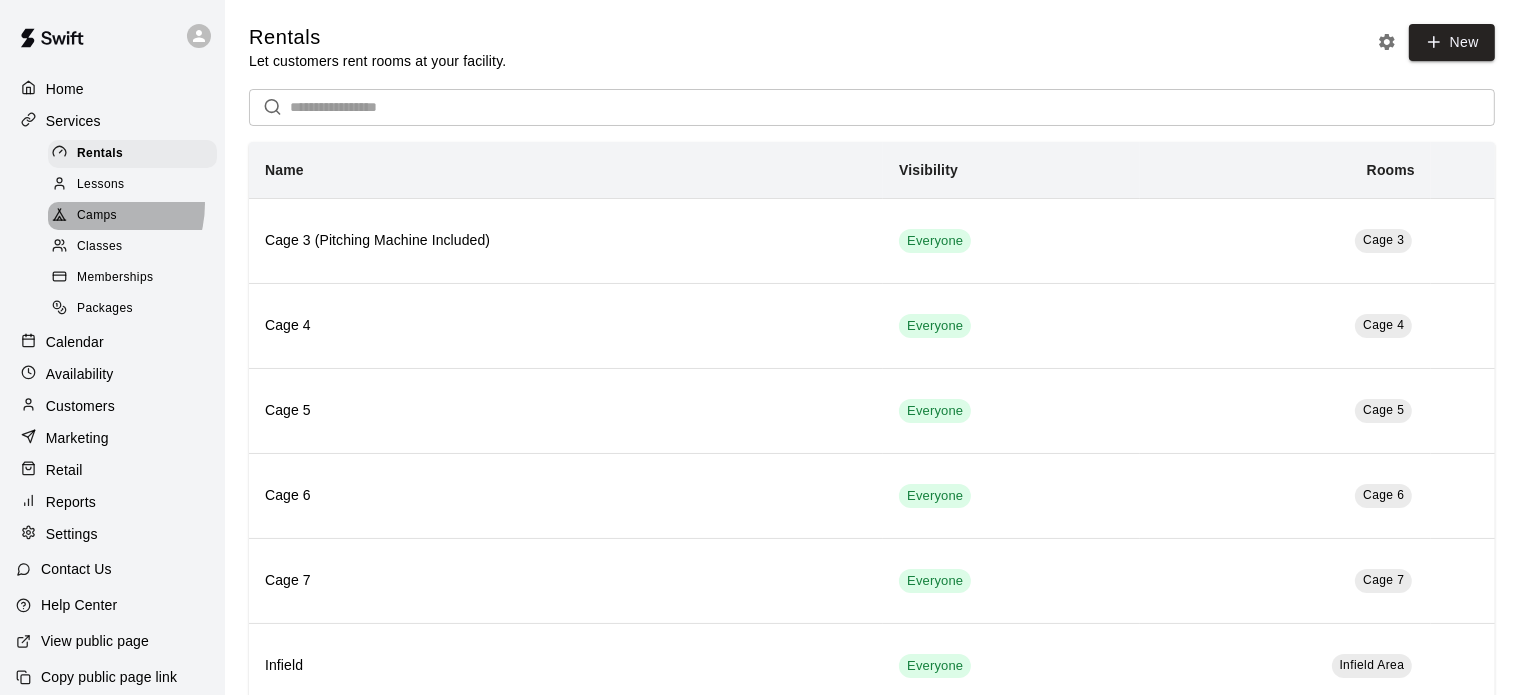 click on "Camps" at bounding box center [132, 216] 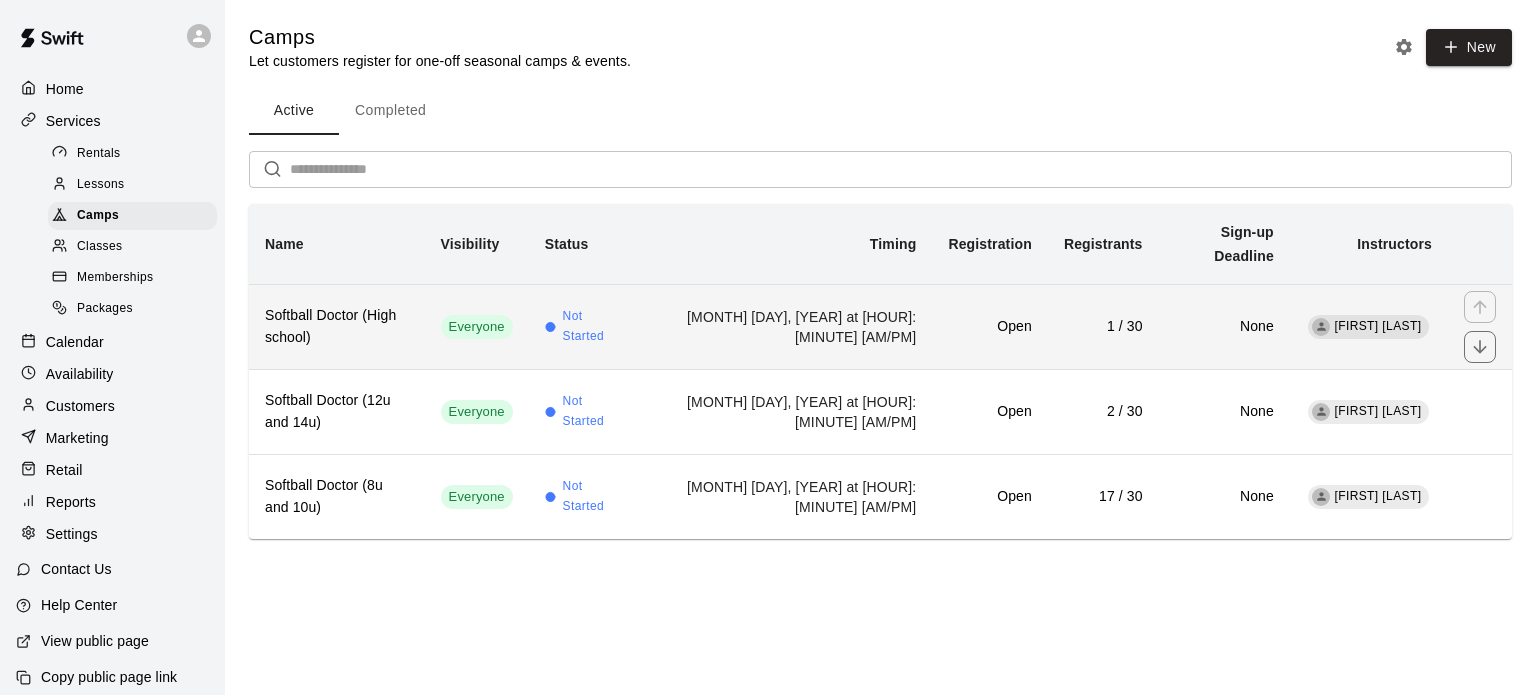 click on "[MONTH] [DAY], [YEAR] at [HOUR]:[MINUTE] [AM/PM]" at bounding box center (785, 326) 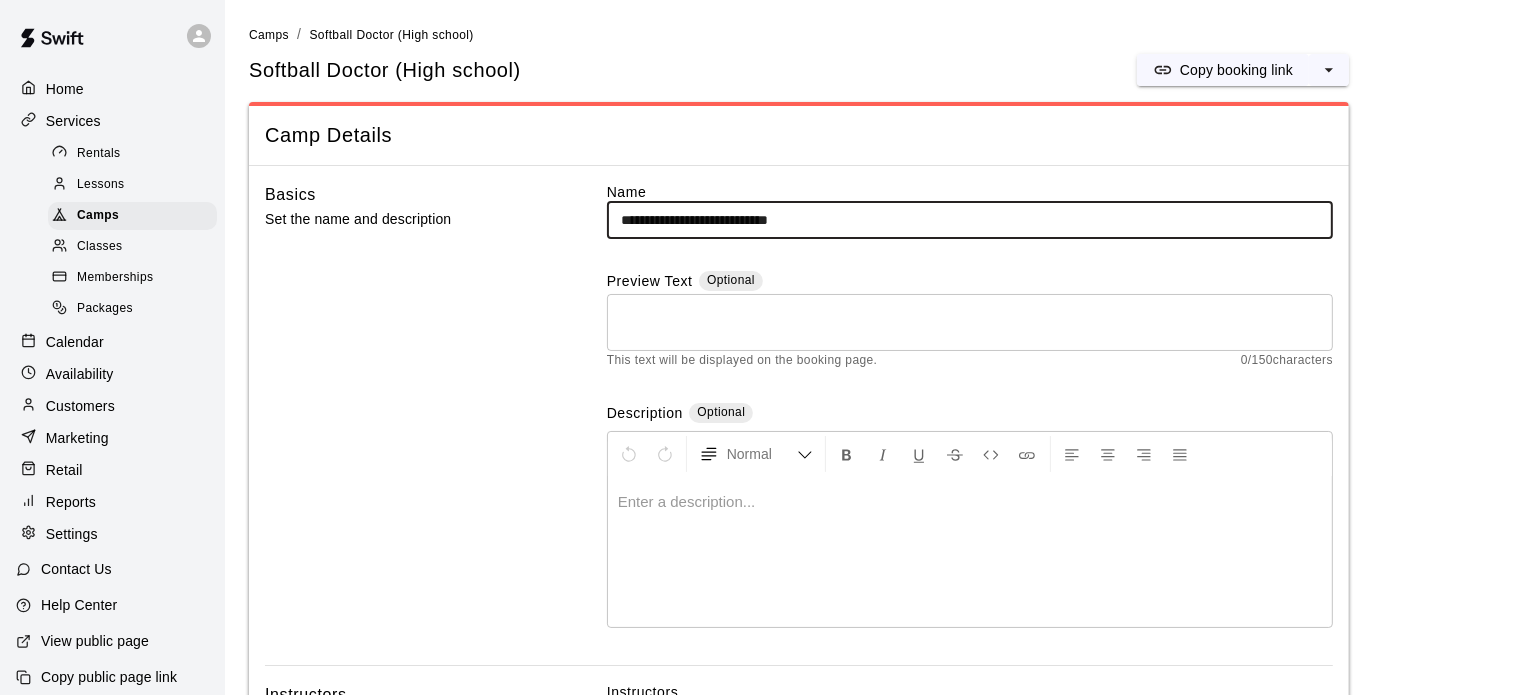 scroll, scrollTop: 312, scrollLeft: 0, axis: vertical 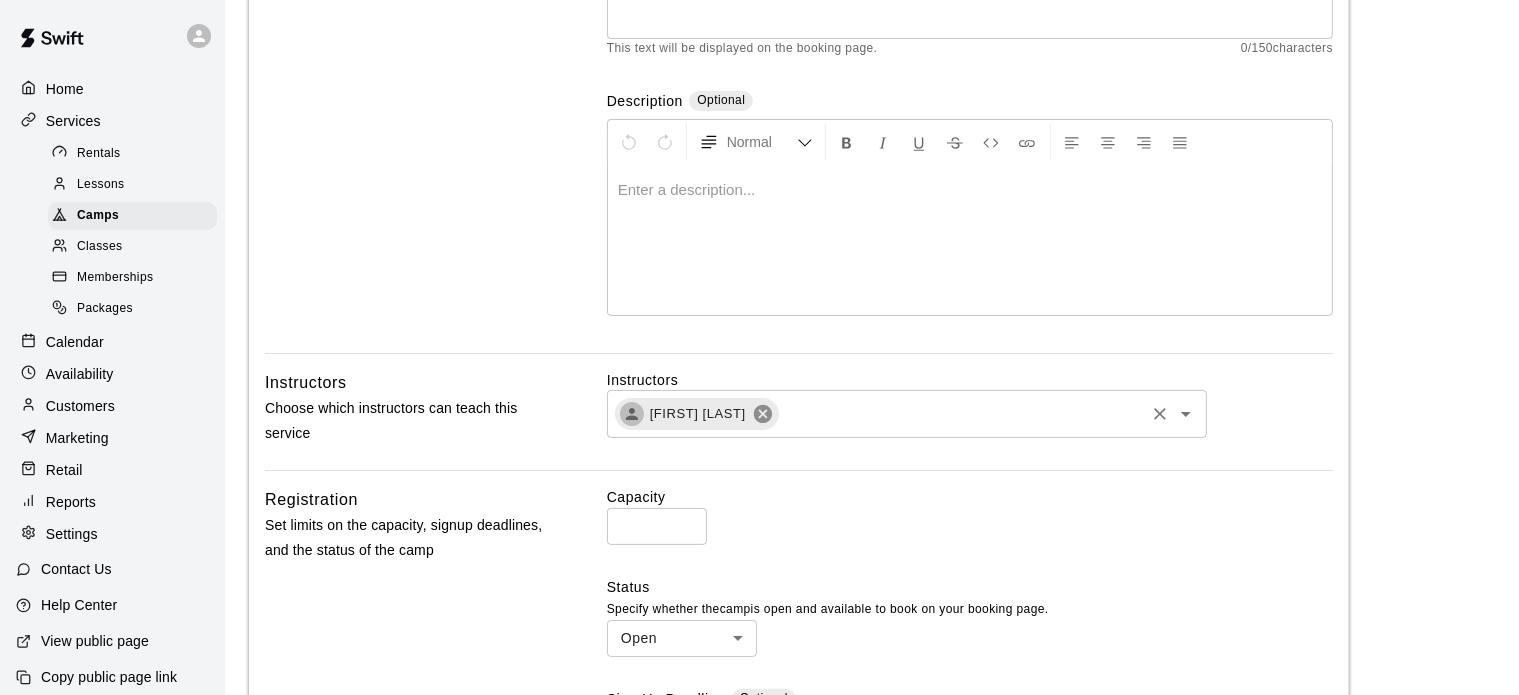 click 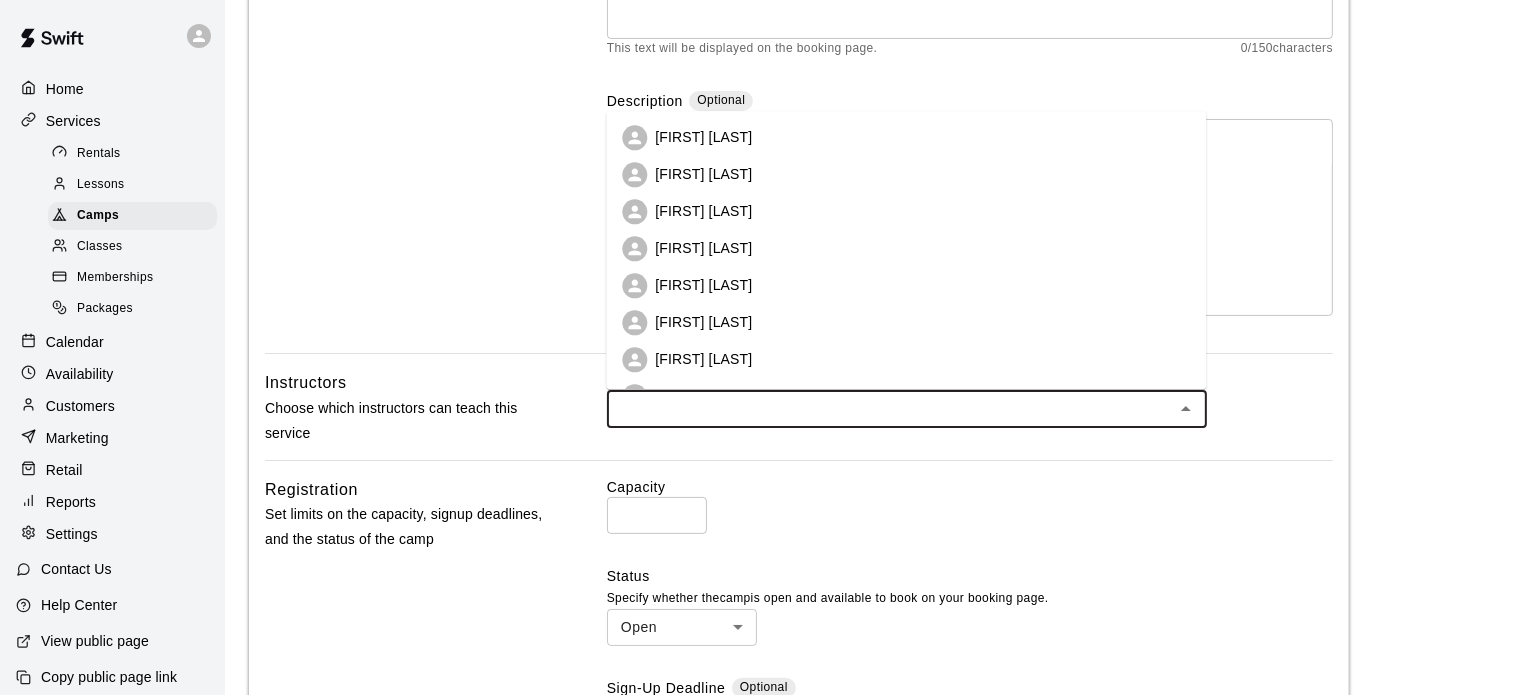 click at bounding box center [890, 408] 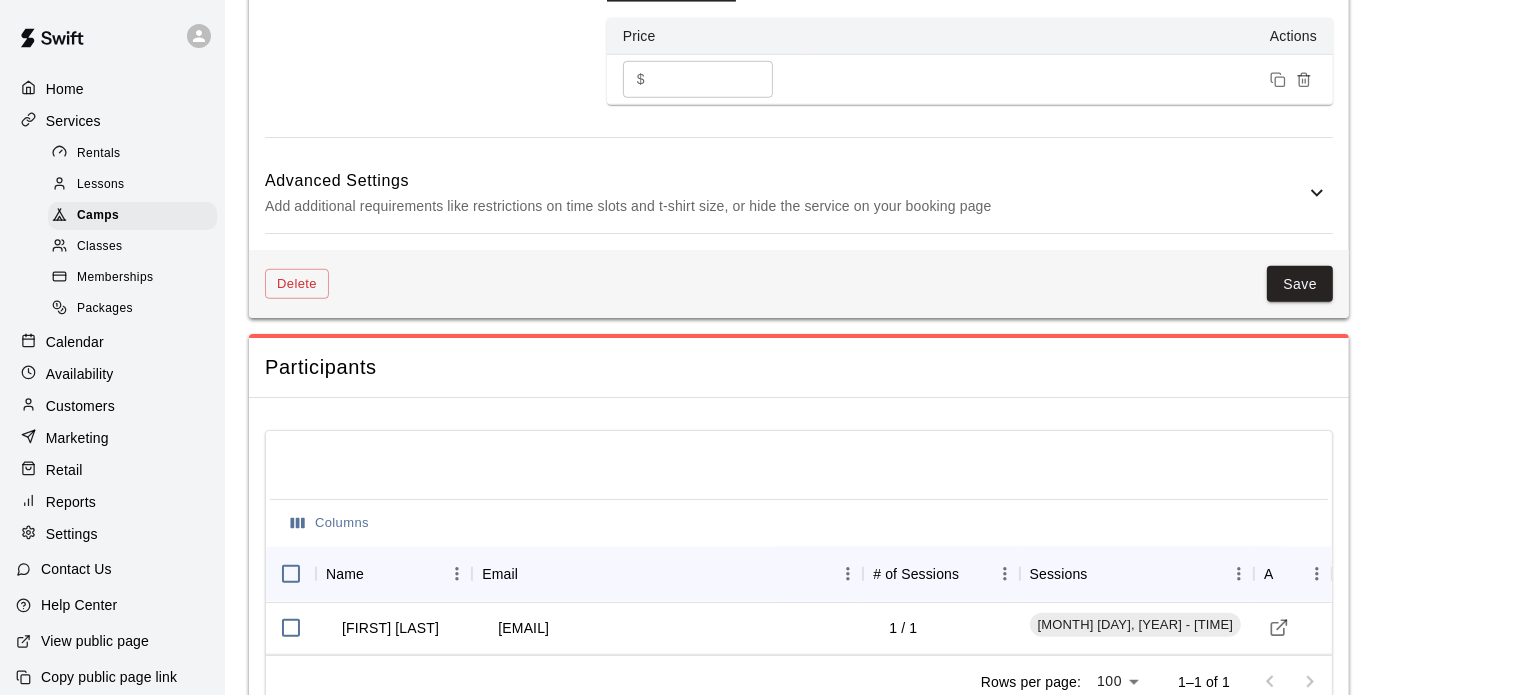 scroll, scrollTop: 1596, scrollLeft: 0, axis: vertical 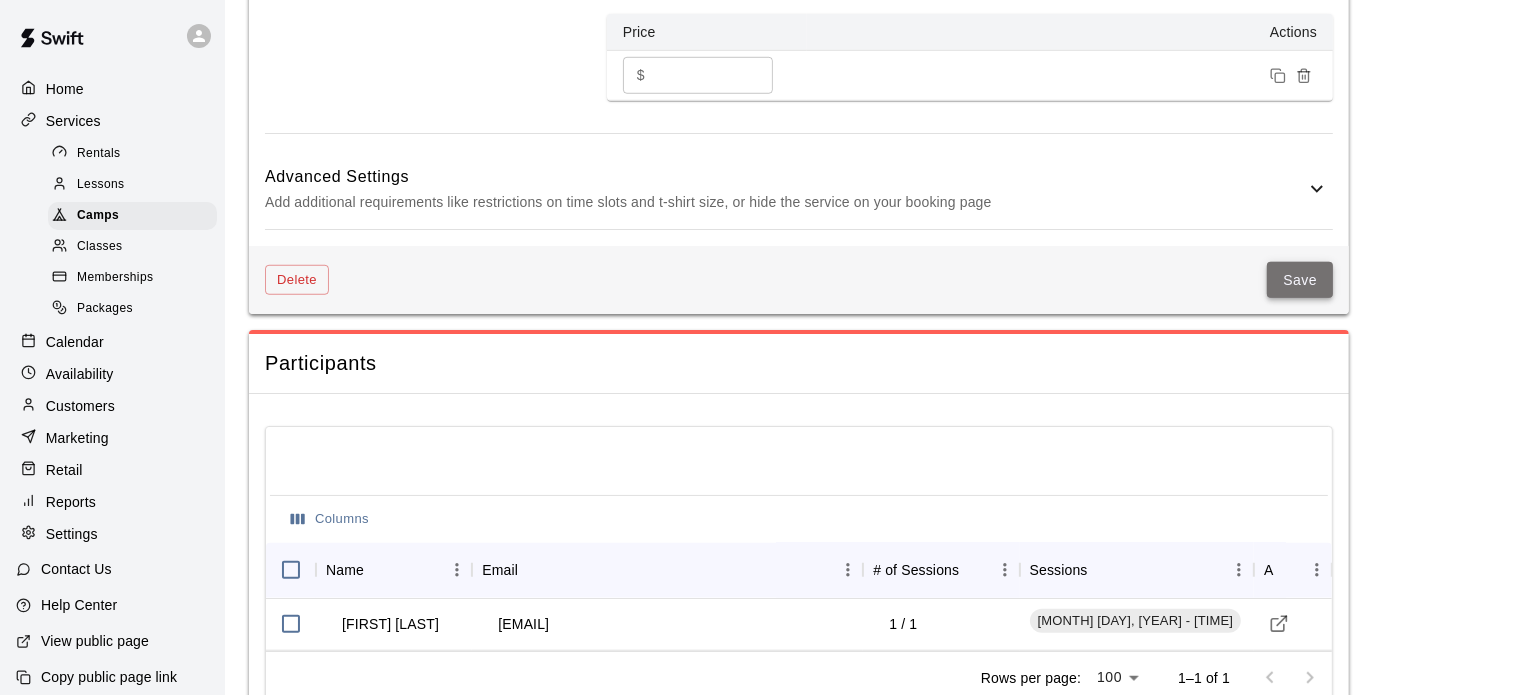 click on "Save" at bounding box center [1300, 280] 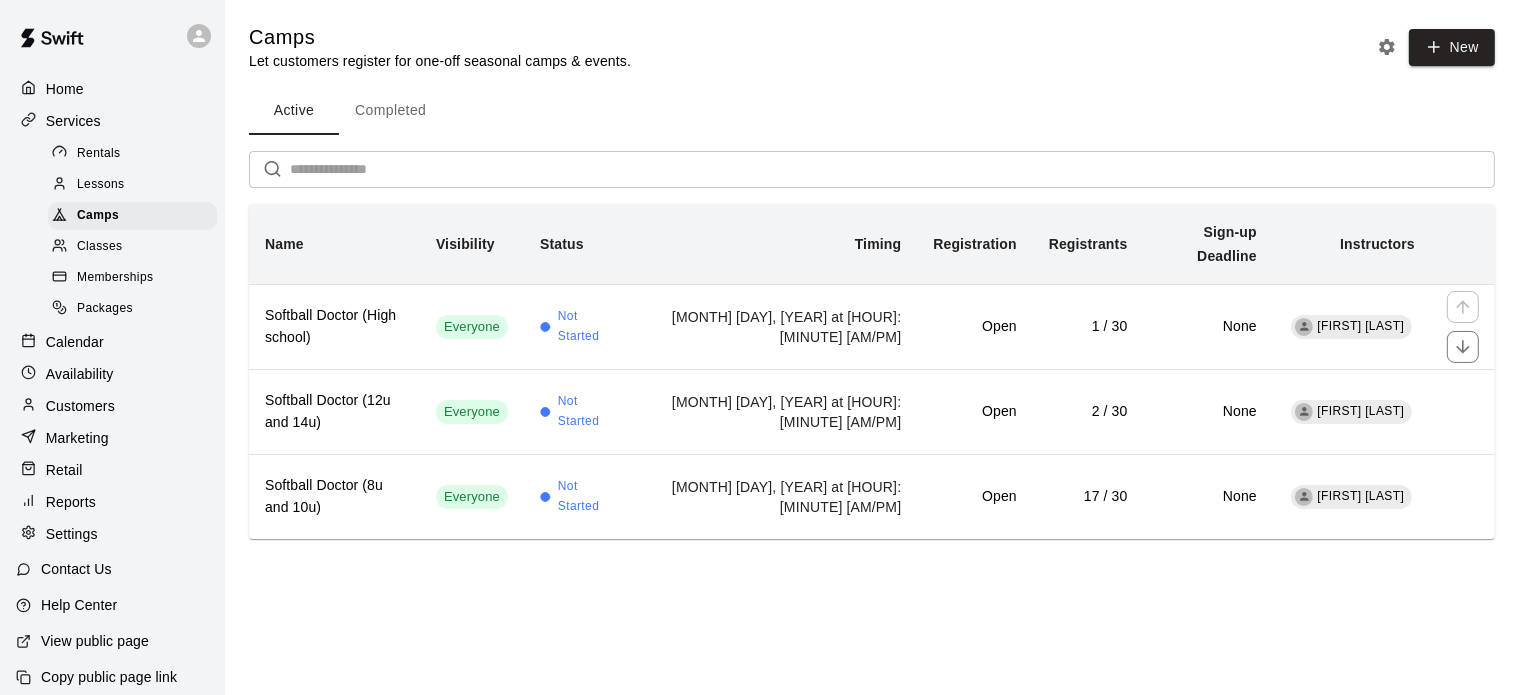 scroll, scrollTop: 0, scrollLeft: 0, axis: both 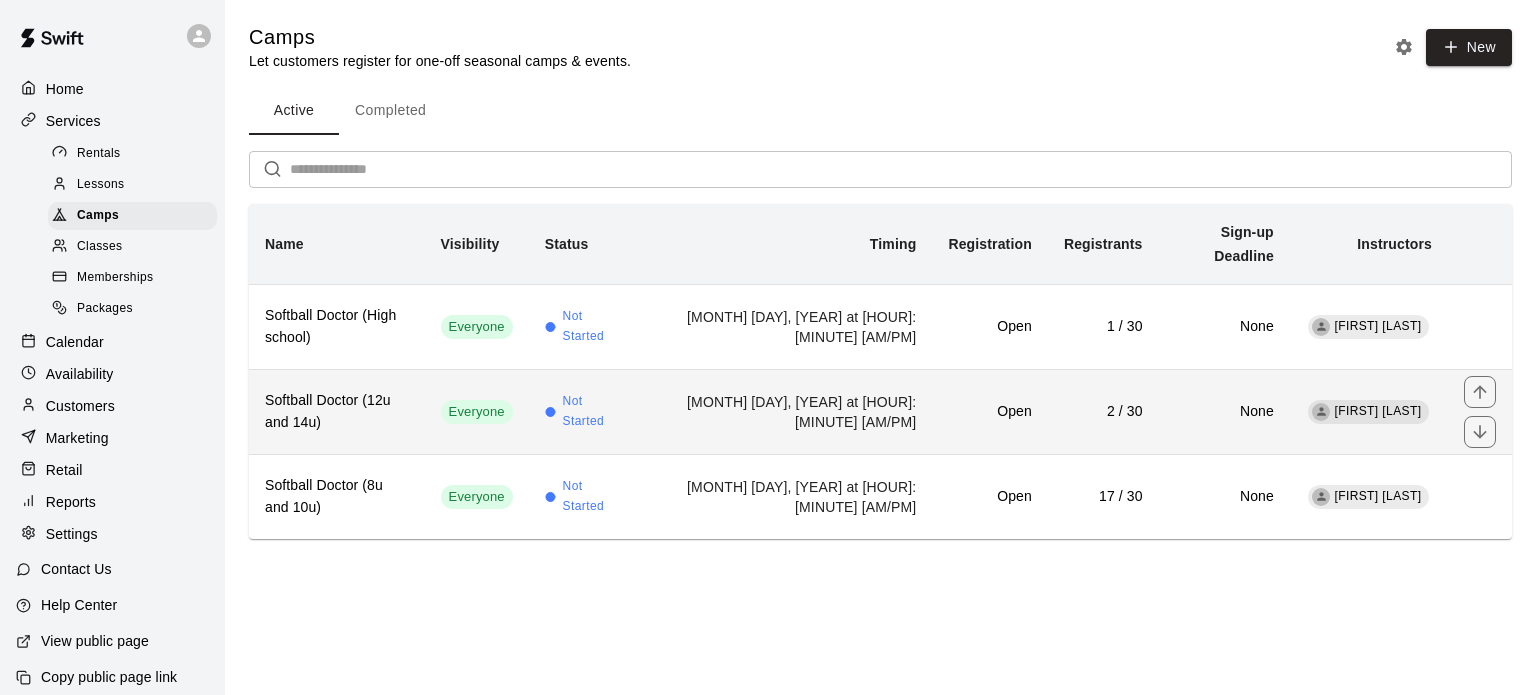 click on "Open" at bounding box center [989, 412] 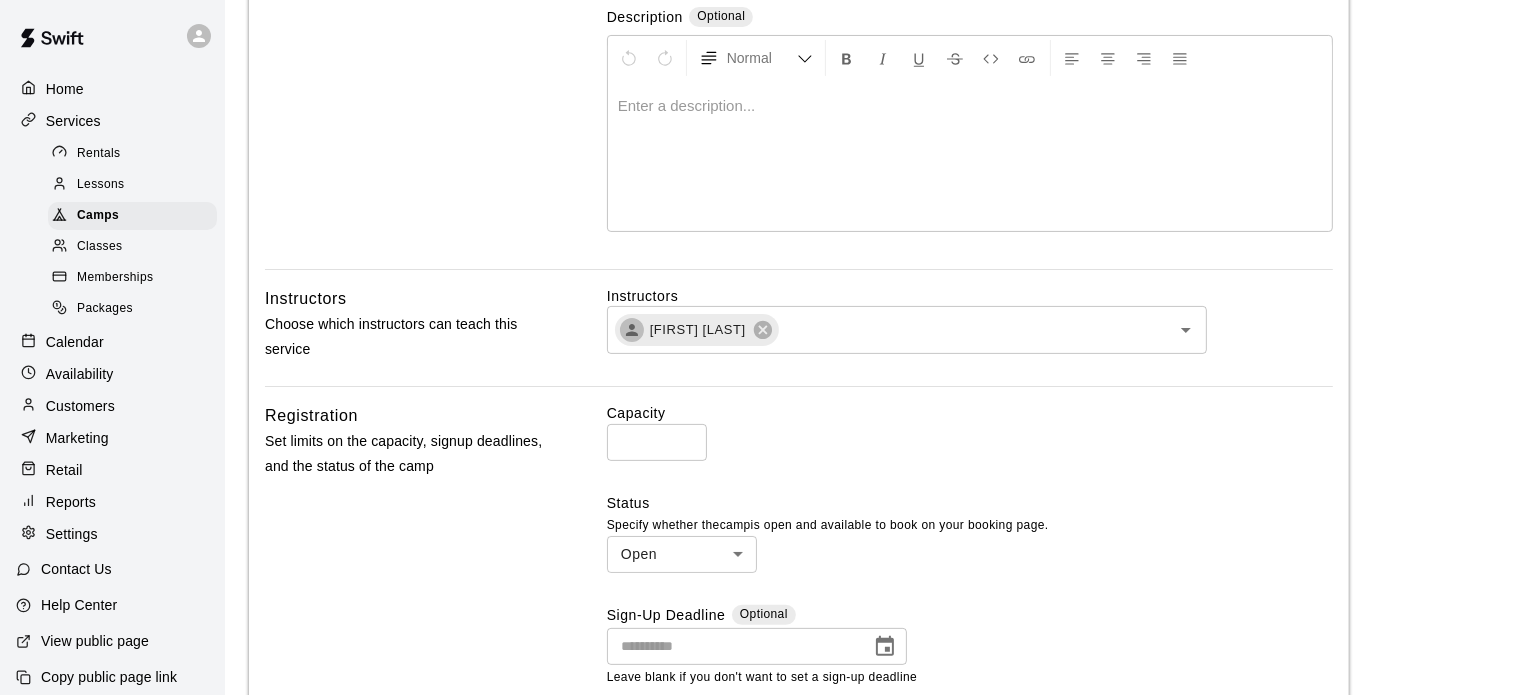 scroll, scrollTop: 398, scrollLeft: 0, axis: vertical 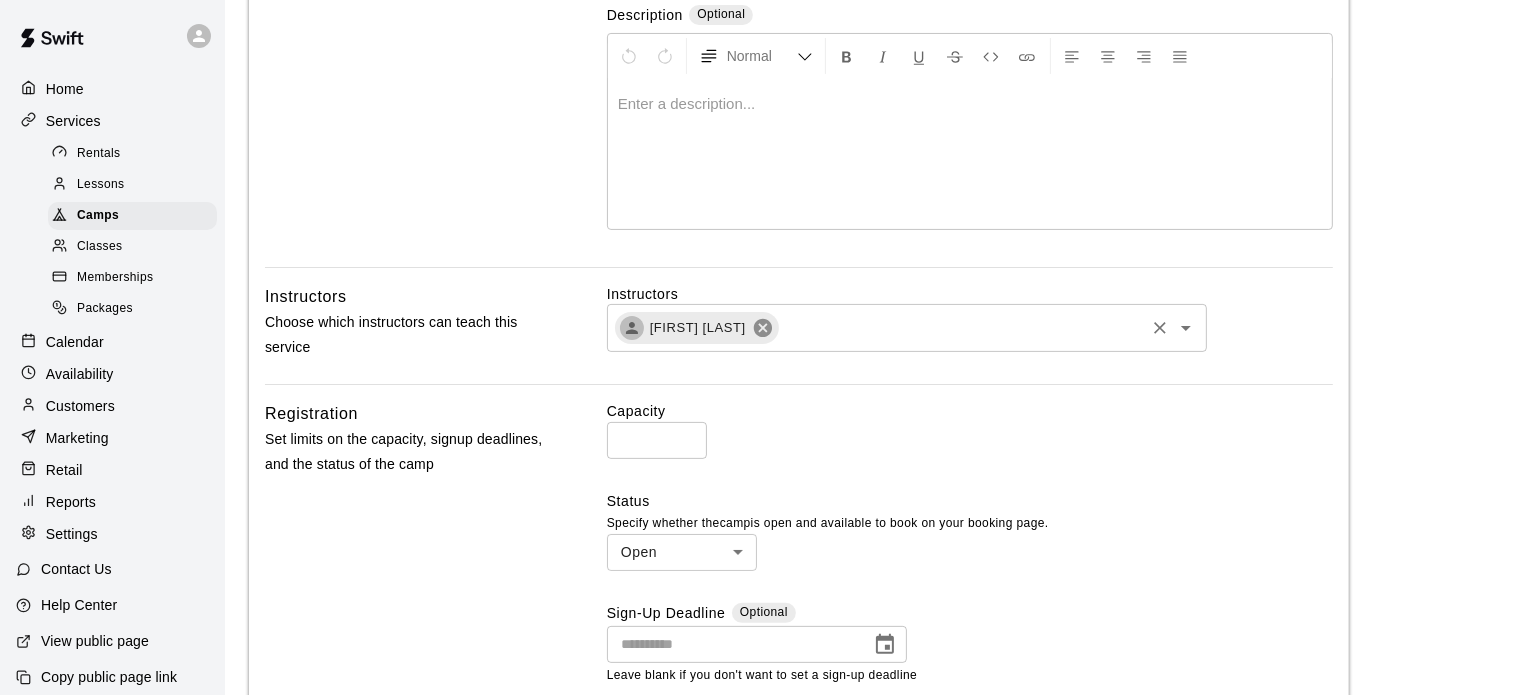 click 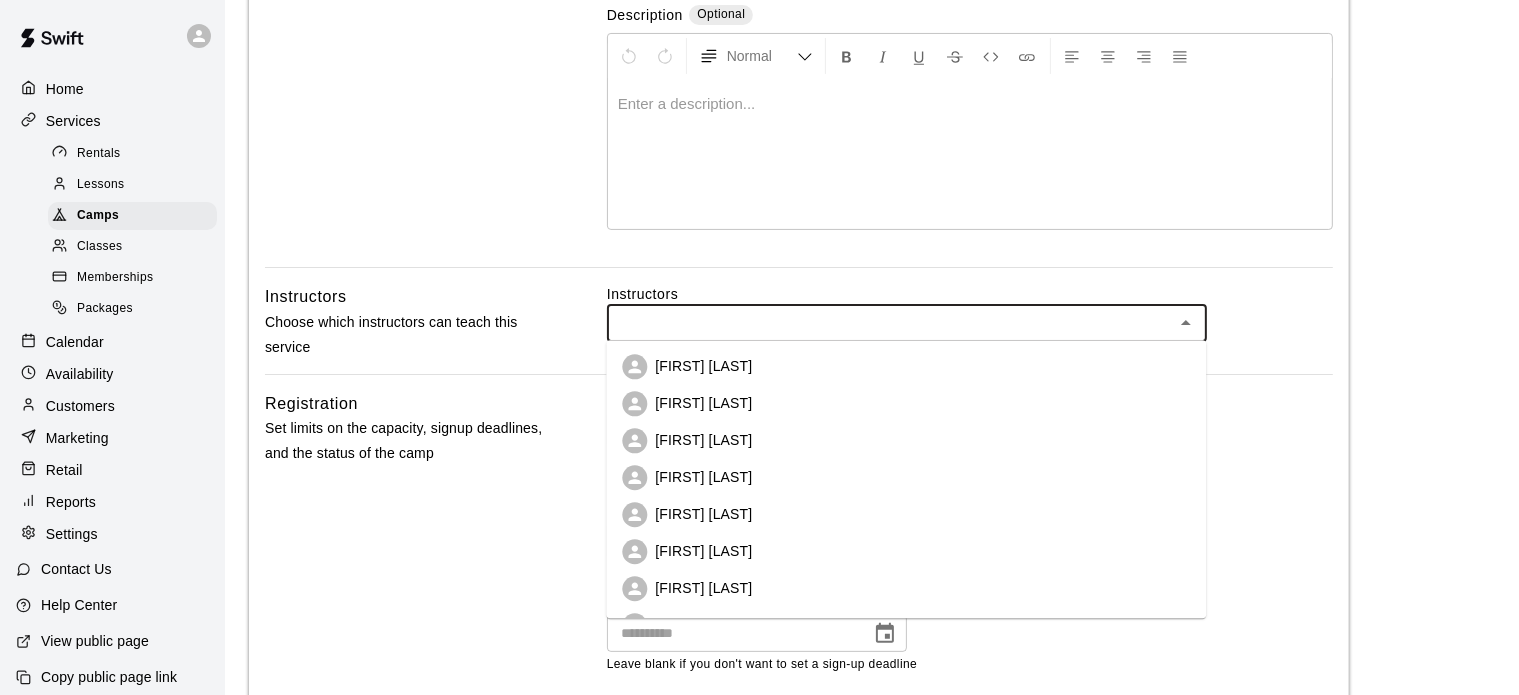 click at bounding box center (890, 322) 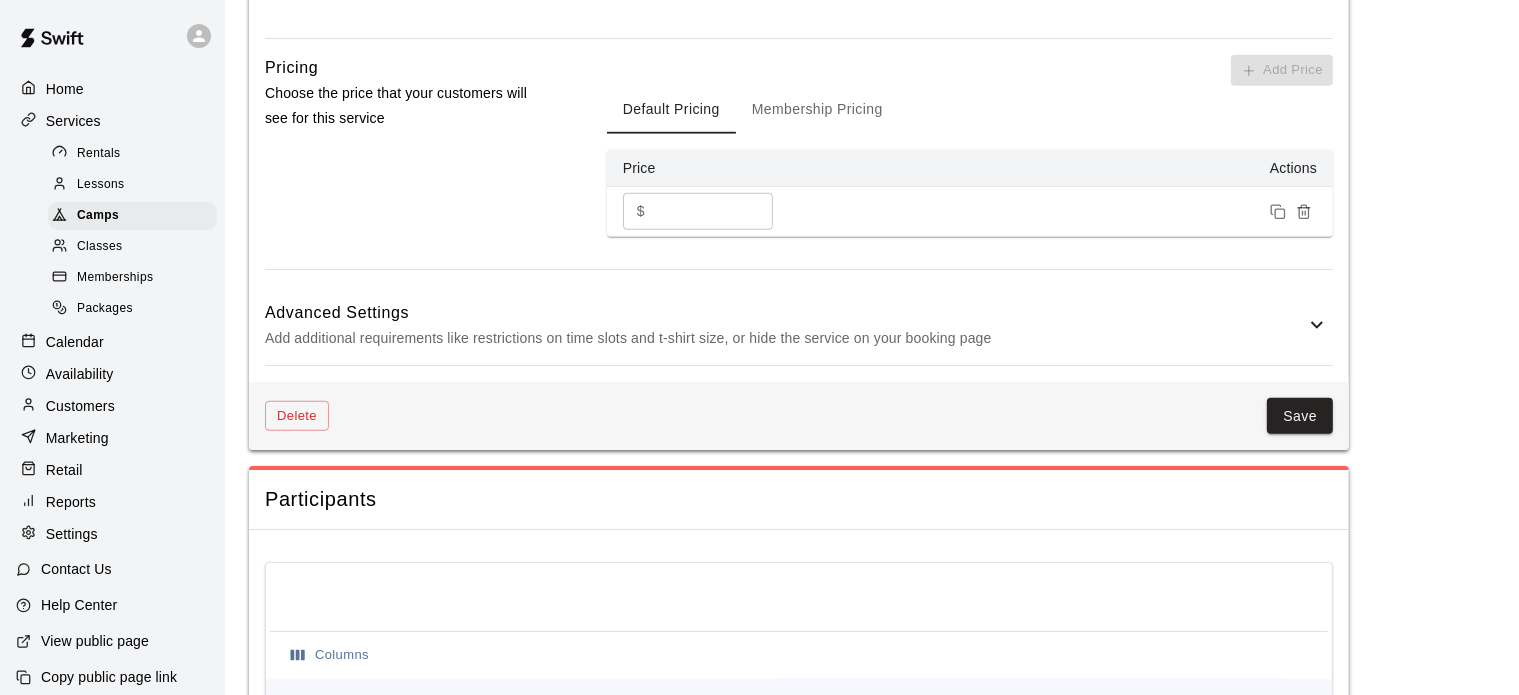 scroll, scrollTop: 1470, scrollLeft: 0, axis: vertical 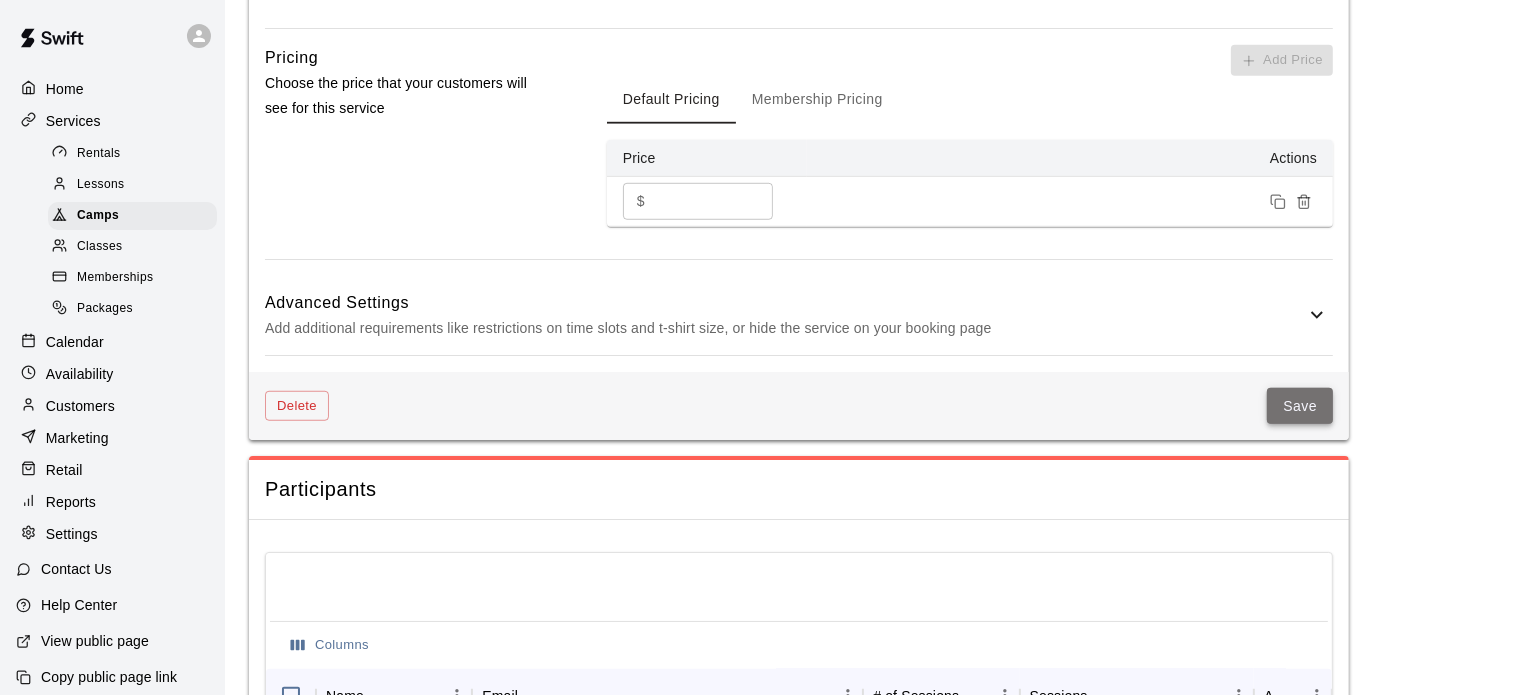 click on "Save" at bounding box center [1300, 406] 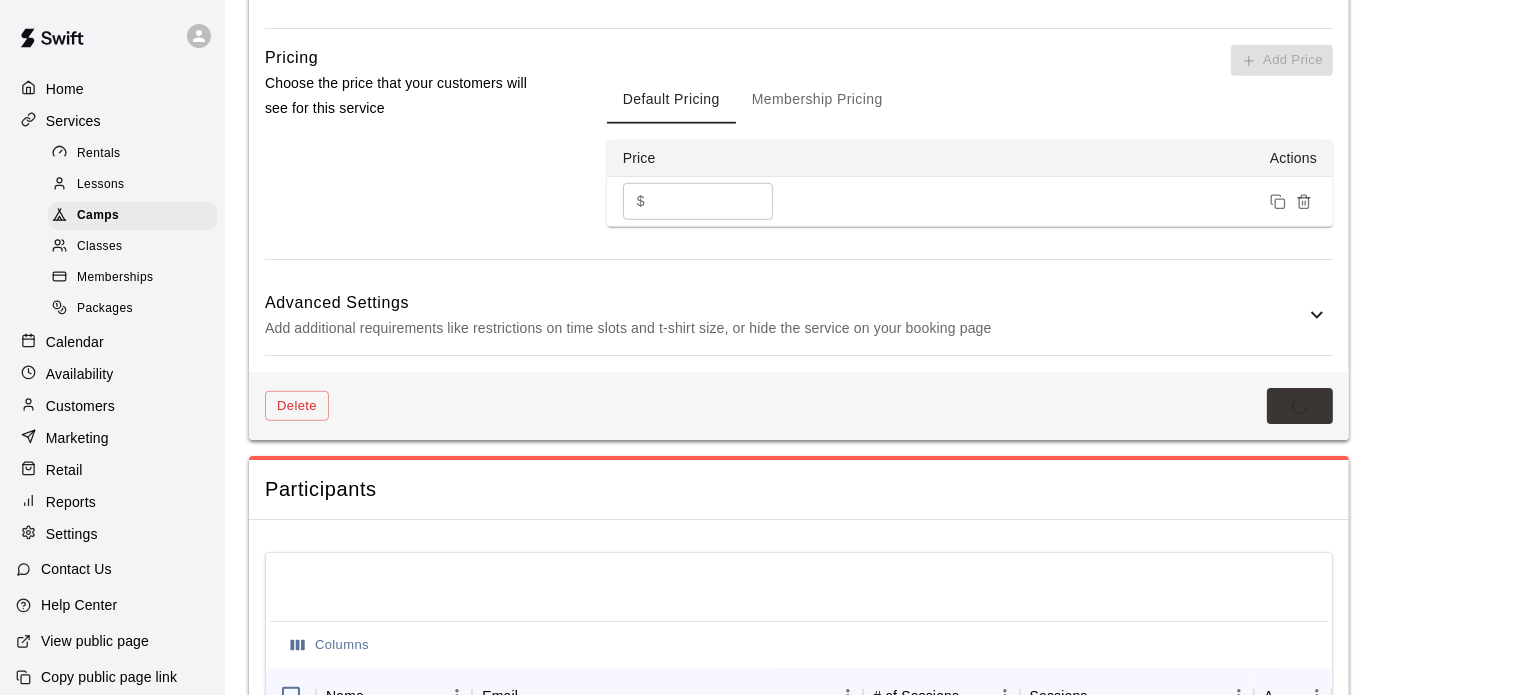 scroll, scrollTop: 0, scrollLeft: 0, axis: both 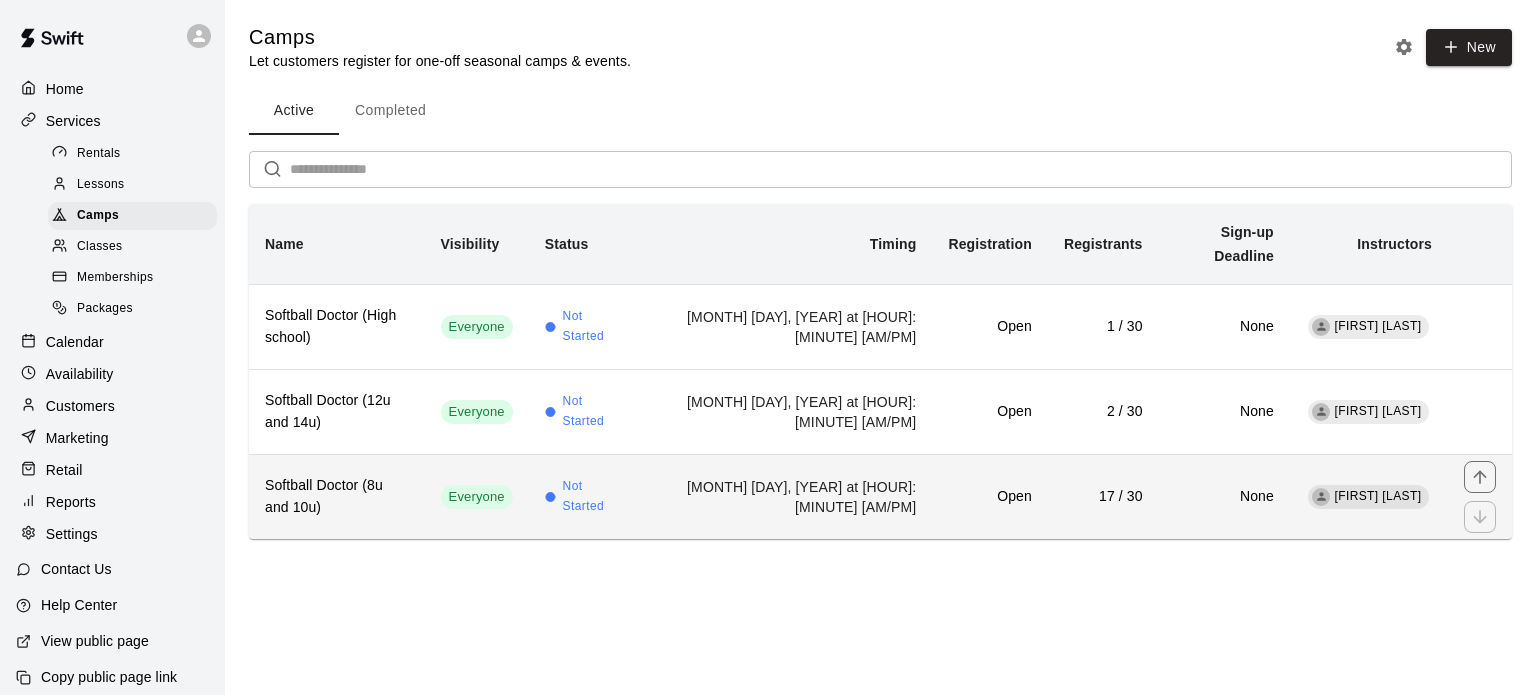 click on "Open" at bounding box center (989, 496) 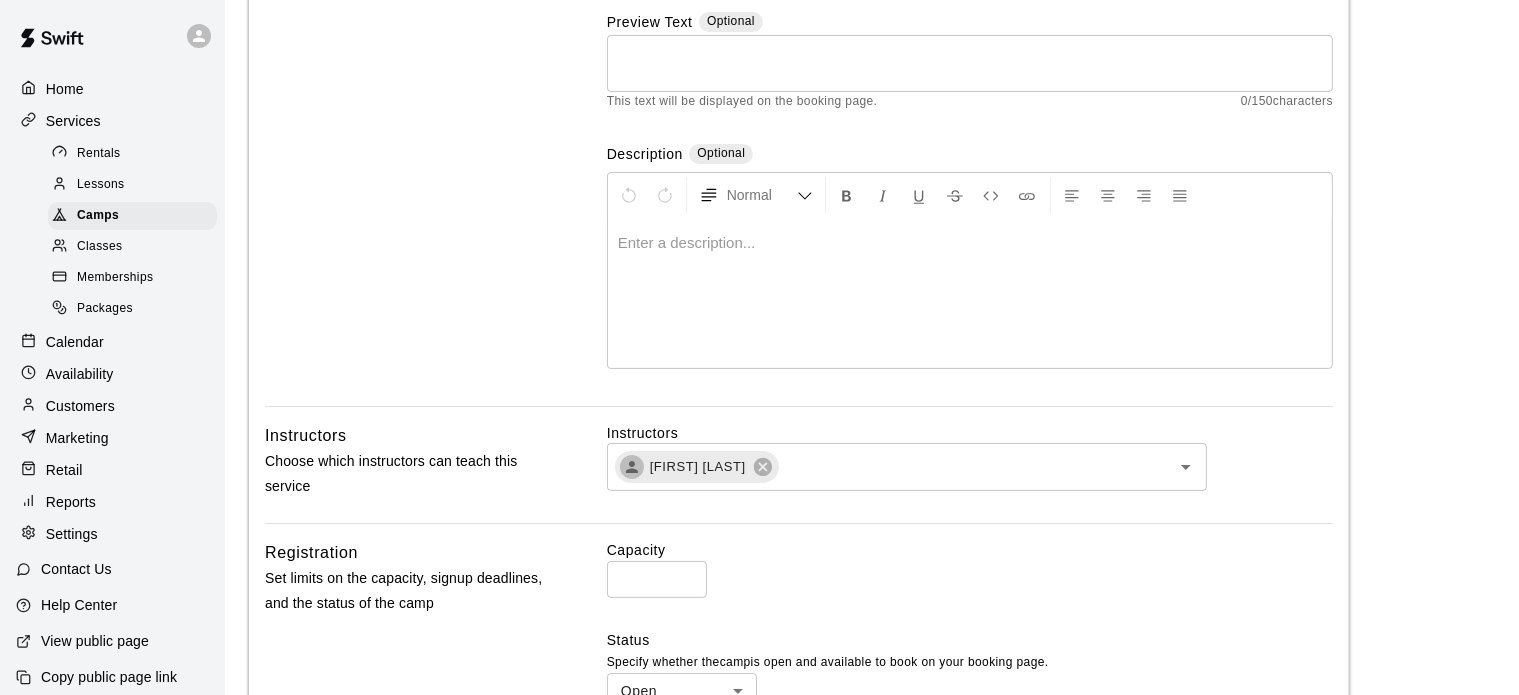 scroll, scrollTop: 316, scrollLeft: 0, axis: vertical 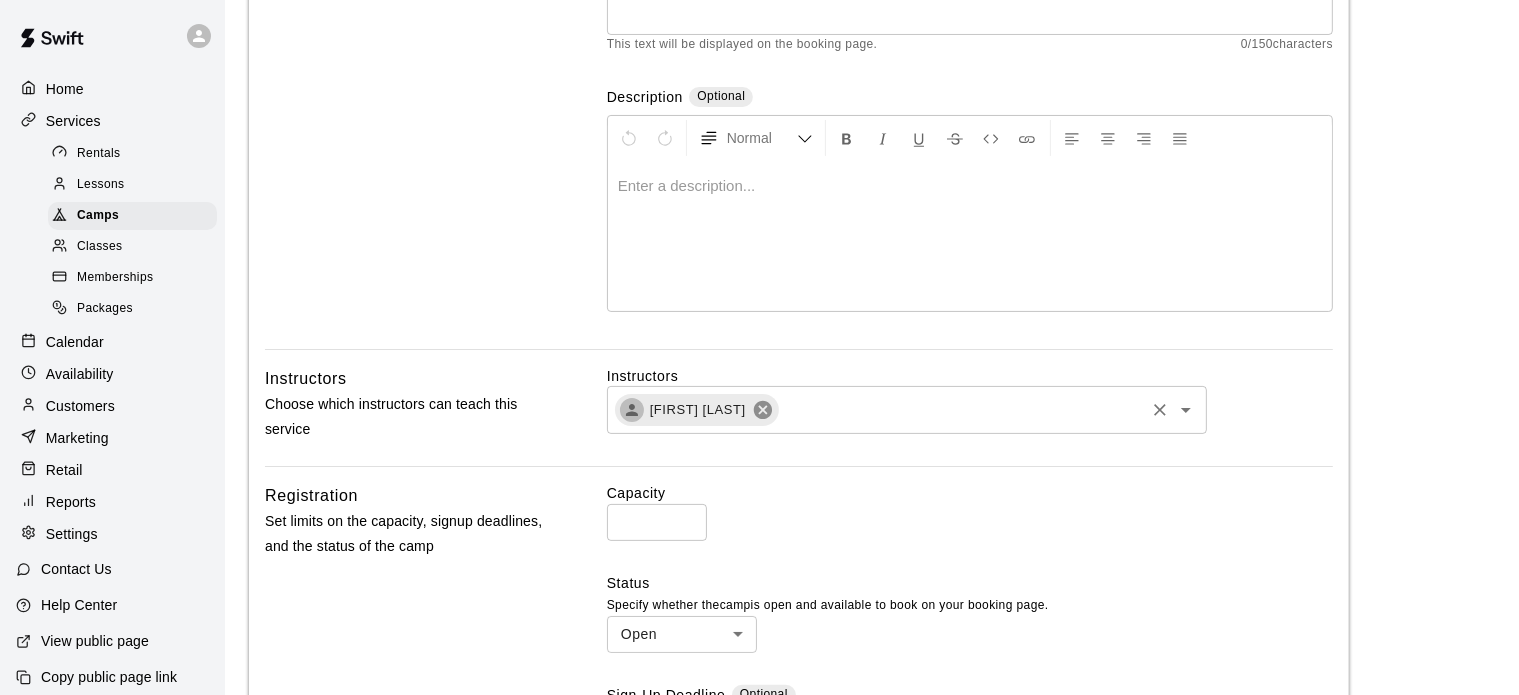 click 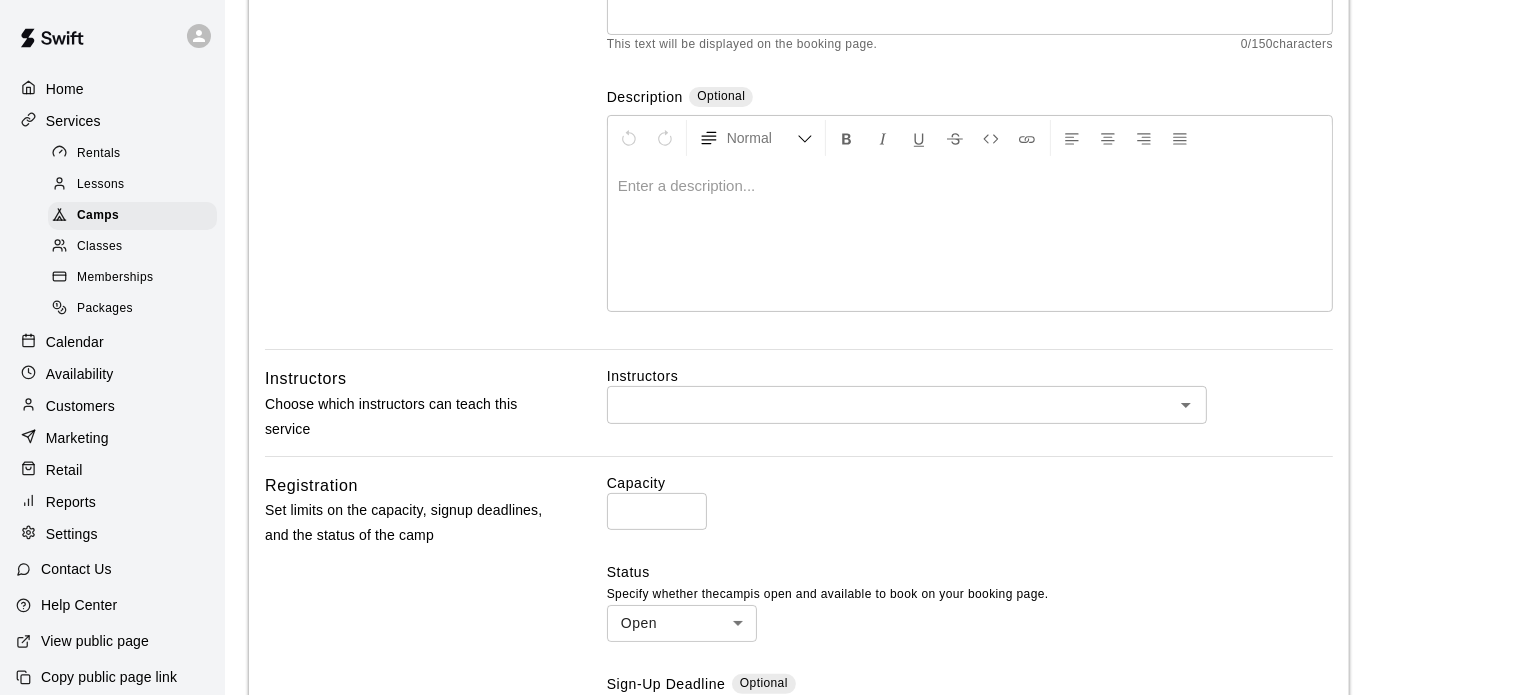 click at bounding box center (890, 404) 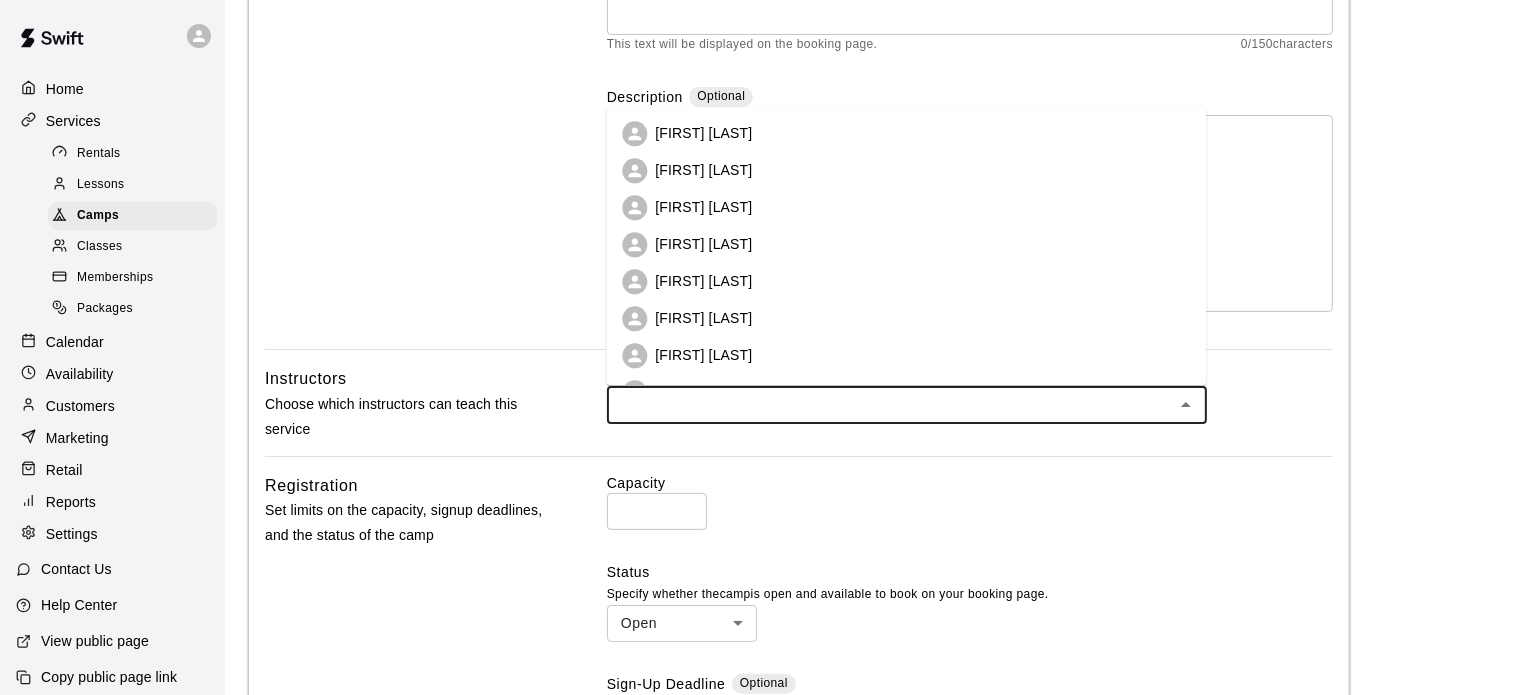 click on "[FIRST] [LAST]" at bounding box center (703, 134) 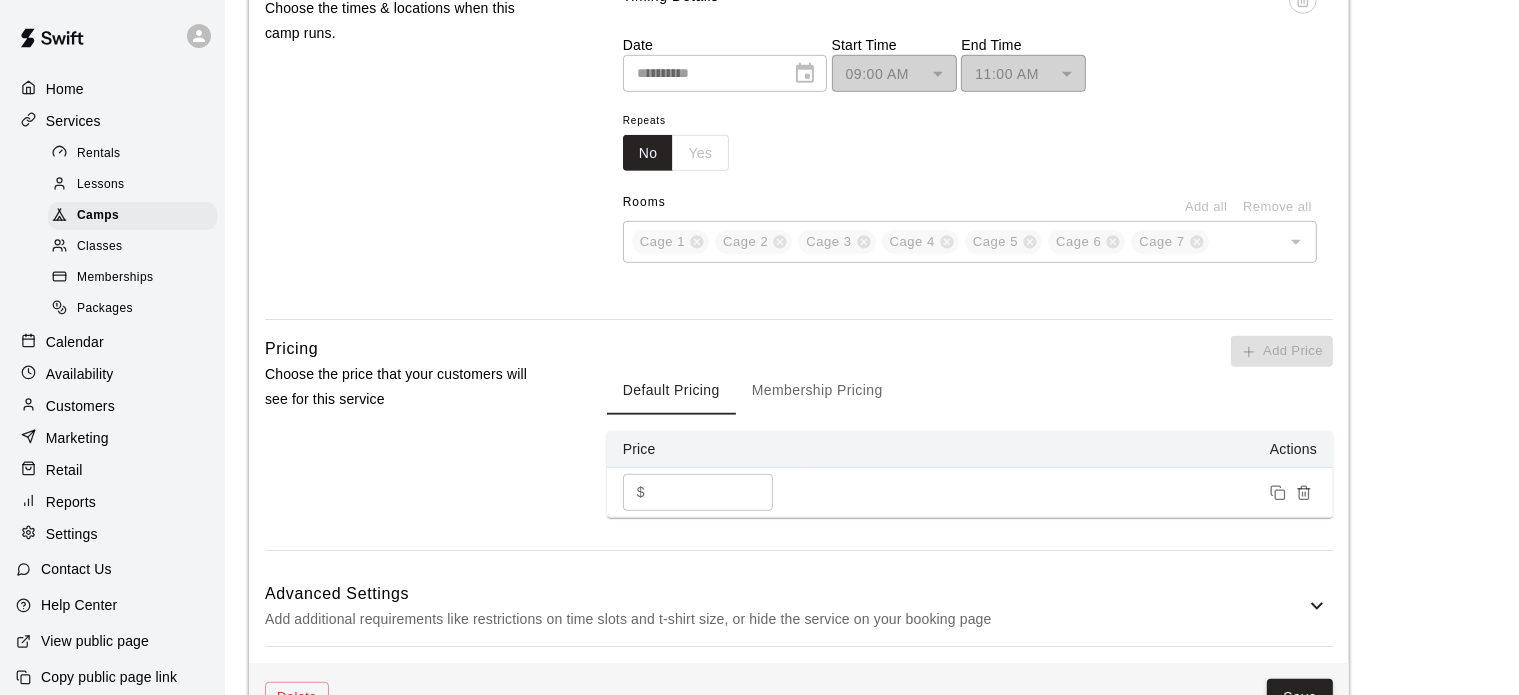 scroll, scrollTop: 1211, scrollLeft: 0, axis: vertical 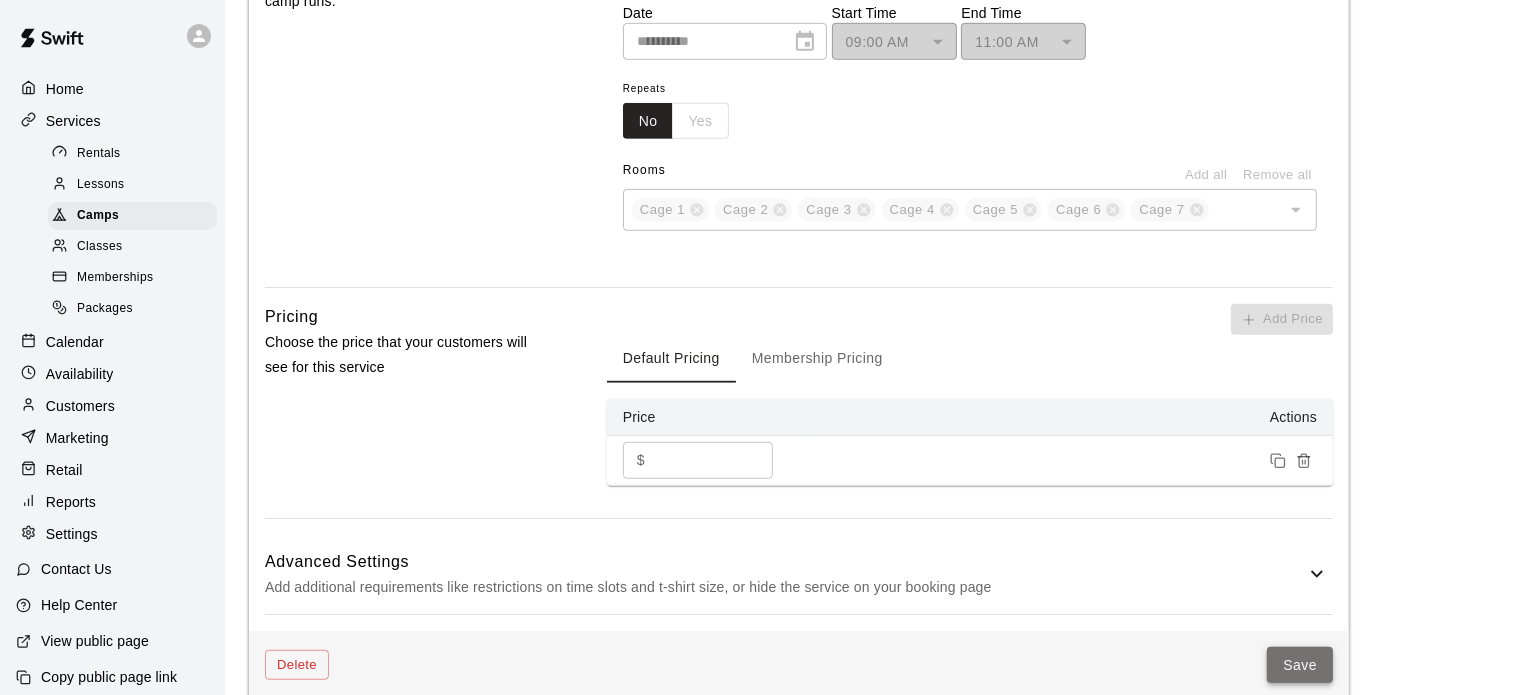 click on "Save" at bounding box center (1300, 665) 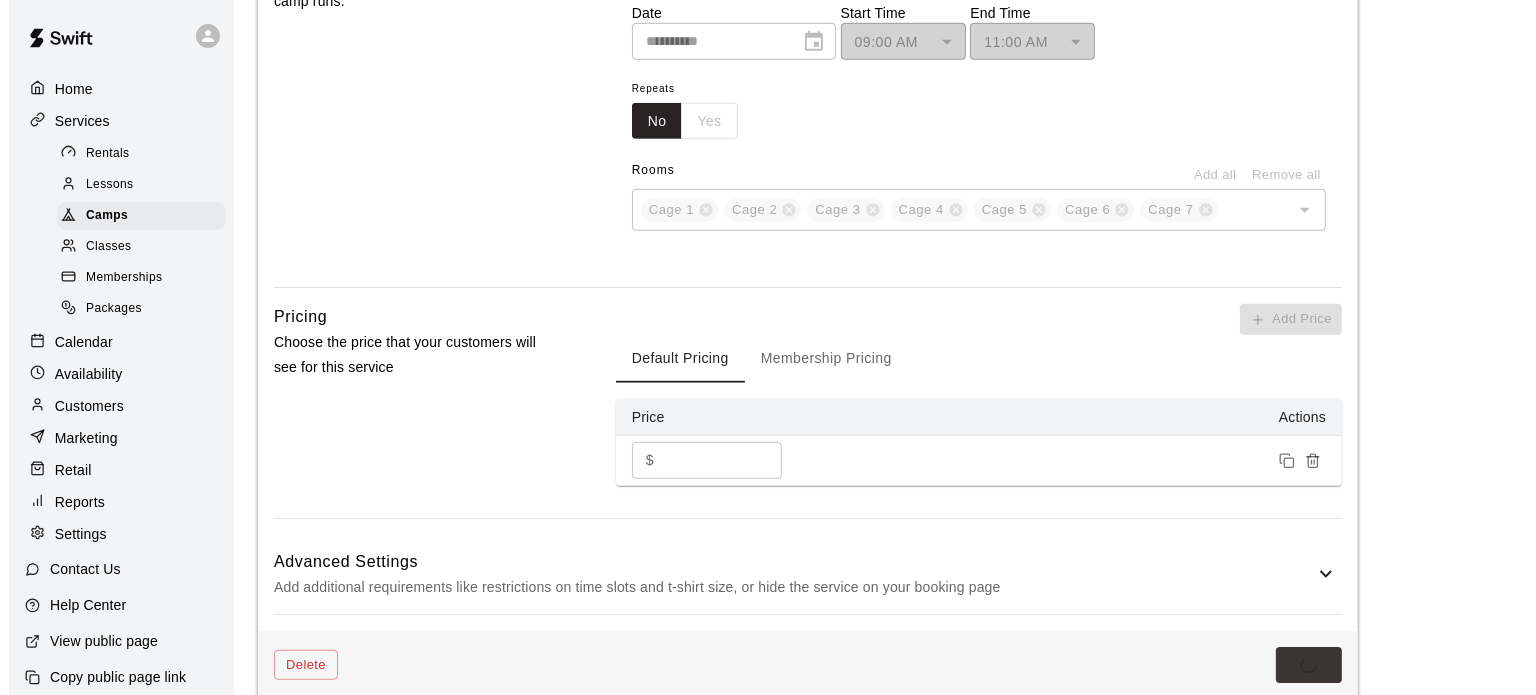 scroll, scrollTop: 0, scrollLeft: 0, axis: both 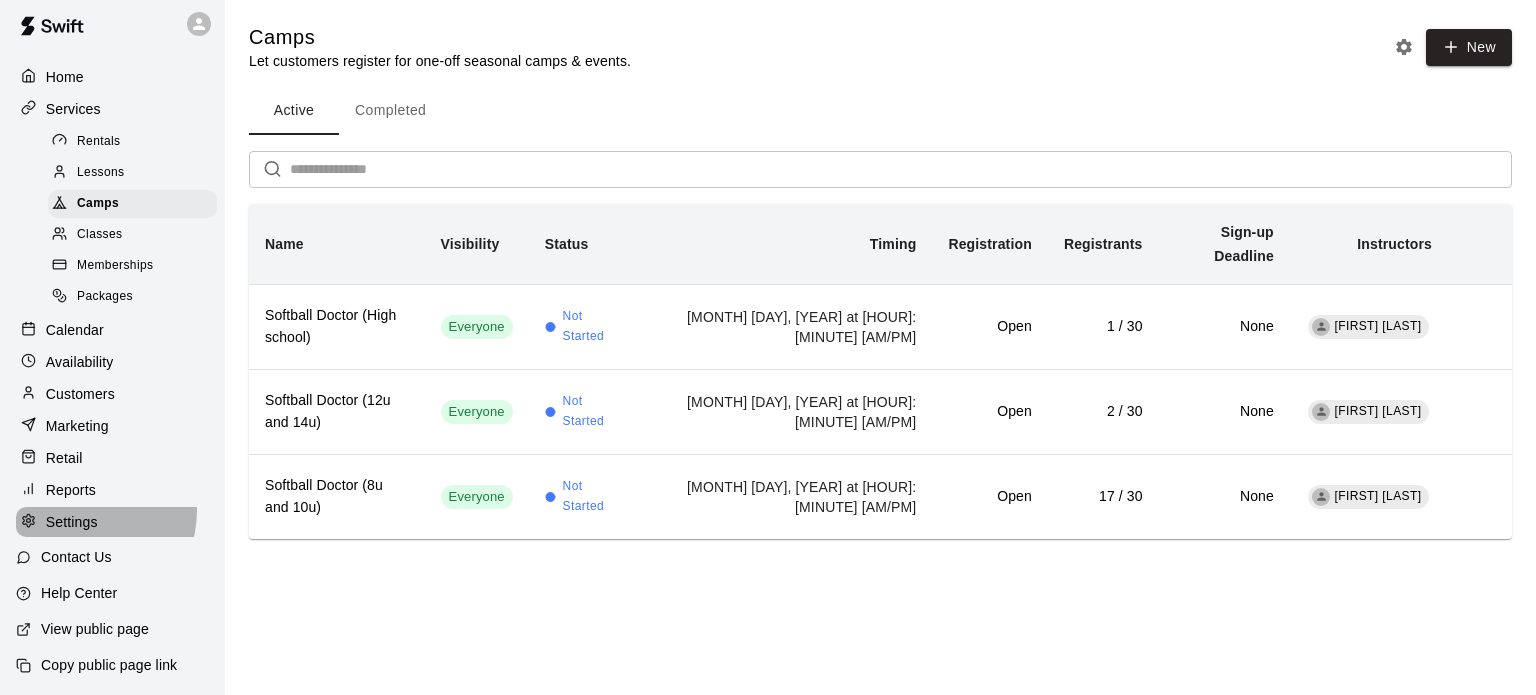 click on "Settings" at bounding box center [112, 522] 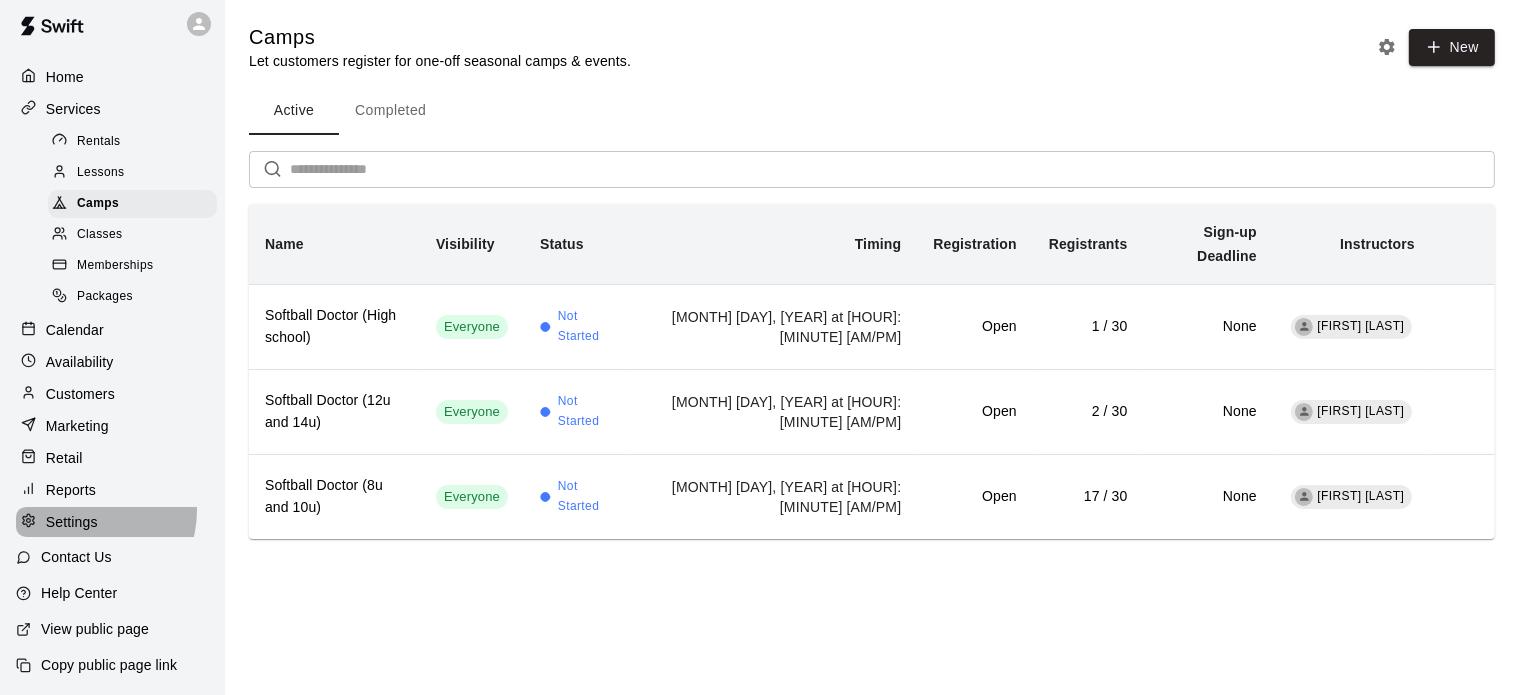 select on "**" 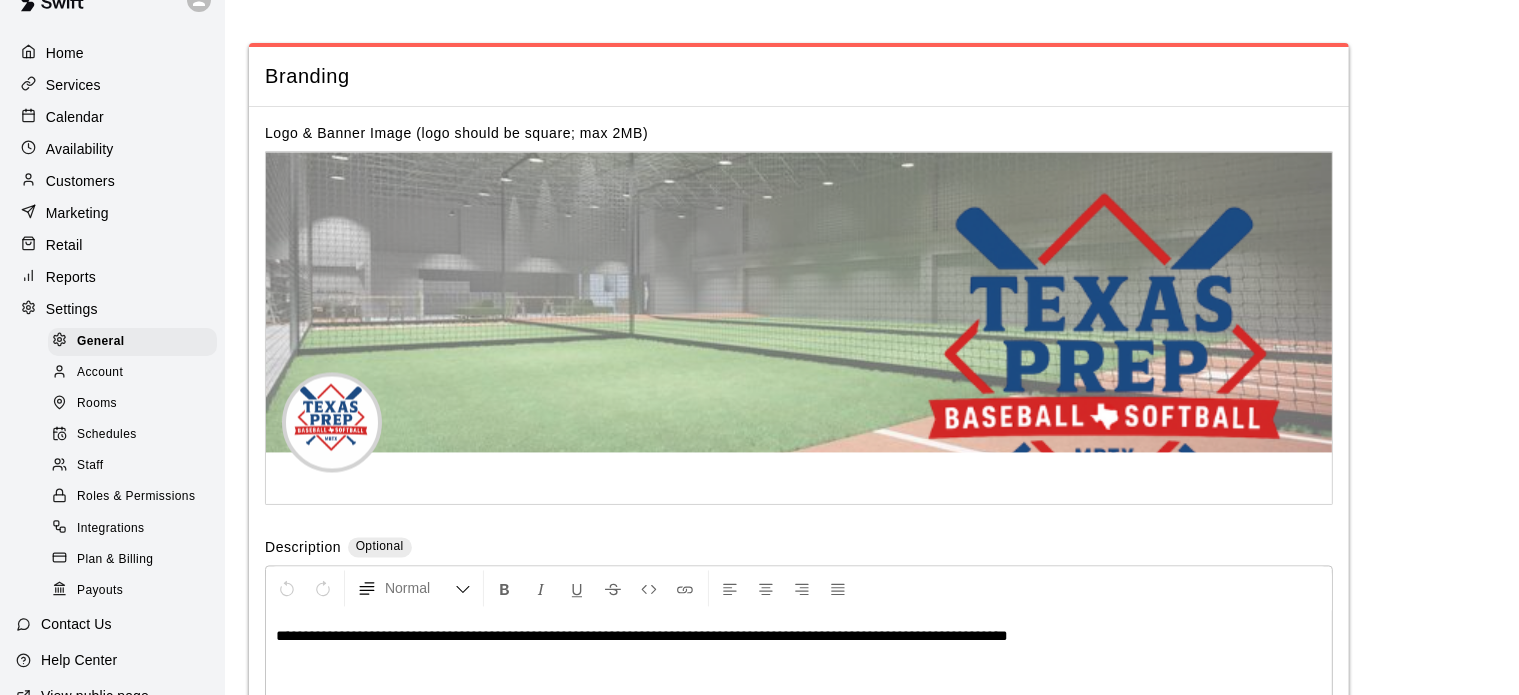 scroll, scrollTop: 4046, scrollLeft: 0, axis: vertical 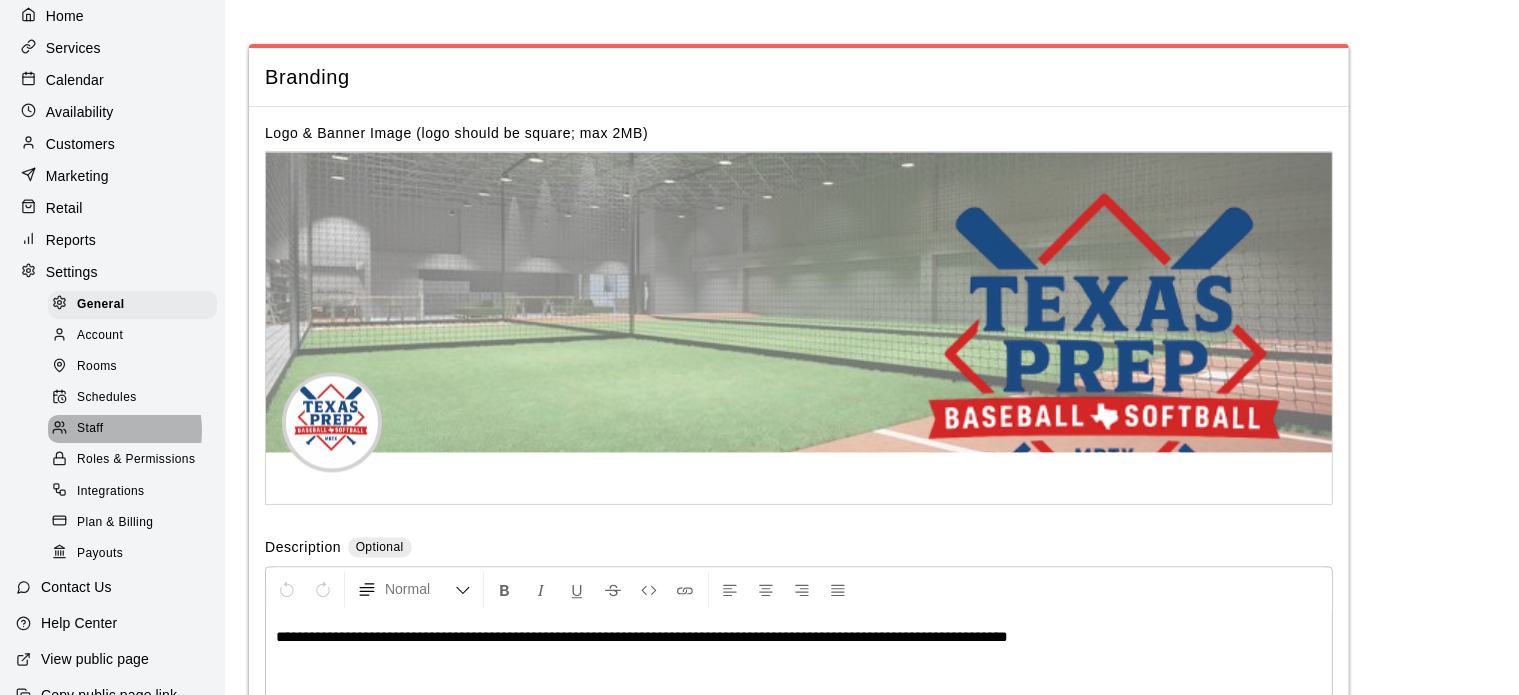 click on "Staff" at bounding box center (90, 429) 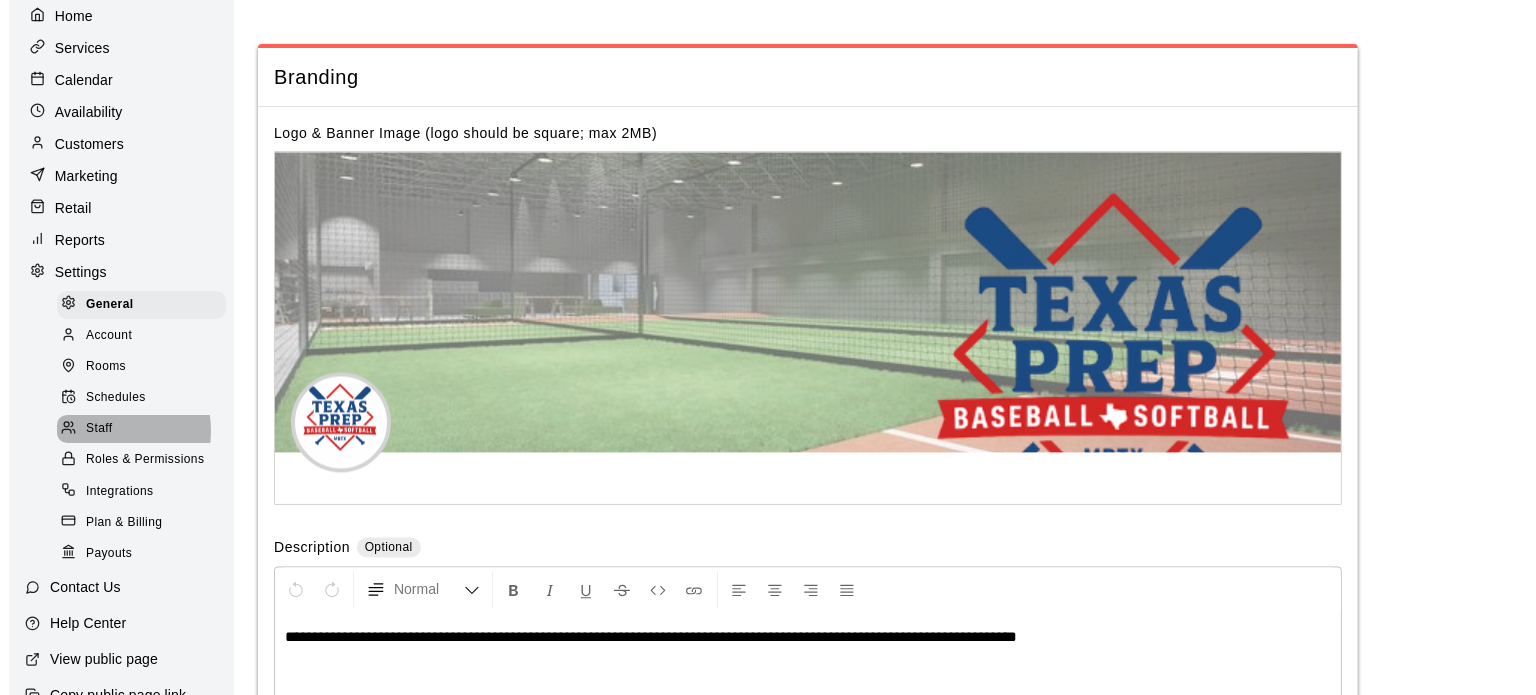 scroll, scrollTop: 0, scrollLeft: 0, axis: both 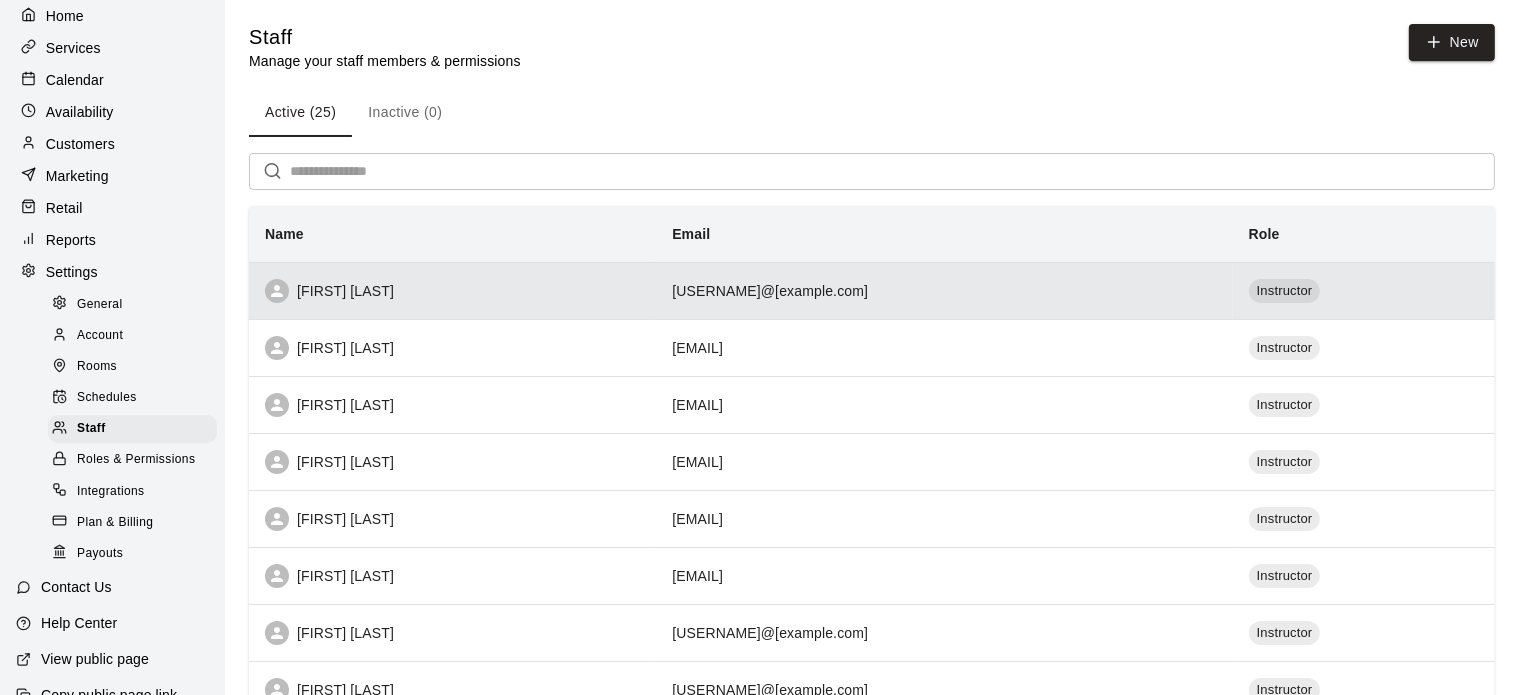 click on "[FIRST] [LAST]" at bounding box center (452, 290) 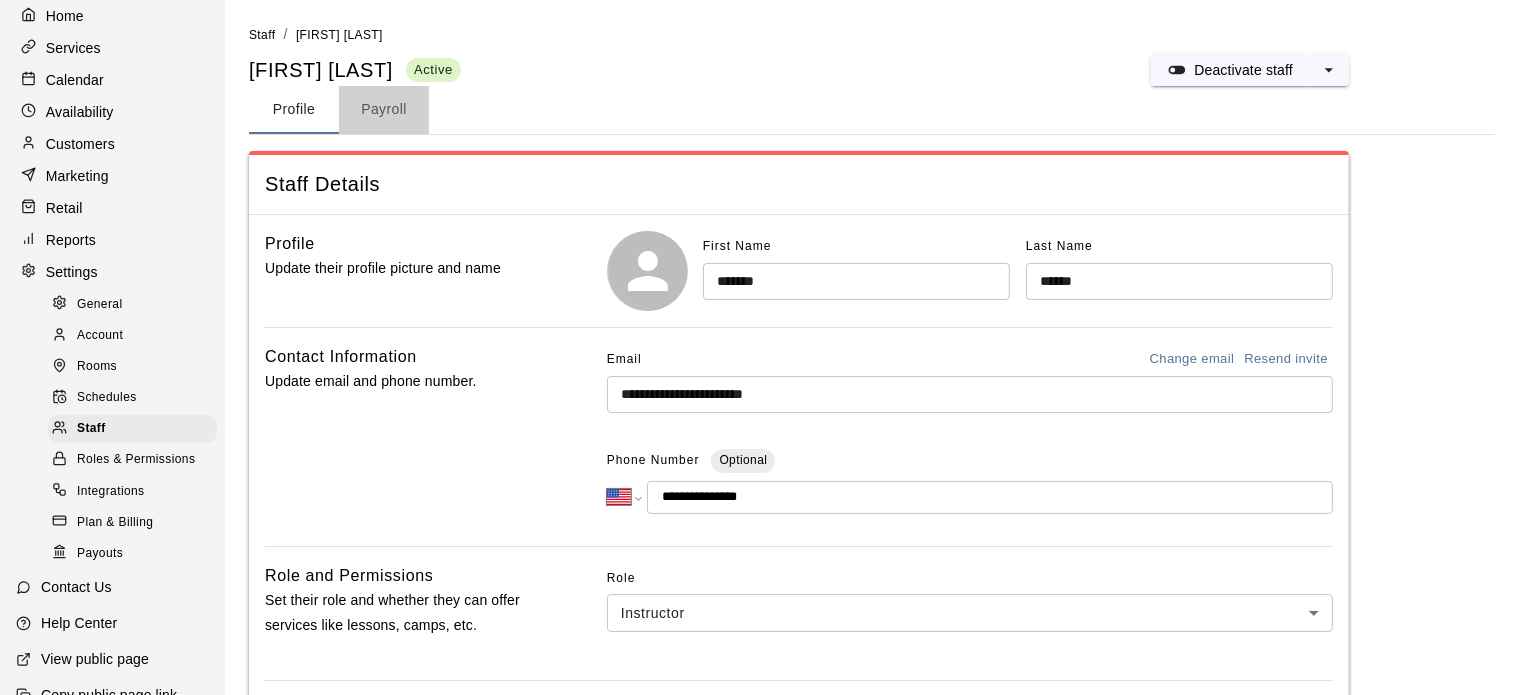 click on "Payroll" at bounding box center (384, 110) 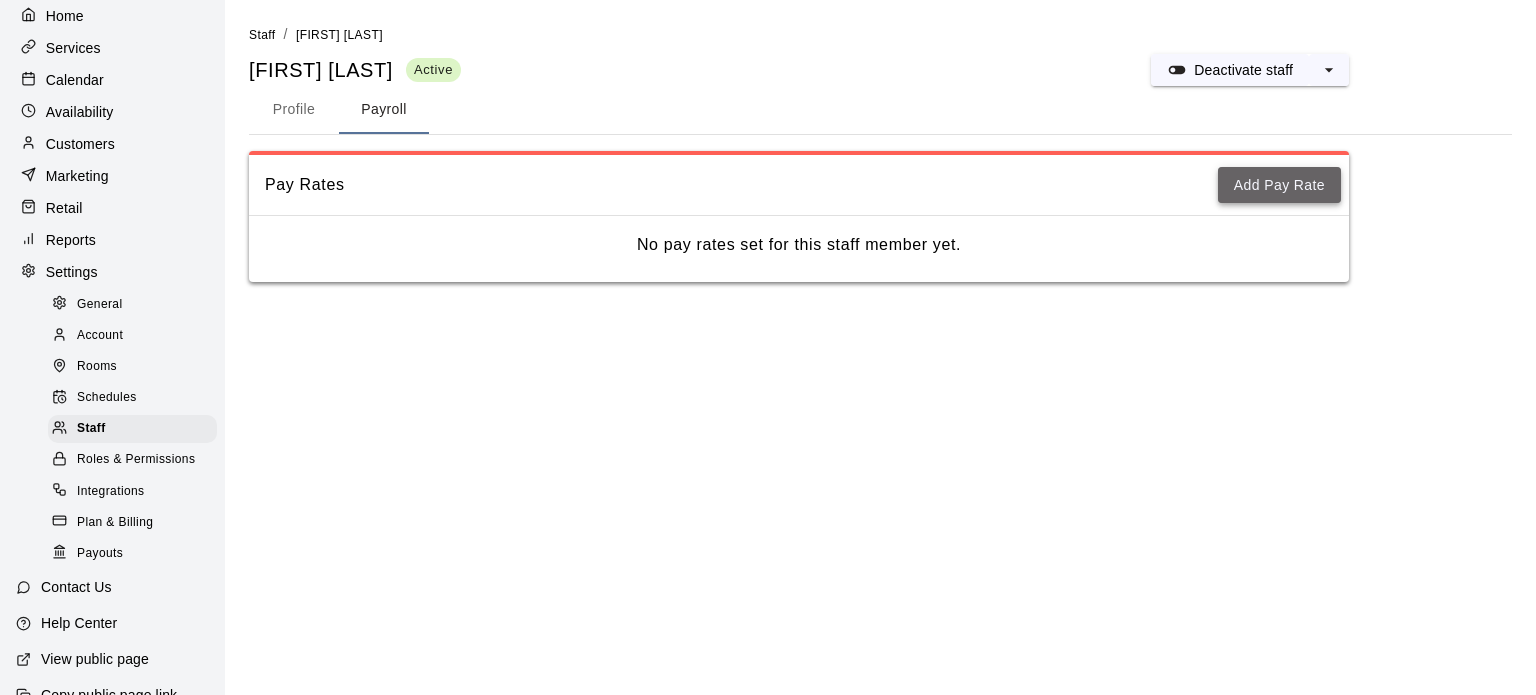 click on "Add Pay Rate" at bounding box center [1279, 185] 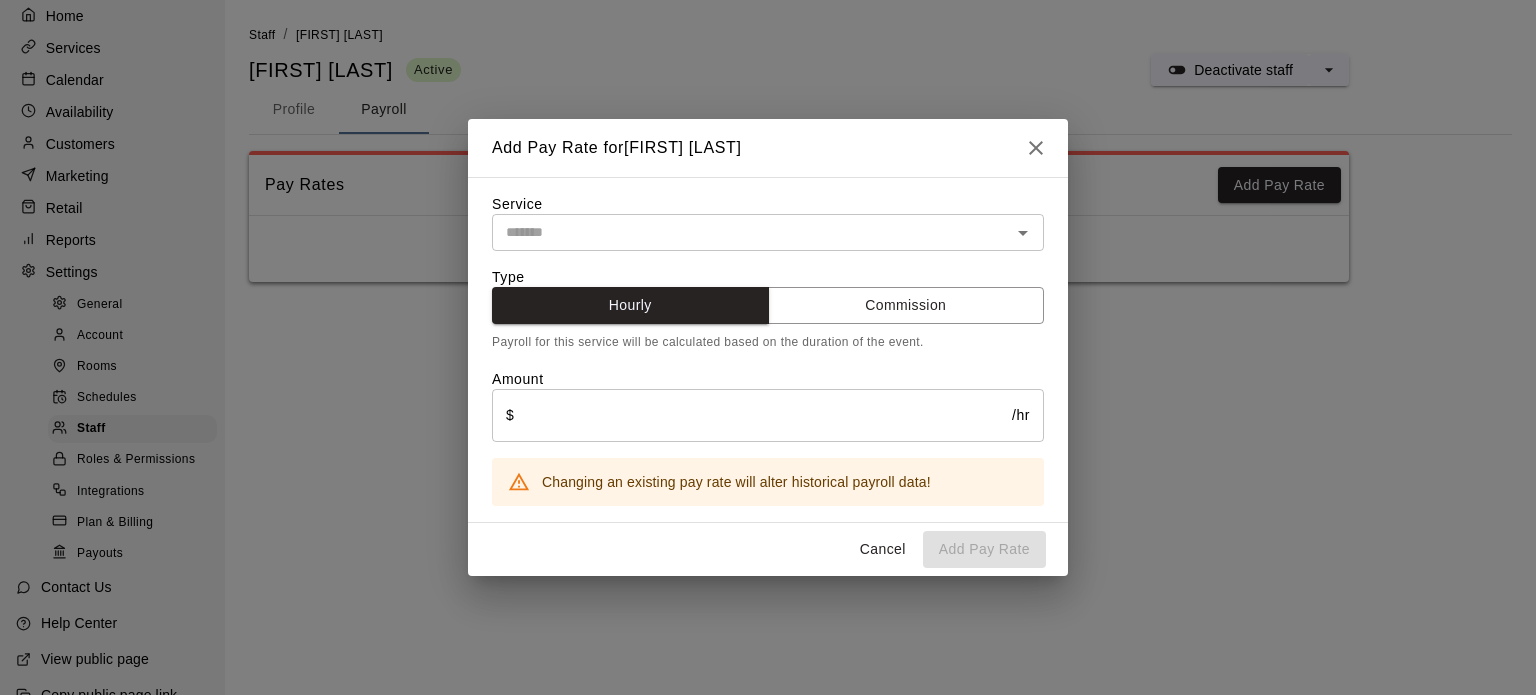 click on "​" at bounding box center [768, 232] 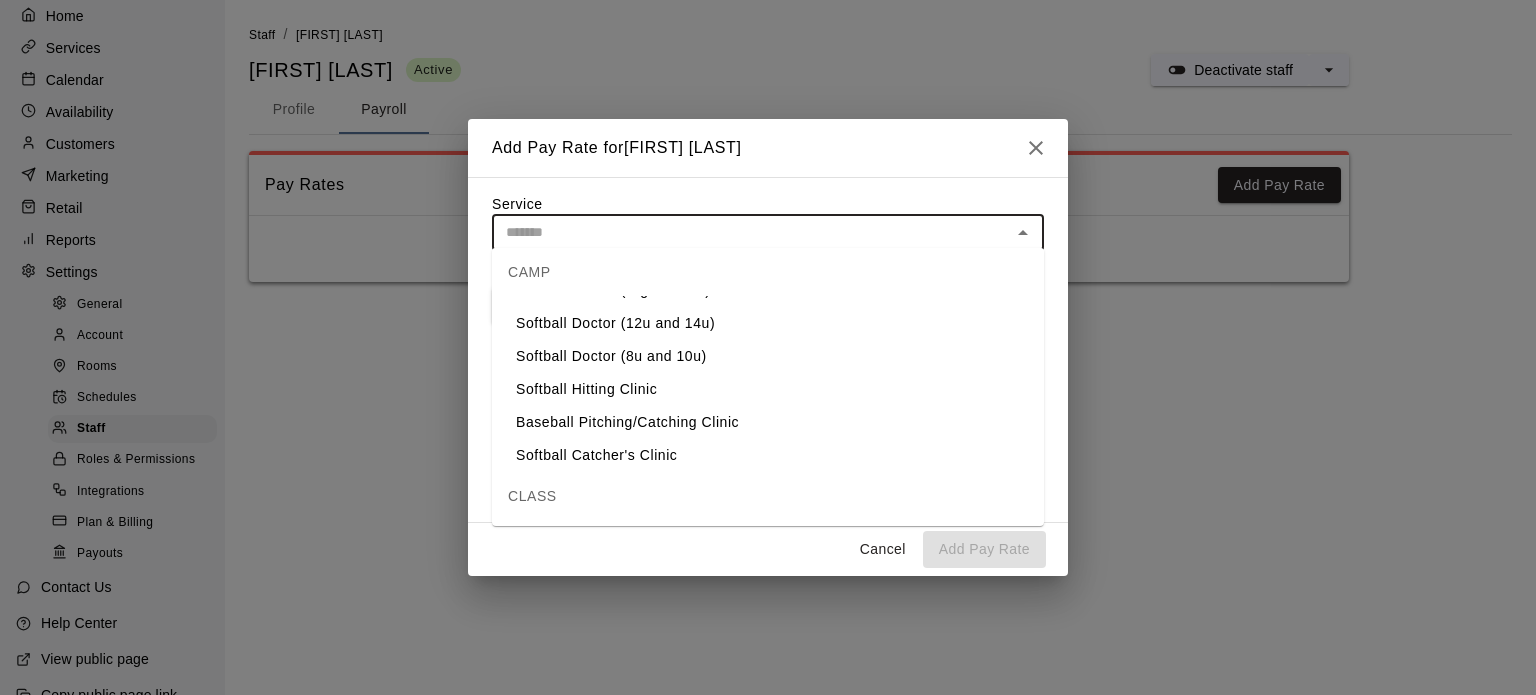 scroll, scrollTop: 868, scrollLeft: 0, axis: vertical 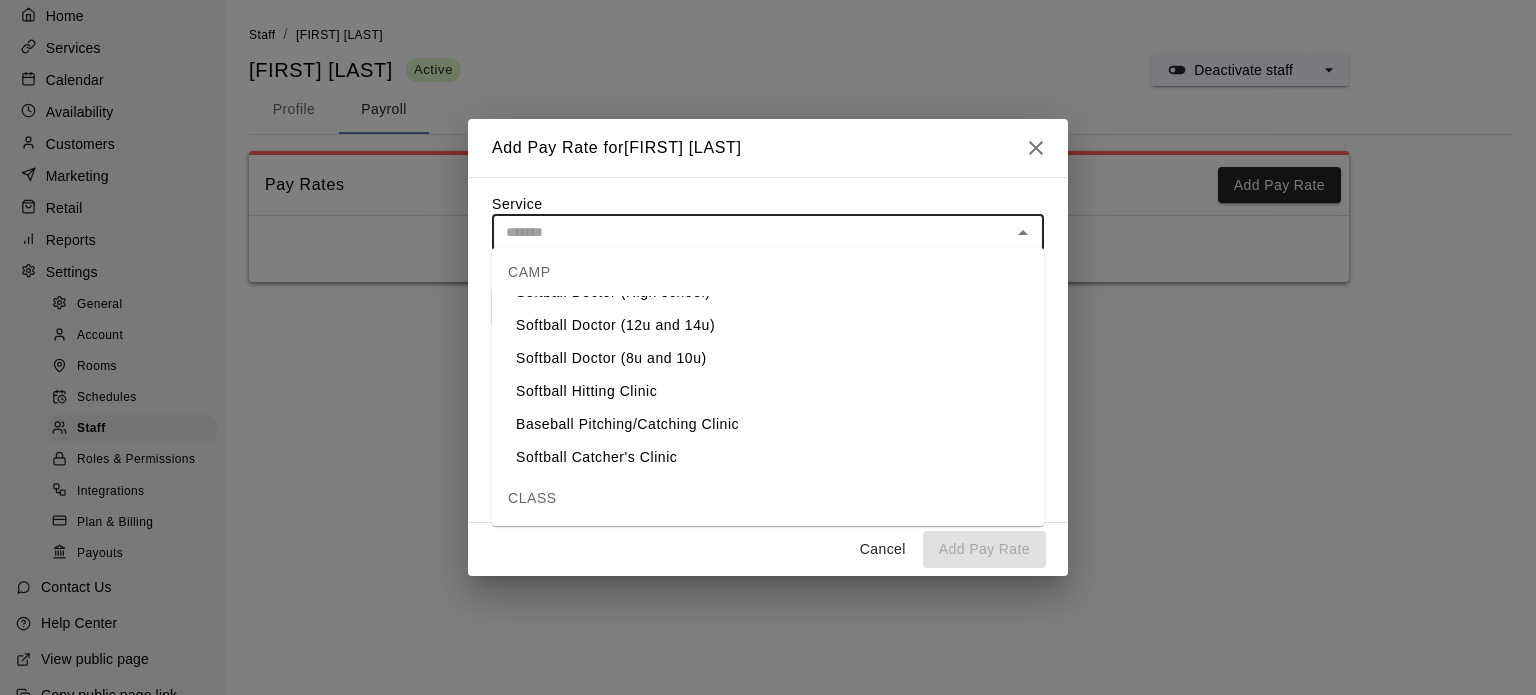 click on "Softball Doctor (8u and 10u)" at bounding box center (768, 358) 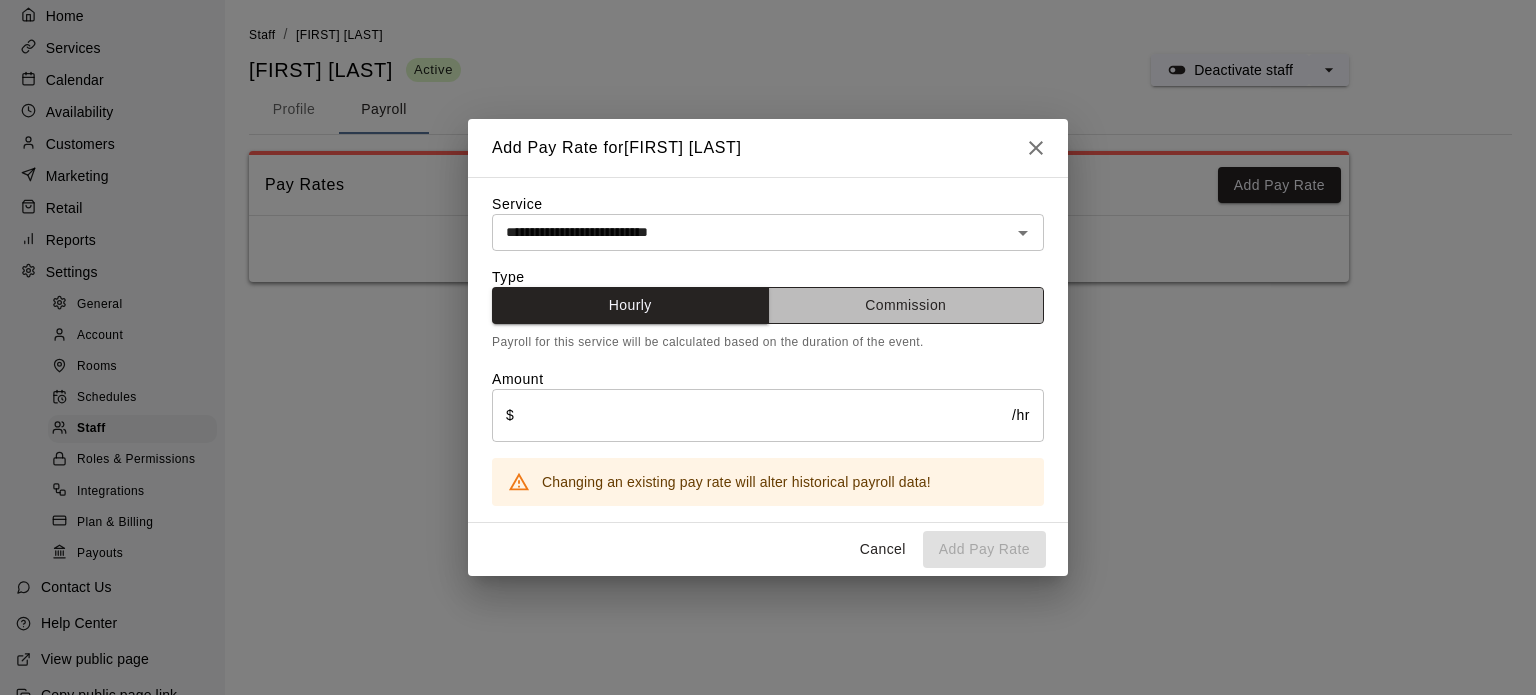 click on "Commission" at bounding box center [906, 305] 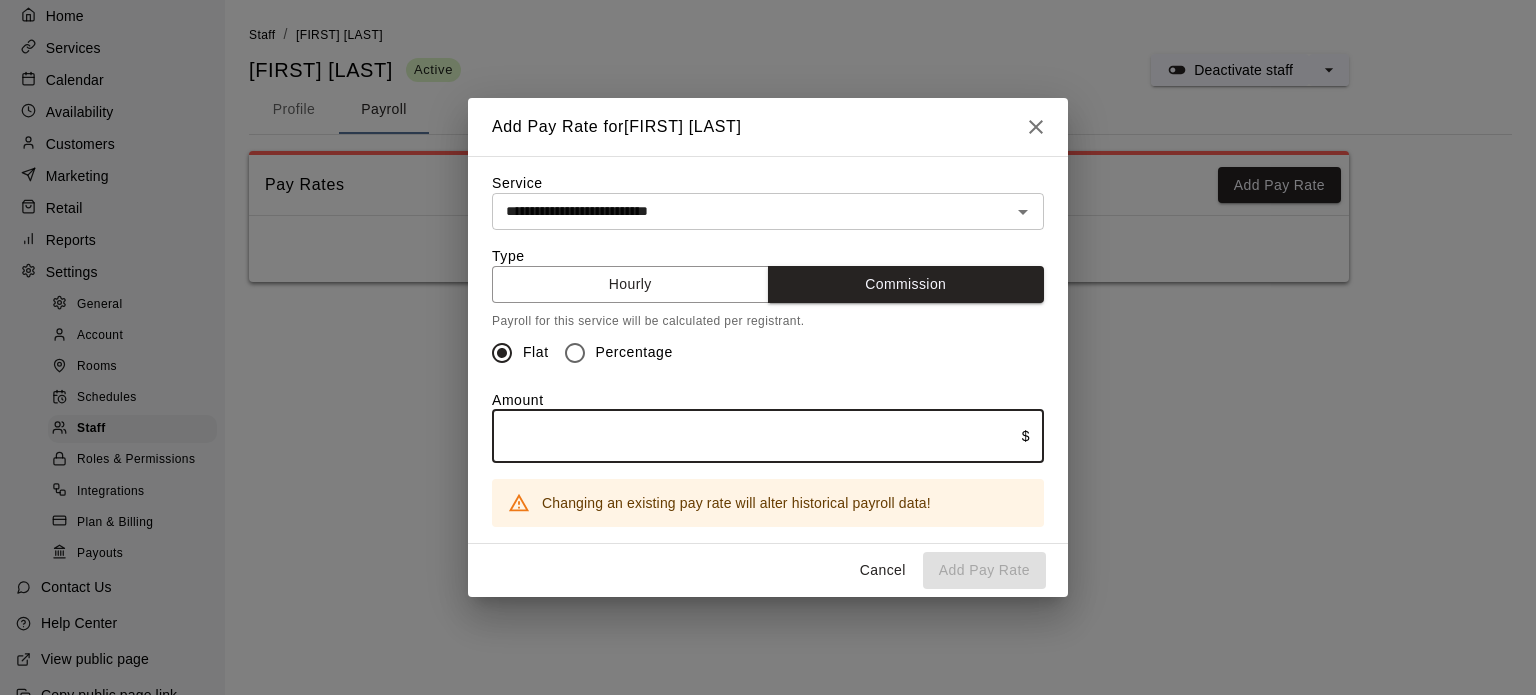 click at bounding box center [757, 436] 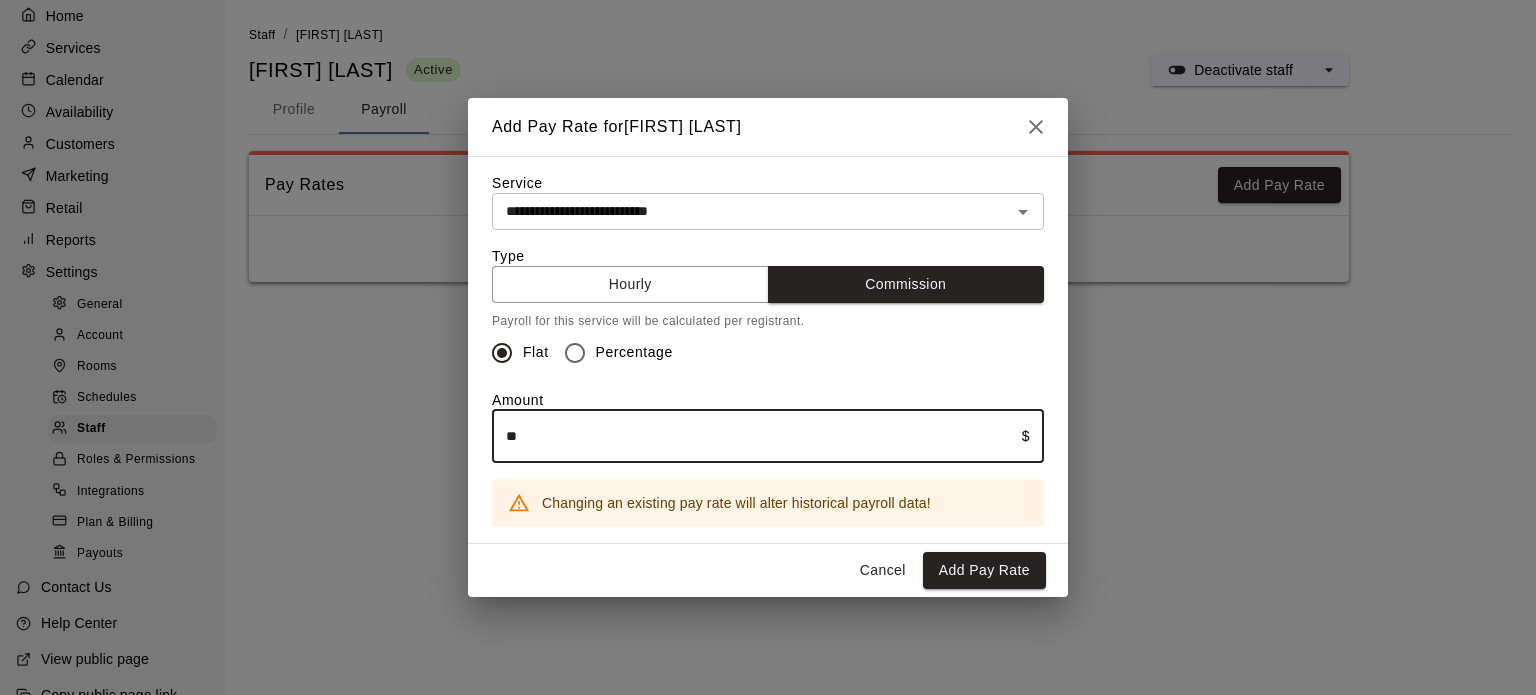 type on "*" 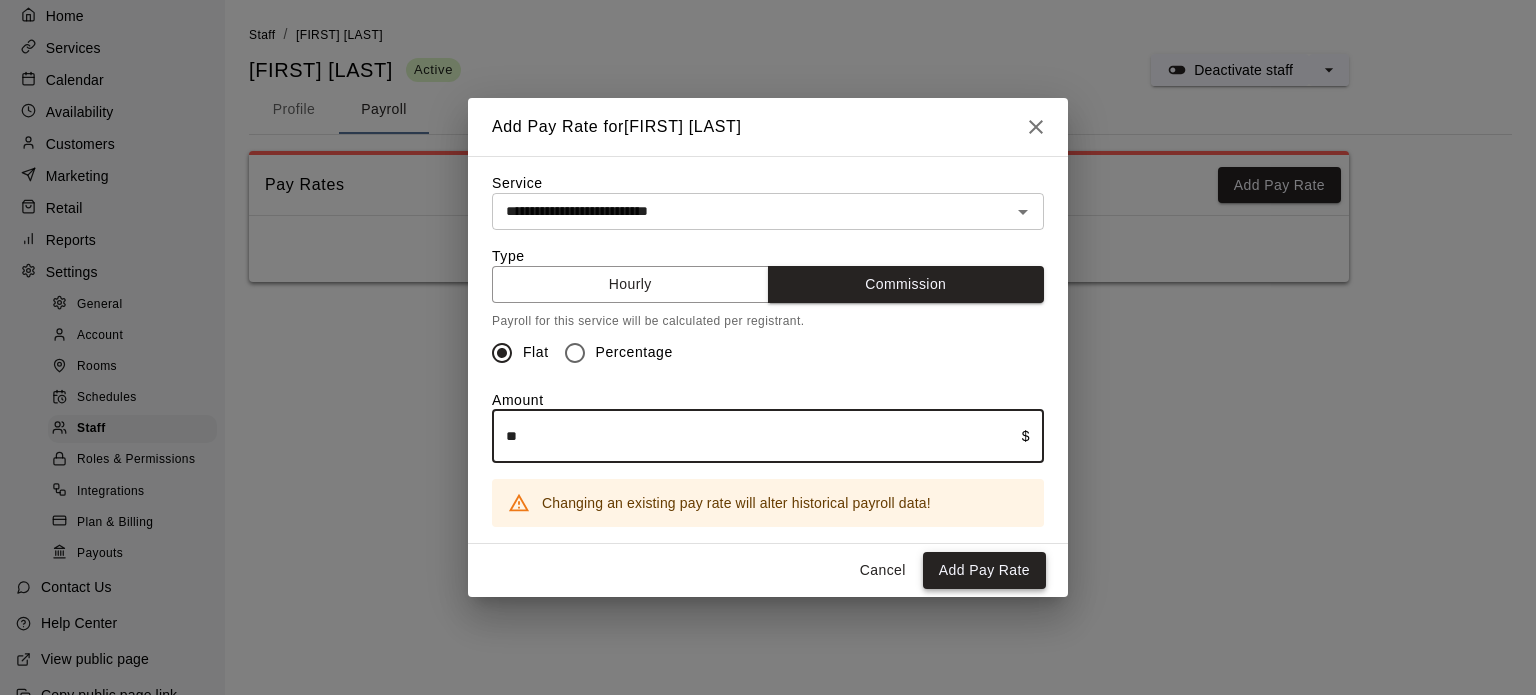 type on "**" 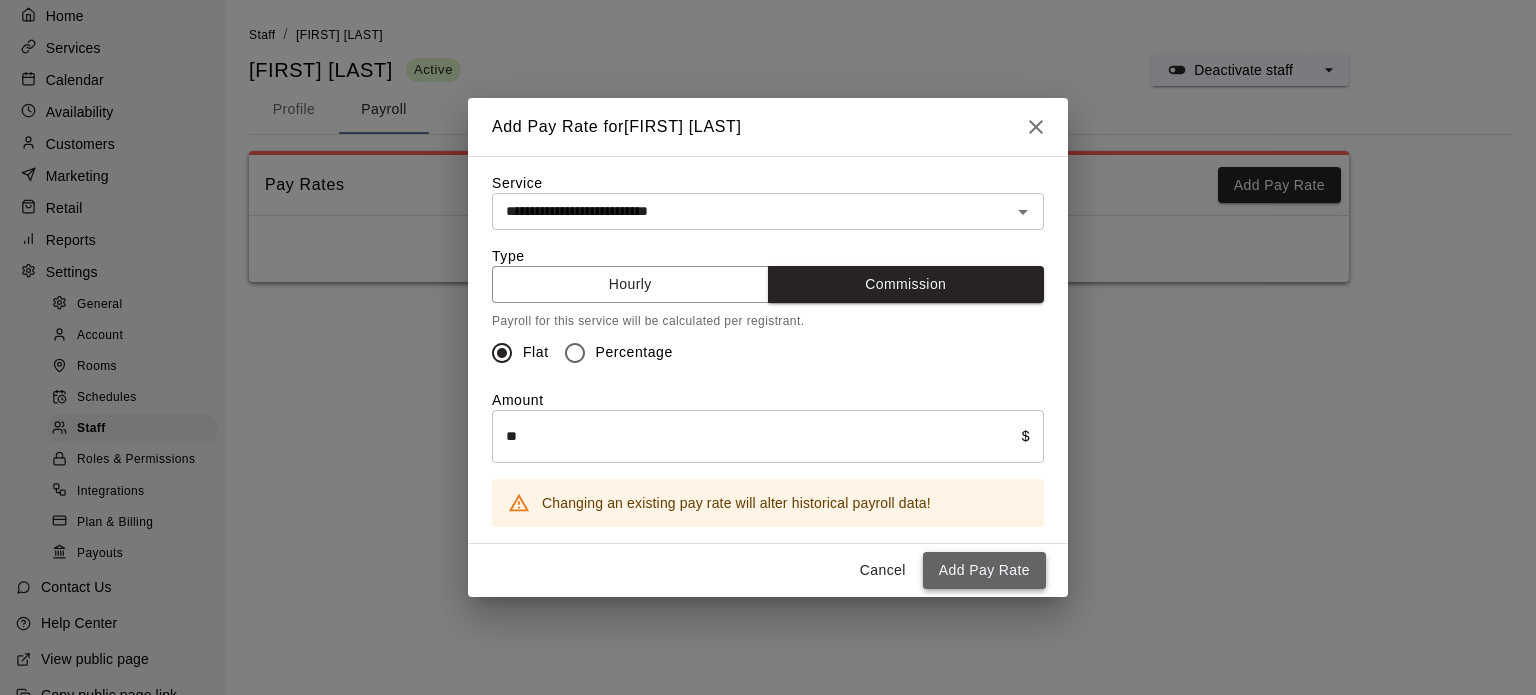 click on "Add Pay Rate" at bounding box center [984, 570] 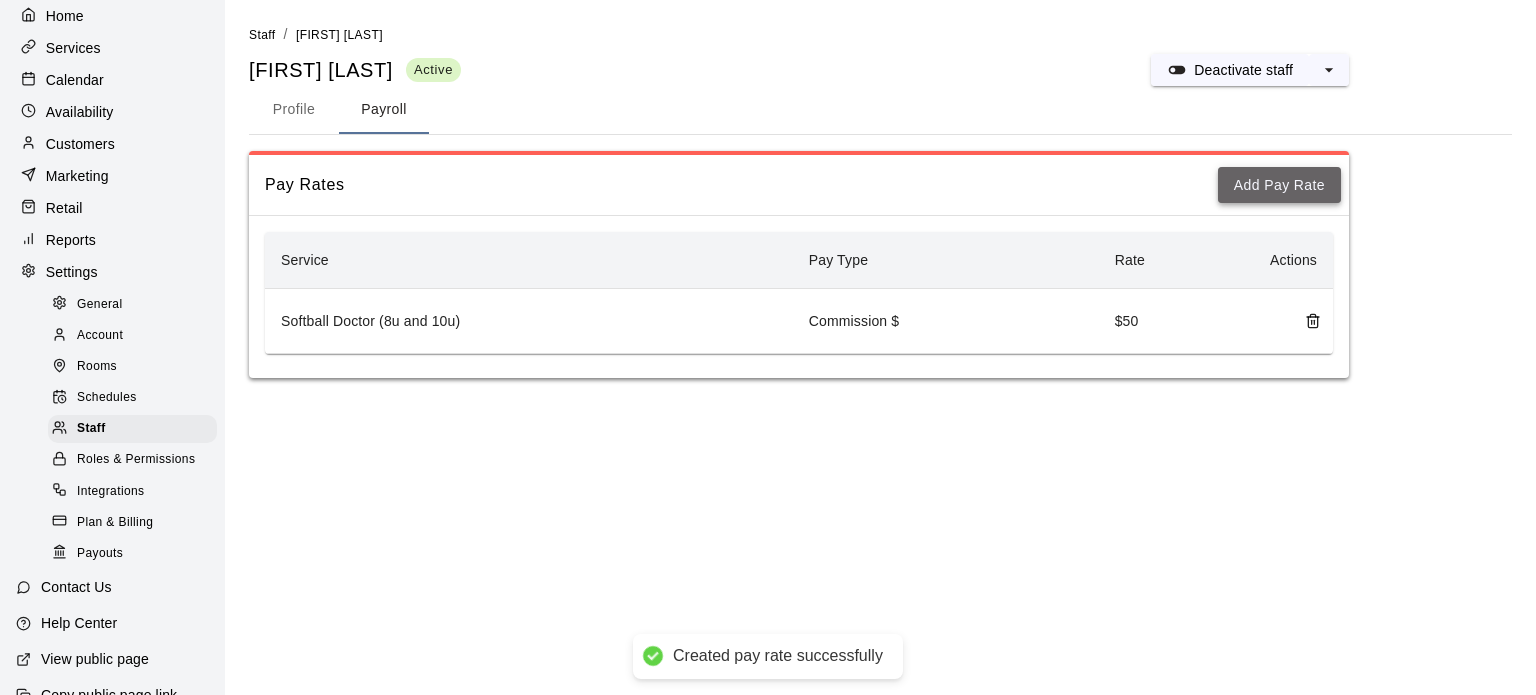 click on "Add Pay Rate" at bounding box center (1279, 185) 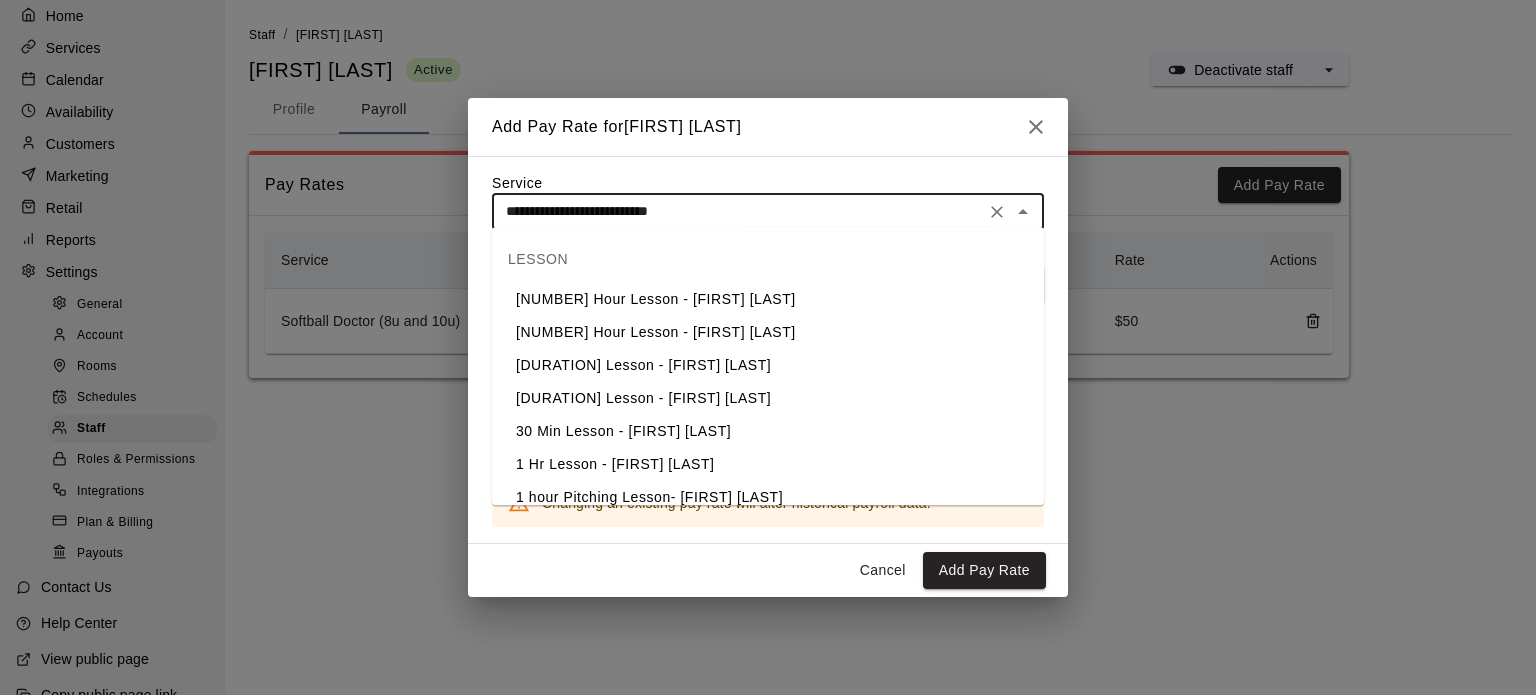 click on "**********" at bounding box center [738, 211] 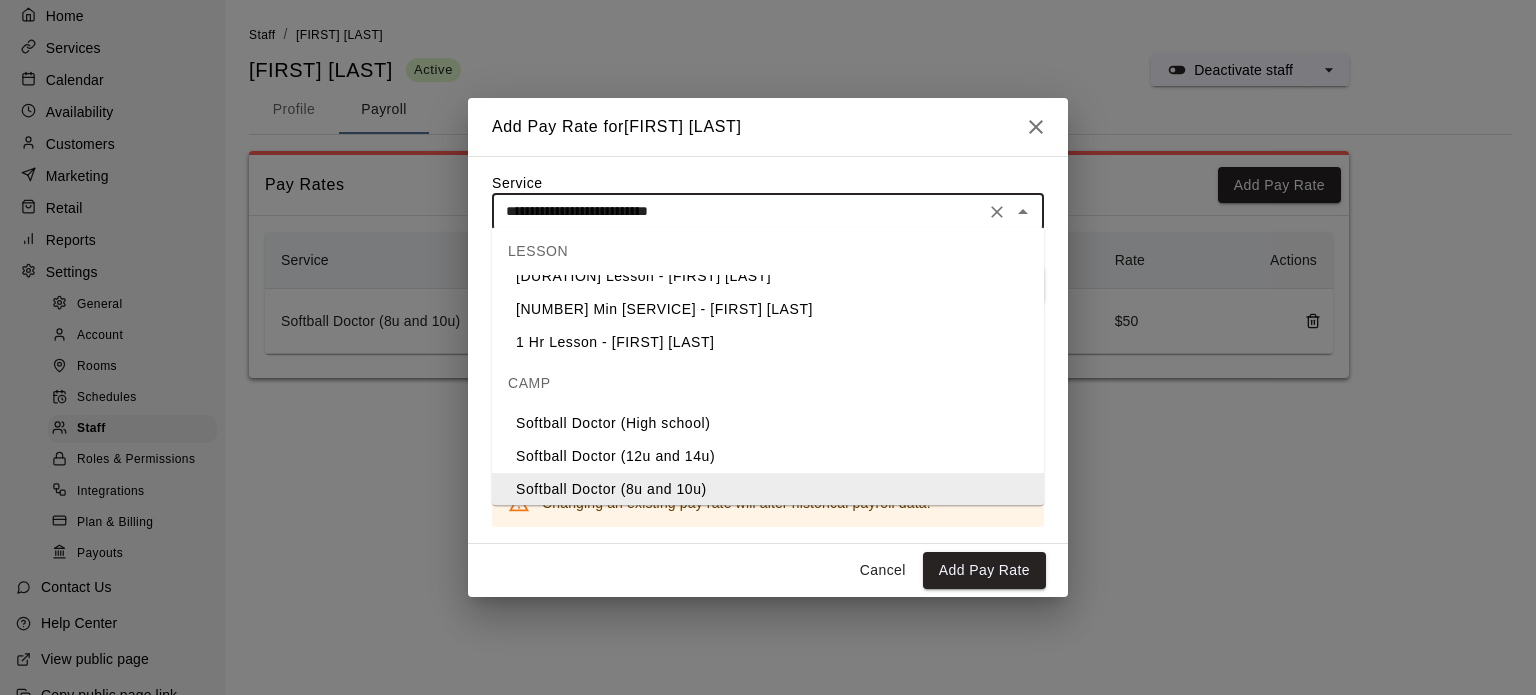 click on "Softball Doctor (12u and 14u)" at bounding box center (768, 456) 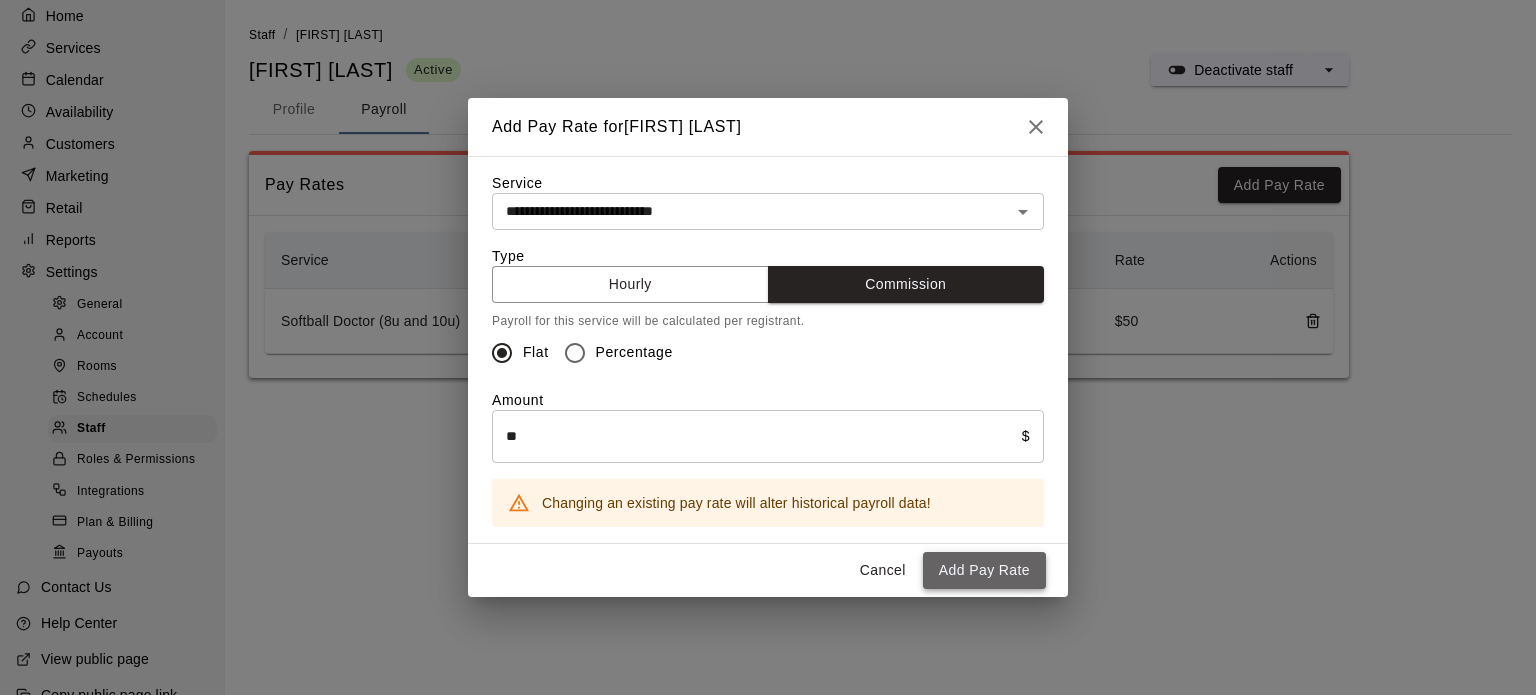 click on "Add Pay Rate" at bounding box center (984, 570) 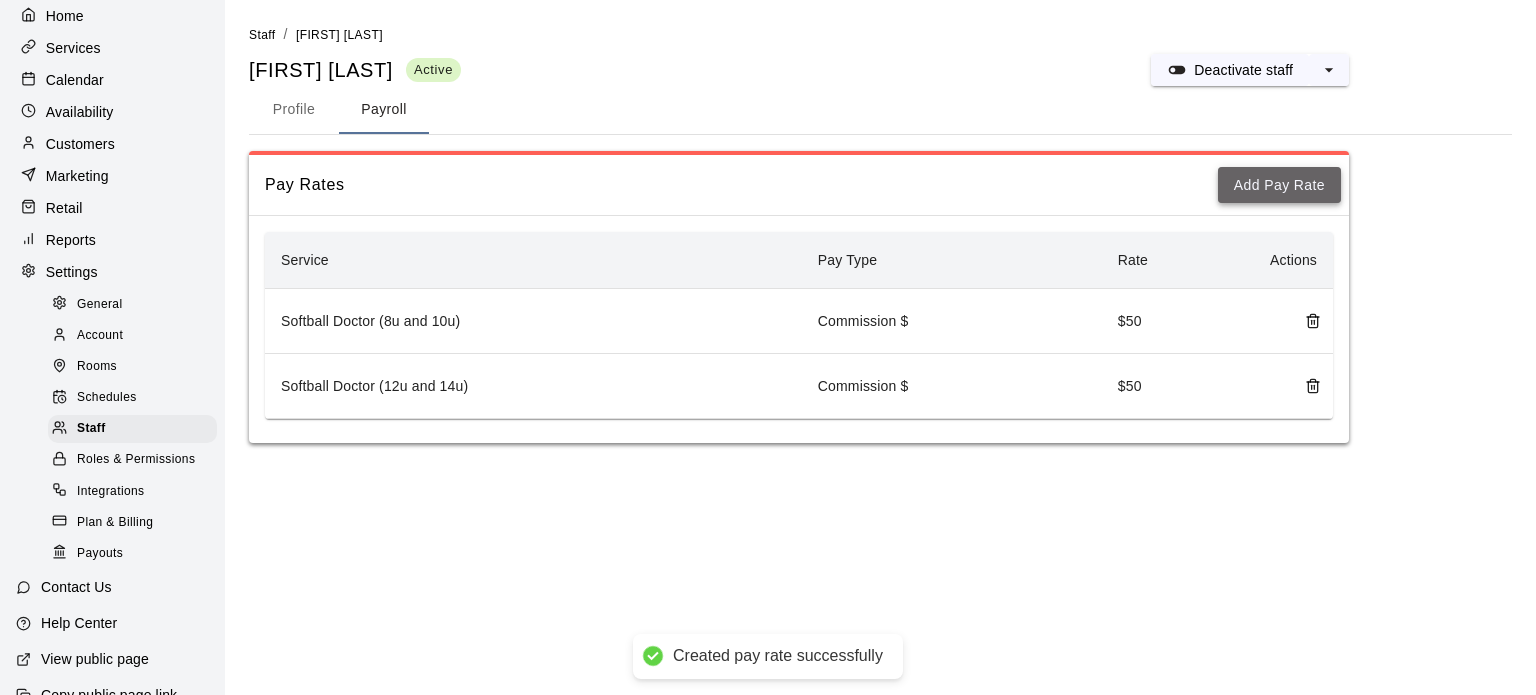 click on "Add Pay Rate" at bounding box center (1279, 185) 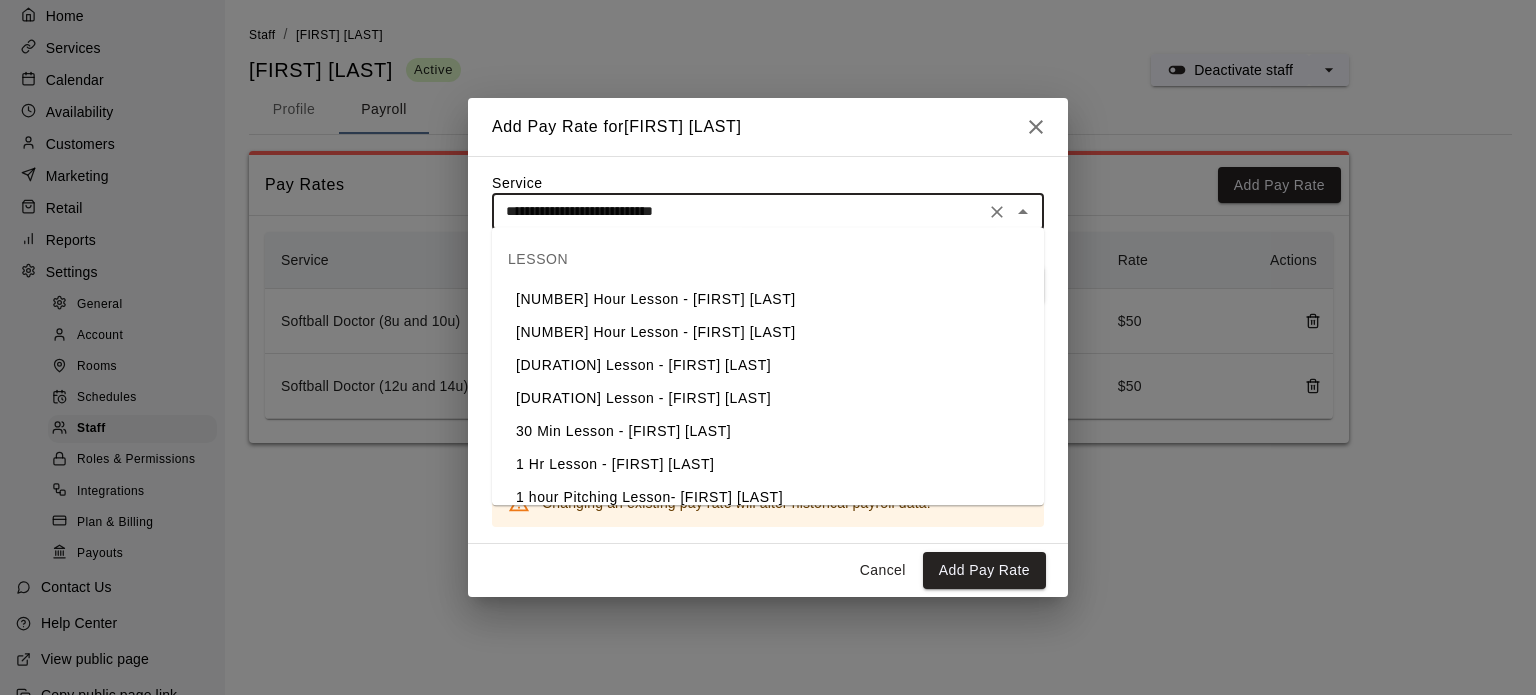 click on "**********" at bounding box center [738, 211] 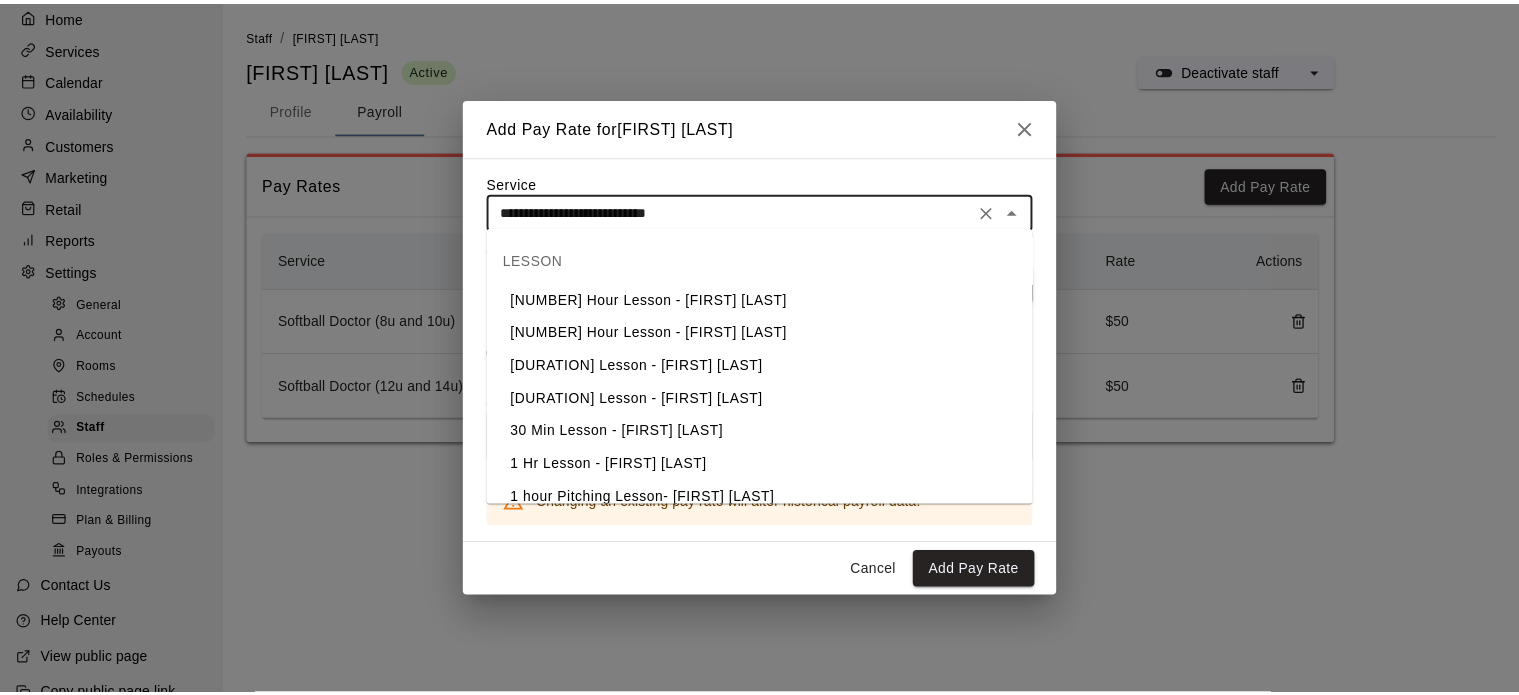 scroll, scrollTop: 684, scrollLeft: 0, axis: vertical 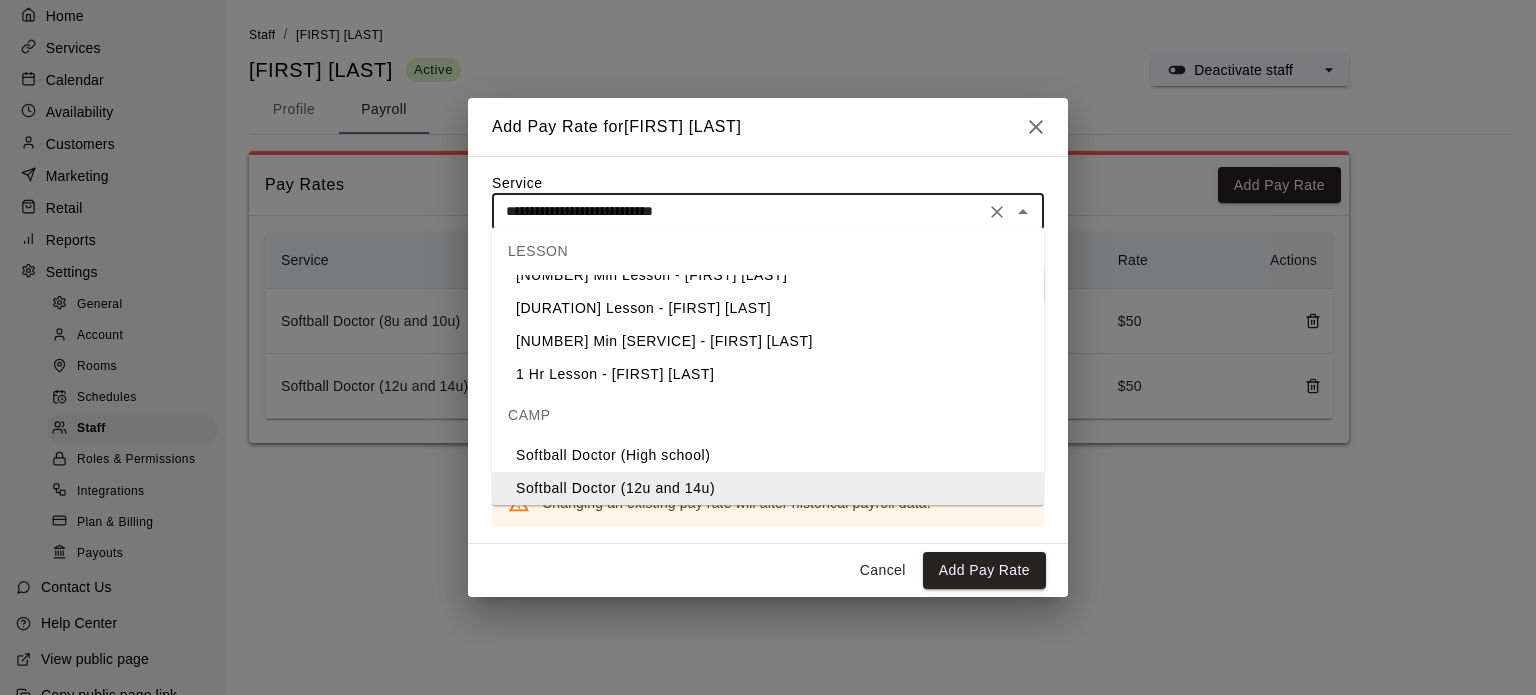click on "Softball Doctor (High school)" at bounding box center (768, 455) 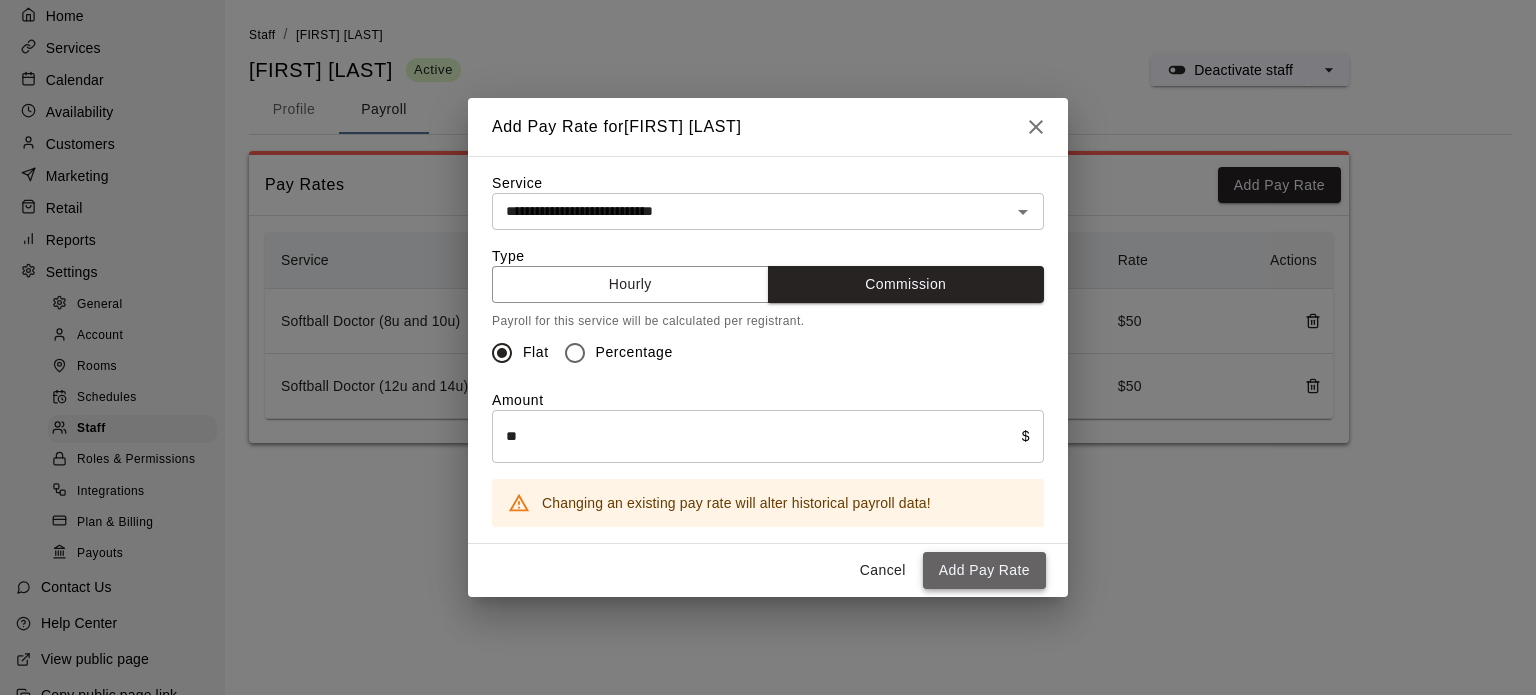 click on "Add Pay Rate" at bounding box center [984, 570] 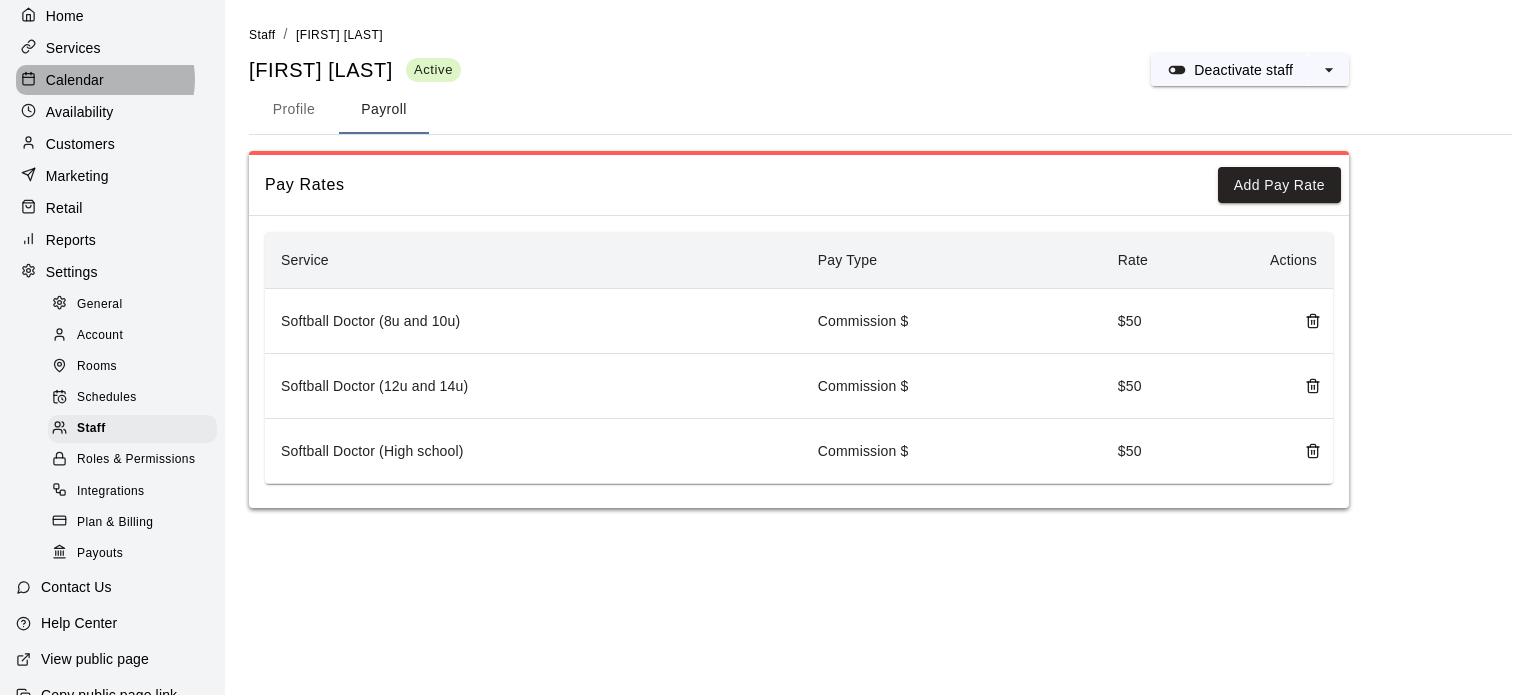 click on "Calendar" at bounding box center [75, 80] 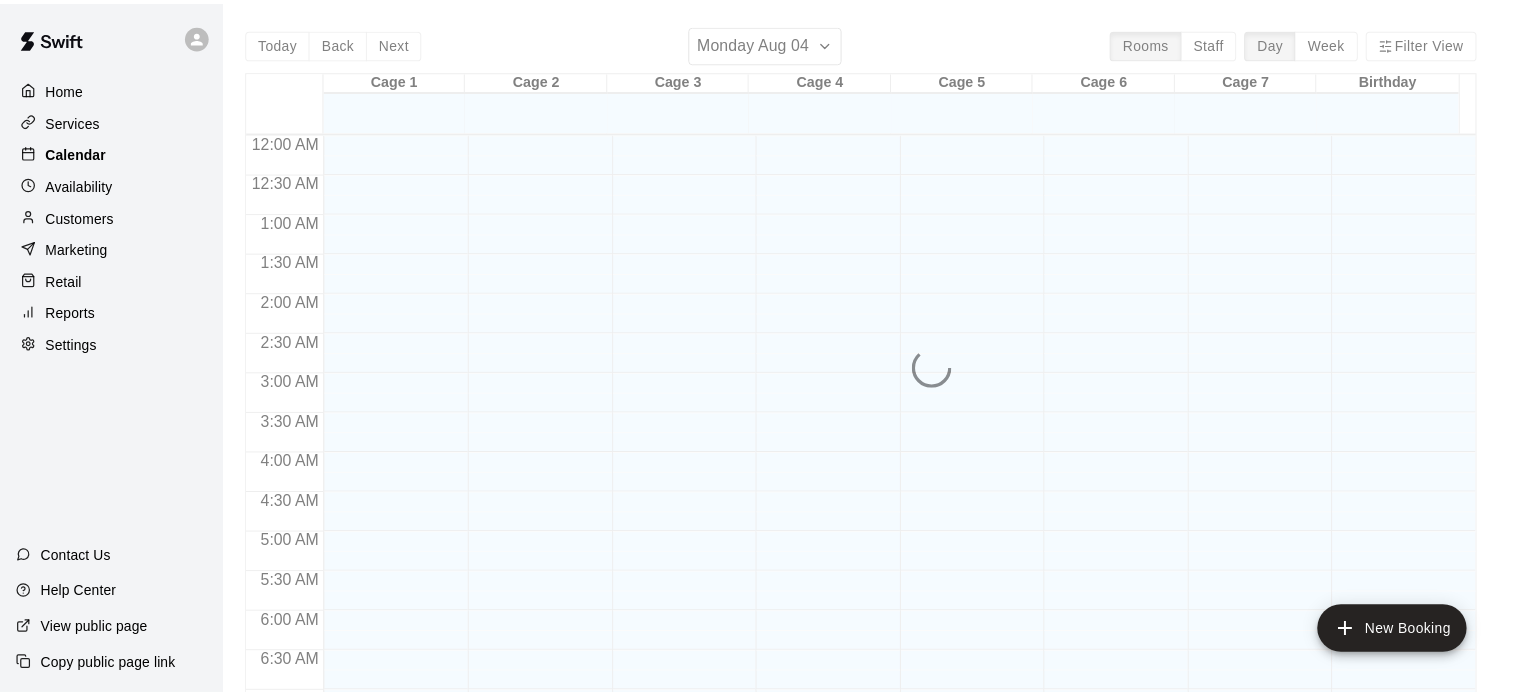 scroll, scrollTop: 0, scrollLeft: 0, axis: both 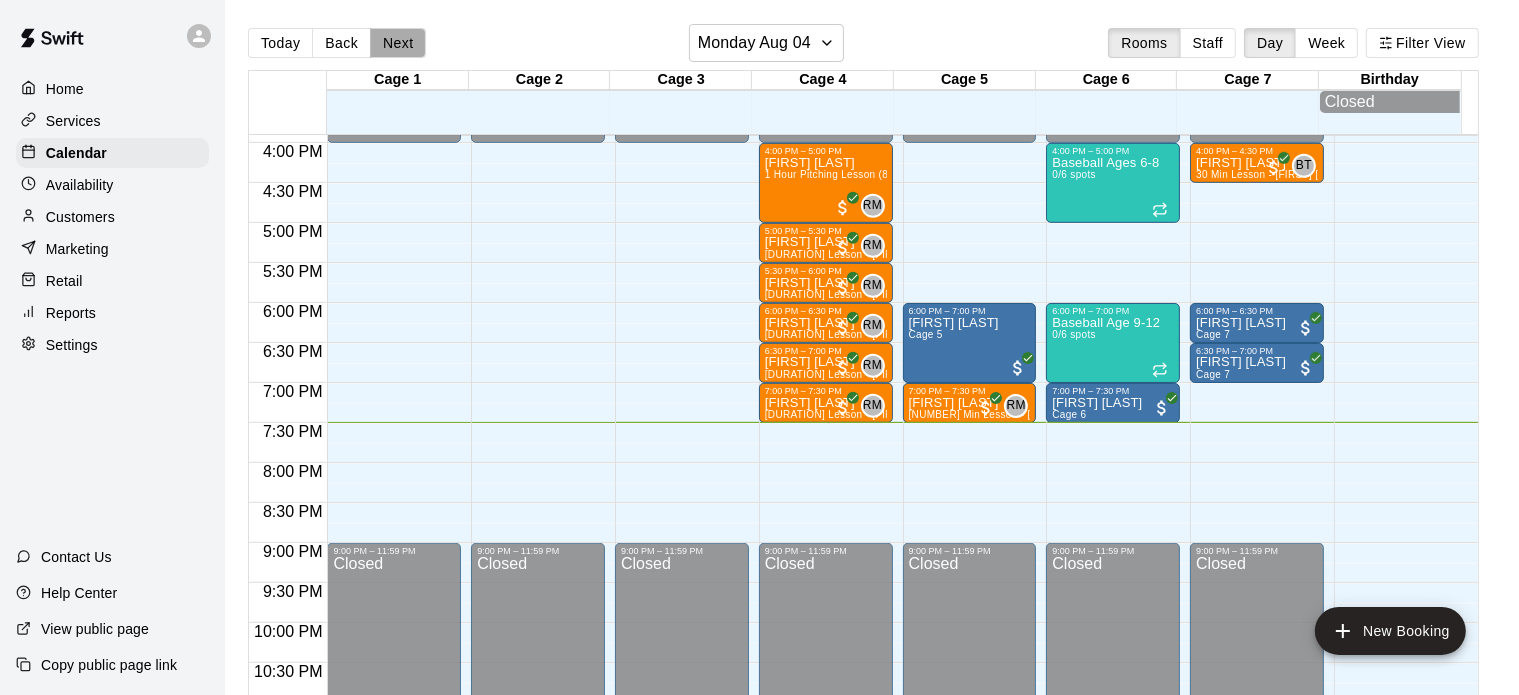 click on "Next" at bounding box center [398, 43] 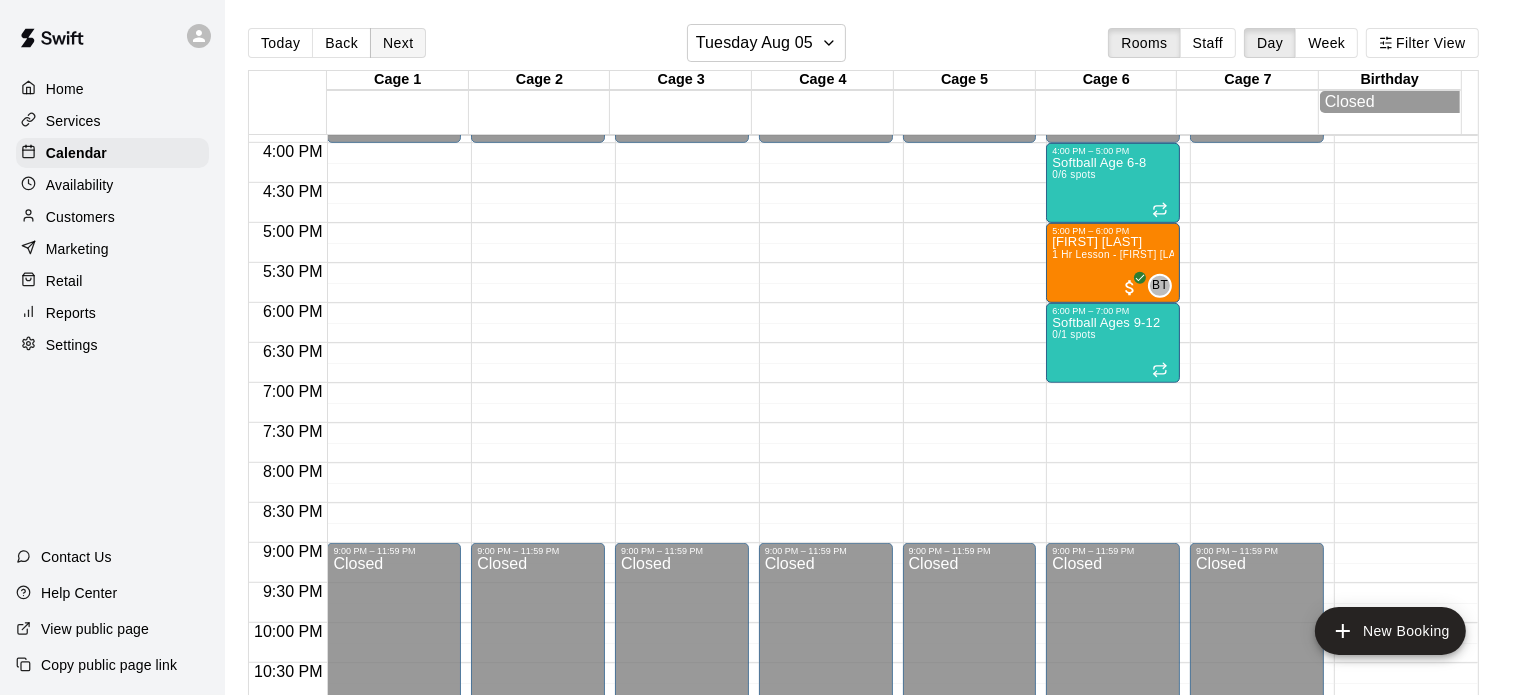 click on "Next" at bounding box center [398, 43] 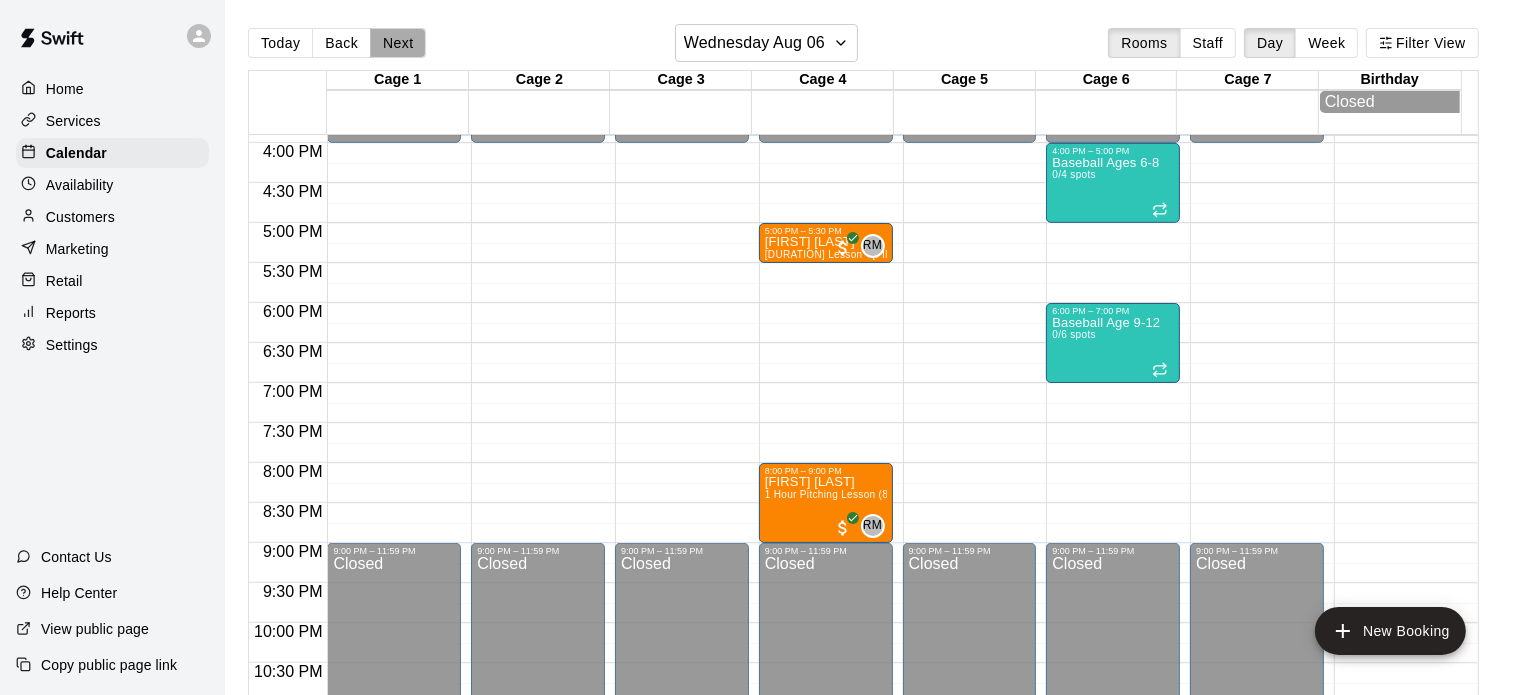 click on "Next" at bounding box center [398, 43] 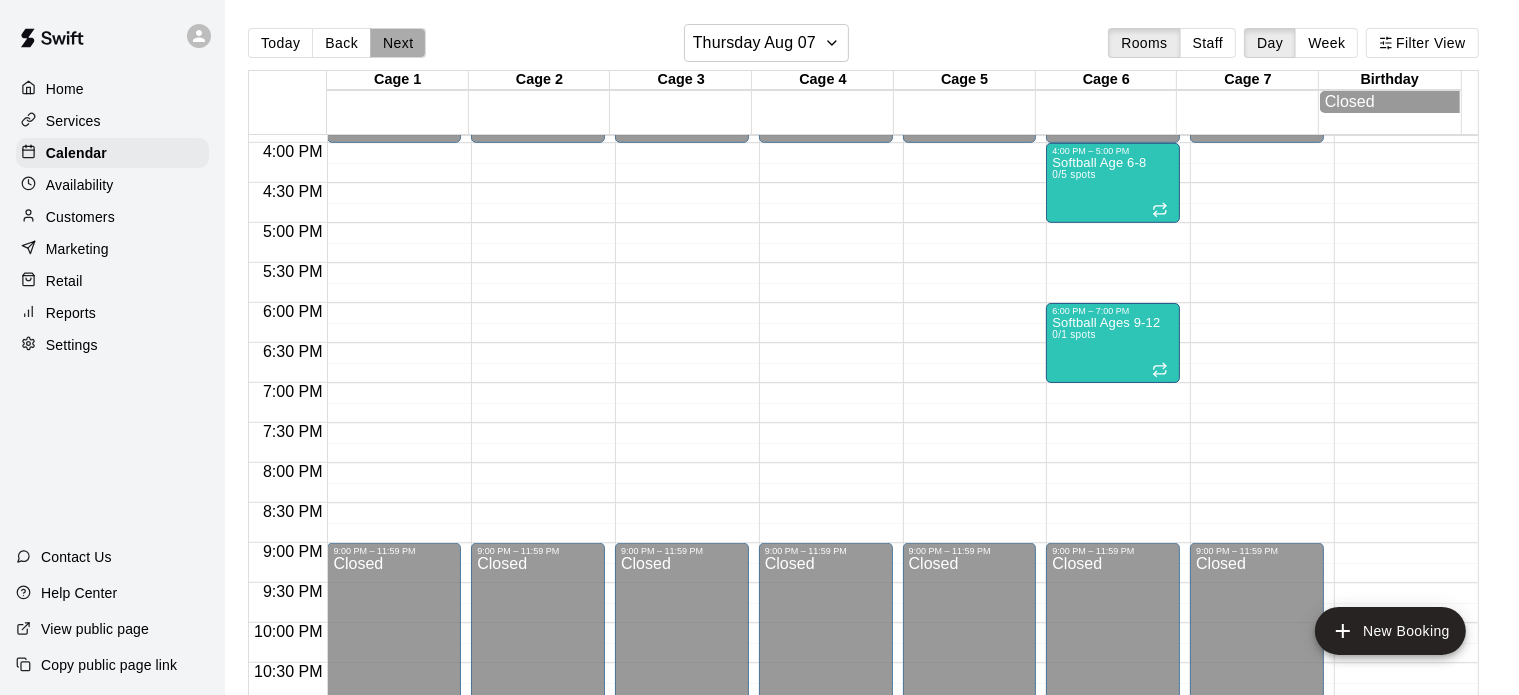 click on "Next" at bounding box center [398, 43] 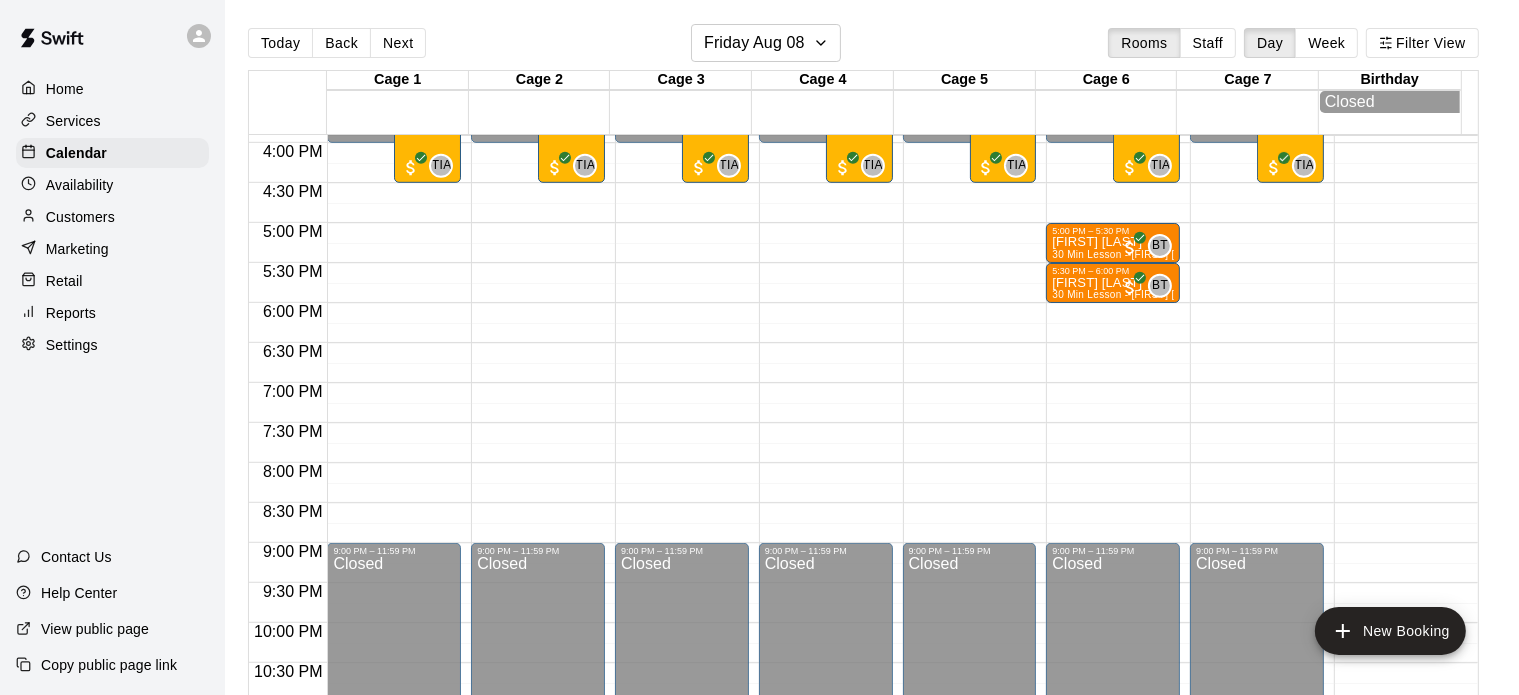 scroll, scrollTop: 1116, scrollLeft: 0, axis: vertical 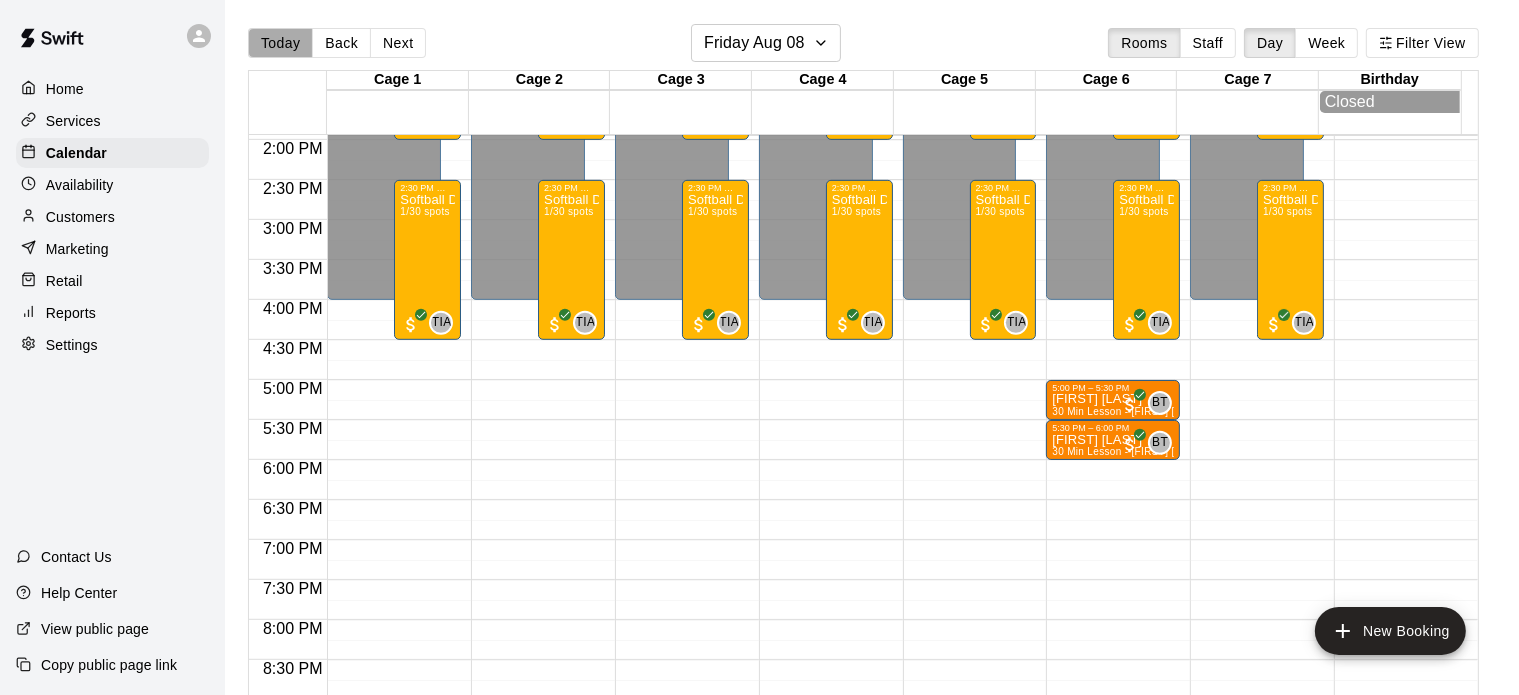 click on "Today" at bounding box center [280, 43] 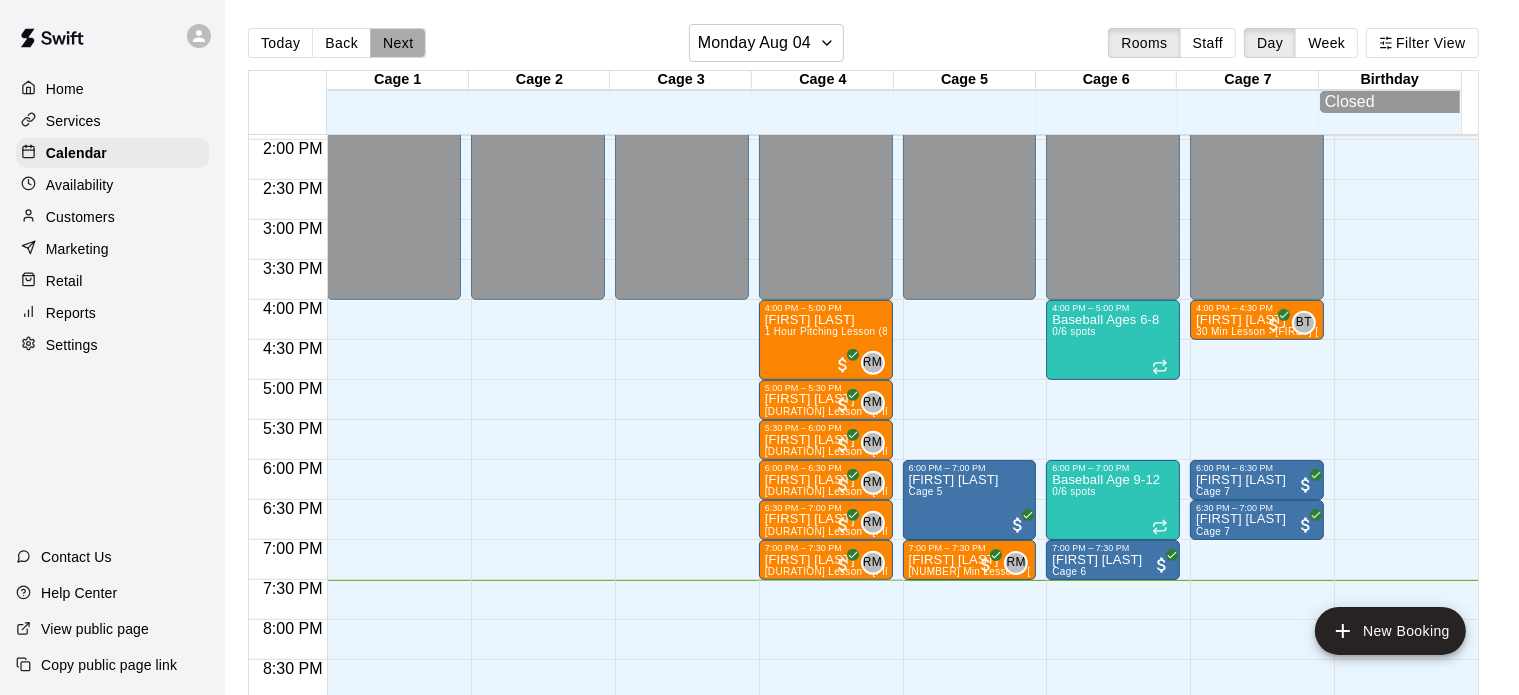 click on "Next" at bounding box center [398, 43] 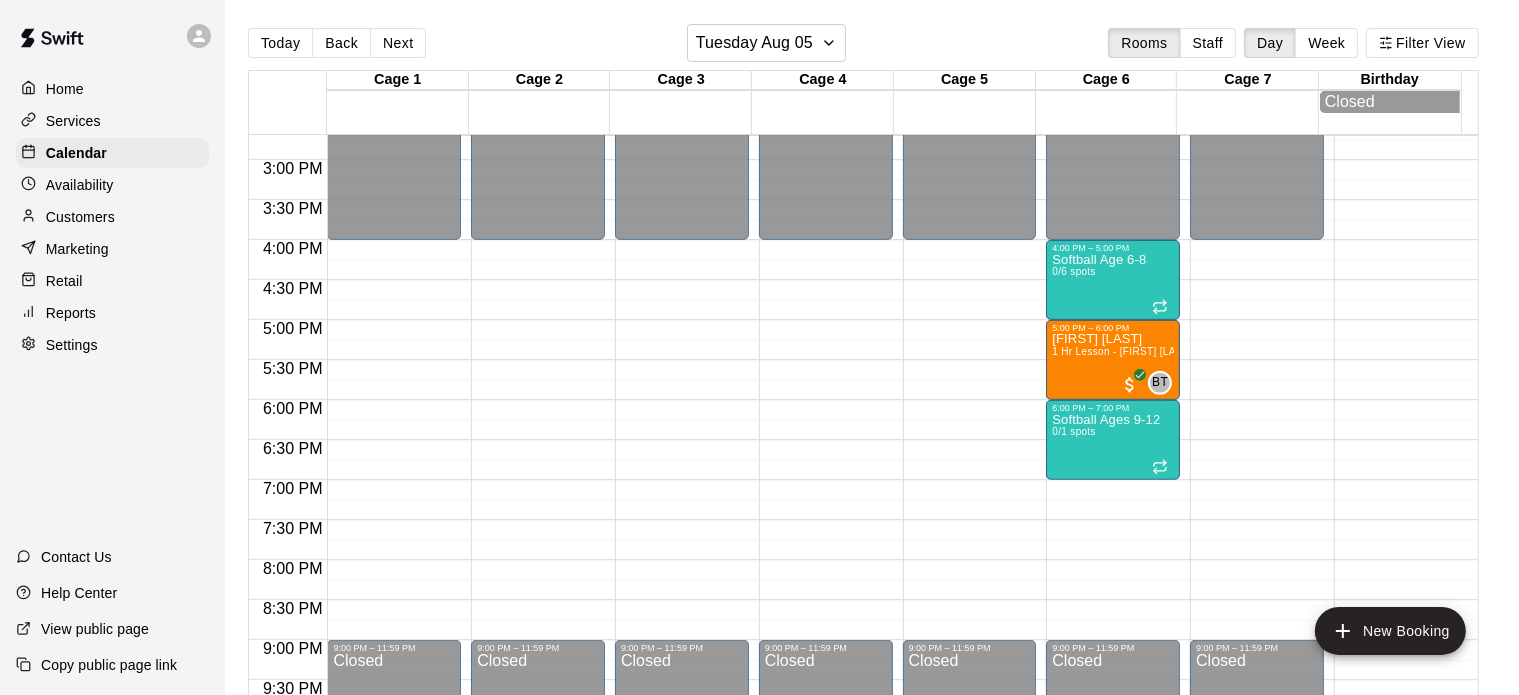 scroll, scrollTop: 1176, scrollLeft: 0, axis: vertical 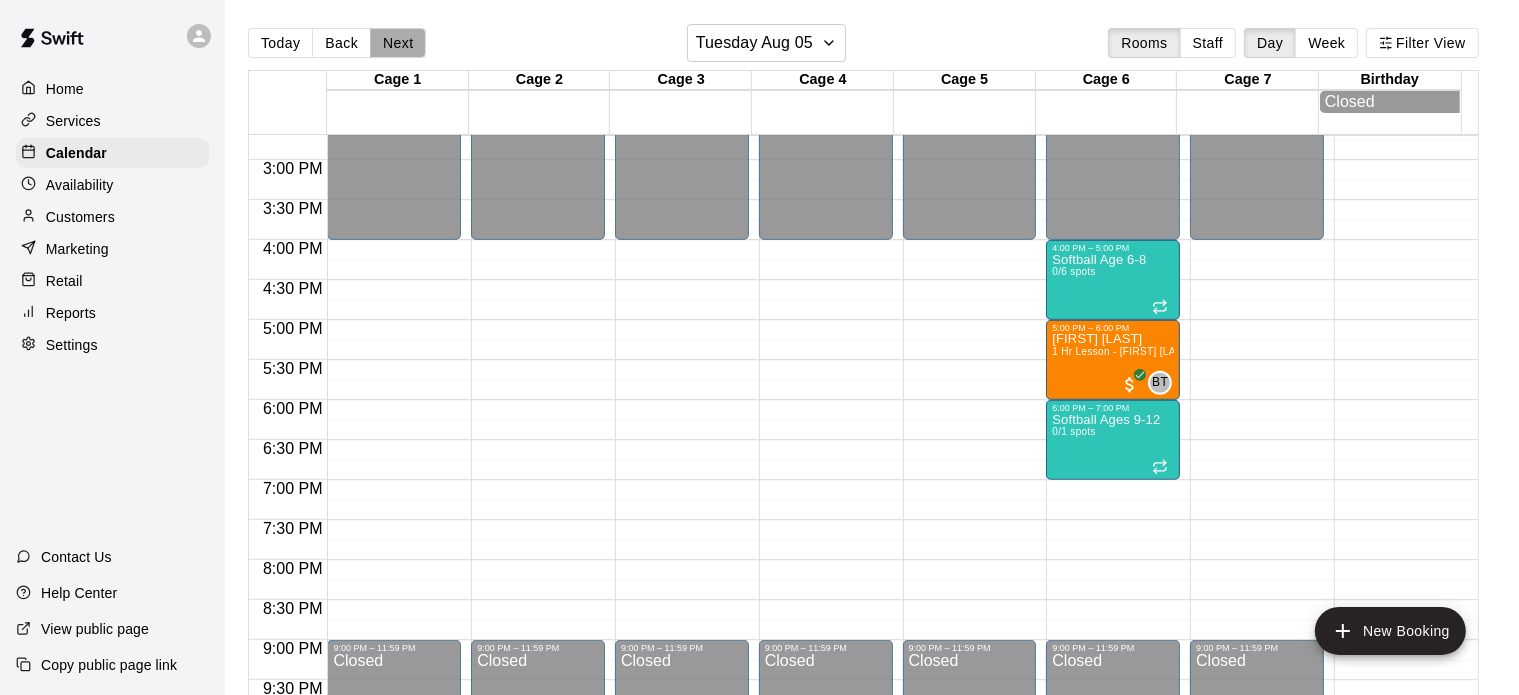 click on "Next" at bounding box center [398, 43] 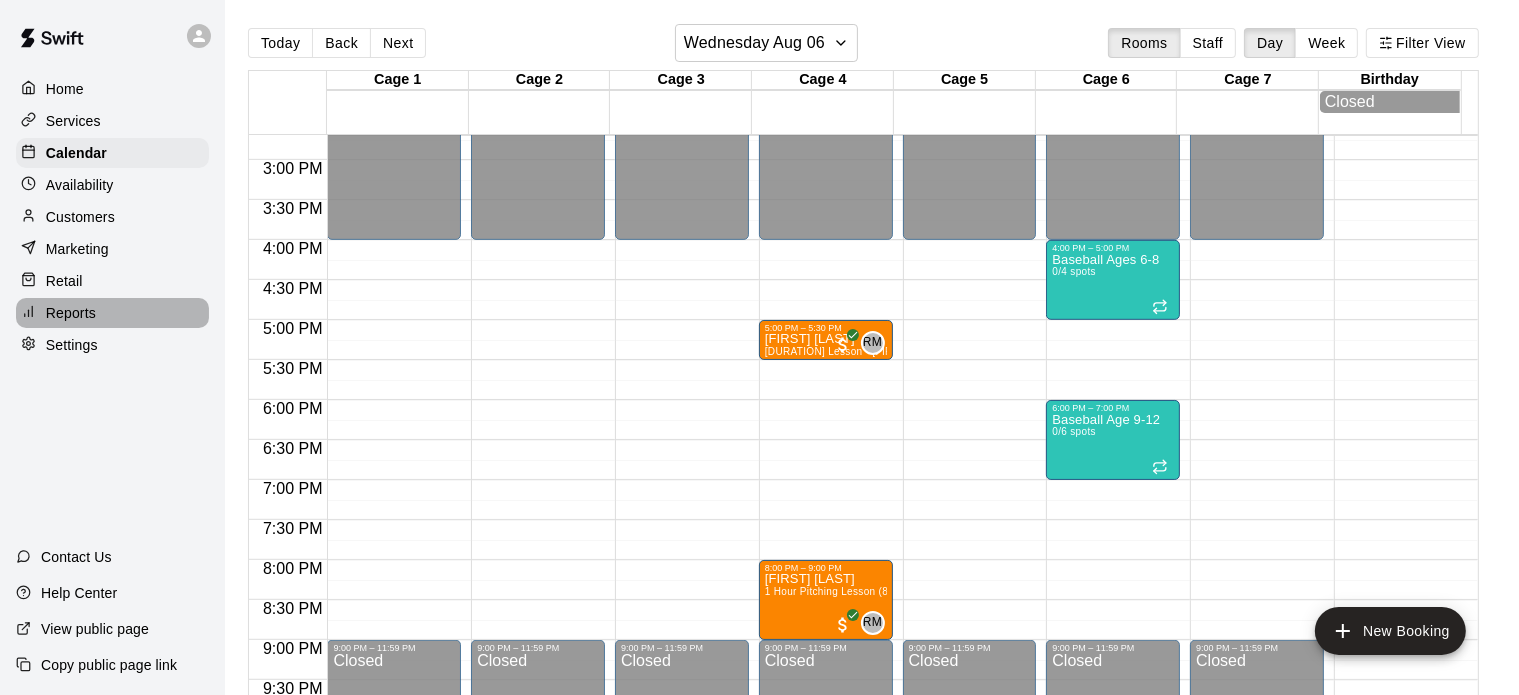 click on "Reports" at bounding box center [112, 313] 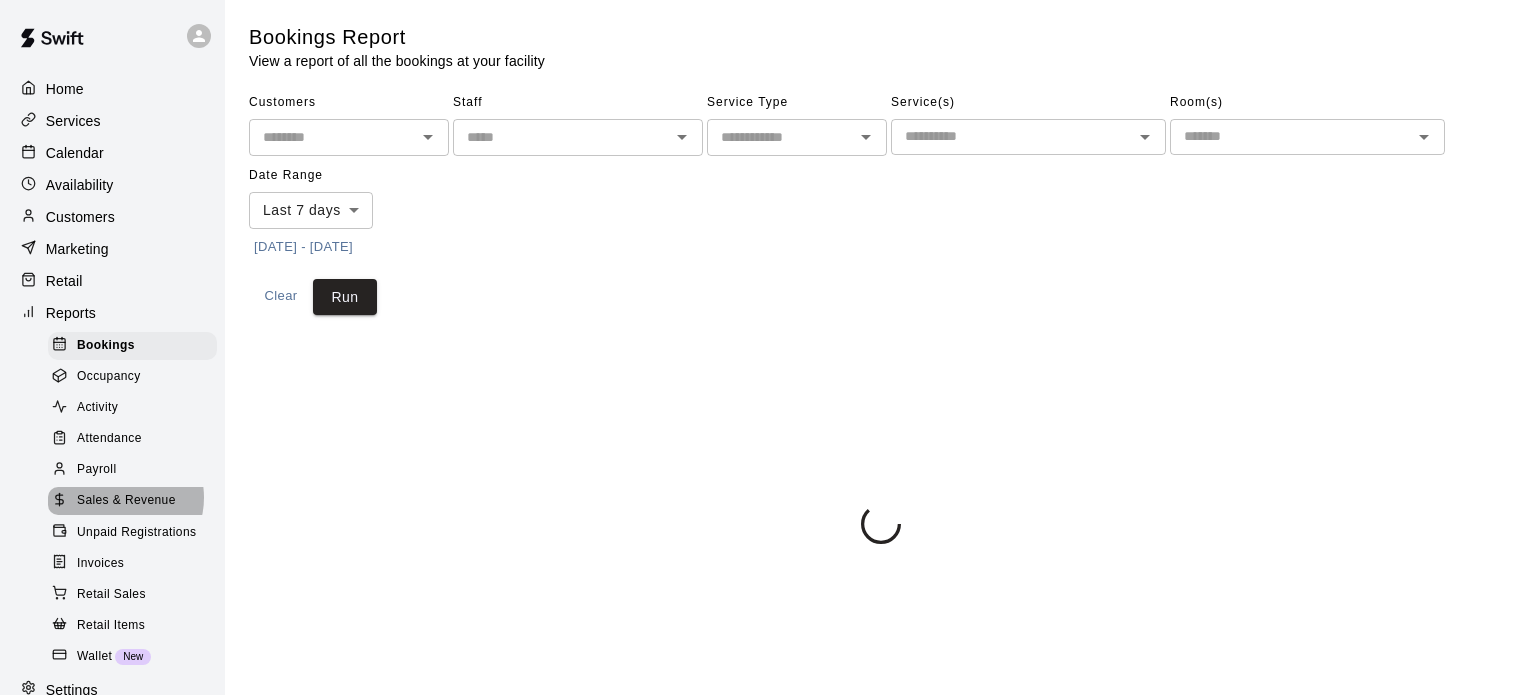 click on "Sales & Revenue" at bounding box center (126, 501) 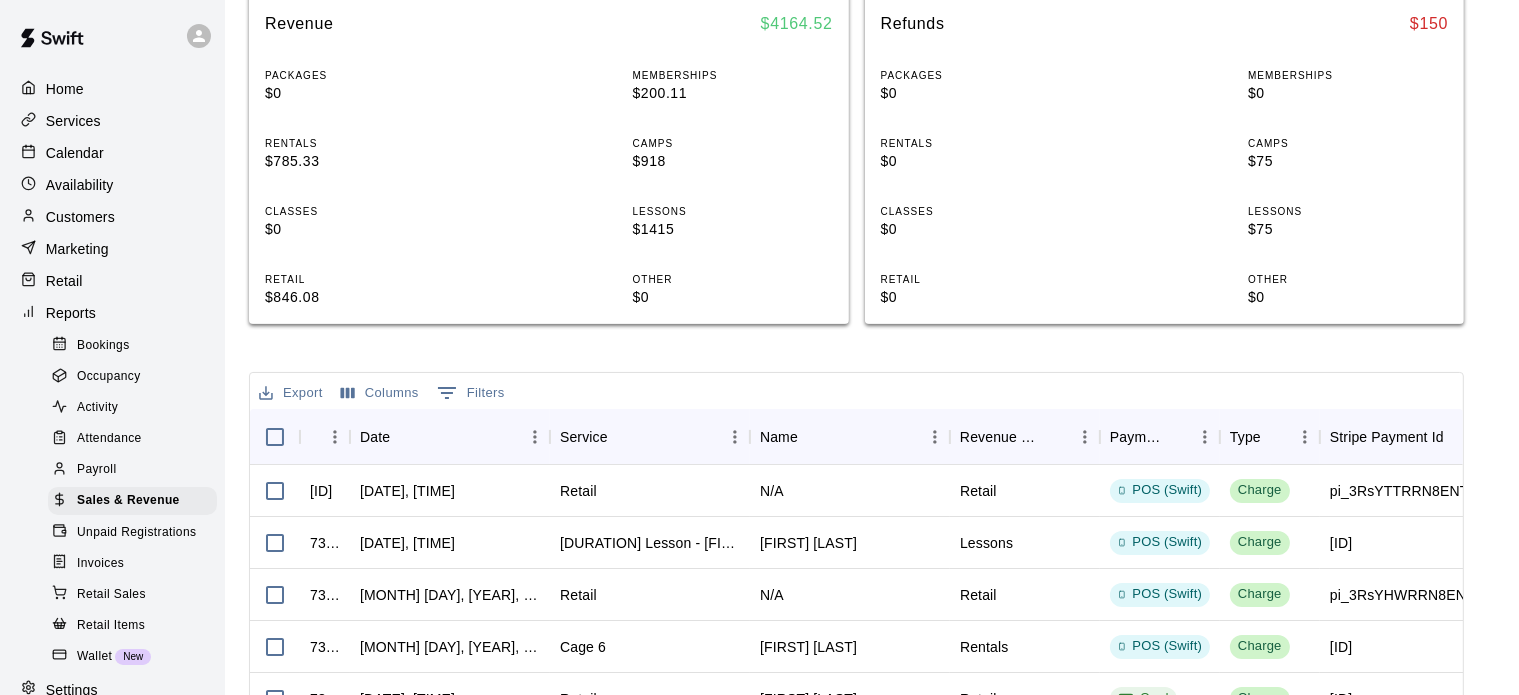 scroll, scrollTop: 416, scrollLeft: 0, axis: vertical 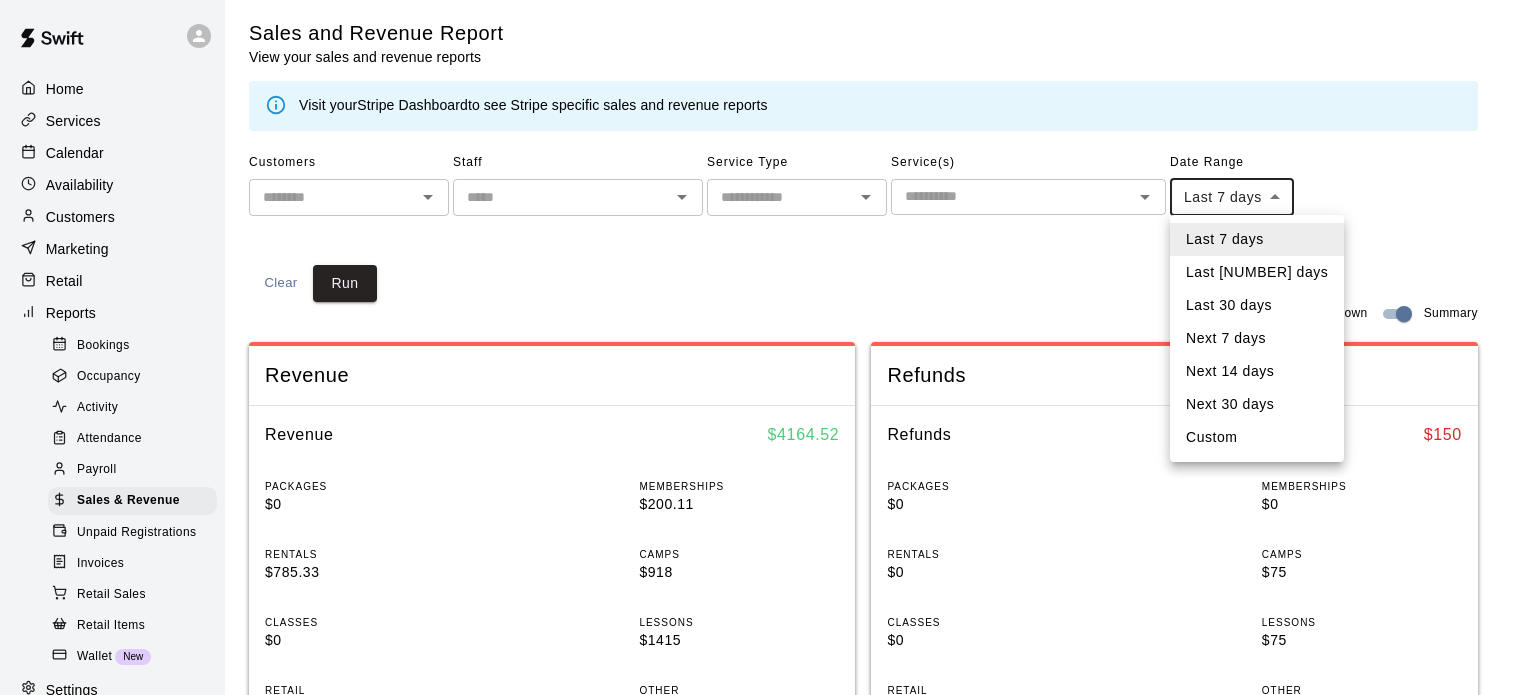 click on "Date Range Last 7 days **** ​ [DATE] - [DATE] Clear Run Category Breakdown Summary   Revenue Revenue $ 4164.52 PACKAGES $0 MEMBERSHIPS $200.11 RENTALS $785.33 CAMPS $918 CLASSES $0 LESSONS $1415 RETAIL $846.08 OTHER $0   Refunds Refunds $ 150 PACKAGES $0 MEMBERSHIPS $0 RENTALS $0 CAMPS $75 CLASSES $0 LESSONS $75 RETAIL $0 OTHER $0 Export Columns 0 Filters InvoiceId Date Service Name Revenue Category Payment Method Type Stripe Payment Id Coupon Status Subtotal 737341 [DATE], [TIME] Retail N/A Retail POS (Swift) Charge N/A Paid $2.00 N/A" at bounding box center [768, 743] 